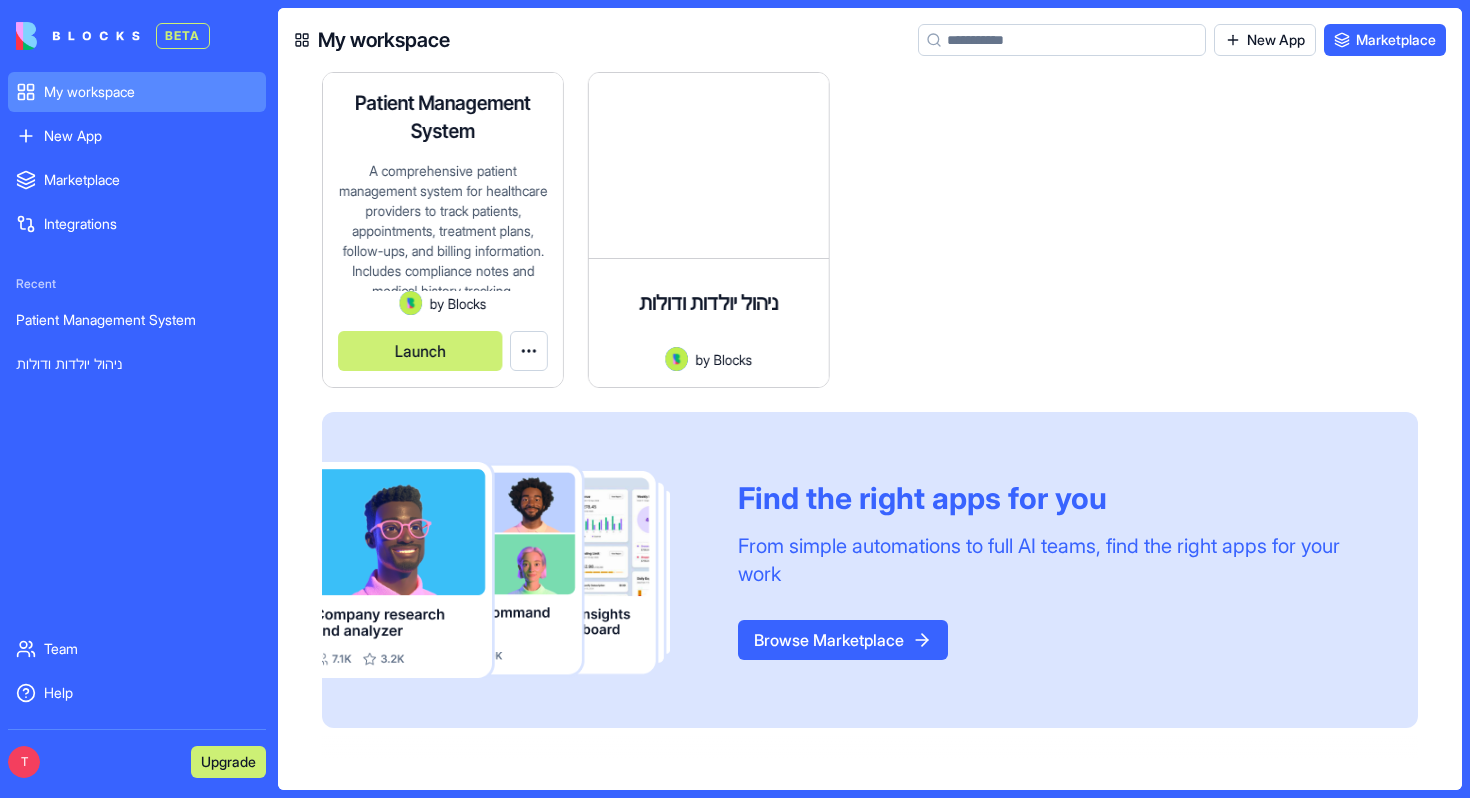 scroll, scrollTop: 0, scrollLeft: 0, axis: both 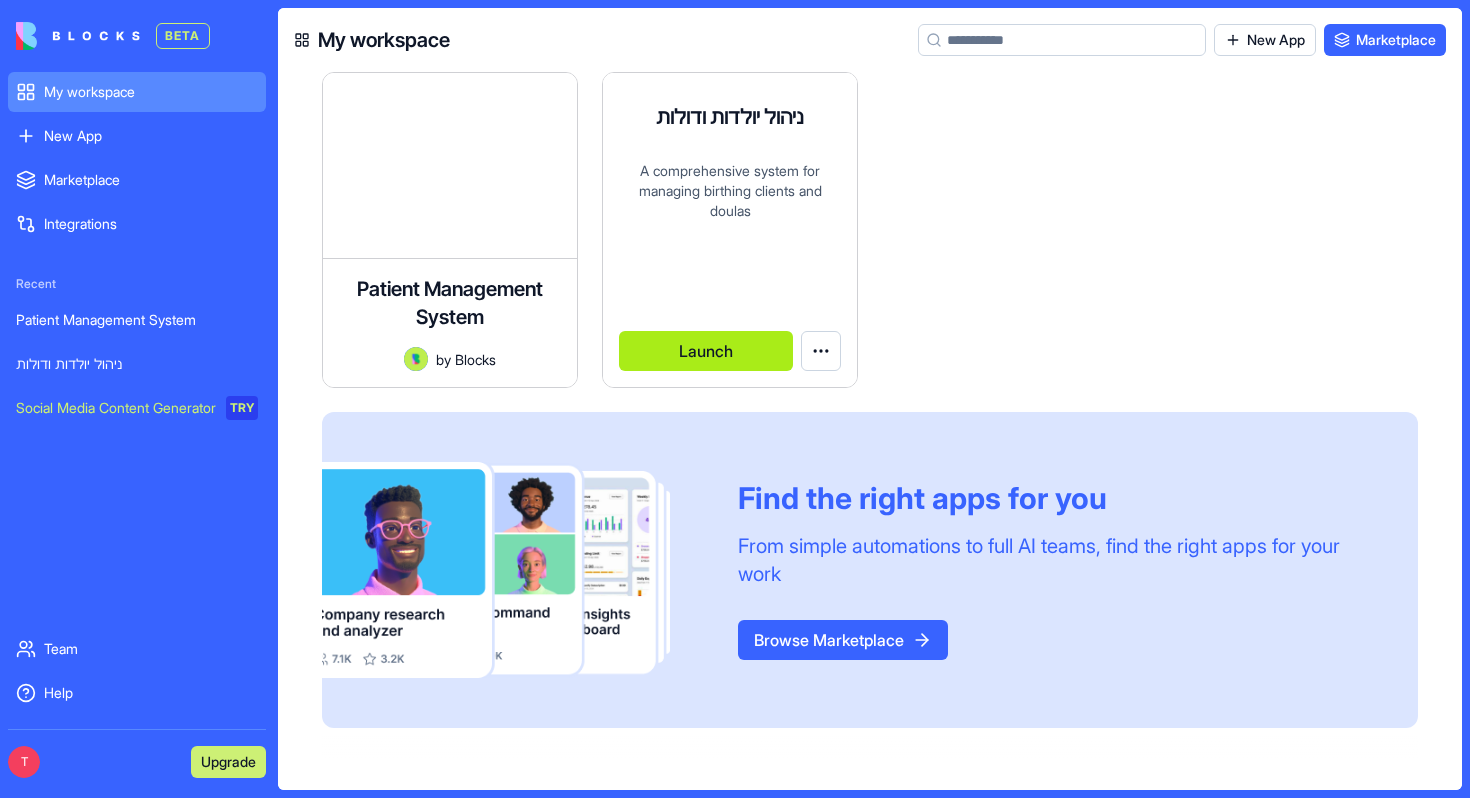 click on "Launch" at bounding box center [706, 351] 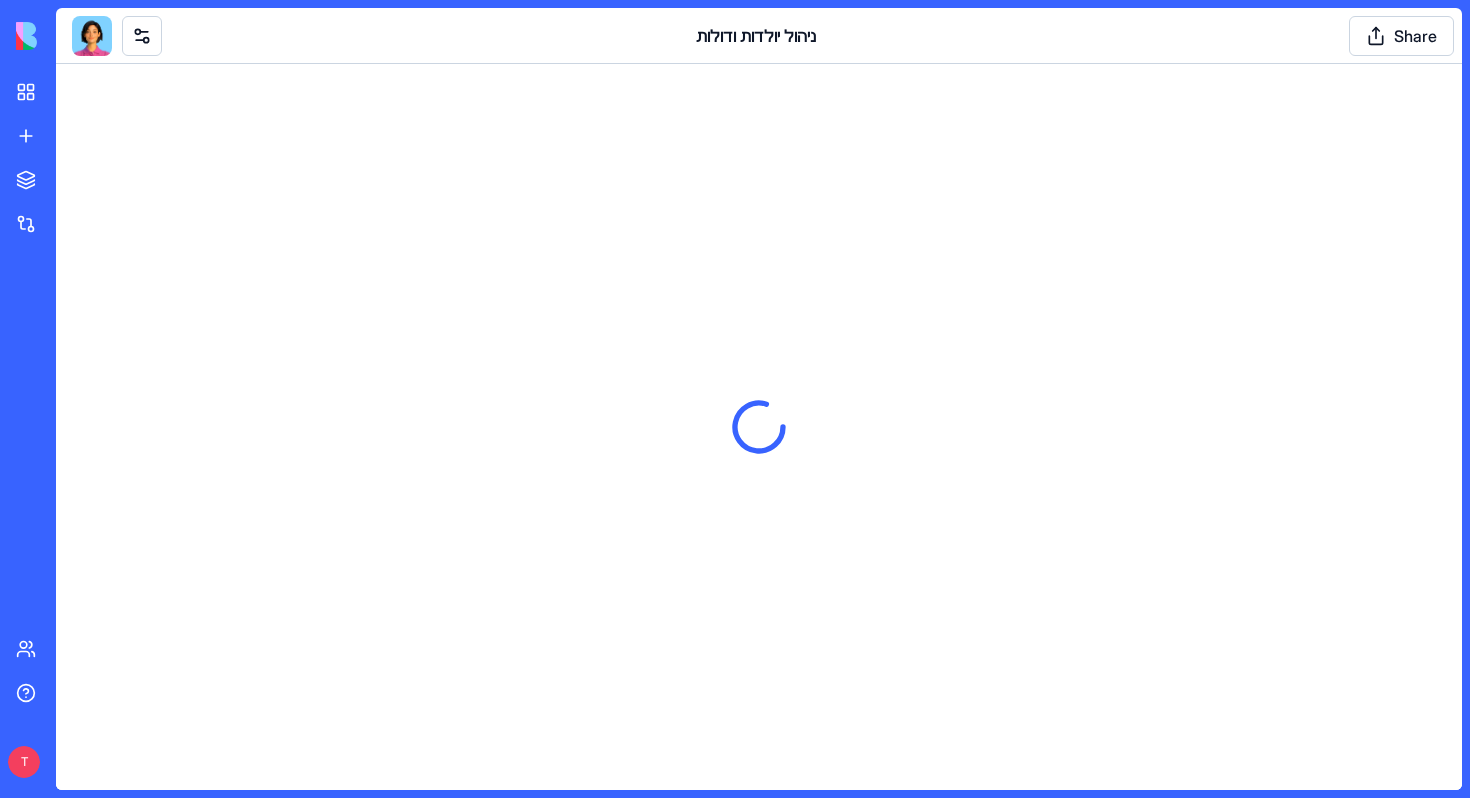 scroll, scrollTop: 0, scrollLeft: 0, axis: both 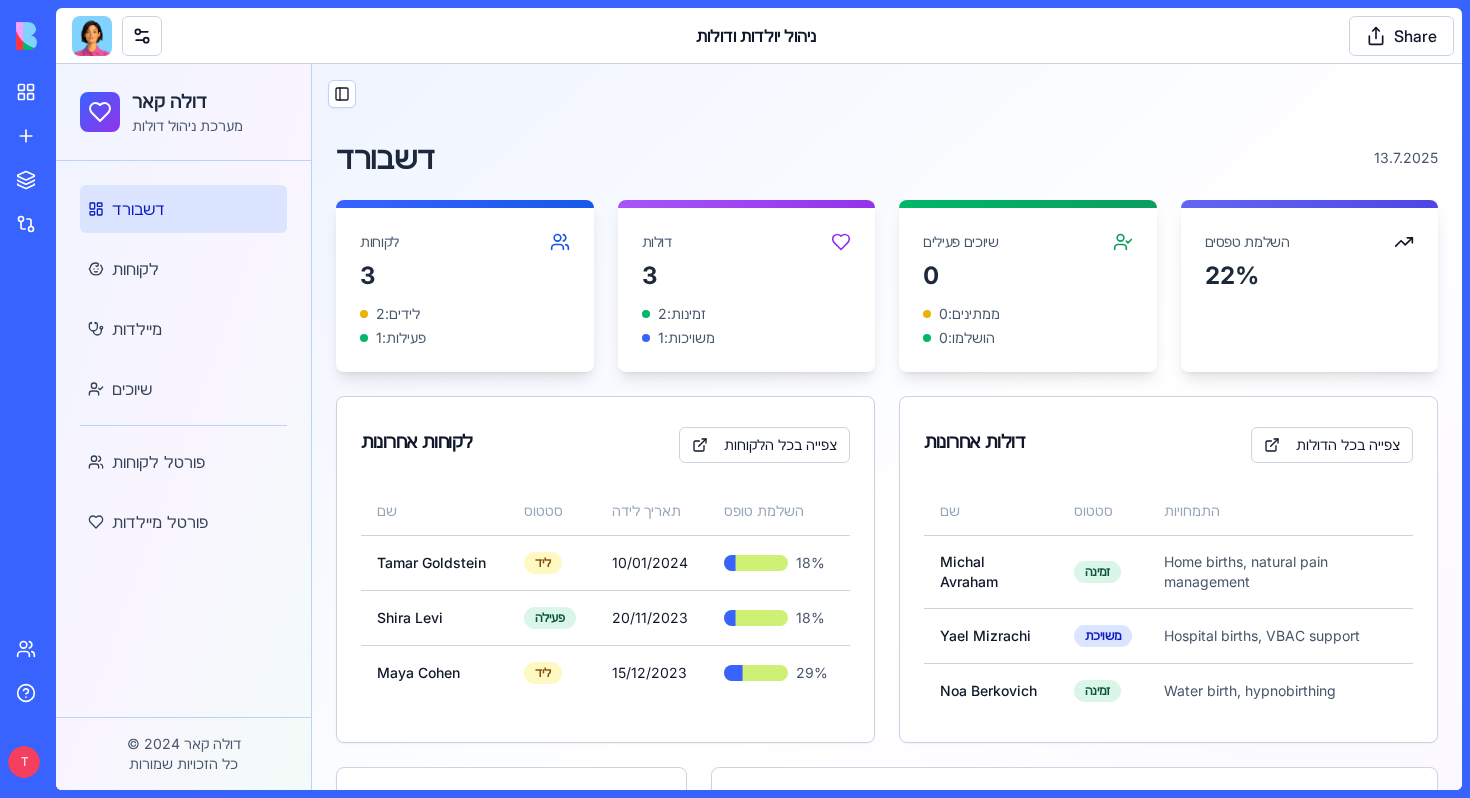 click on "ניהול יולדות ודולות" at bounding box center [756, 36] 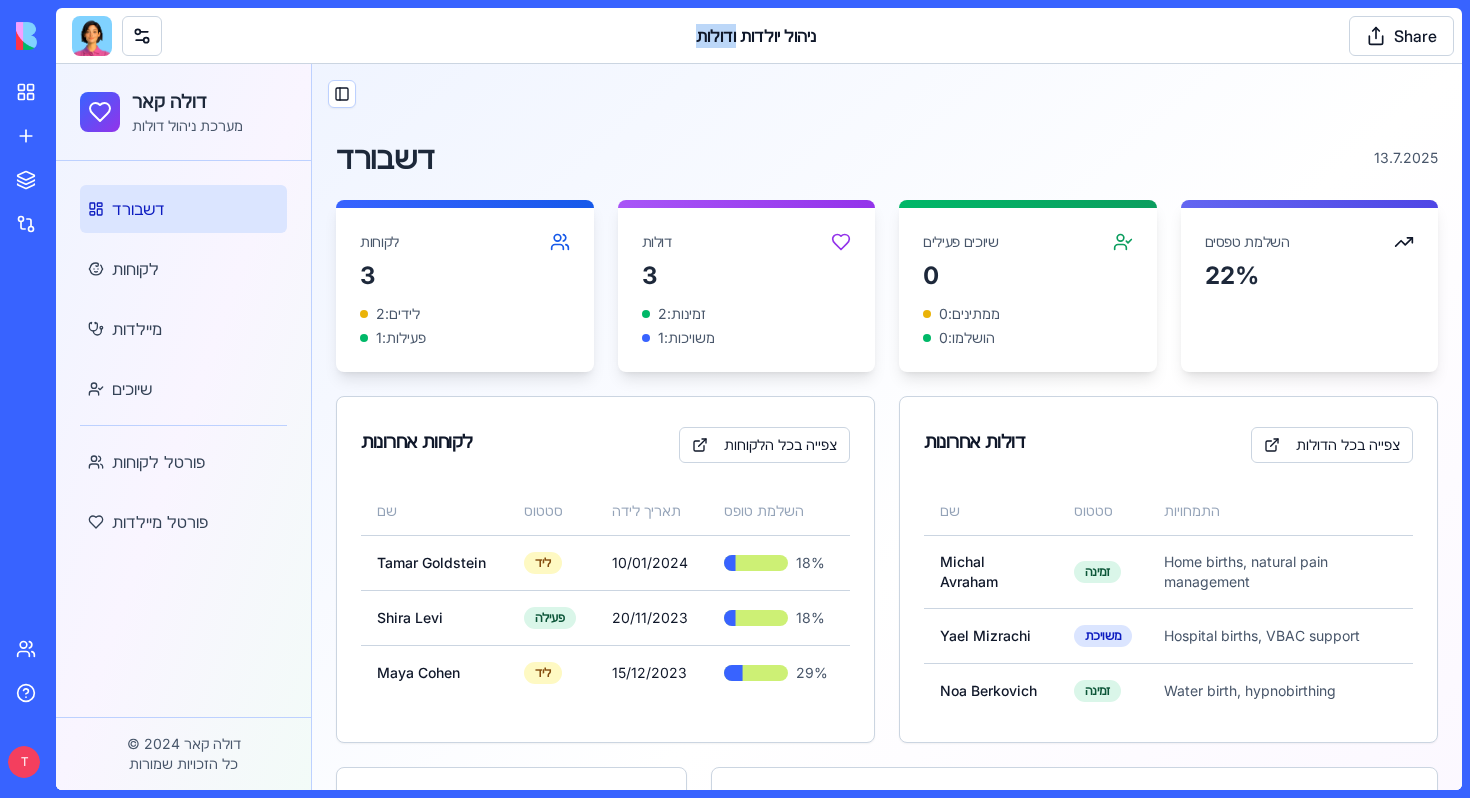 click on "ניהול יולדות ודולות" at bounding box center (756, 36) 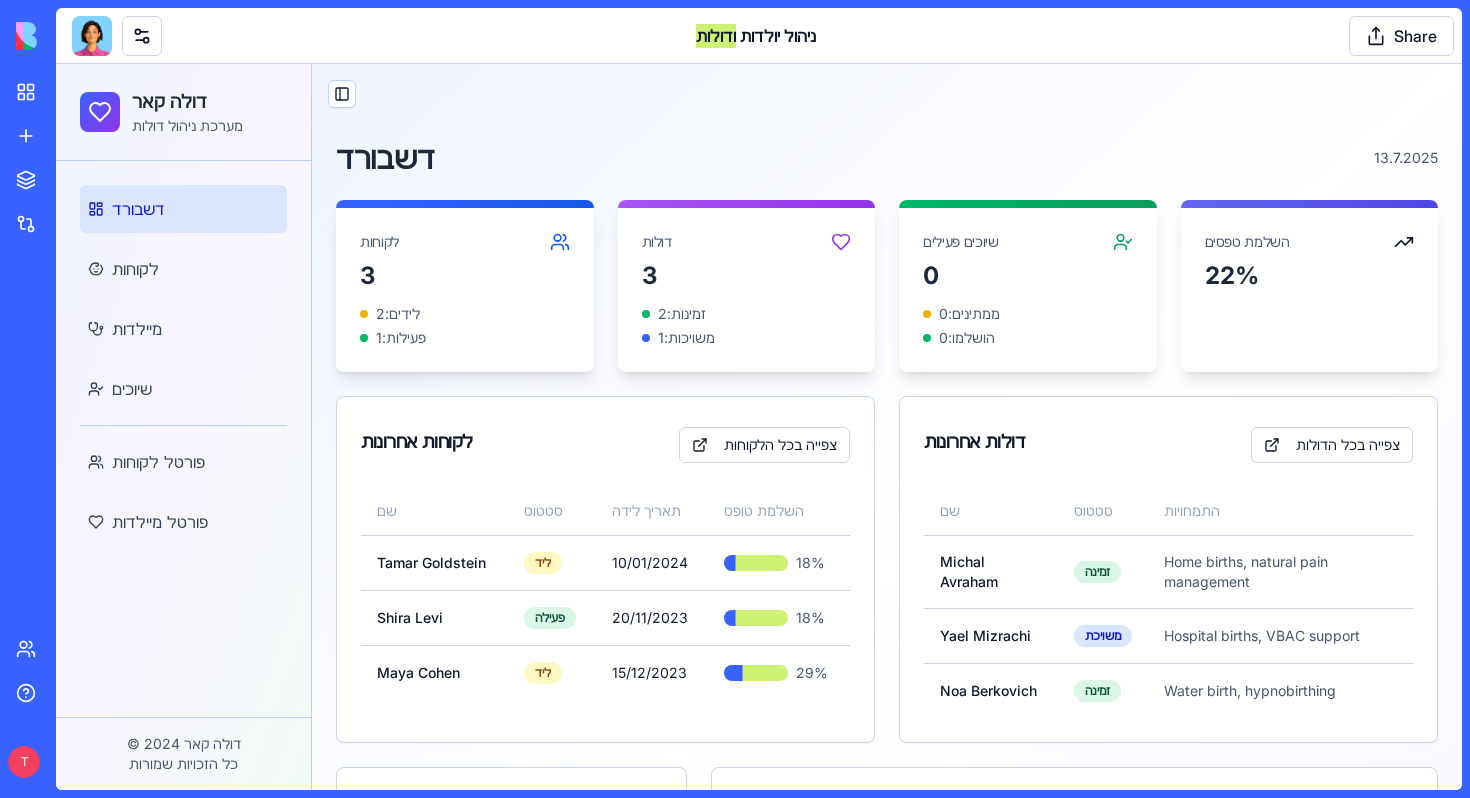 click on "Toggle Sidebar" at bounding box center (887, 102) 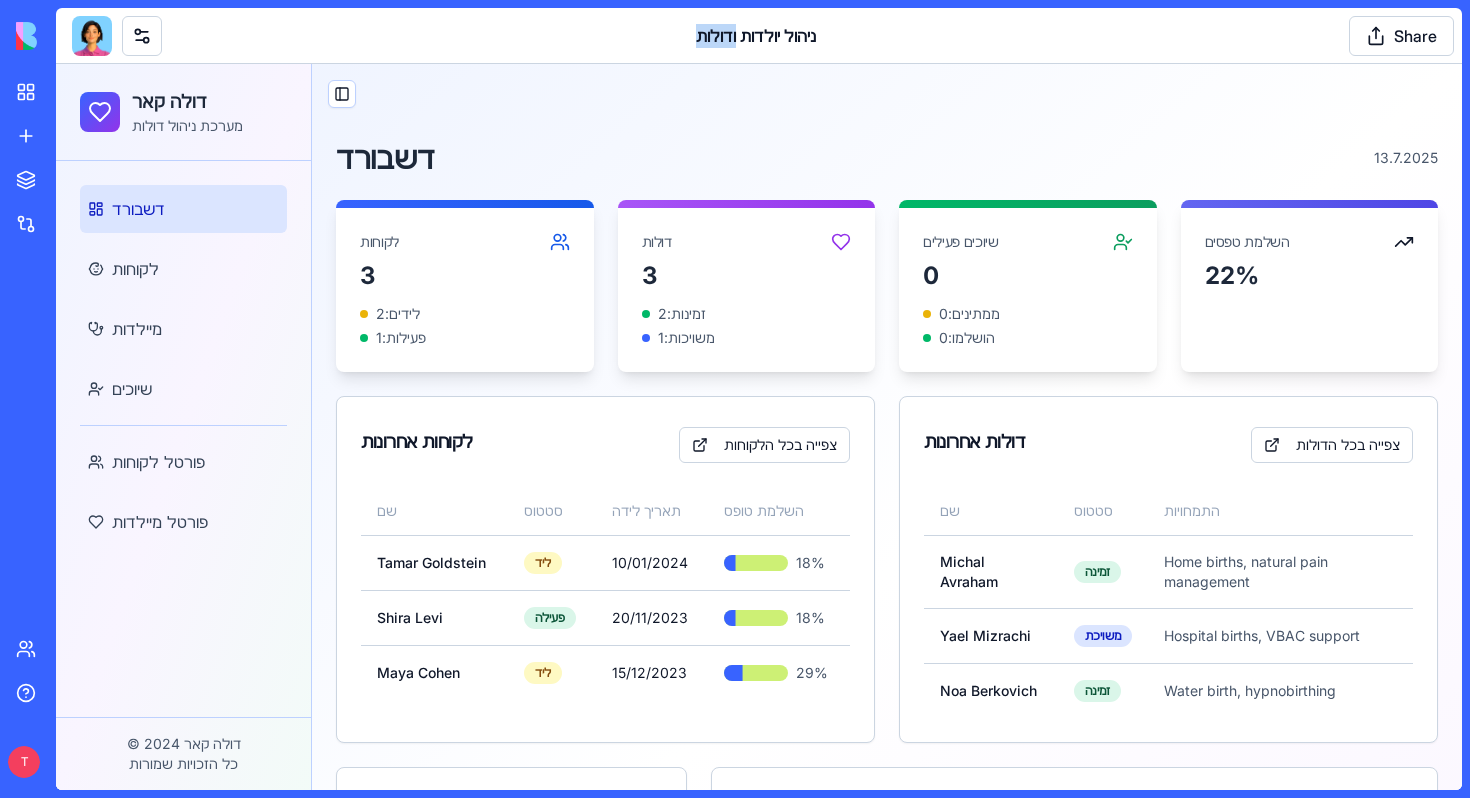 click on "ניהול יולדות ודולות Share" at bounding box center (759, 36) 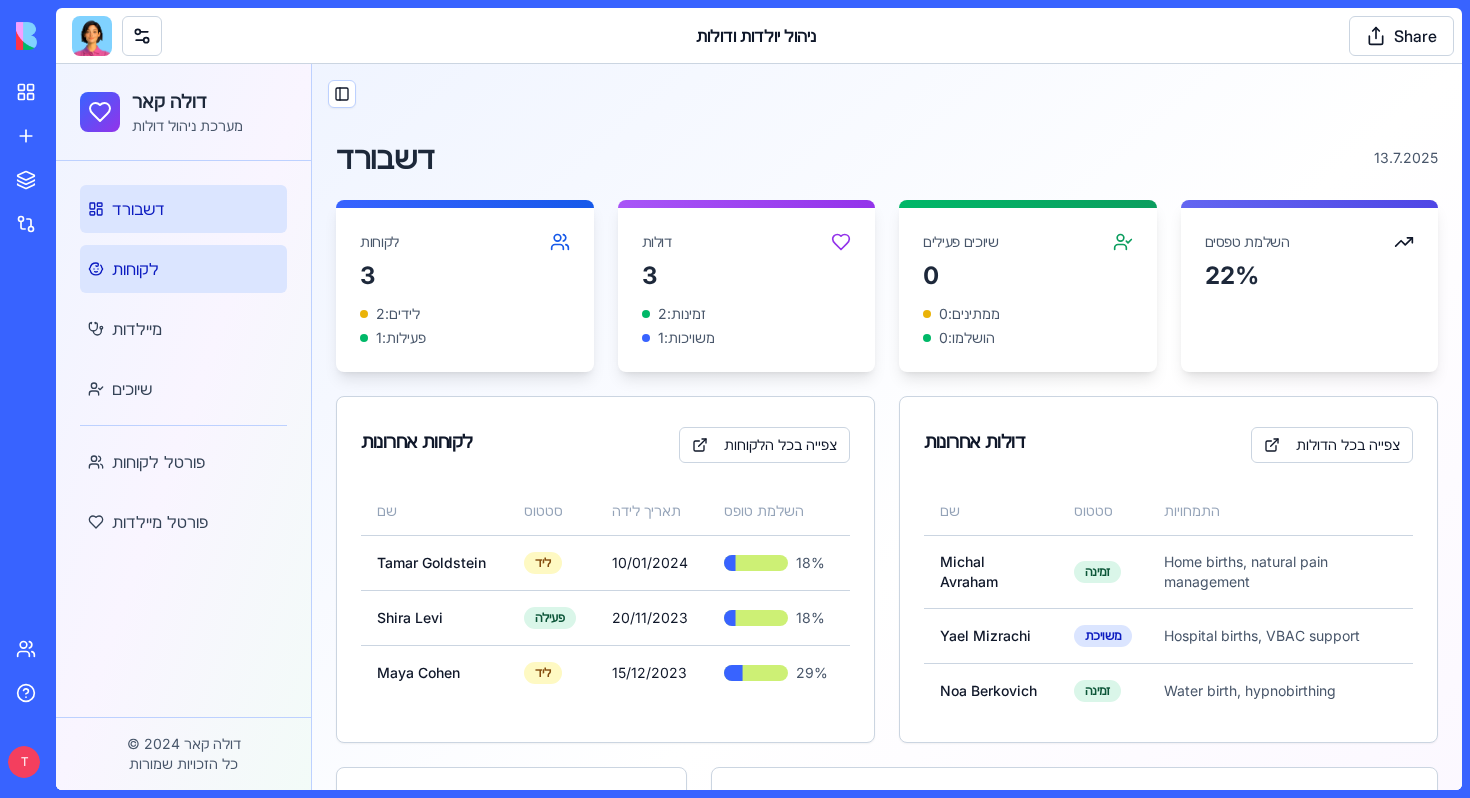 click on "לקוחות" at bounding box center (183, 269) 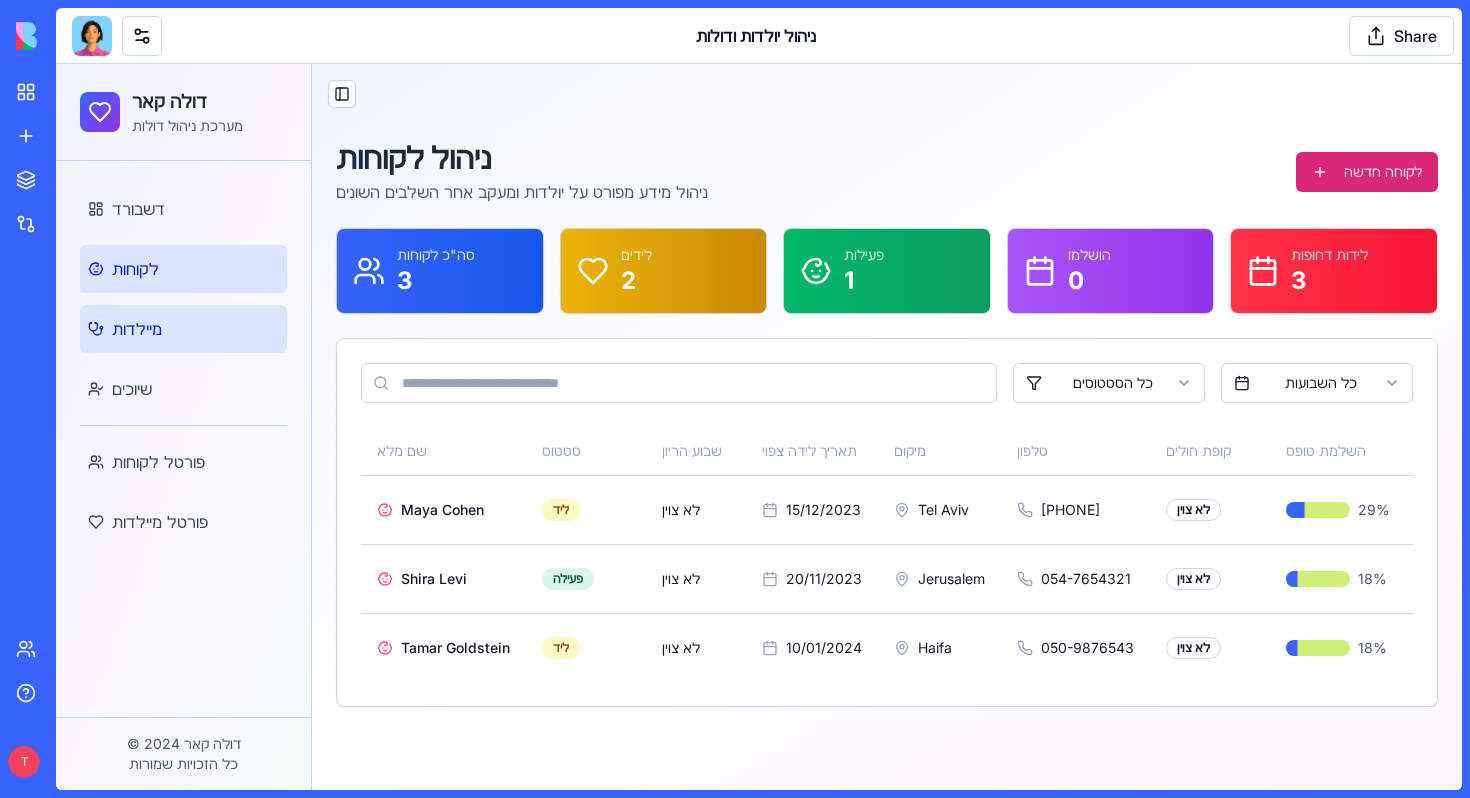 click on "מיילדות" at bounding box center (183, 329) 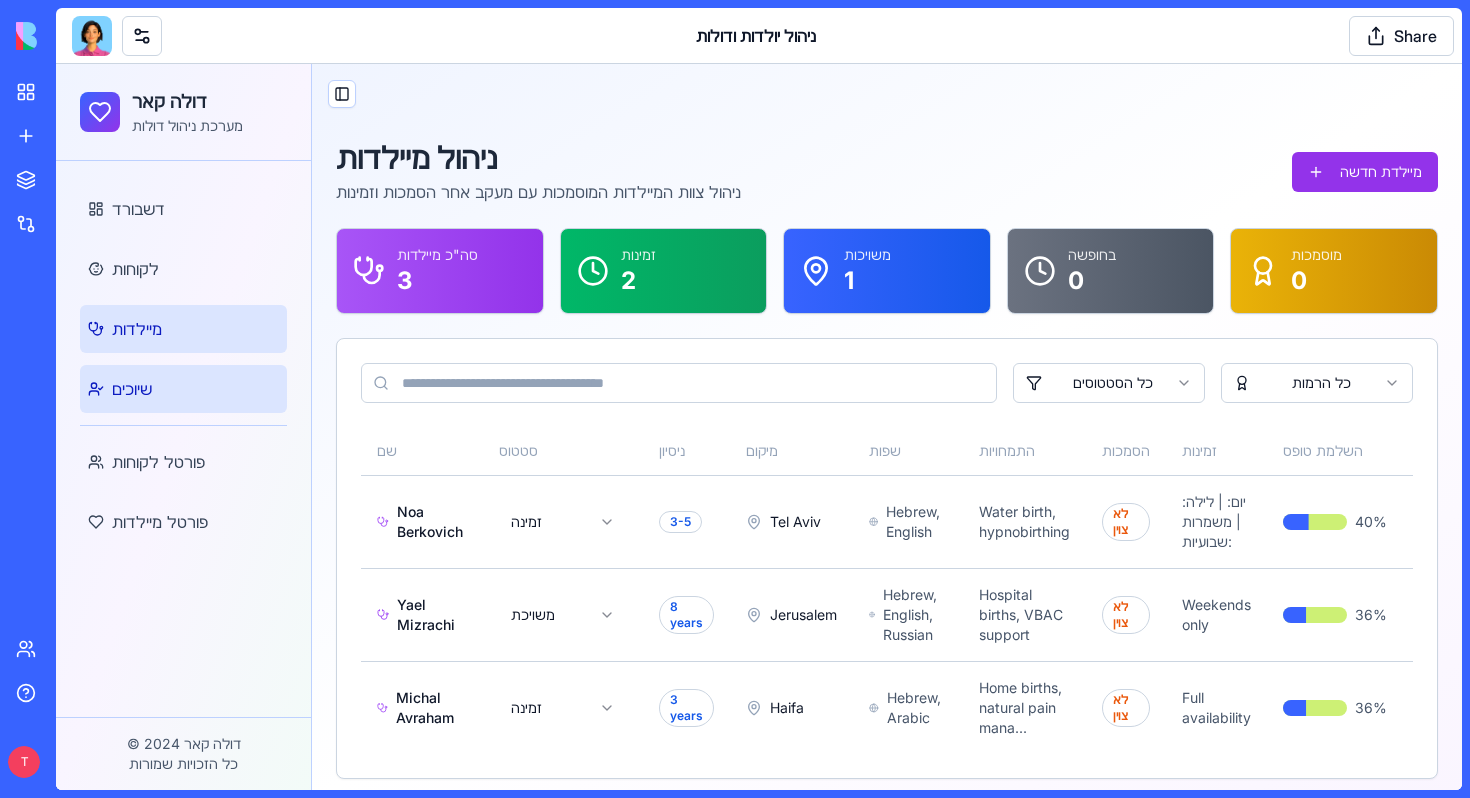 click on "שיוכים" at bounding box center (183, 389) 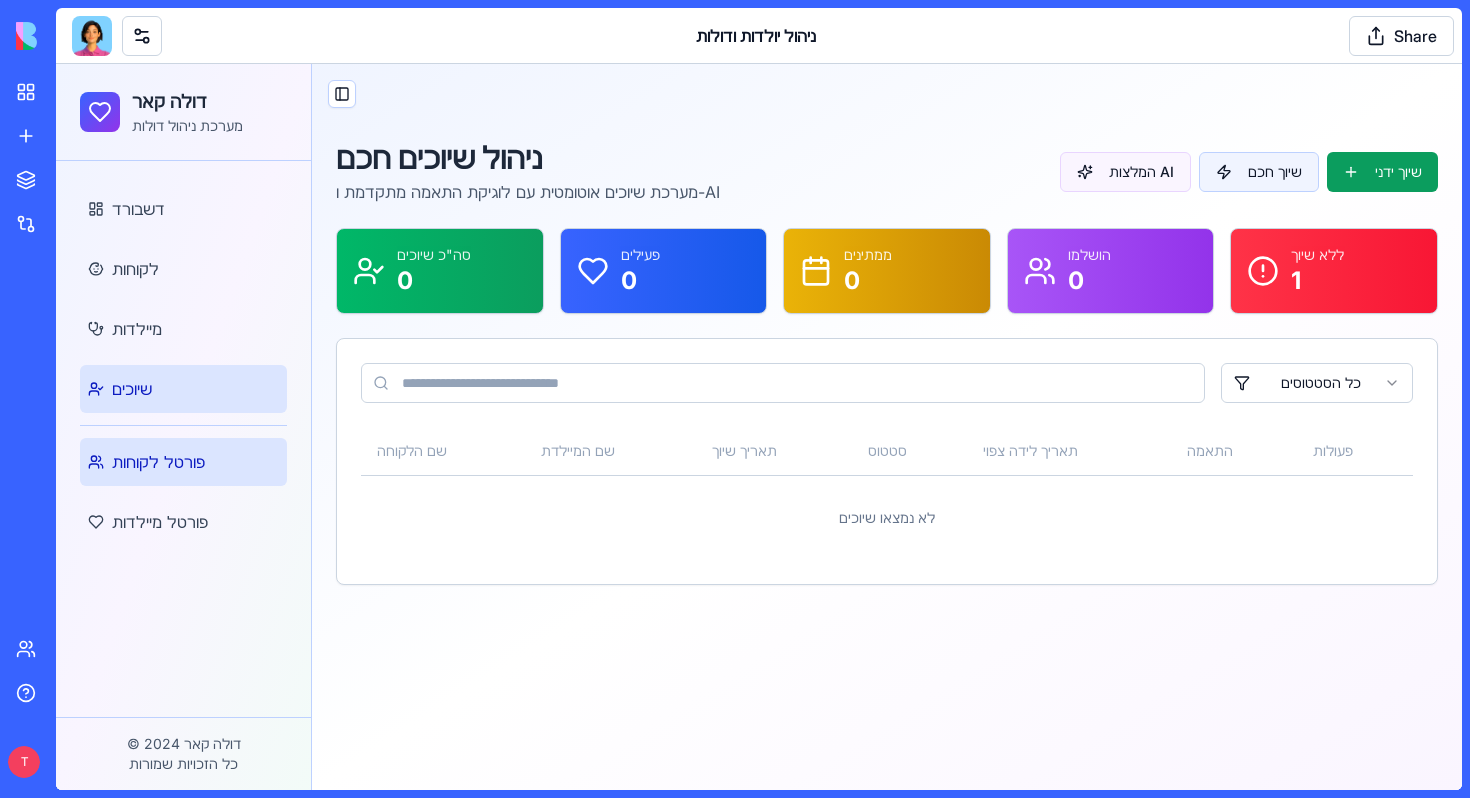 click on "פורטל לקוחות" at bounding box center [158, 462] 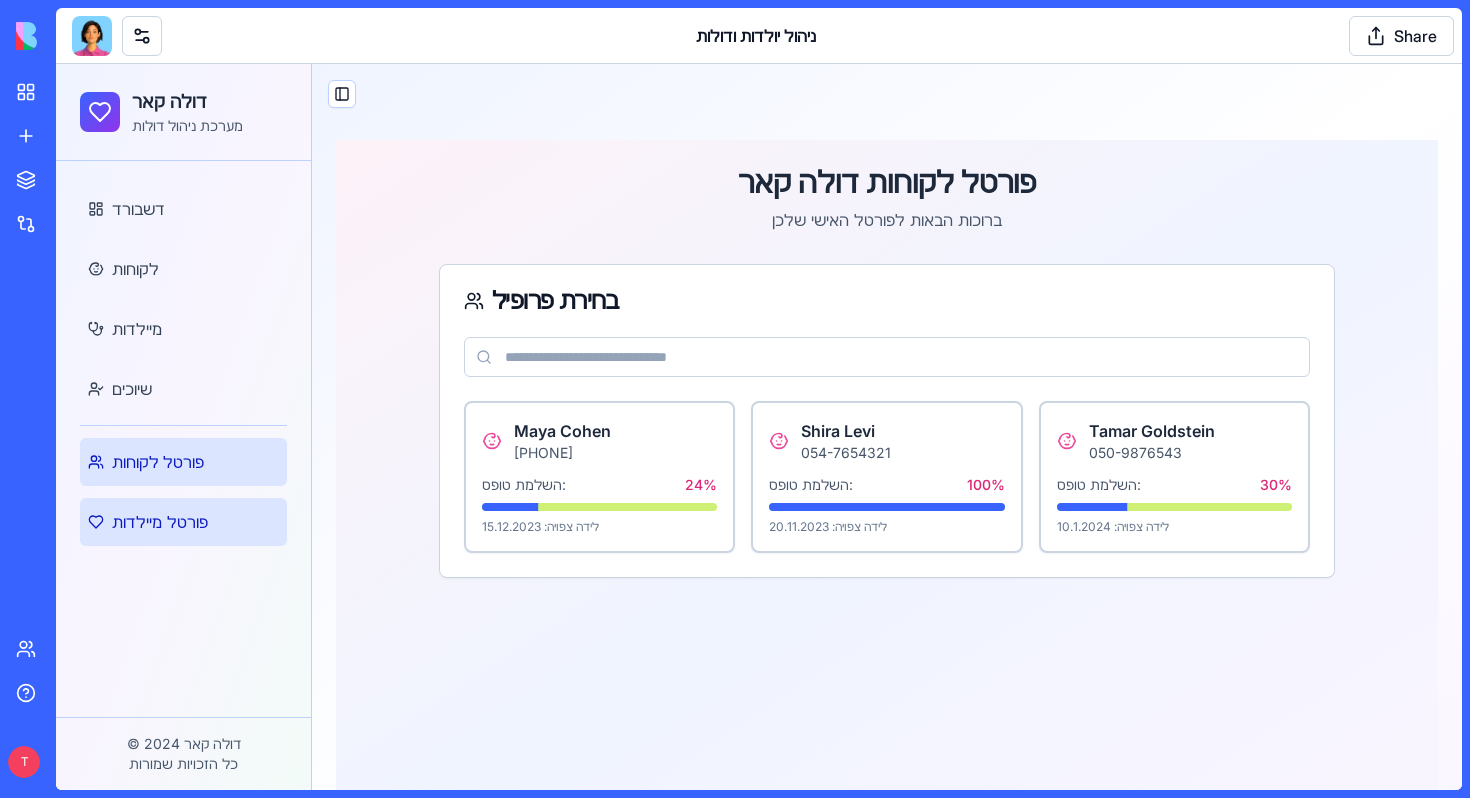 click on "פורטל מיילדות" at bounding box center (160, 522) 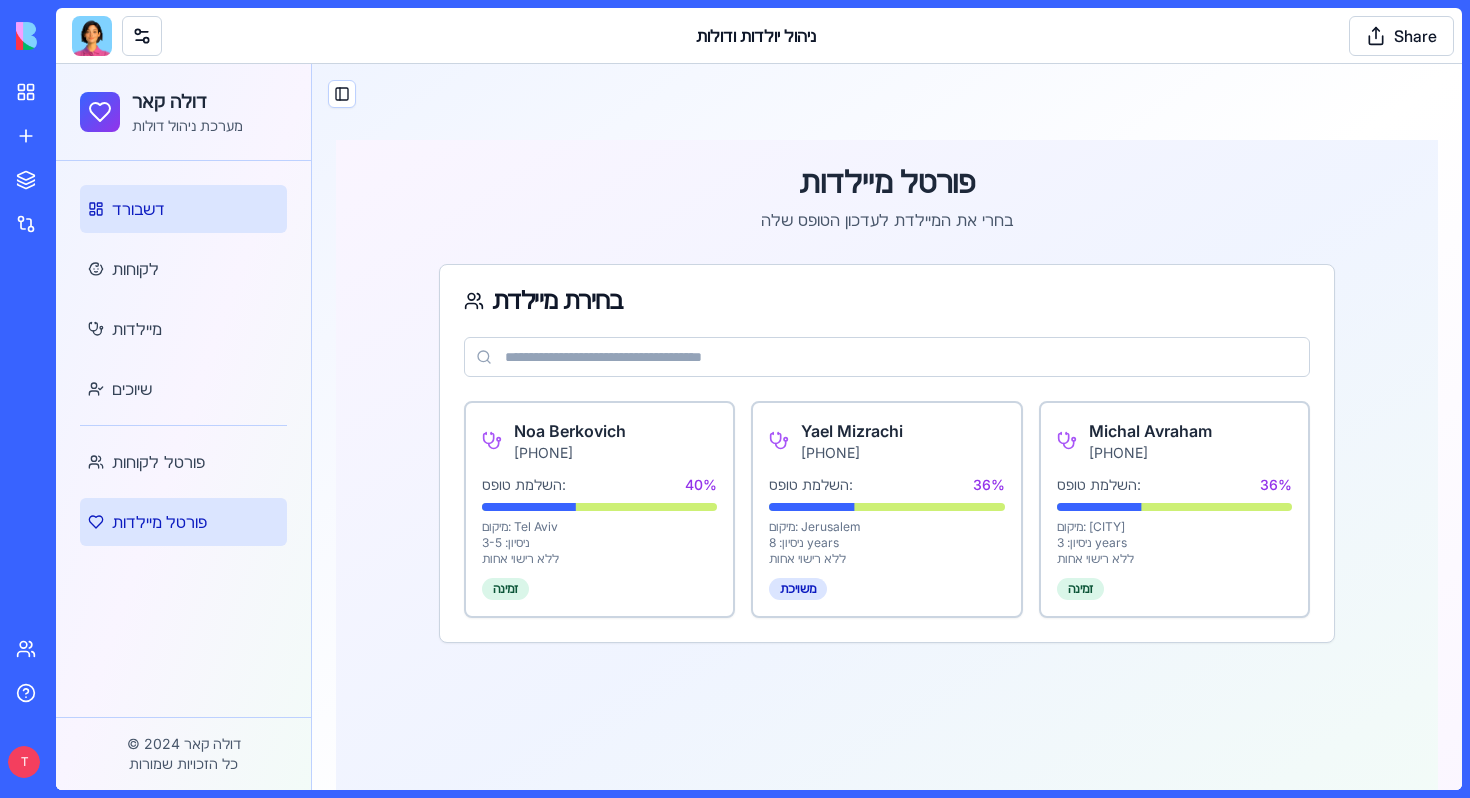 click on "דשבורד" at bounding box center [183, 209] 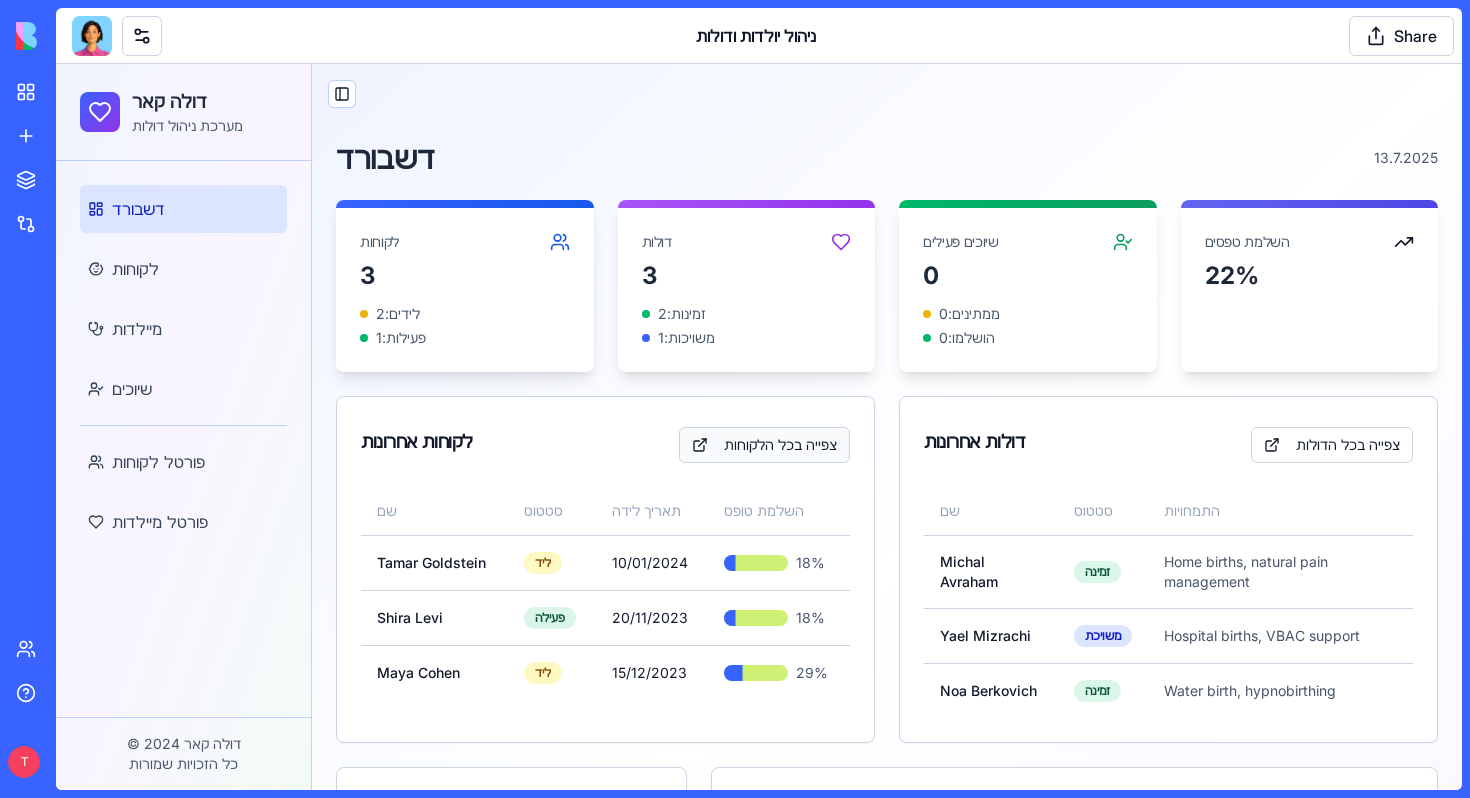 click on "צפייה בכל הלקוחות" at bounding box center [764, 445] 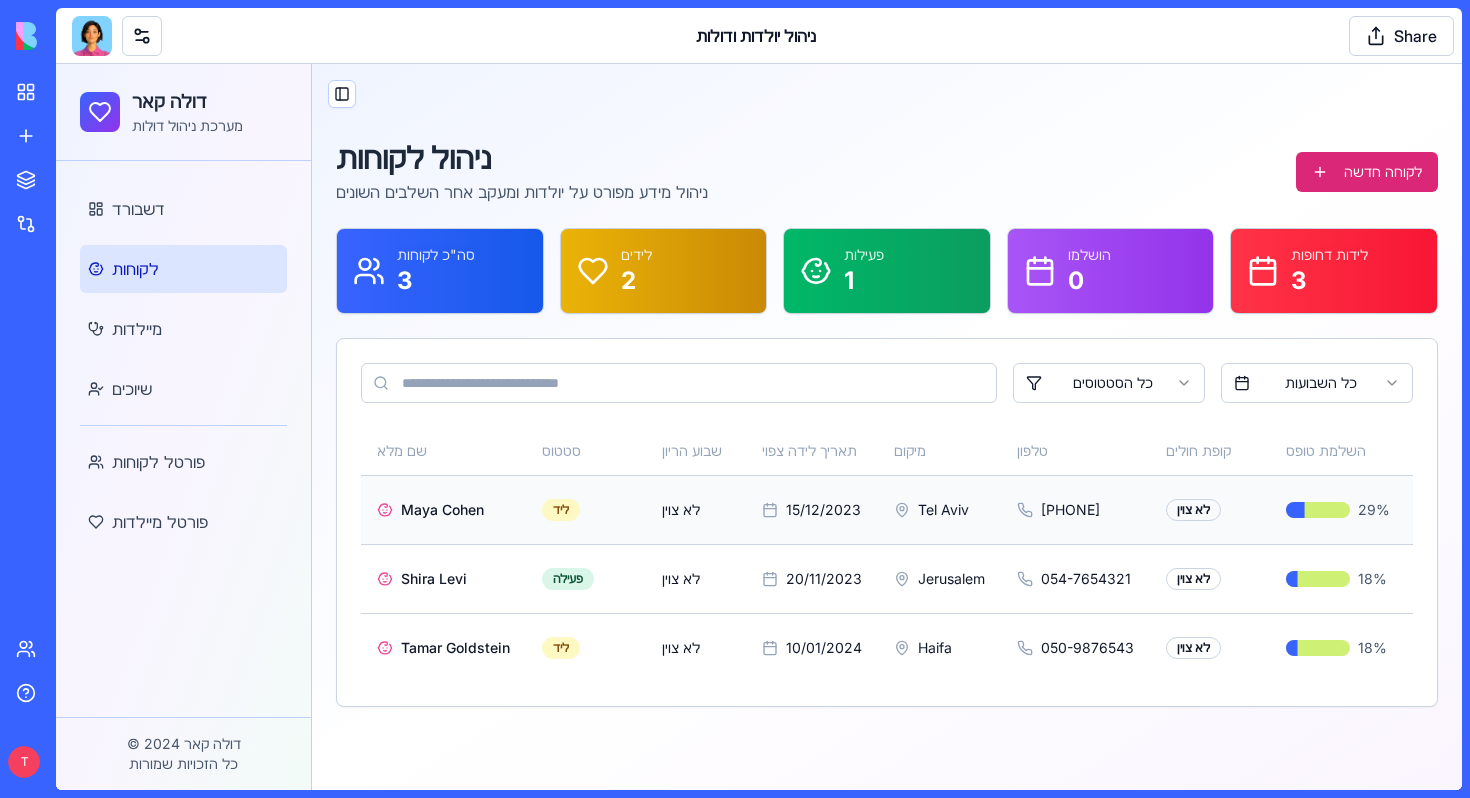 click on "Maya Cohen" at bounding box center (442, 510) 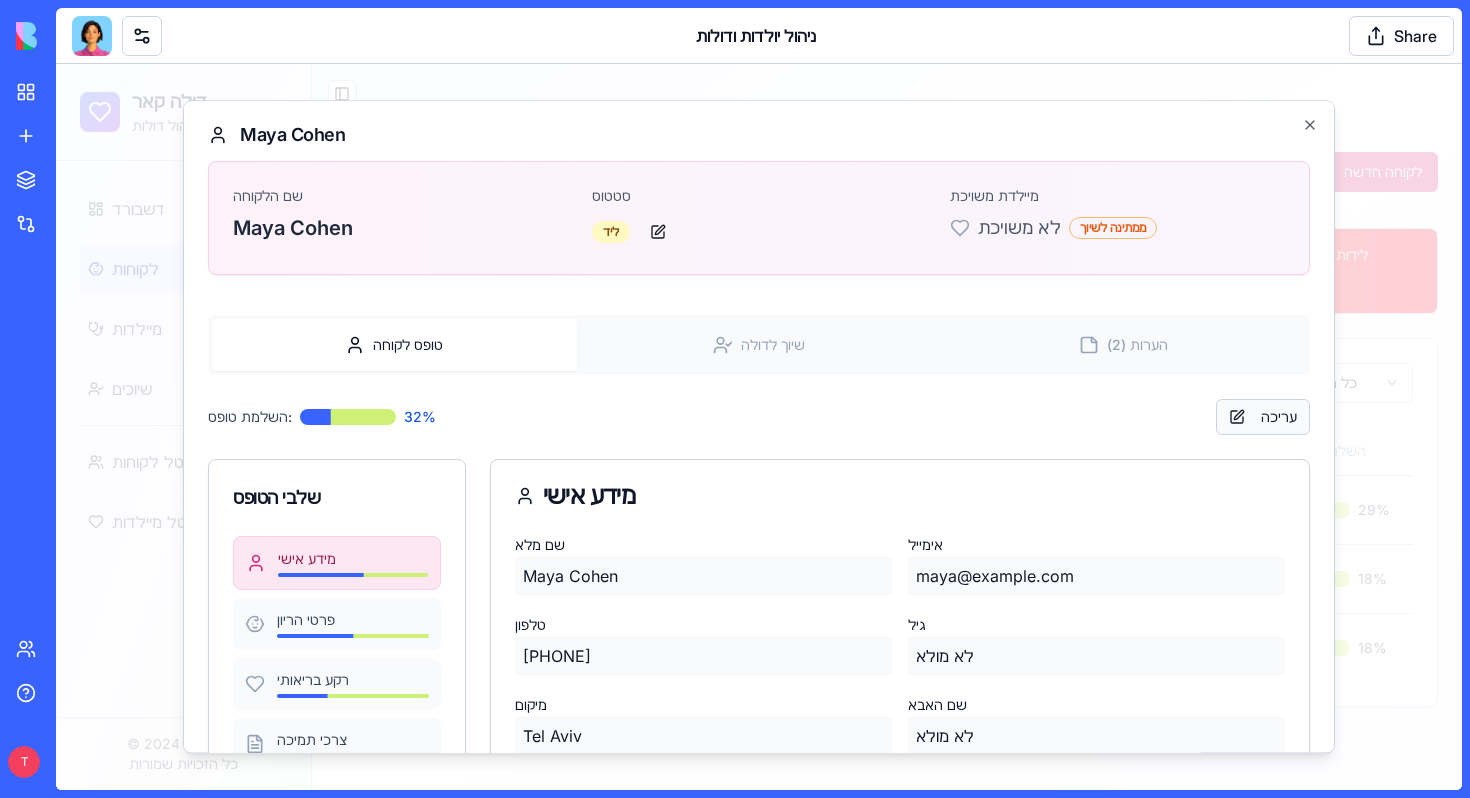 click on "עריכה" at bounding box center (1263, 417) 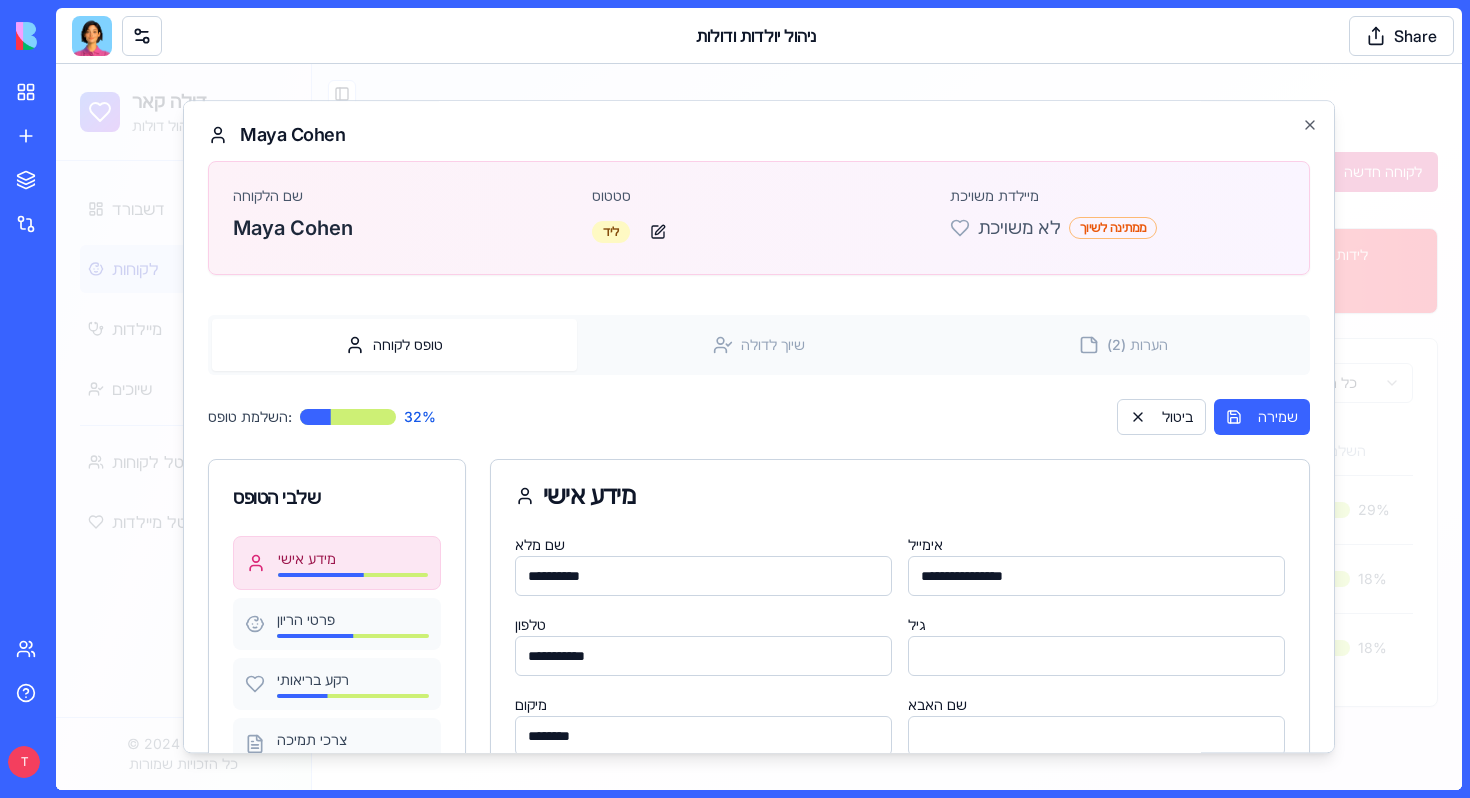 click on "Maya Cohen" at bounding box center [400, 228] 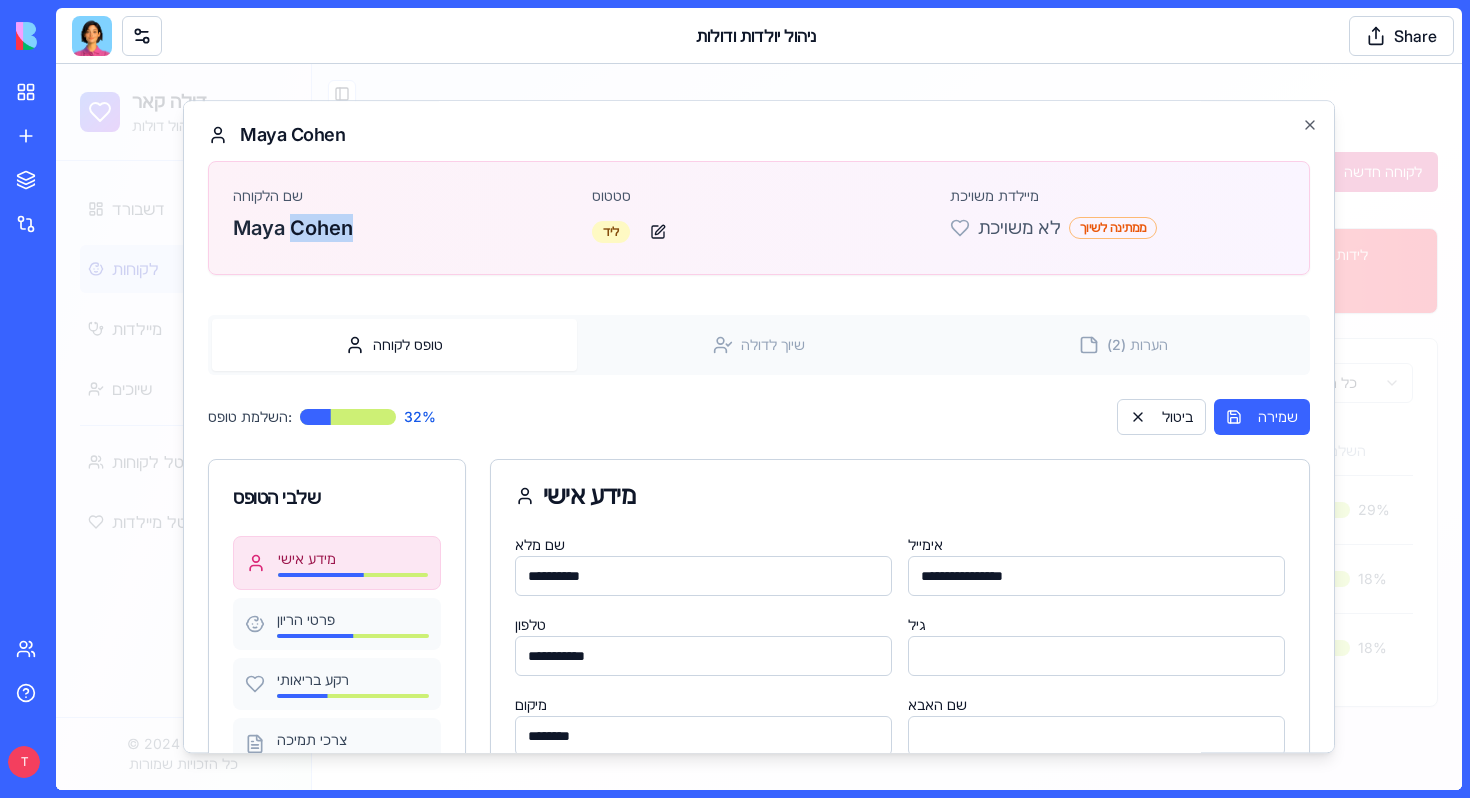 click on "Maya Cohen" at bounding box center (400, 228) 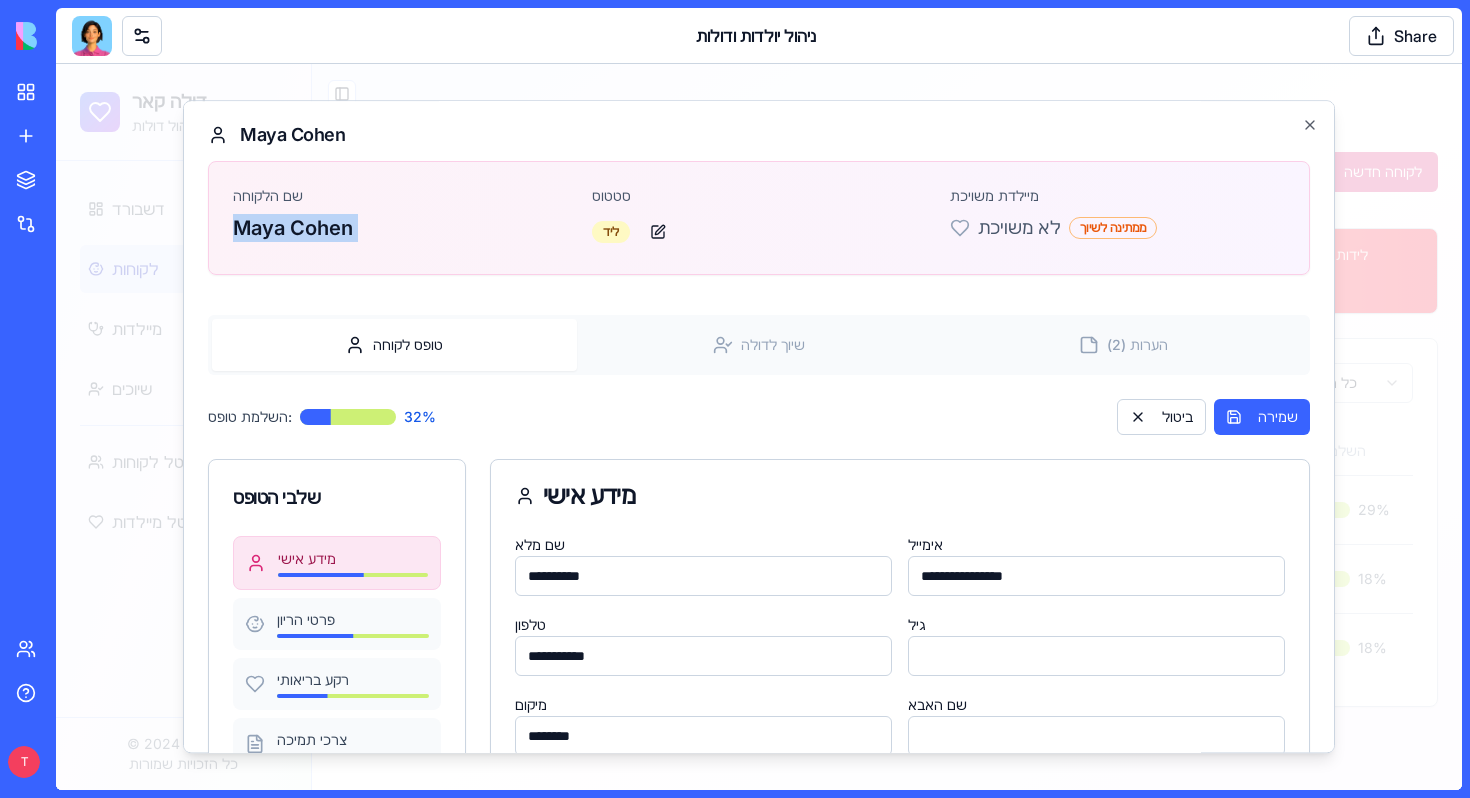 click on "Maya Cohen" at bounding box center [400, 228] 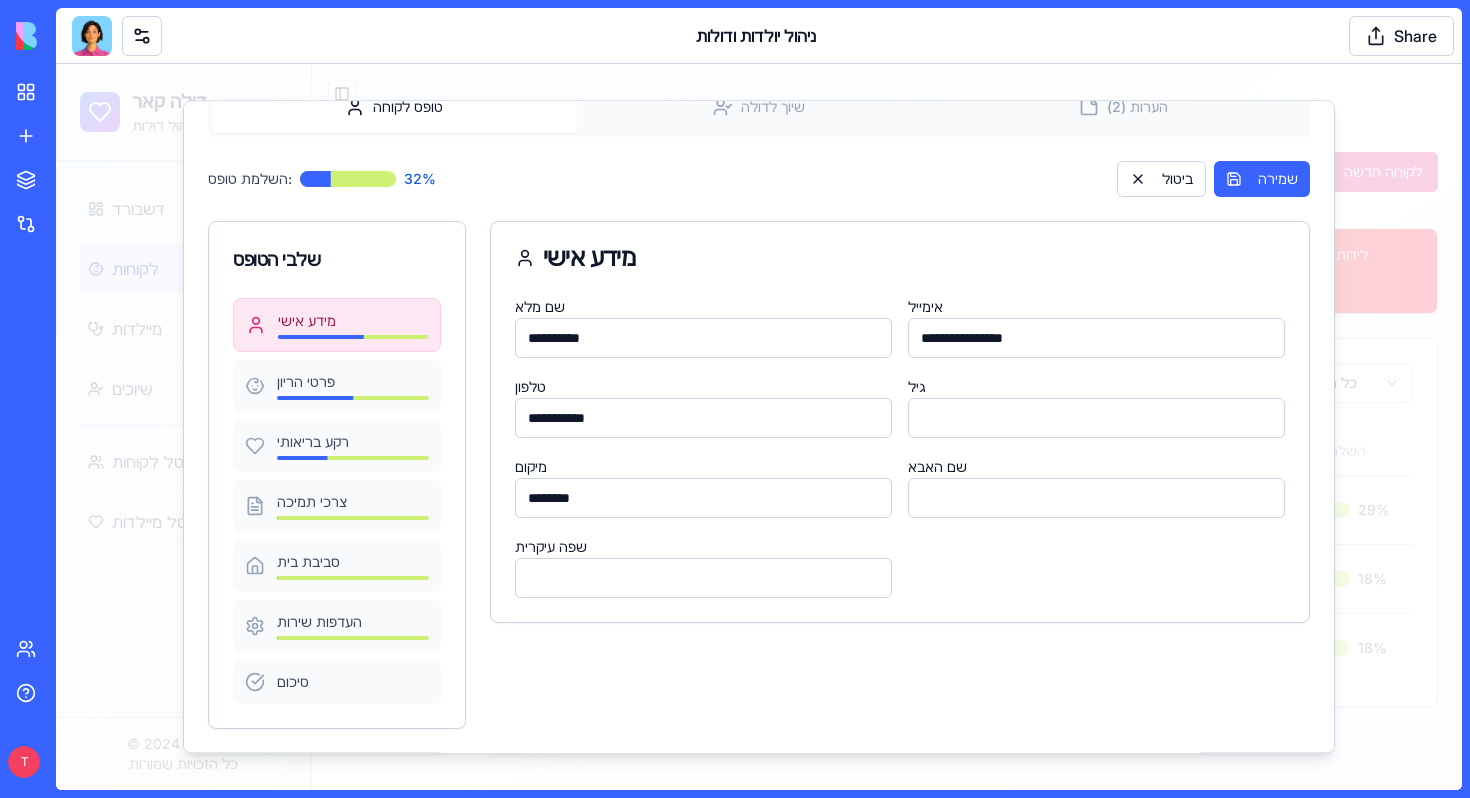 click on "**********" at bounding box center [703, 338] 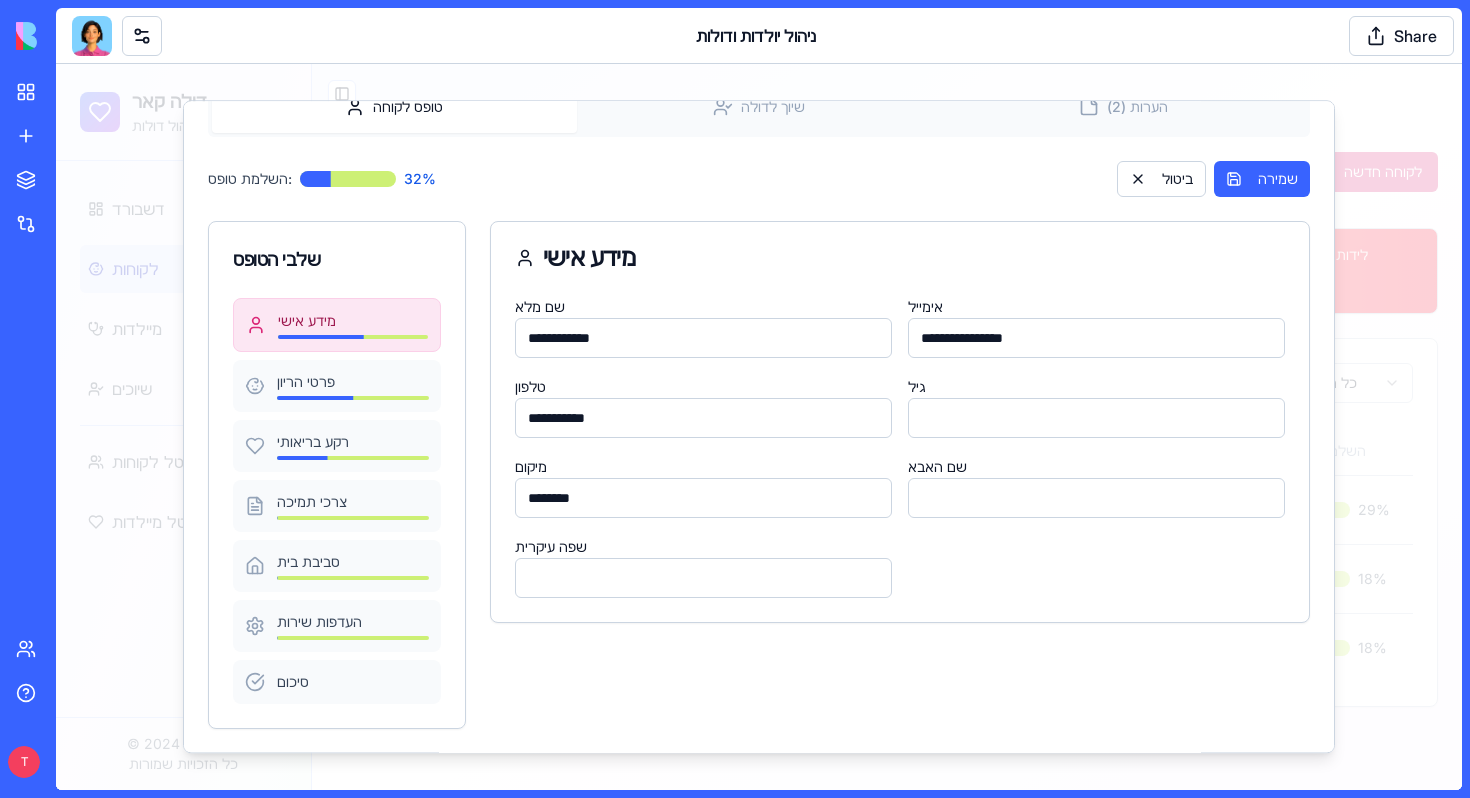 type on "**********" 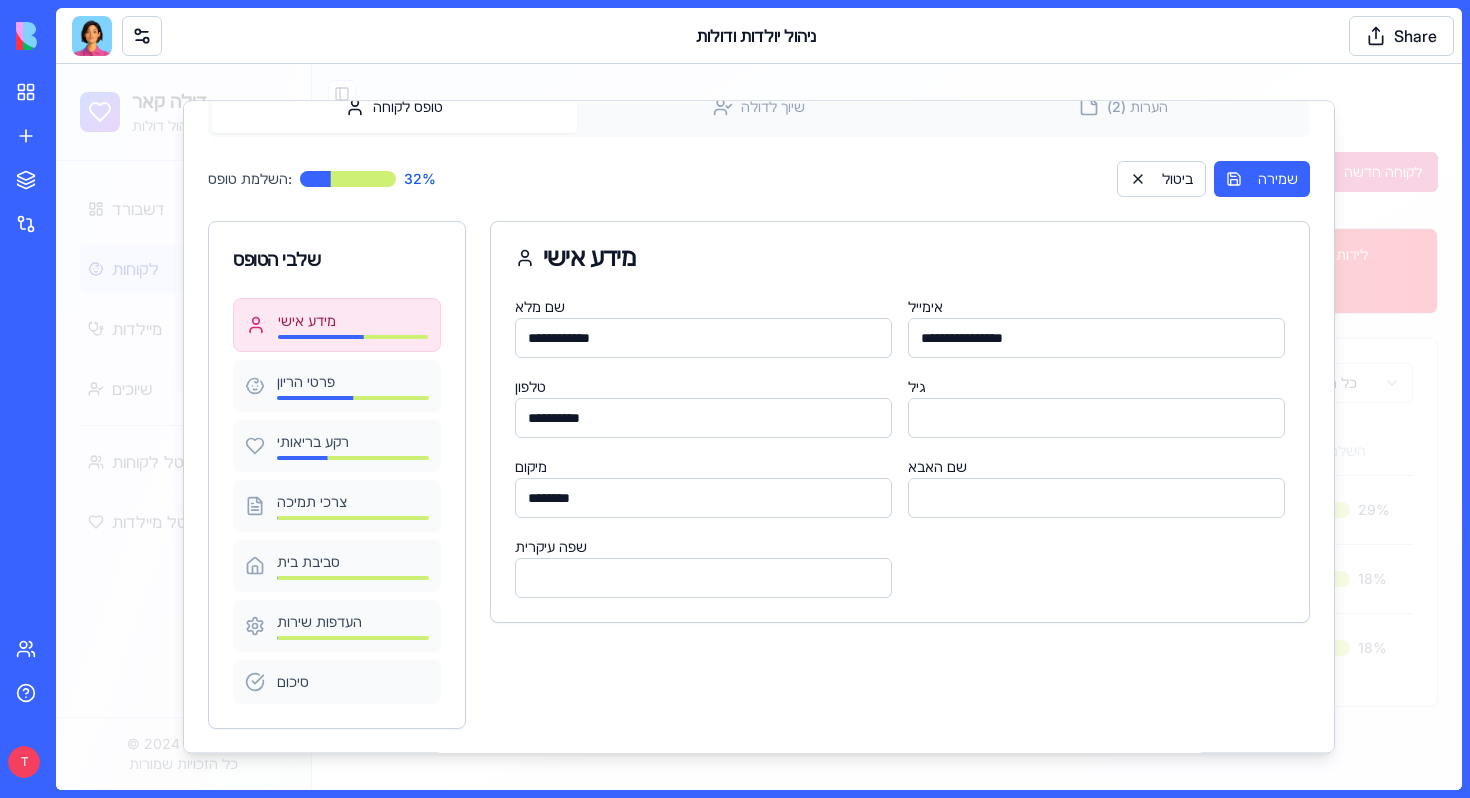 click on "**********" at bounding box center [703, 418] 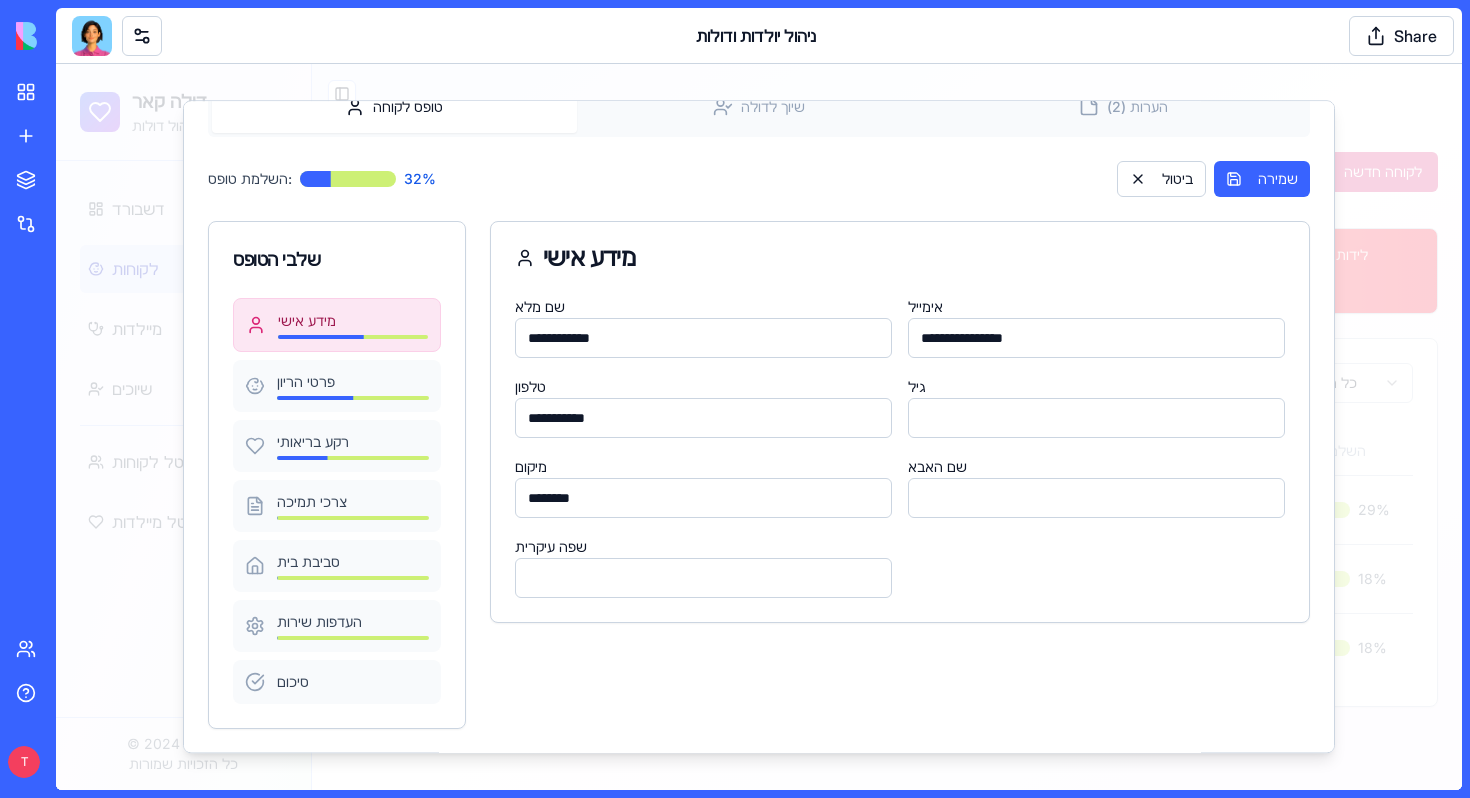 type on "**********" 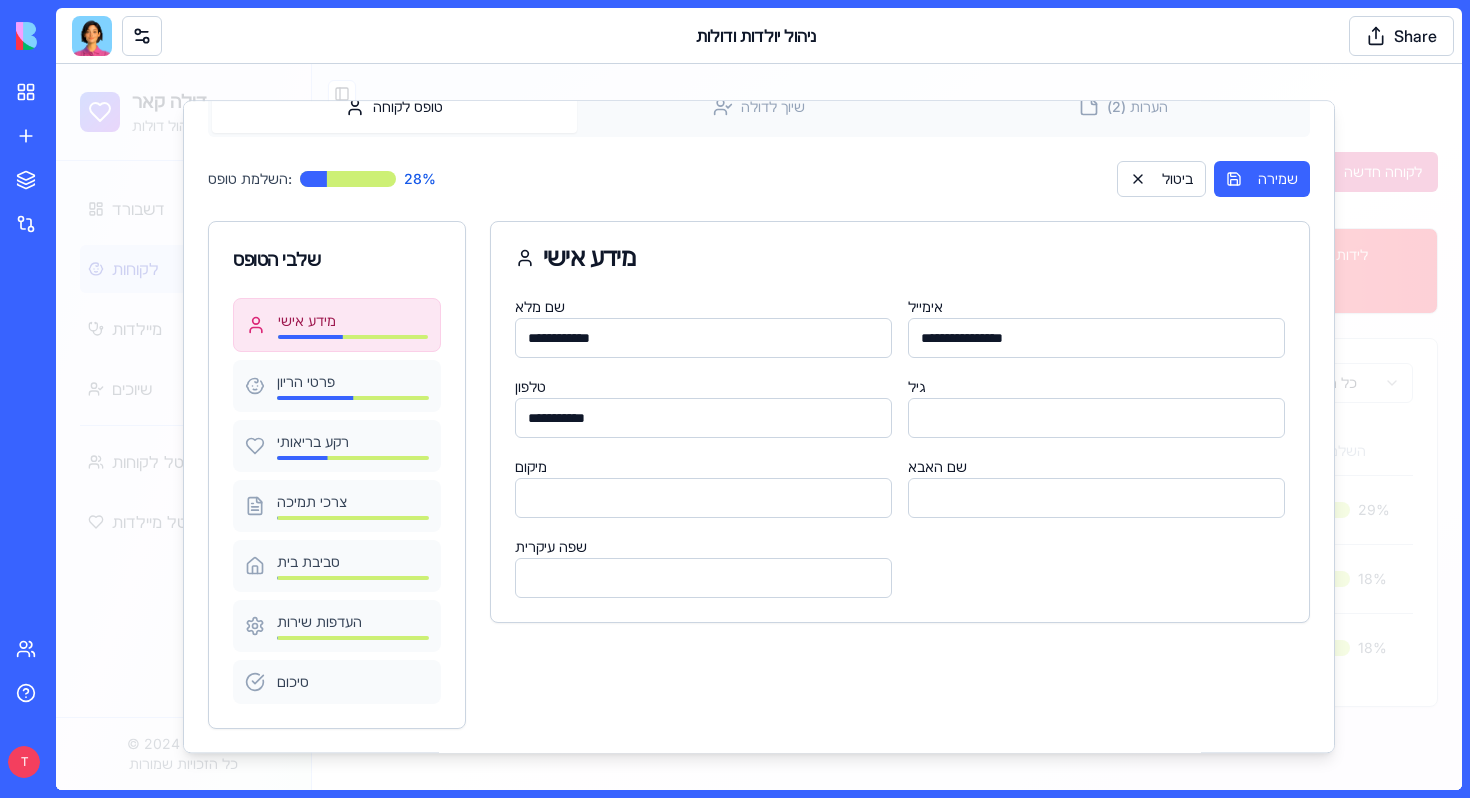 type 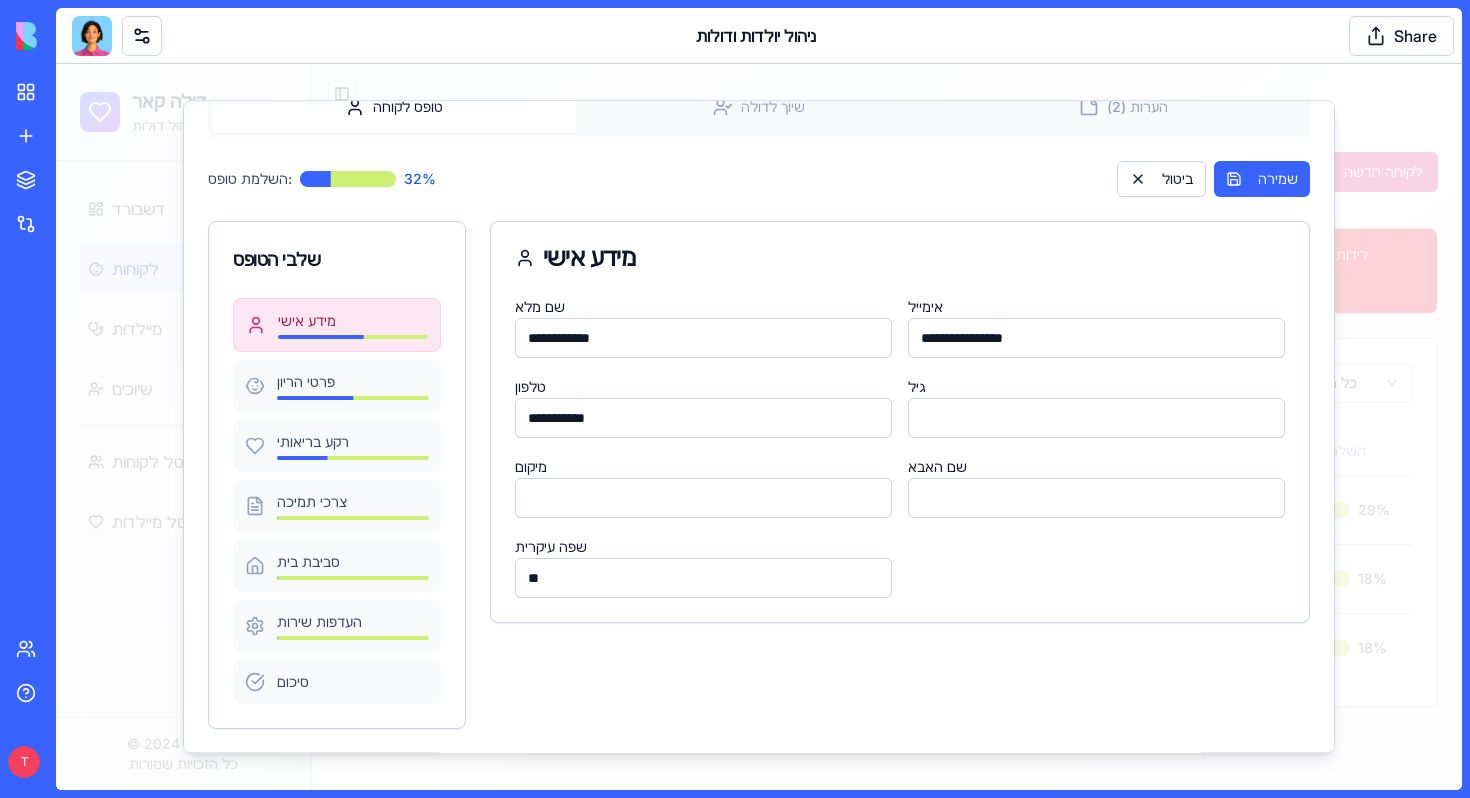 type on "*" 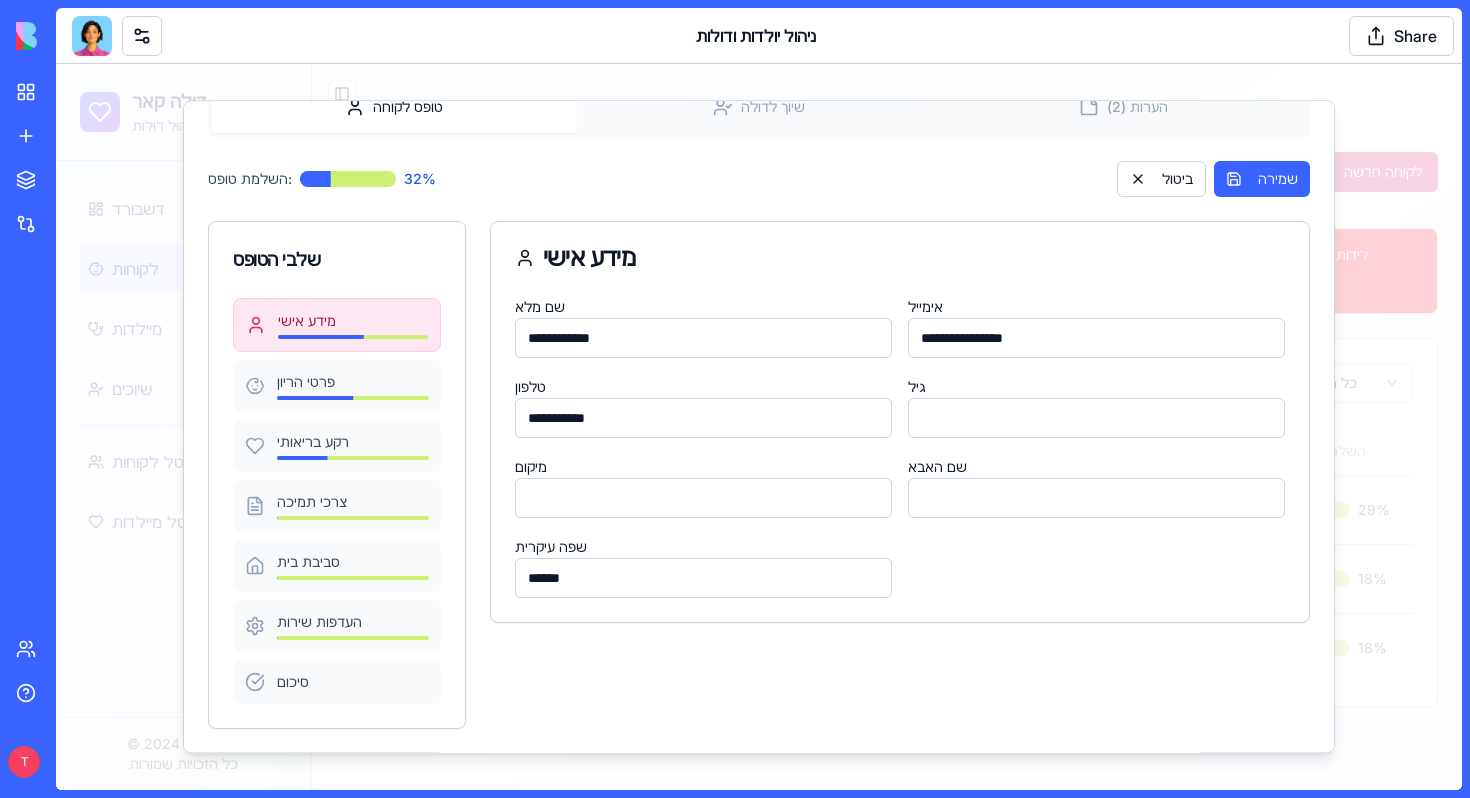 type on "*****" 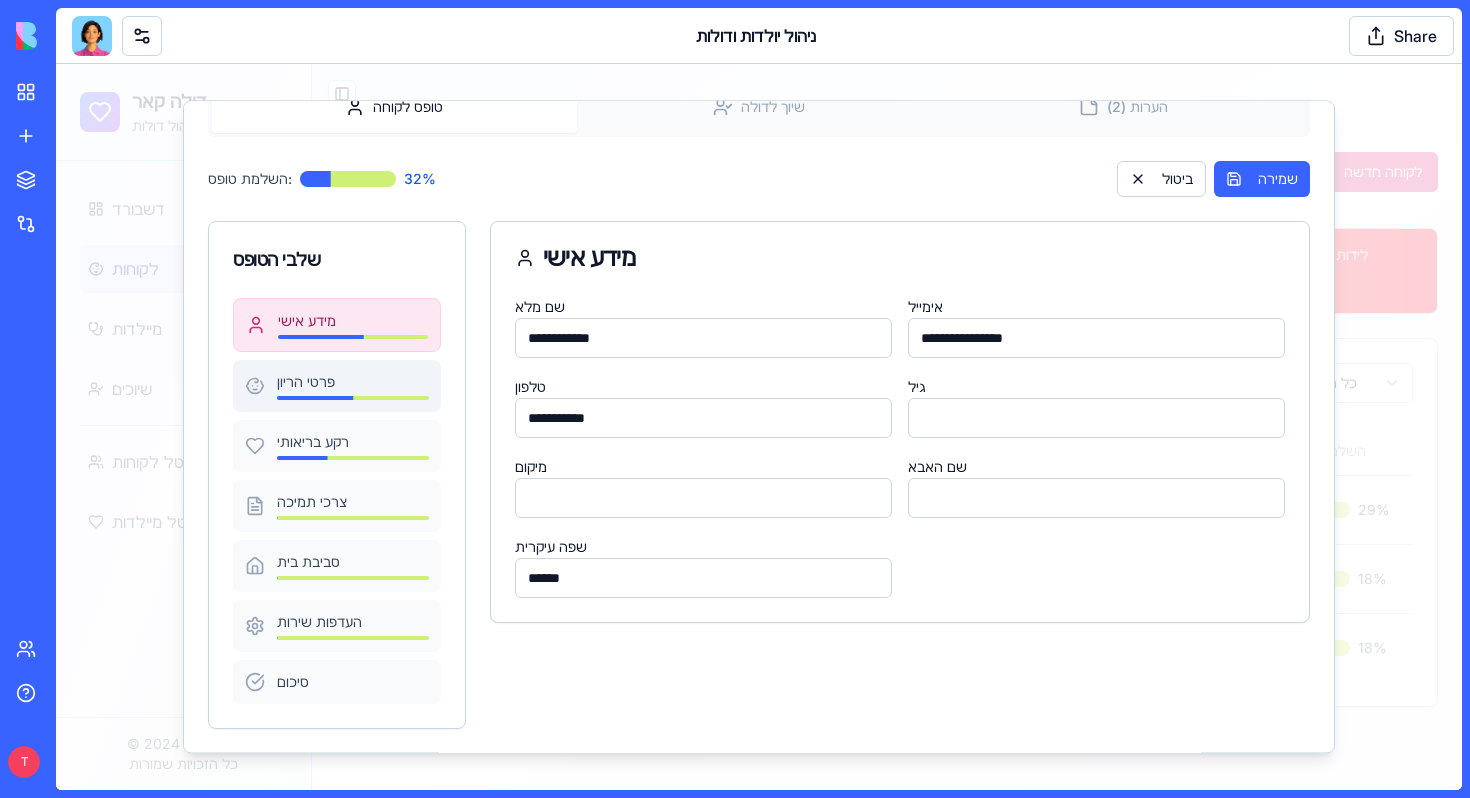 click on "פרטי הריון" at bounding box center [353, 382] 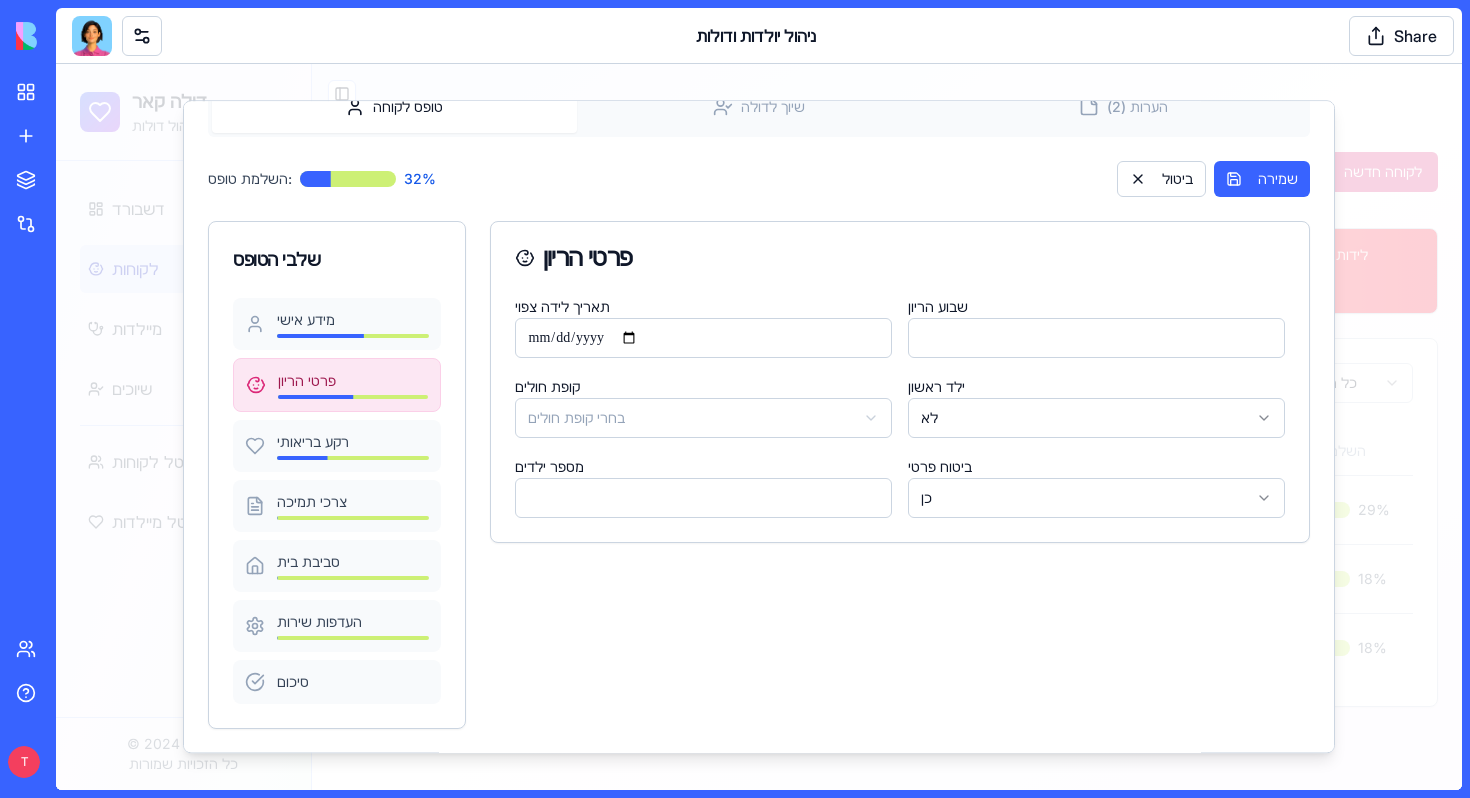 click on "**********" at bounding box center (703, 338) 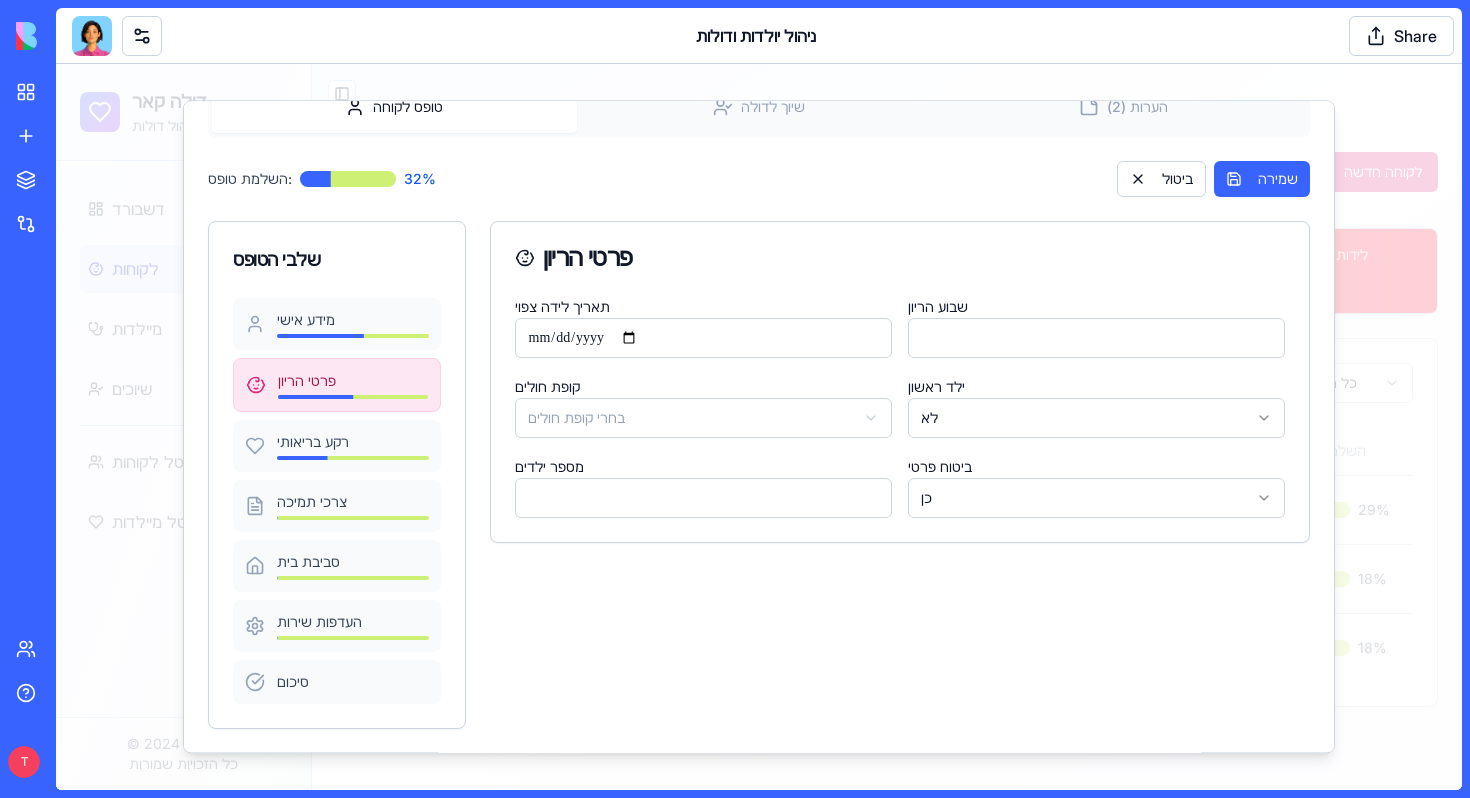 click on "**********" at bounding box center (703, 338) 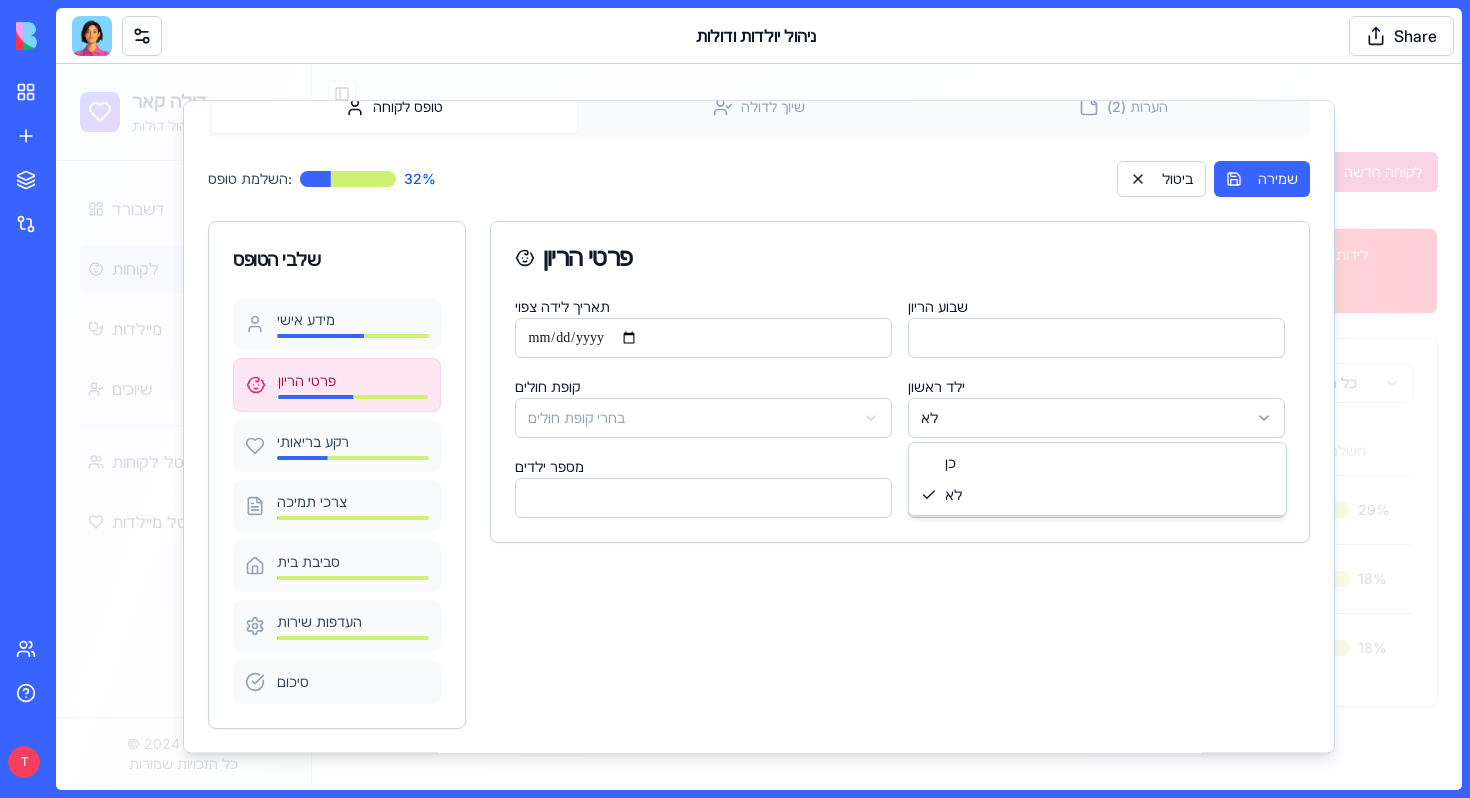 click on "דולה קאר מערכת ניהול דולות דשבורד לקוחות מיילדות שיוכים פורטל לקוחות פורטל מיילדות © 2024 דולה קאר כל הזכויות שמורות Toggle Sidebar ניהול לקוחות ניהול מידע מפורט על יולדות ומעקב אחר השלבים השונים לקוחה חדשה סה"כ לקוחות 3 לידים 2 פעילות 1 הושלמו 0 לידות דחופות 3 כל הסטטוסים כל השבועות שם מלא סטטוס שבוע הריון תאריך לידה צפוי מיקום טלפון קופת חולים השלמת טופס מיילדת משויכת פעולות Maya Cohen ליד לא צוין 15/12/2023 Tel Aviv [PHONE] לא צוין 29 % לא משויכת Shira Levi פעילה לא צוין 20/11/2023 Jerusalem [PHONE] לא צוין 18 % DL002 Tamar Goldstein ליד לא צוין 10/01/2024 Haifa [PHONE] לא צוין 18 % לא משויכת
Maya Cohen שם הלקוחה Maya Cohen ליד" at bounding box center (759, 427) 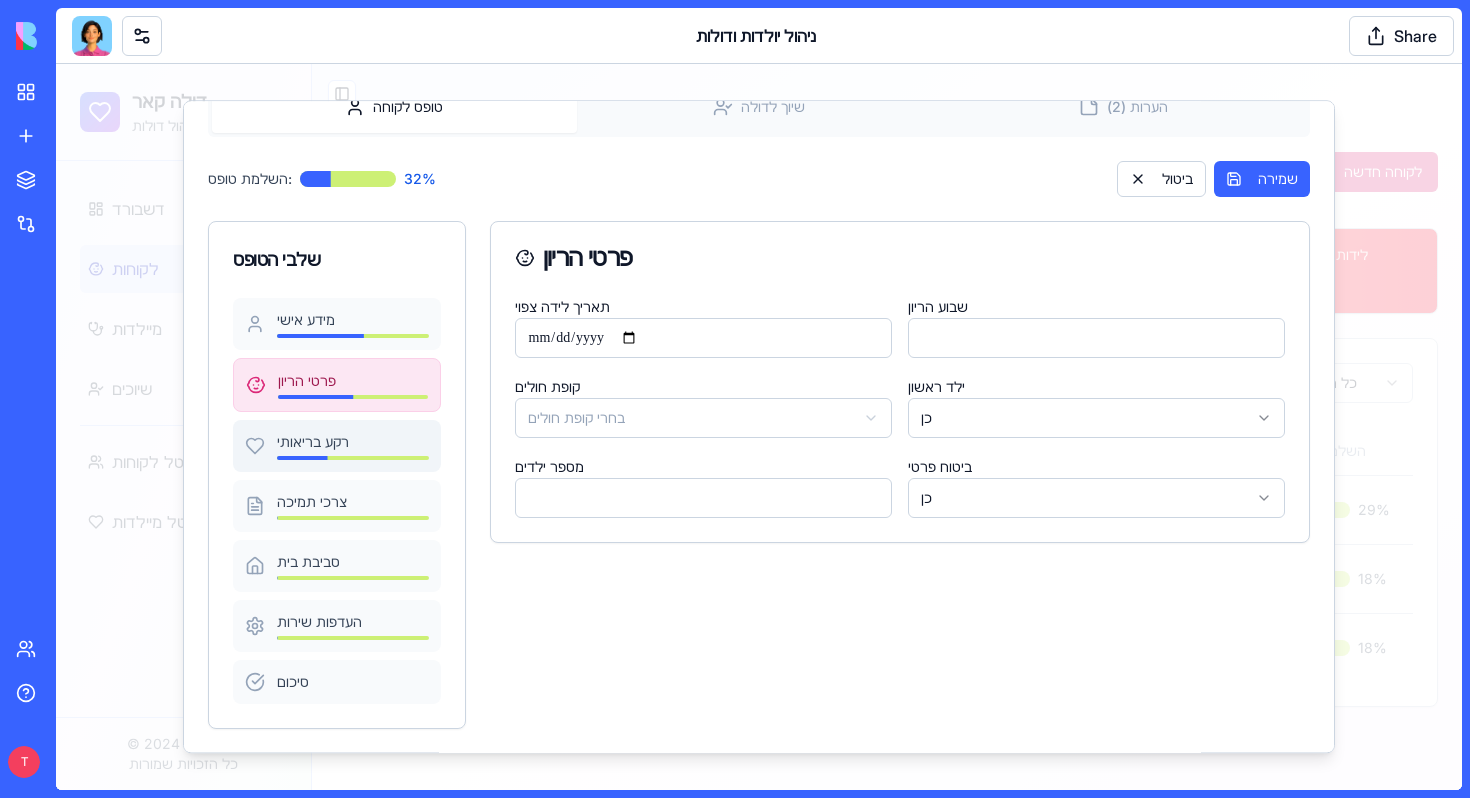 click on "רקע בריאותי" at bounding box center (353, 442) 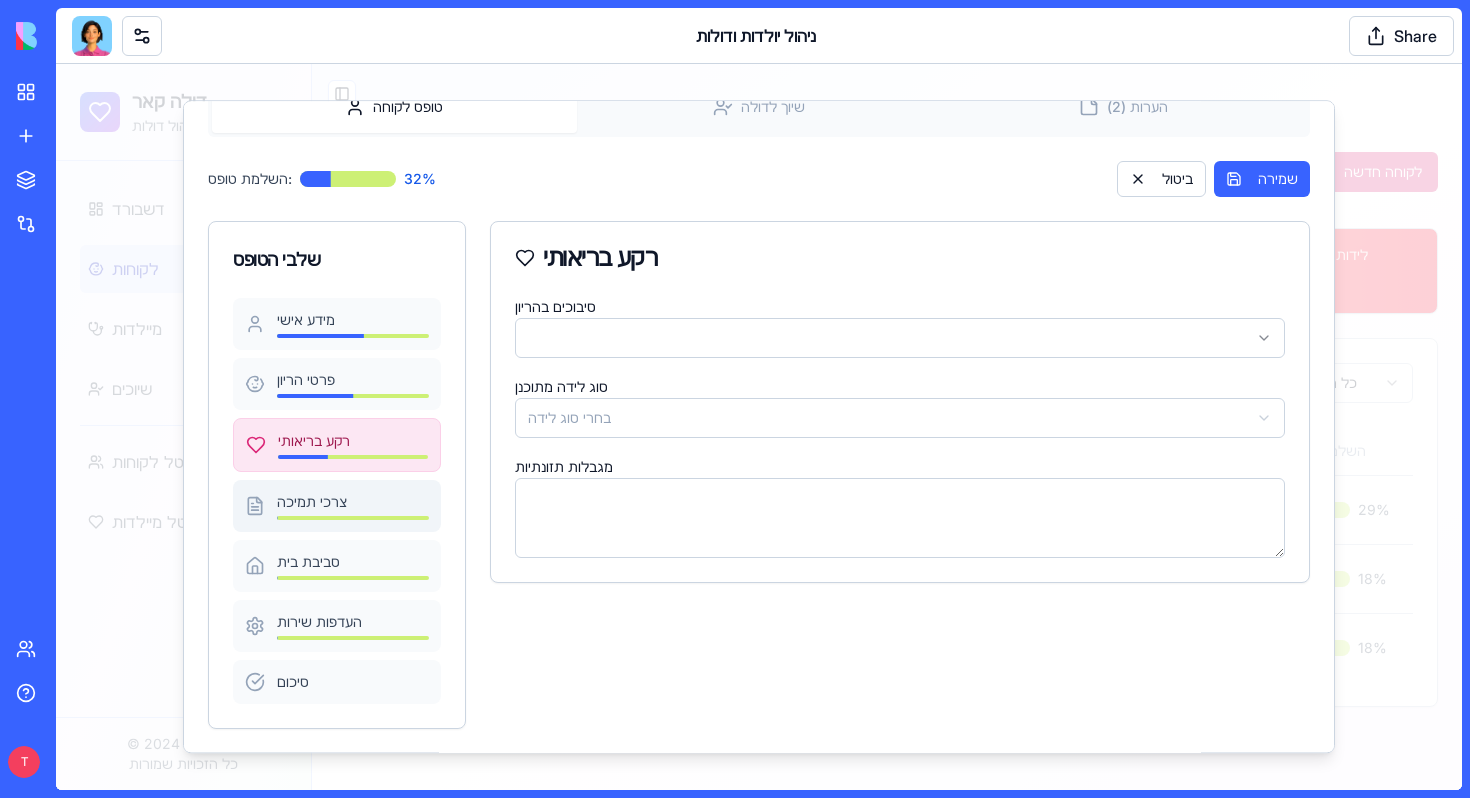 click on "צרכי תמיכה" at bounding box center [353, 502] 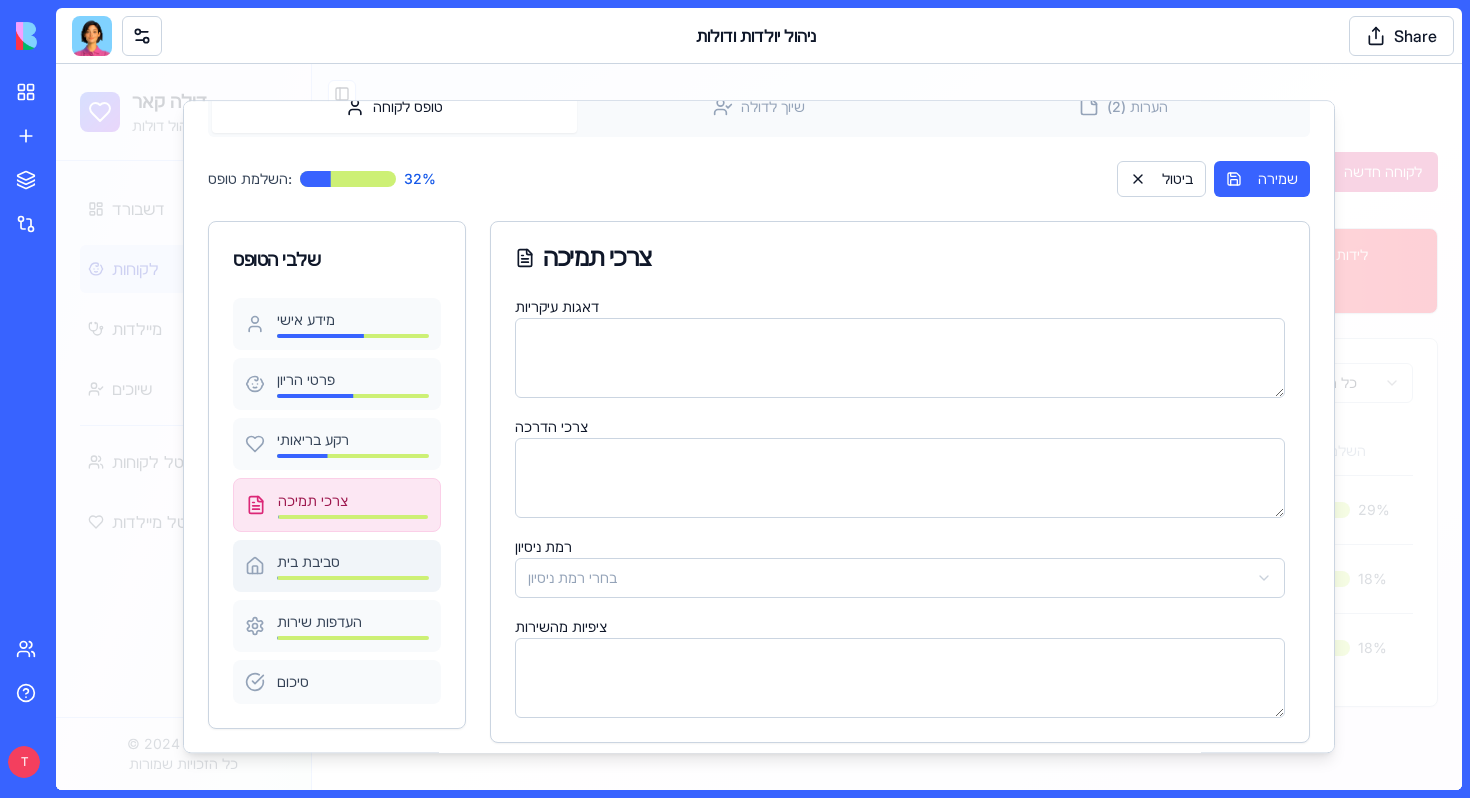 click on "סביבת בית" at bounding box center (353, 562) 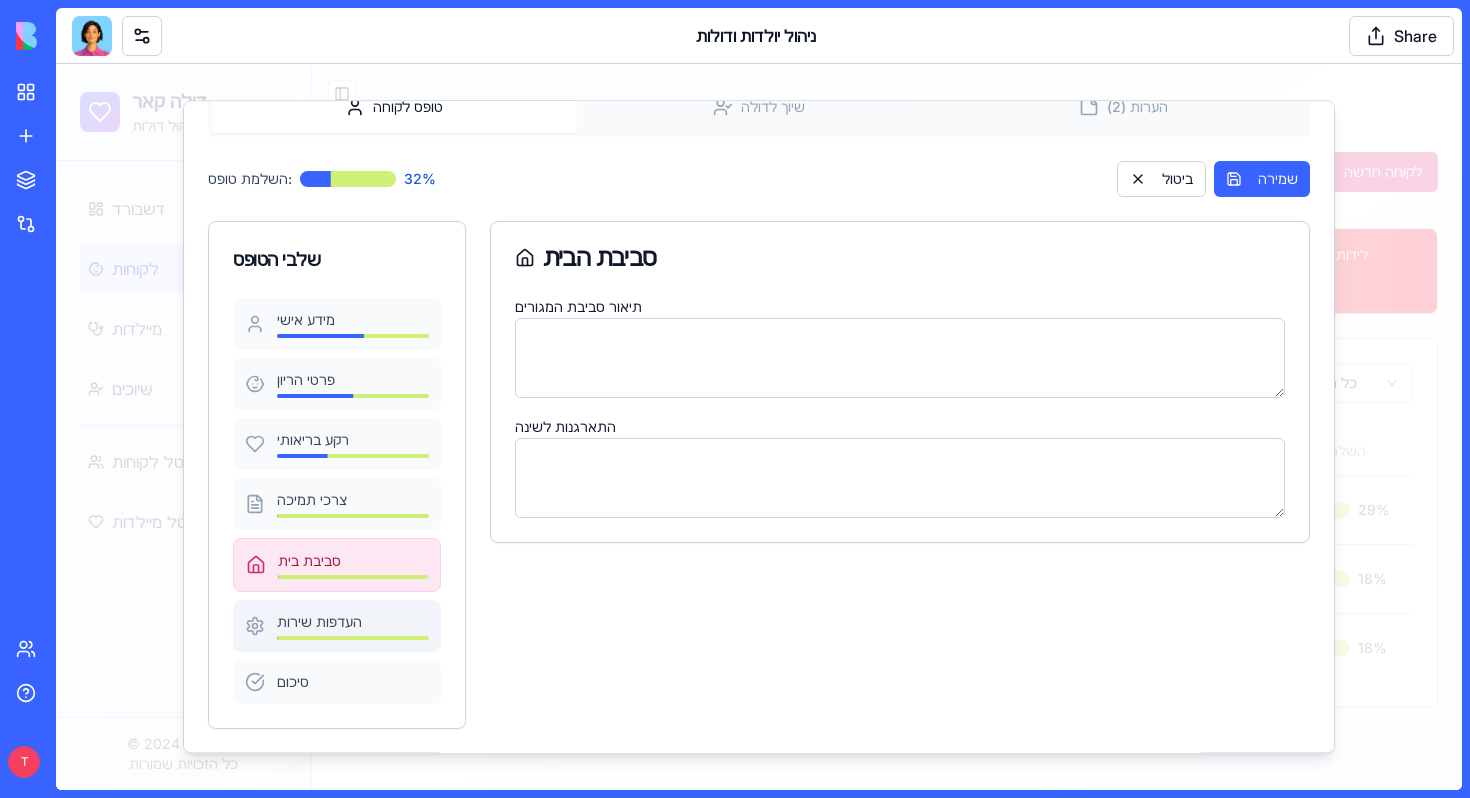 click on "העדפות שירות" at bounding box center [353, 622] 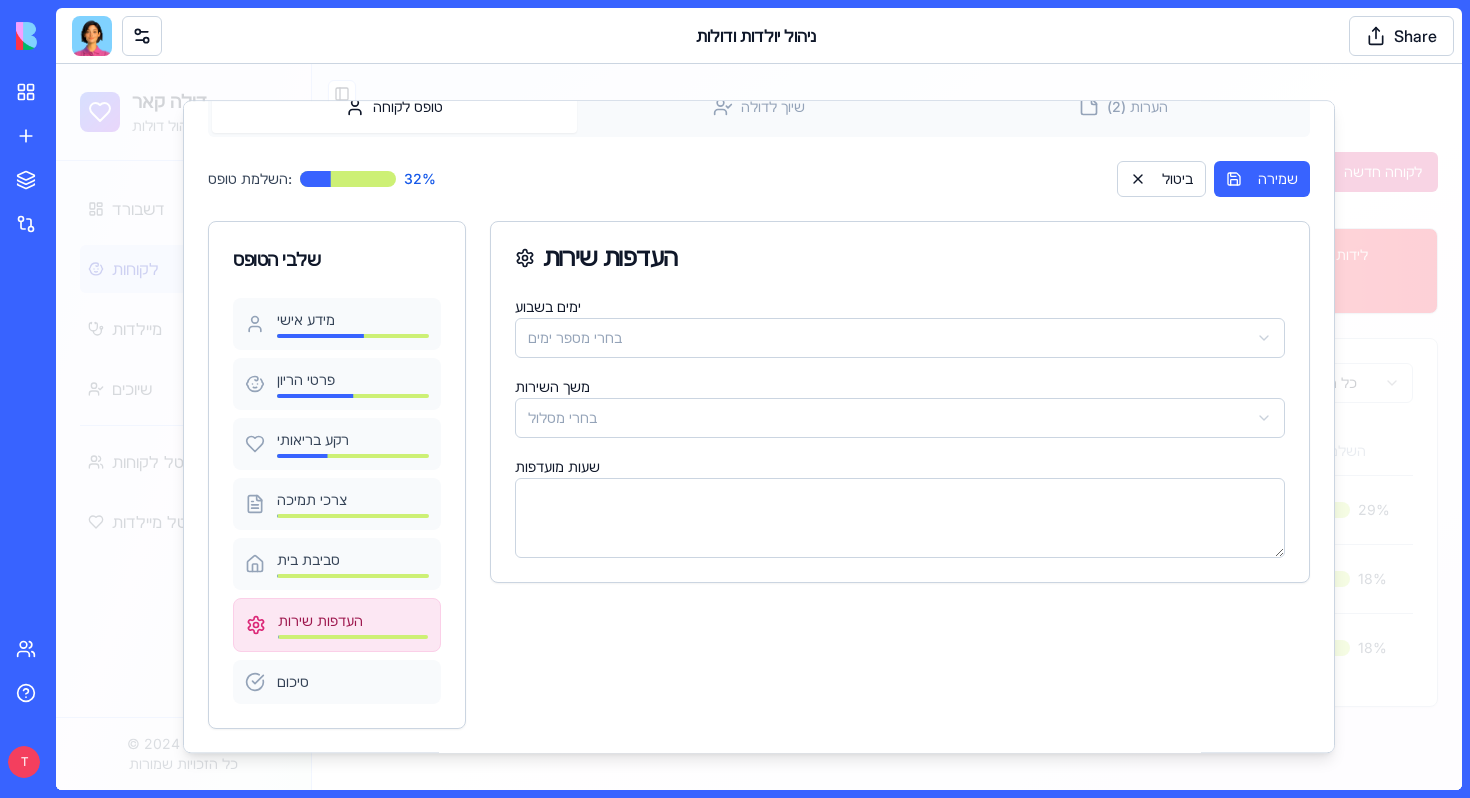 click on "דולה קאר מערכת ניהול דולות דשבורד לקוחות מיילדות שיוכים פורטל לקוחות פורטל מיילדות © 2024 דולה קאר כל הזכויות שמורות Toggle Sidebar ניהול לקוחות ניהול מידע מפורט על יולדות ומעקב אחר השלבים השונים לקוחה חדשה סה"כ לקוחות 3 לידים 2 פעילות 1 הושלמו 0 לידות דחופות 3 כל הסטטוסים כל השבועות שם מלא סטטוס שבוע הריון תאריך לידה צפוי מיקום טלפון קופת חולים השלמת טופס מיילדת משויכת פעולות Maya Cohen ליד לא צוין 15/12/2023 Tel Aviv [PHONE] לא צוין 29 % לא משויכת Shira Levi פעילה לא צוין 20/11/2023 Jerusalem [PHONE] לא צוין 18 % DL002 Tamar Goldstein ליד לא צוין 10/01/2024 Haifa [PHONE] לא צוין 18 % לא משויכת
Maya Cohen שם הלקוחה Maya Cohen ליד" at bounding box center [759, 427] 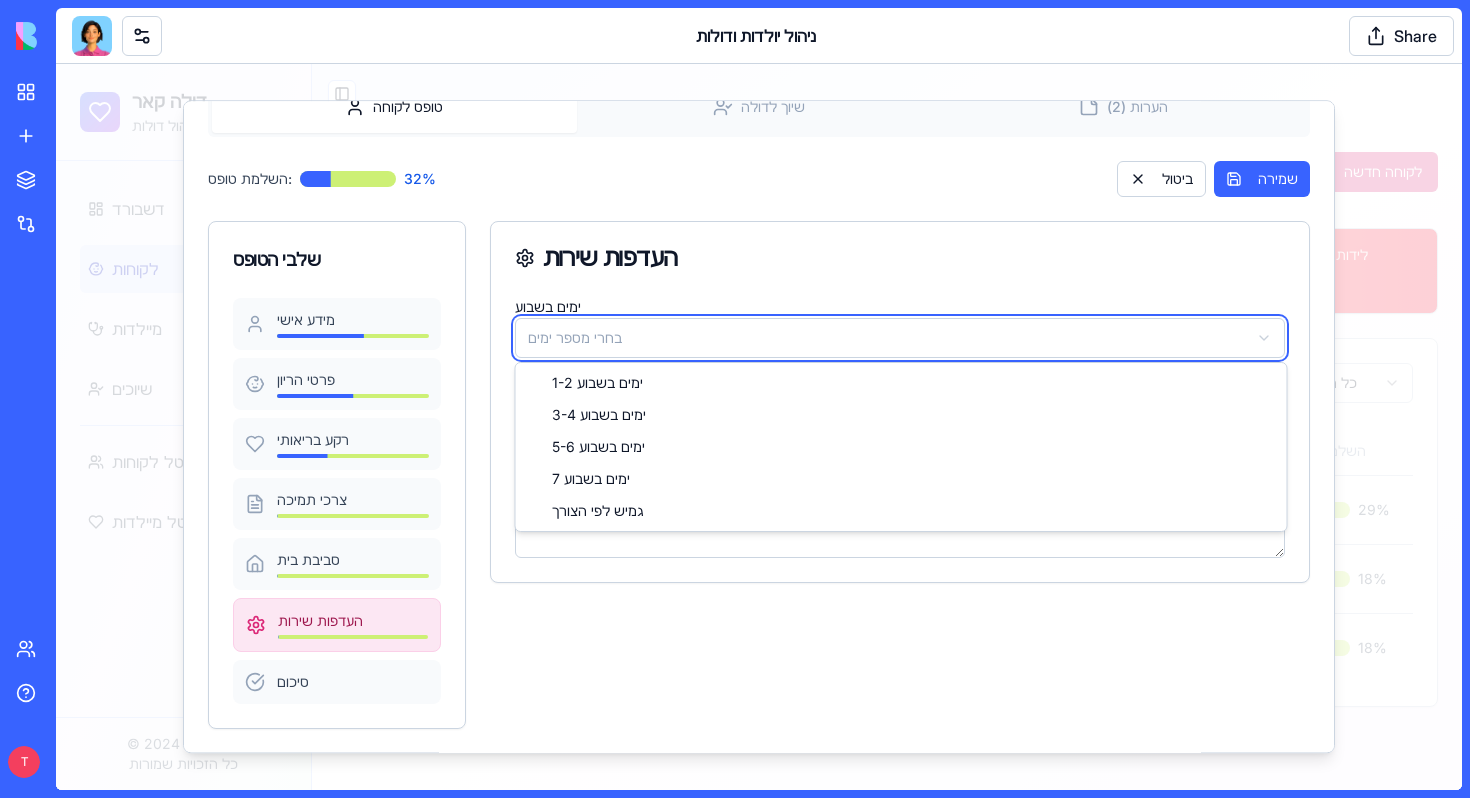 click on "דולה קאר מערכת ניהול דולות דשבורד לקוחות מיילדות שיוכים פורטל לקוחות פורטל מיילדות © 2024 דולה קאר כל הזכויות שמורות Toggle Sidebar ניהול לקוחות ניהול מידע מפורט על יולדות ומעקב אחר השלבים השונים לקוחה חדשה סה"כ לקוחות 3 לידים 2 פעילות 1 הושלמו 0 לידות דחופות 3 כל הסטטוסים כל השבועות שם מלא סטטוס שבוע הריון תאריך לידה צפוי מיקום טלפון קופת חולים השלמת טופס מיילדת משויכת פעולות Maya Cohen ליד לא צוין 15/12/2023 Tel Aviv [PHONE] לא צוין 29 % לא משויכת Shira Levi פעילה לא צוין 20/11/2023 Jerusalem [PHONE] לא צוין 18 % DL002 Tamar Goldstein ליד לא צוין 10/01/2024 Haifa [PHONE] לא צוין 18 % לא משויכת
Maya Cohen שם הלקוחה Maya Cohen ליד" at bounding box center [759, 427] 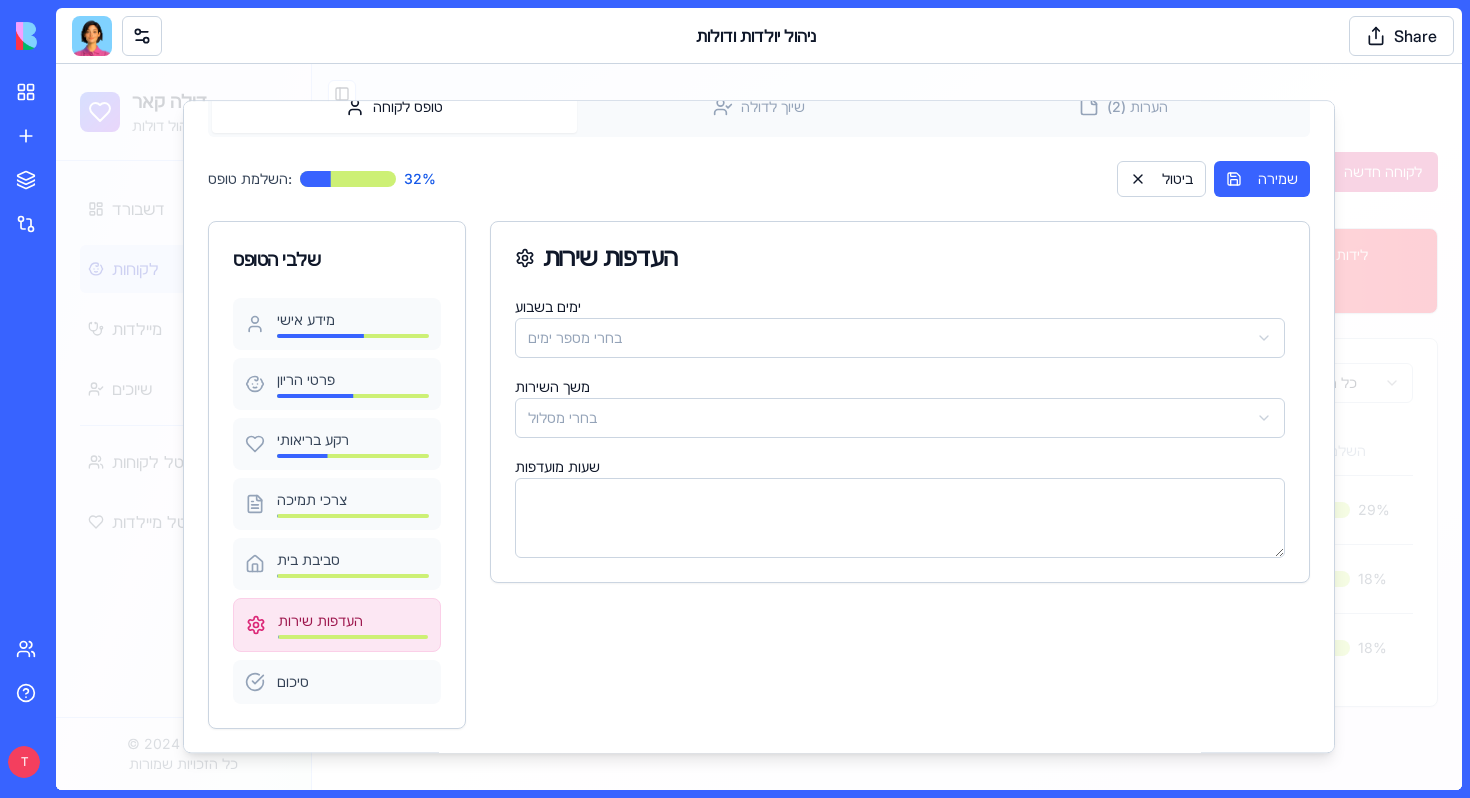 click on "דולה קאר מערכת ניהול דולות דשבורד לקוחות מיילדות שיוכים פורטל לקוחות פורטל מיילדות © 2024 דולה קאר כל הזכויות שמורות Toggle Sidebar ניהול לקוחות ניהול מידע מפורט על יולדות ומעקב אחר השלבים השונים לקוחה חדשה סה"כ לקוחות 3 לידים 2 פעילות 1 הושלמו 0 לידות דחופות 3 כל הסטטוסים כל השבועות שם מלא סטטוס שבוע הריון תאריך לידה צפוי מיקום טלפון קופת חולים השלמת טופס מיילדת משויכת פעולות Maya Cohen ליד לא צוין 15/12/2023 Tel Aviv [PHONE] לא צוין 29 % לא משויכת Shira Levi פעילה לא צוין 20/11/2023 Jerusalem [PHONE] לא צוין 18 % DL002 Tamar Goldstein ליד לא צוין 10/01/2024 Haifa [PHONE] לא צוין 18 % לא משויכת
Maya Cohen שם הלקוחה Maya Cohen ליד" at bounding box center (759, 427) 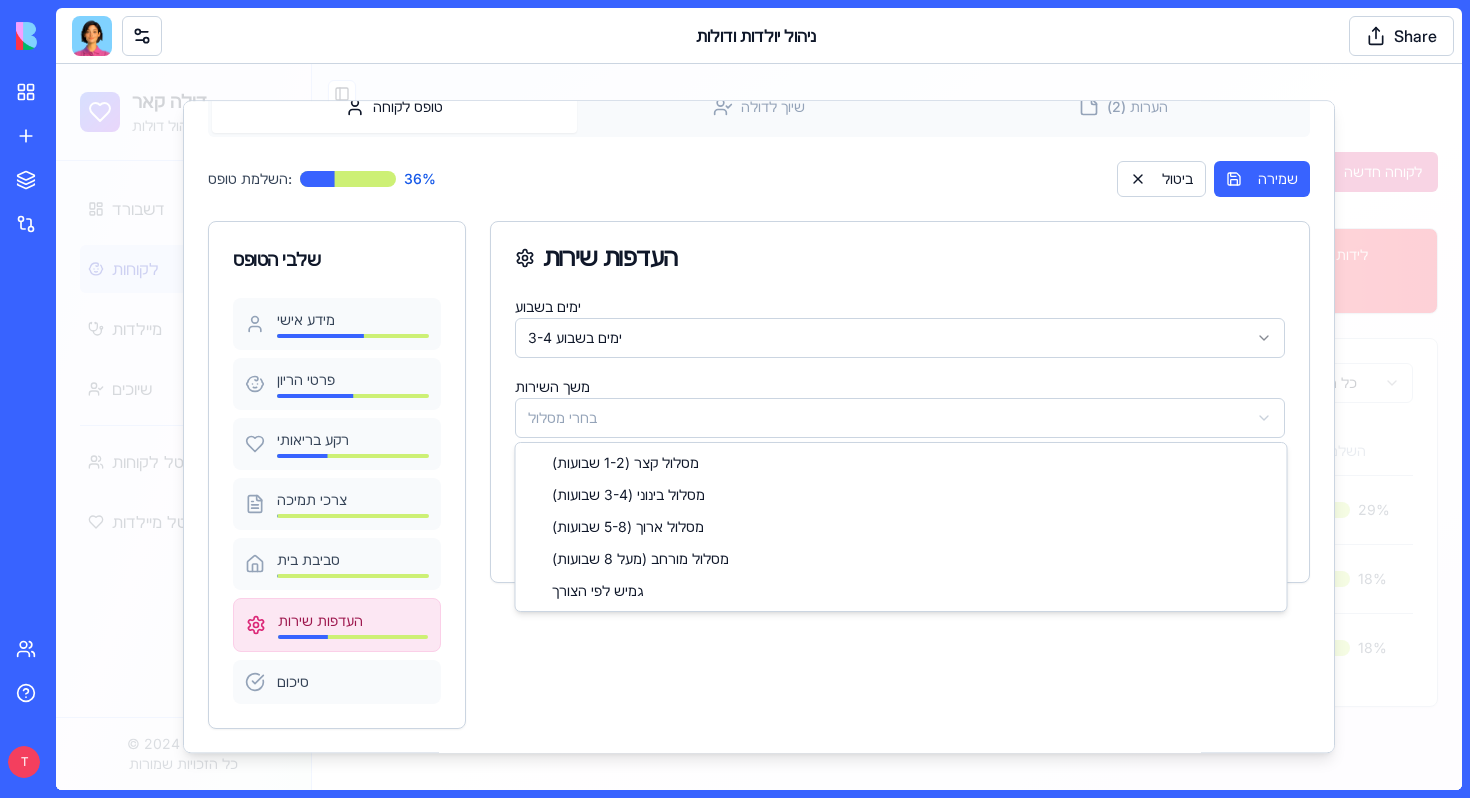 click on "דולה קאר מערכת ניהול דולות דשבורד לקוחות מיילדות שיוכים פורטל לקוחות פורטל מיילדות © 2024 דולה קאר כל הזכויות שמורות Toggle Sidebar ניהול לקוחות ניהול מידע מפורט על יולדות ומעקב אחר השלבים השונים לקוחה חדשה סה"כ לקוחות 3 לידים 2 פעילות 1 הושלמו 0 לידות דחופות 3 כל הסטטוסים כל השבועות שם מלא סטטוס שבוע הריון תאריך לידה צפוי מיקום טלפון קופת חולים השלמת טופס מיילדת משויכת פעולות Maya Cohen ליד לא צוין 15/12/2023 Tel Aviv [PHONE] לא צוין 29 % לא משויכת Shira Levi פעילה לא צוין 20/11/2023 Jerusalem [PHONE] לא צוין 18 % DL002 Tamar Goldstein ליד לא צוין 10/01/2024 Haifa [PHONE] לא צוין 18 % לא משויכת
Maya Cohen שם הלקוחה Maya Cohen ליד" at bounding box center (759, 427) 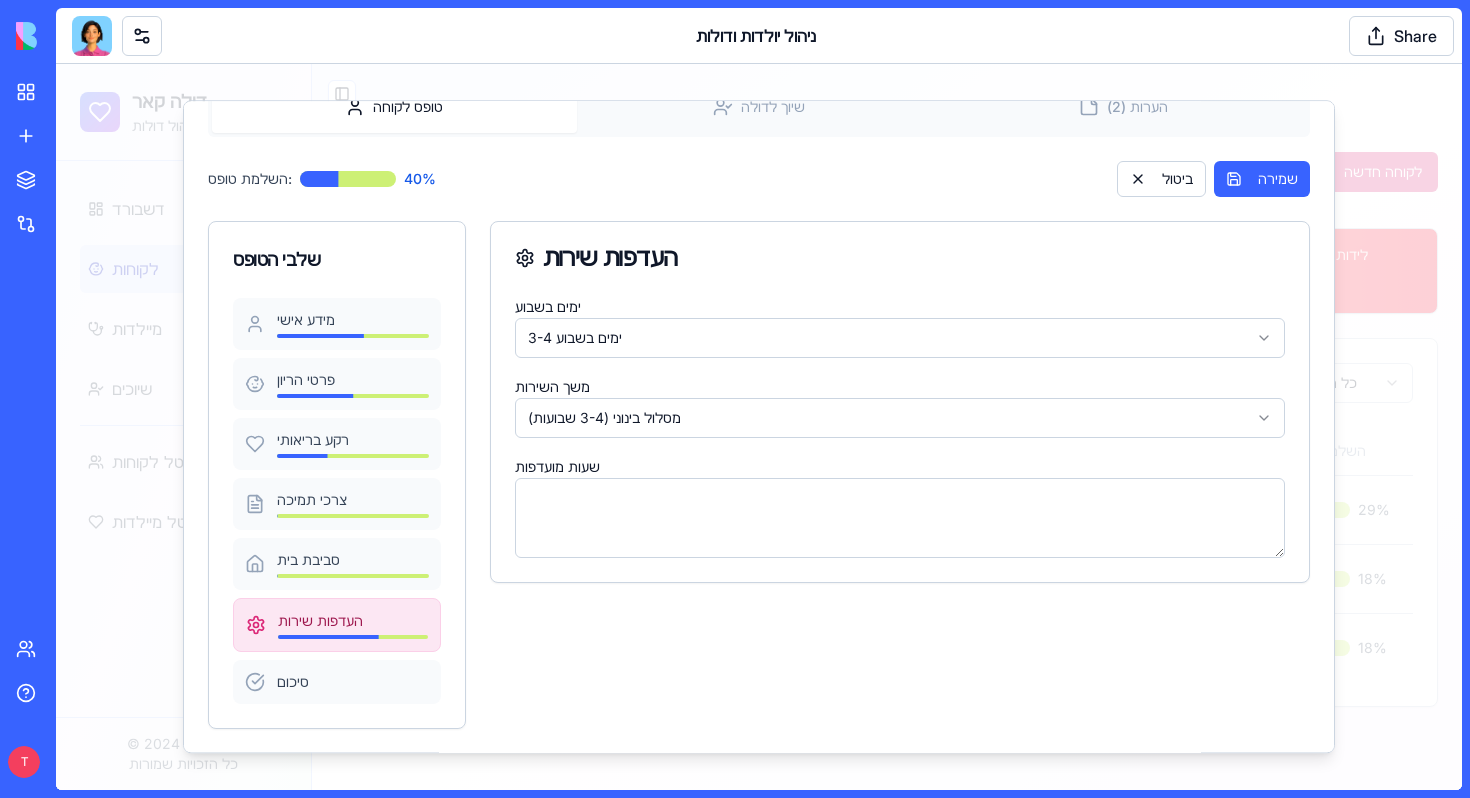 click on "שעות מועדפות" at bounding box center (900, 518) 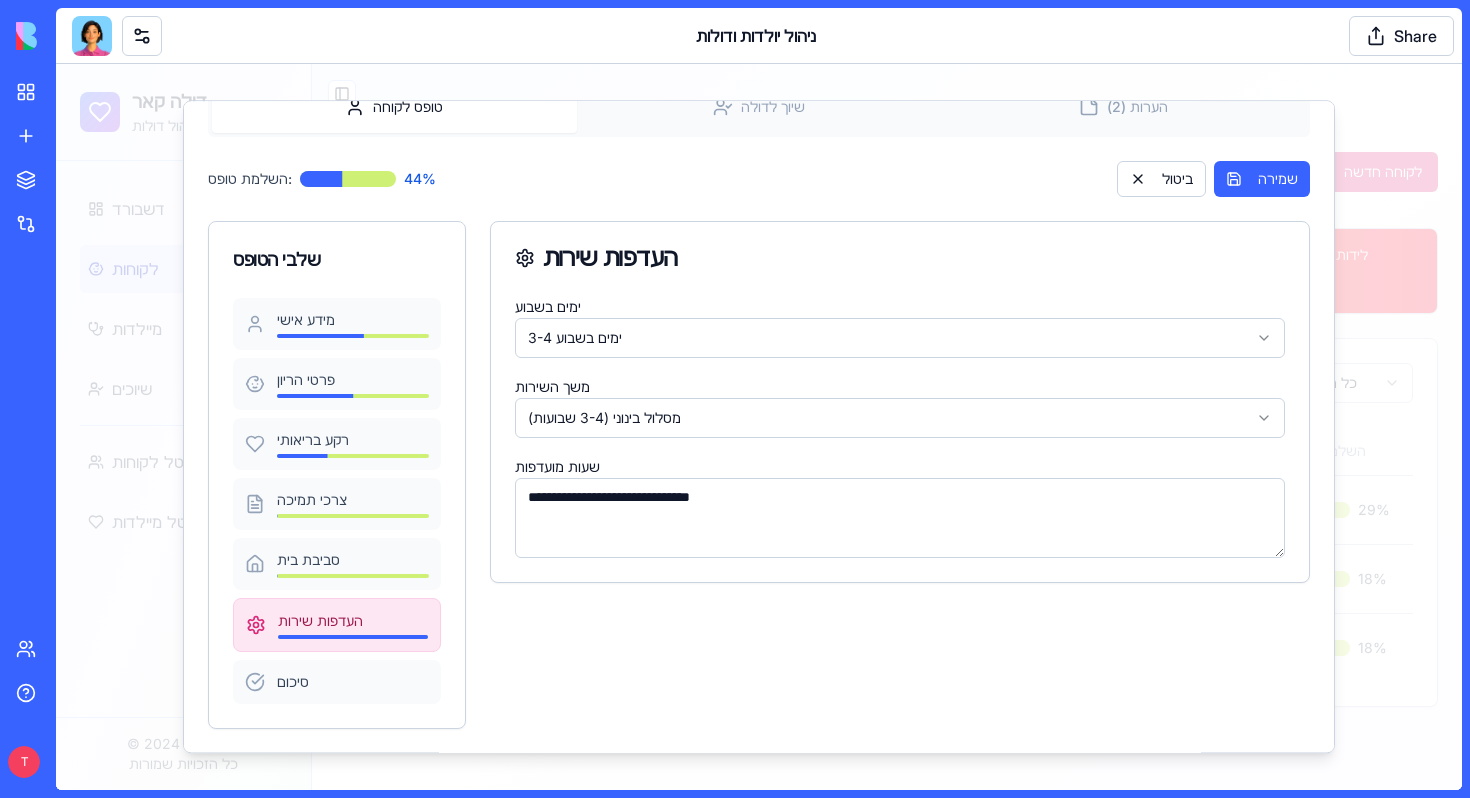 paste on "**********" 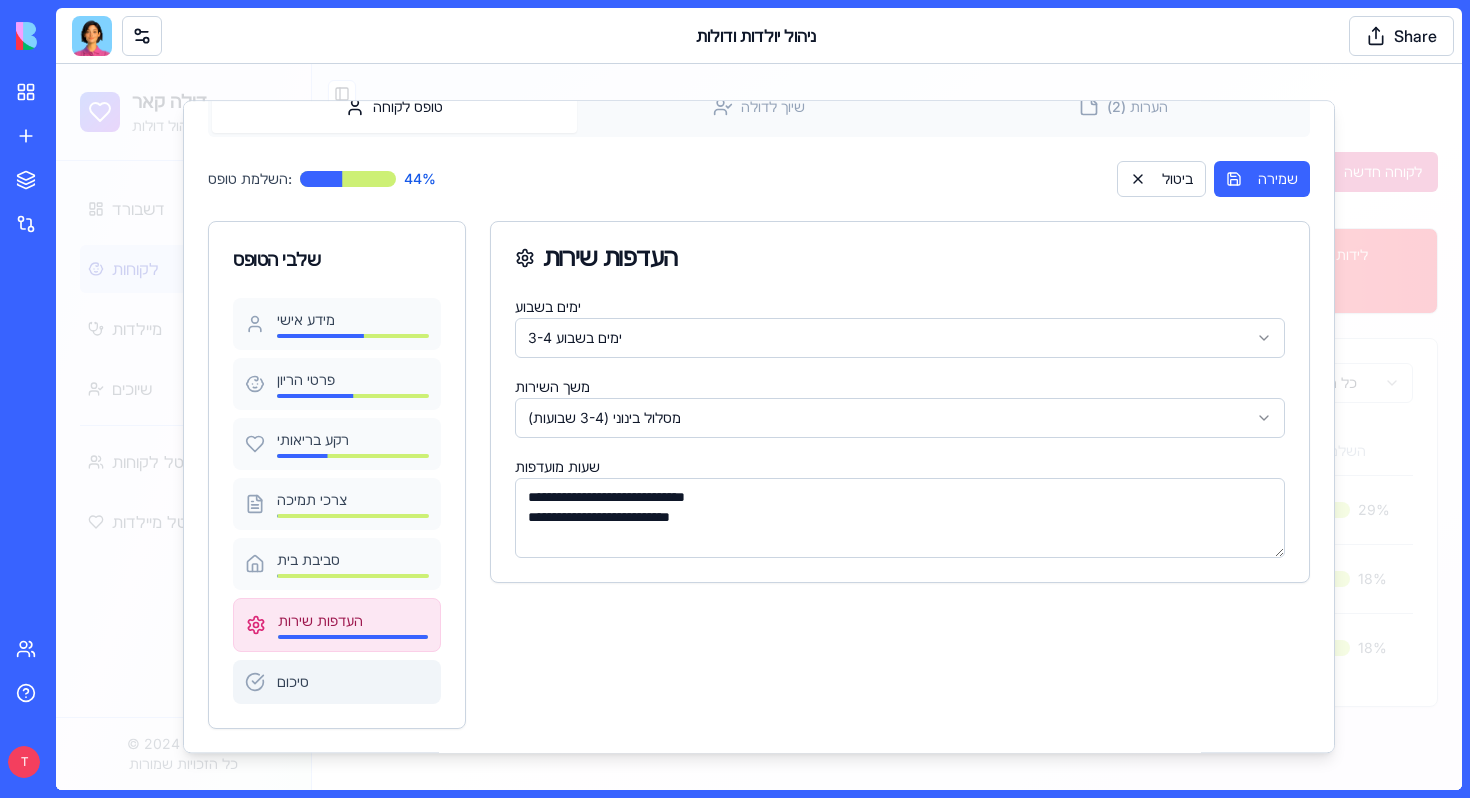 type on "**********" 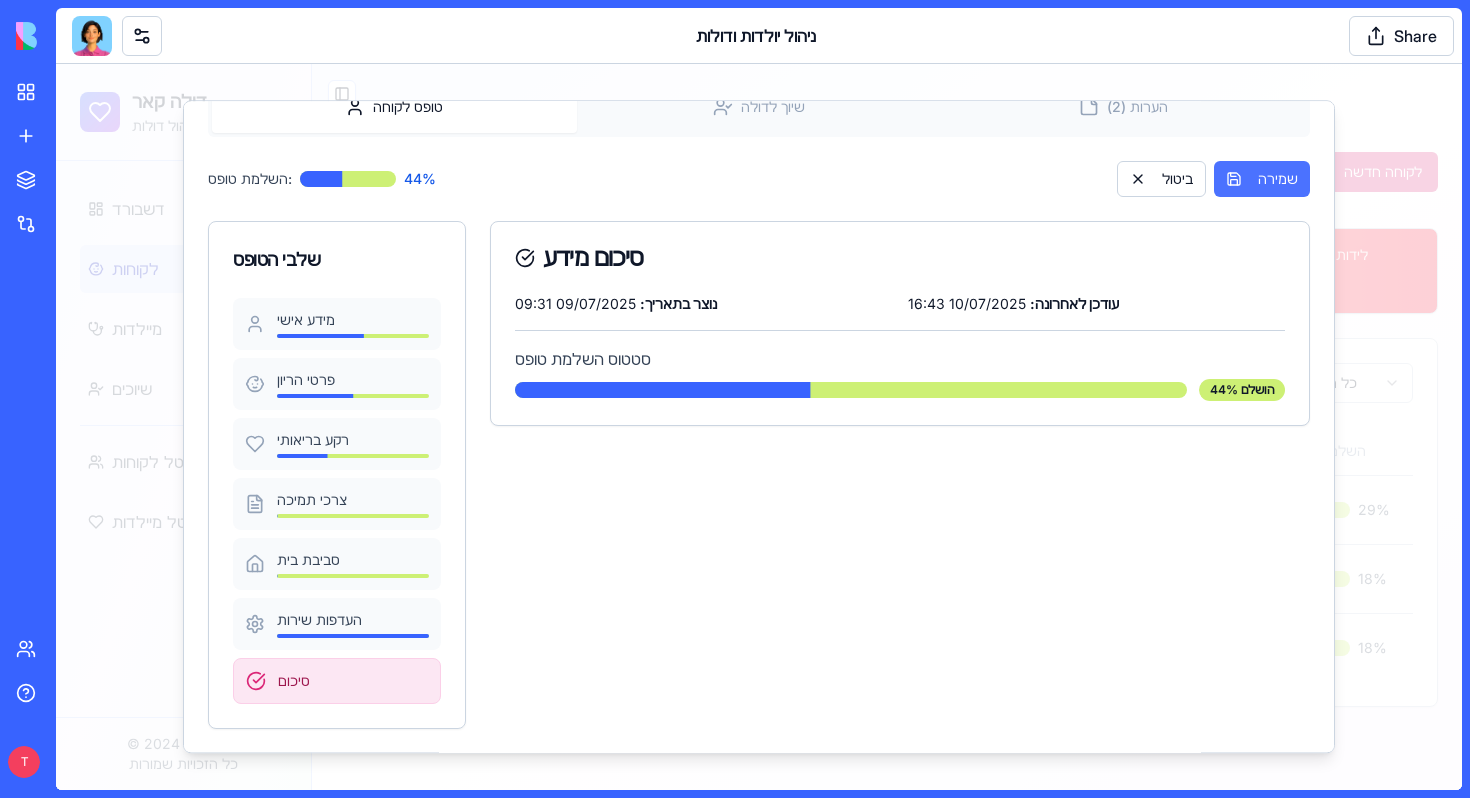 click on "שמירה" at bounding box center (1262, 179) 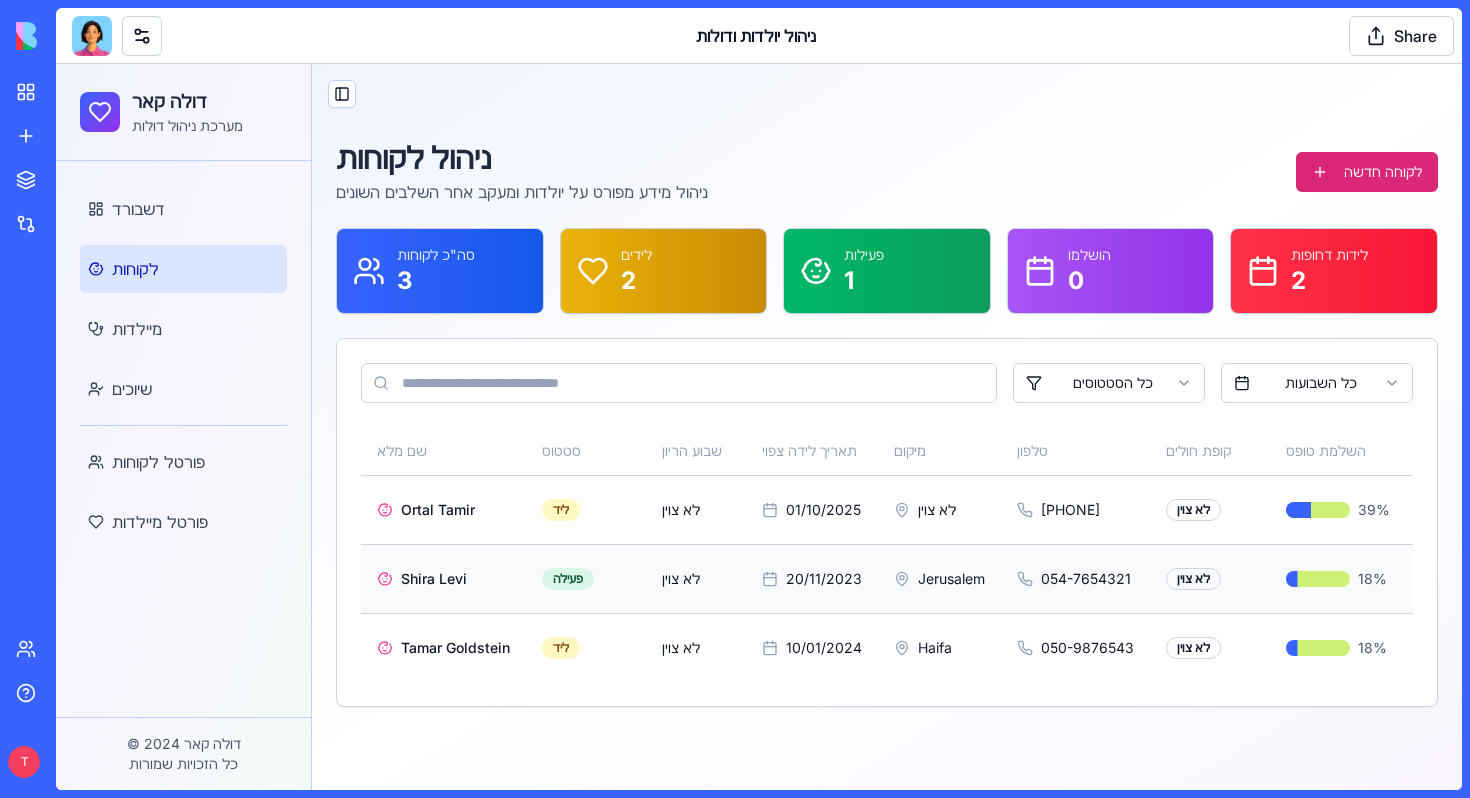 click on "Shira Levi" at bounding box center (434, 579) 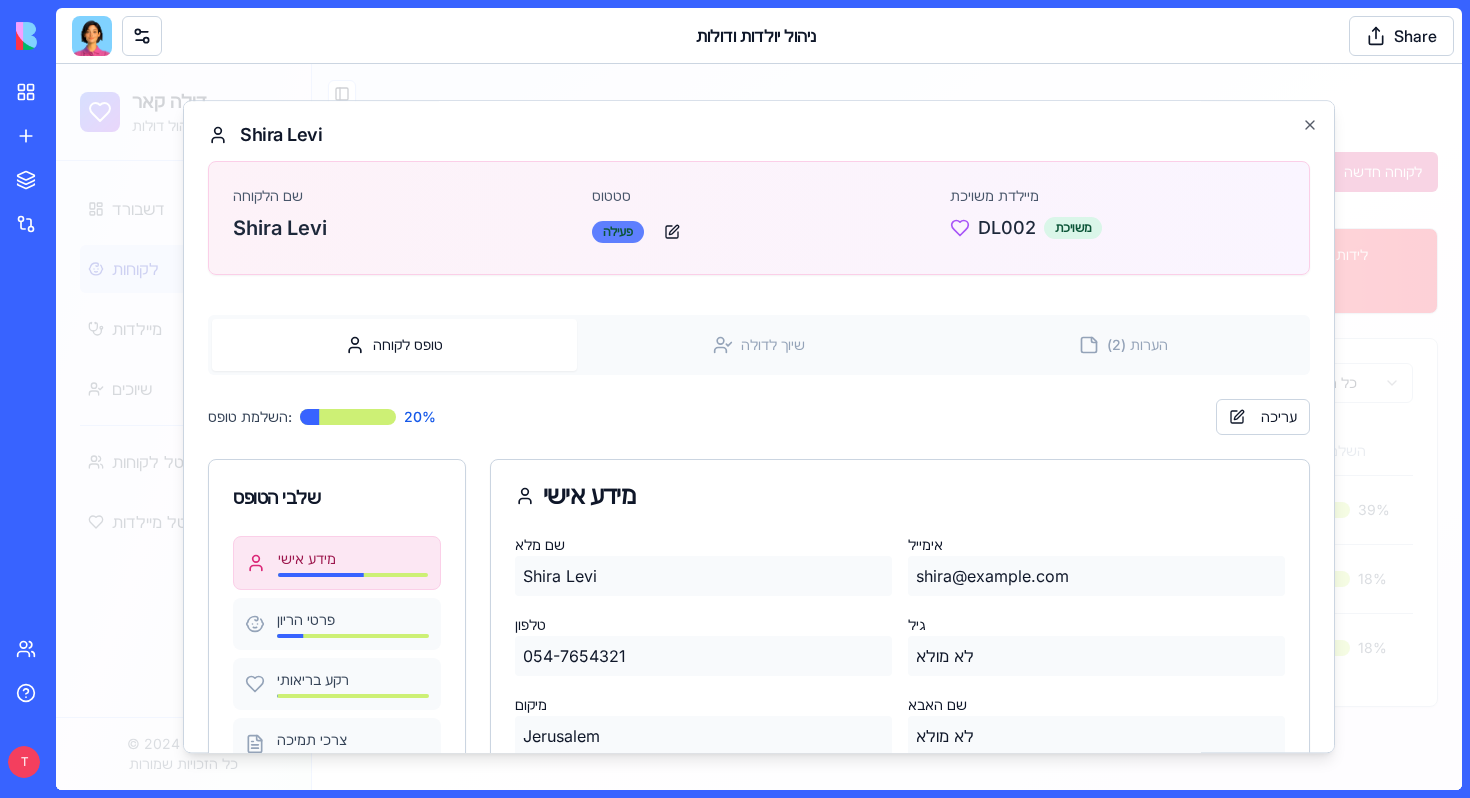 click on "פעילה" at bounding box center (618, 232) 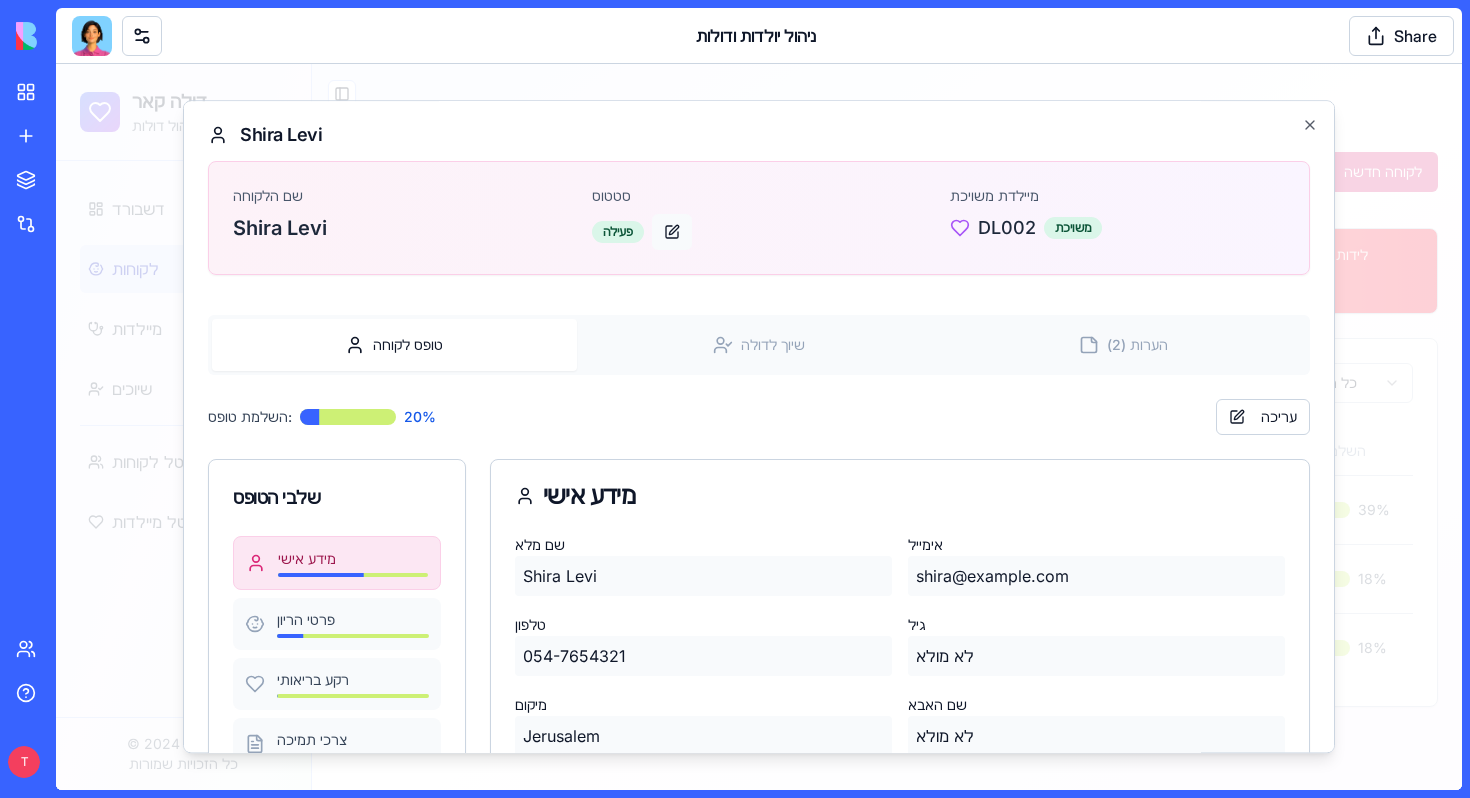 click at bounding box center (672, 232) 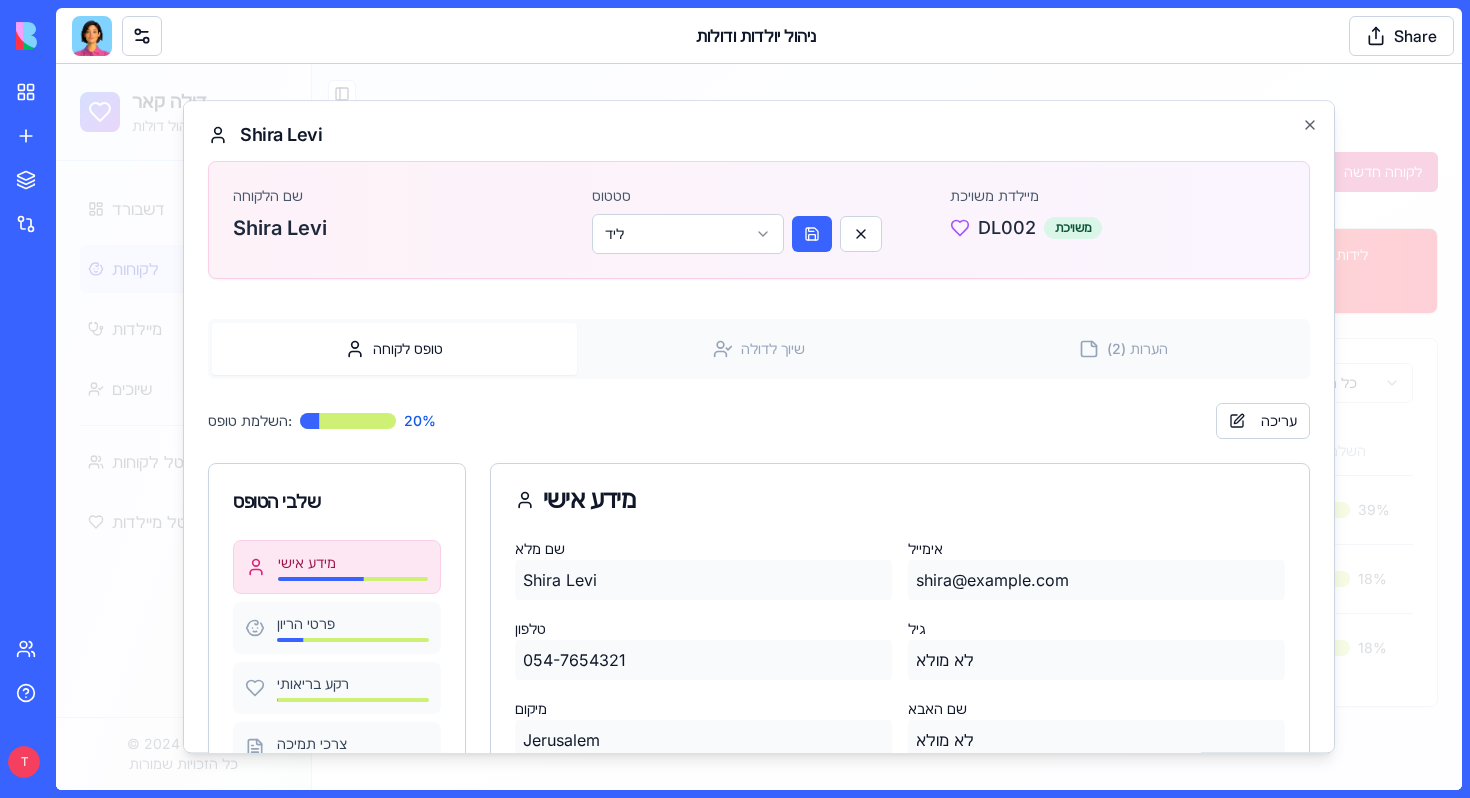 click on "Shira Levi" at bounding box center [400, 228] 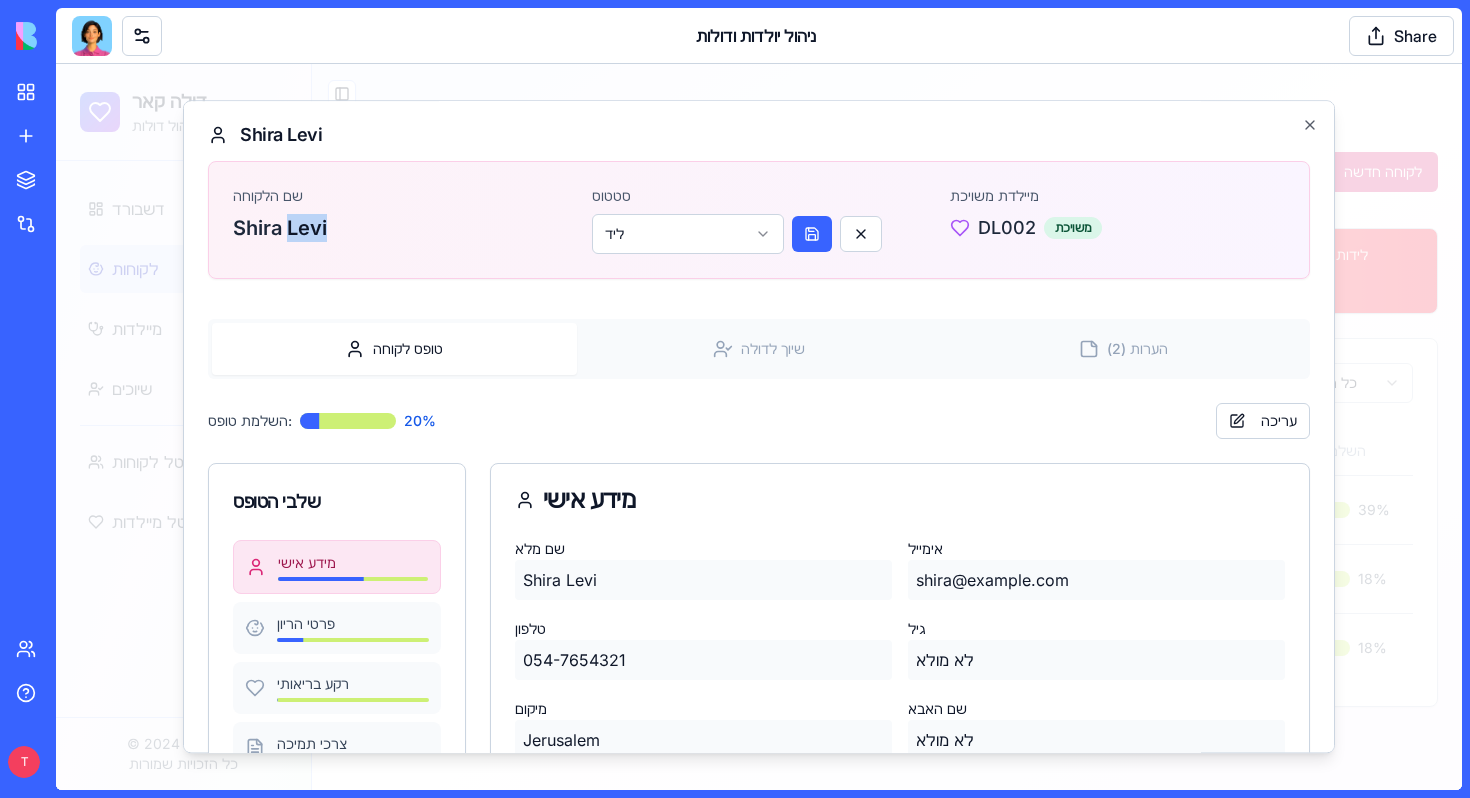 click on "Shira Levi" at bounding box center (400, 228) 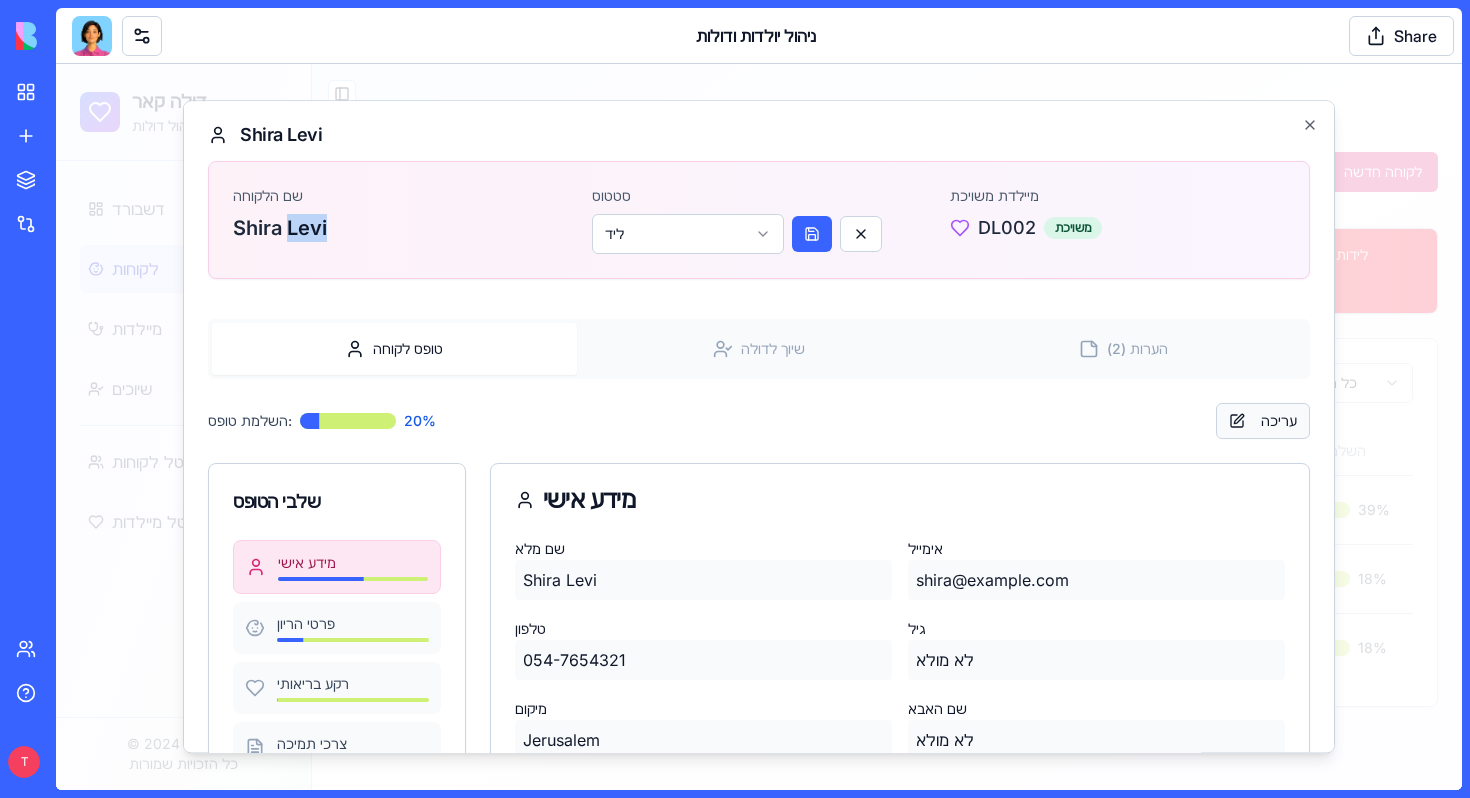 click on "עריכה" at bounding box center (1263, 421) 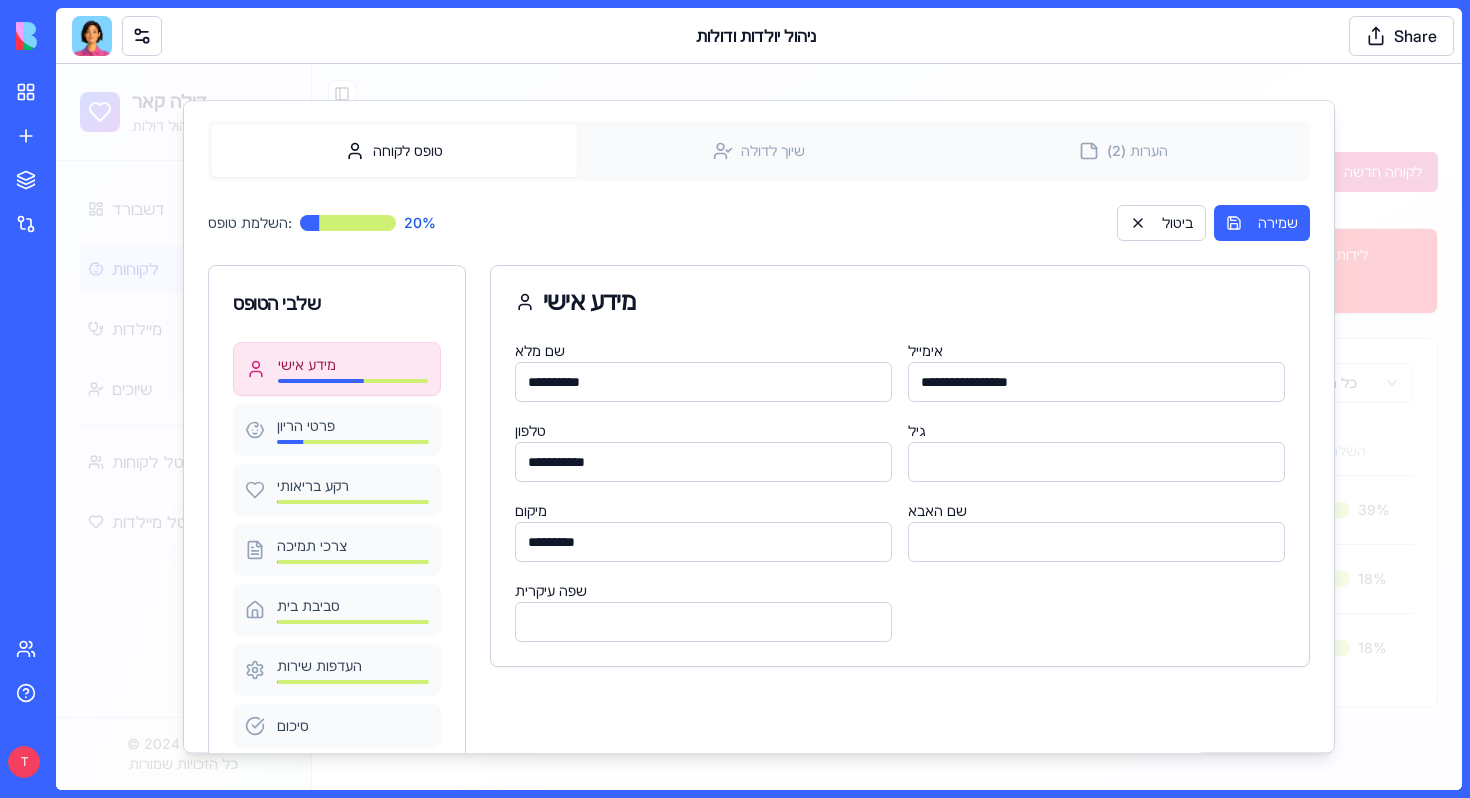 scroll, scrollTop: 242, scrollLeft: 0, axis: vertical 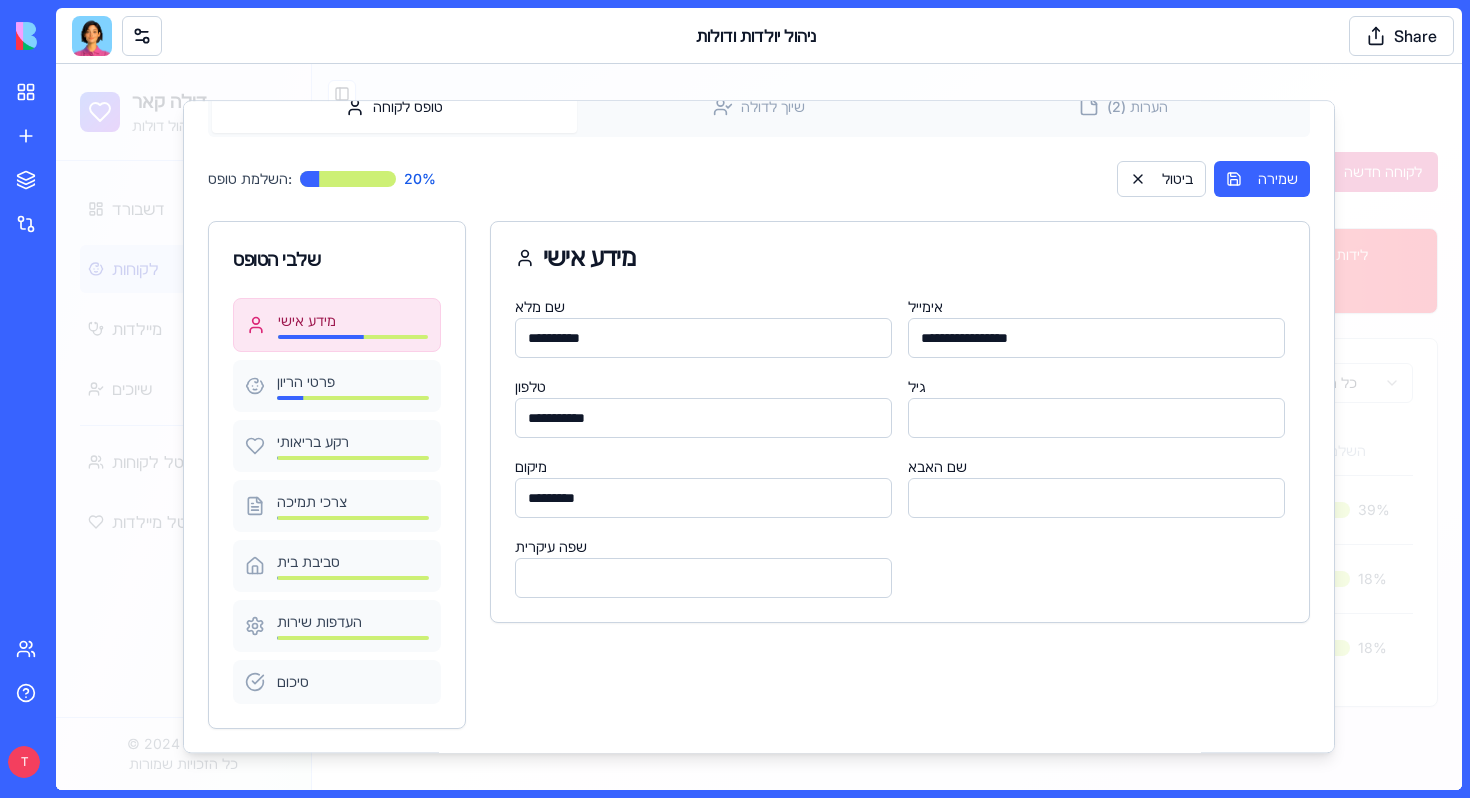 click on "**********" at bounding box center (703, 338) 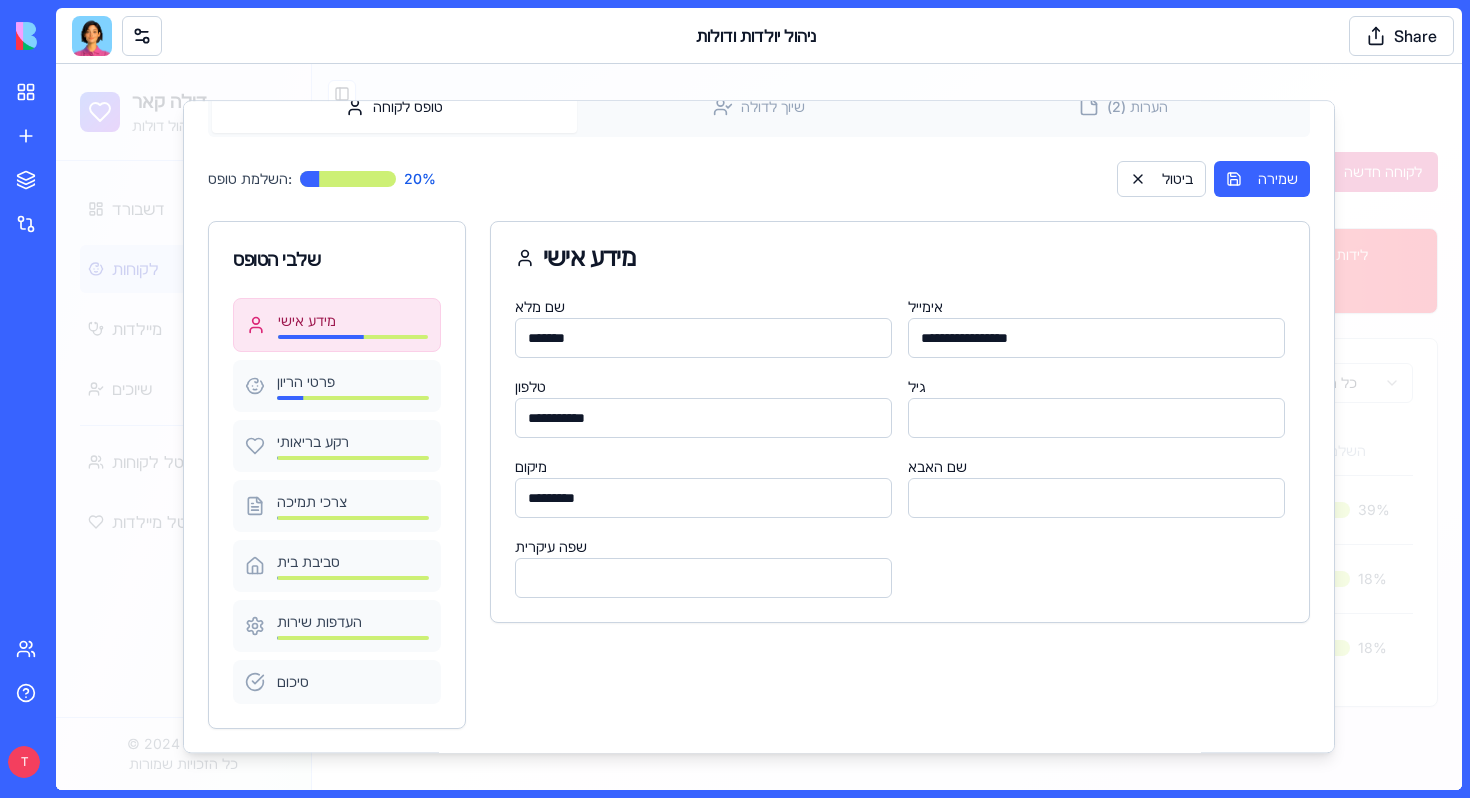 type on "******" 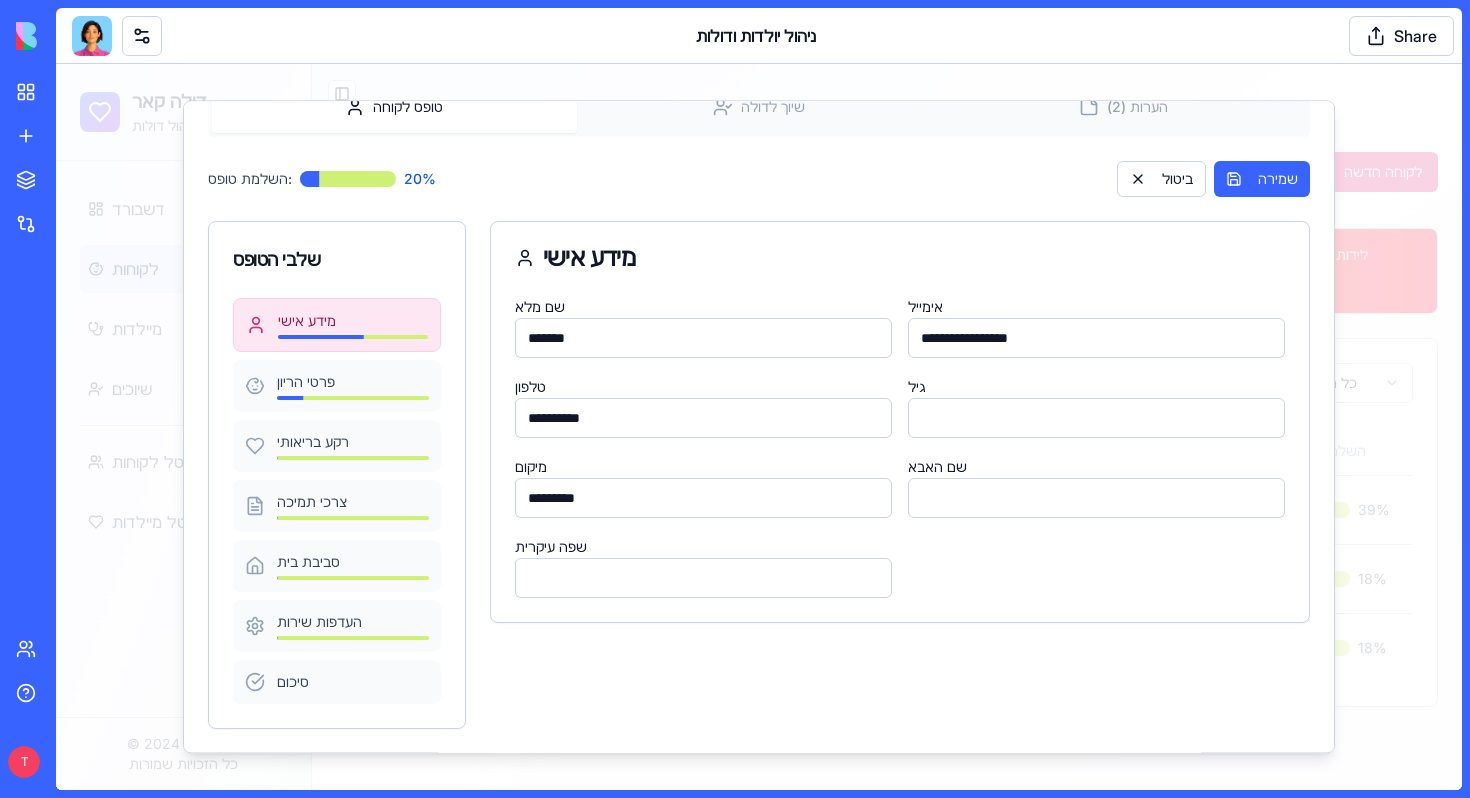 type on "**********" 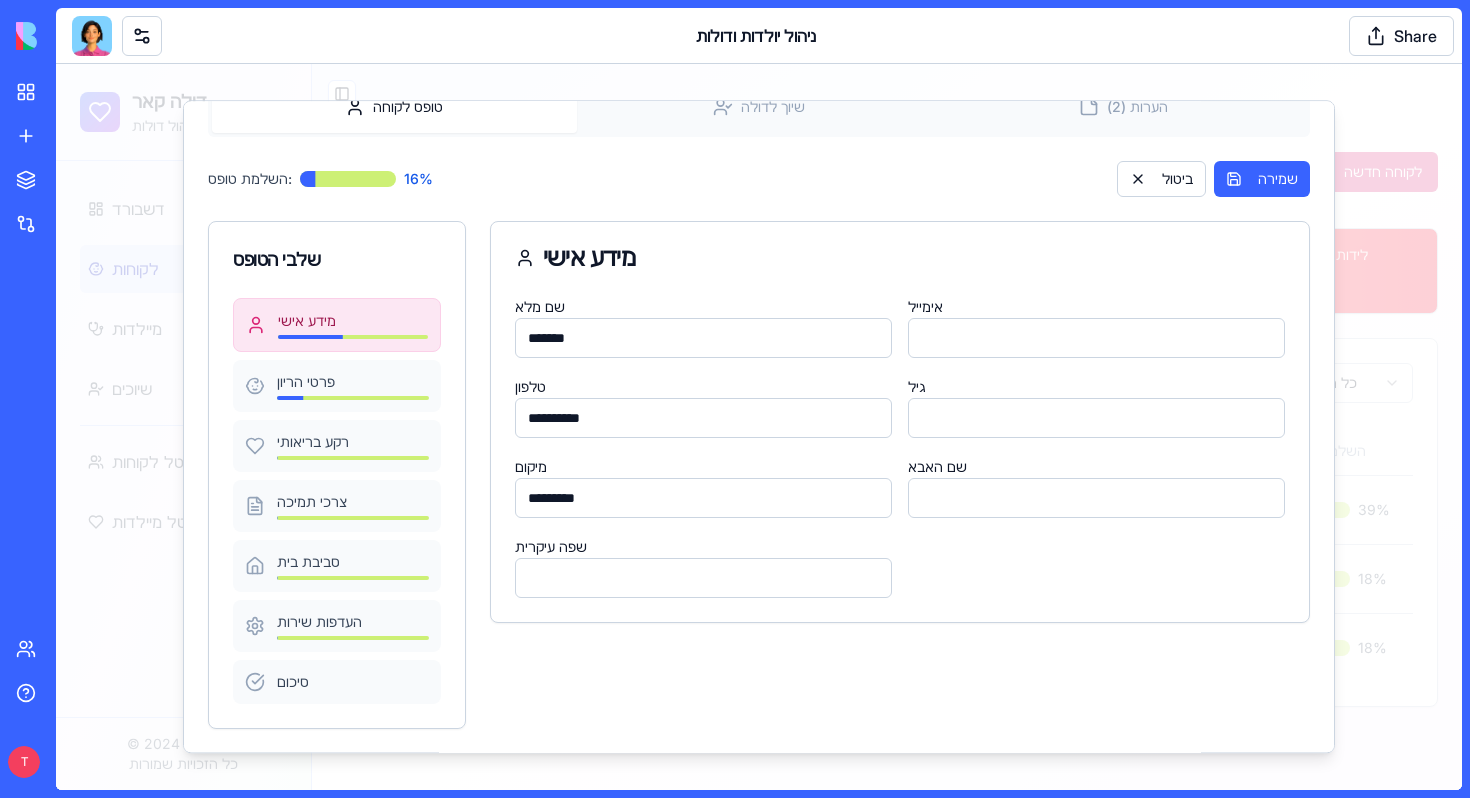 type 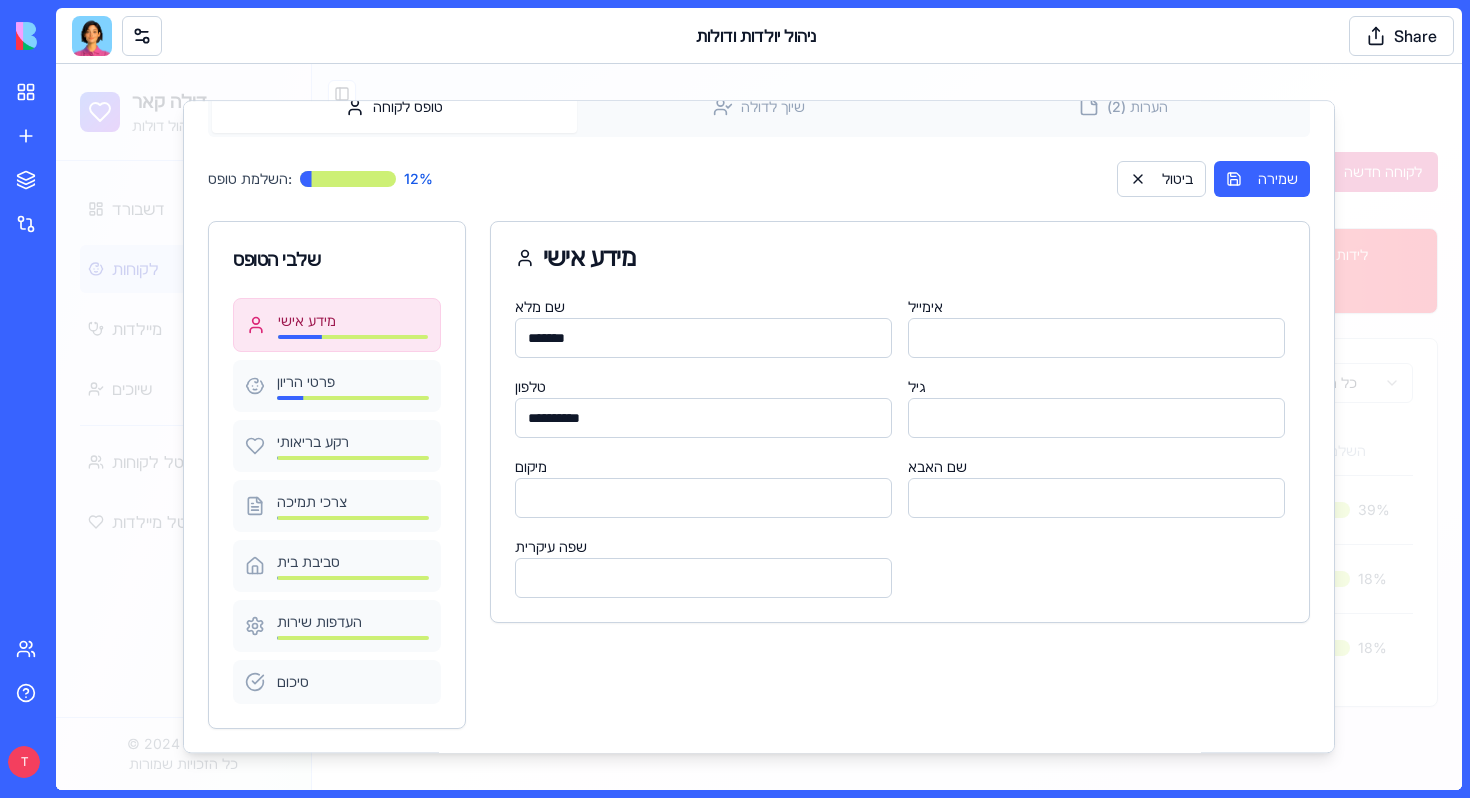 type 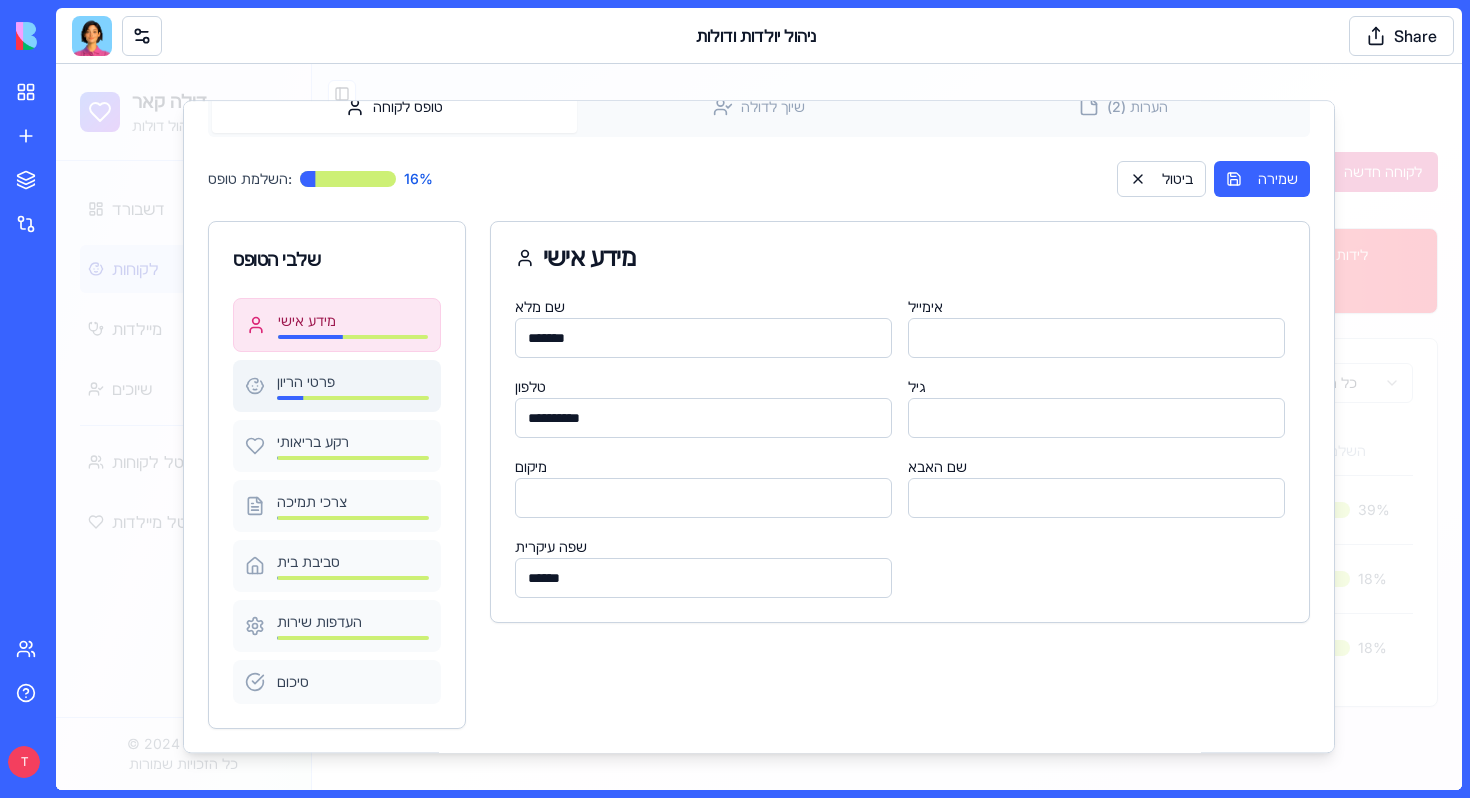 type on "*****" 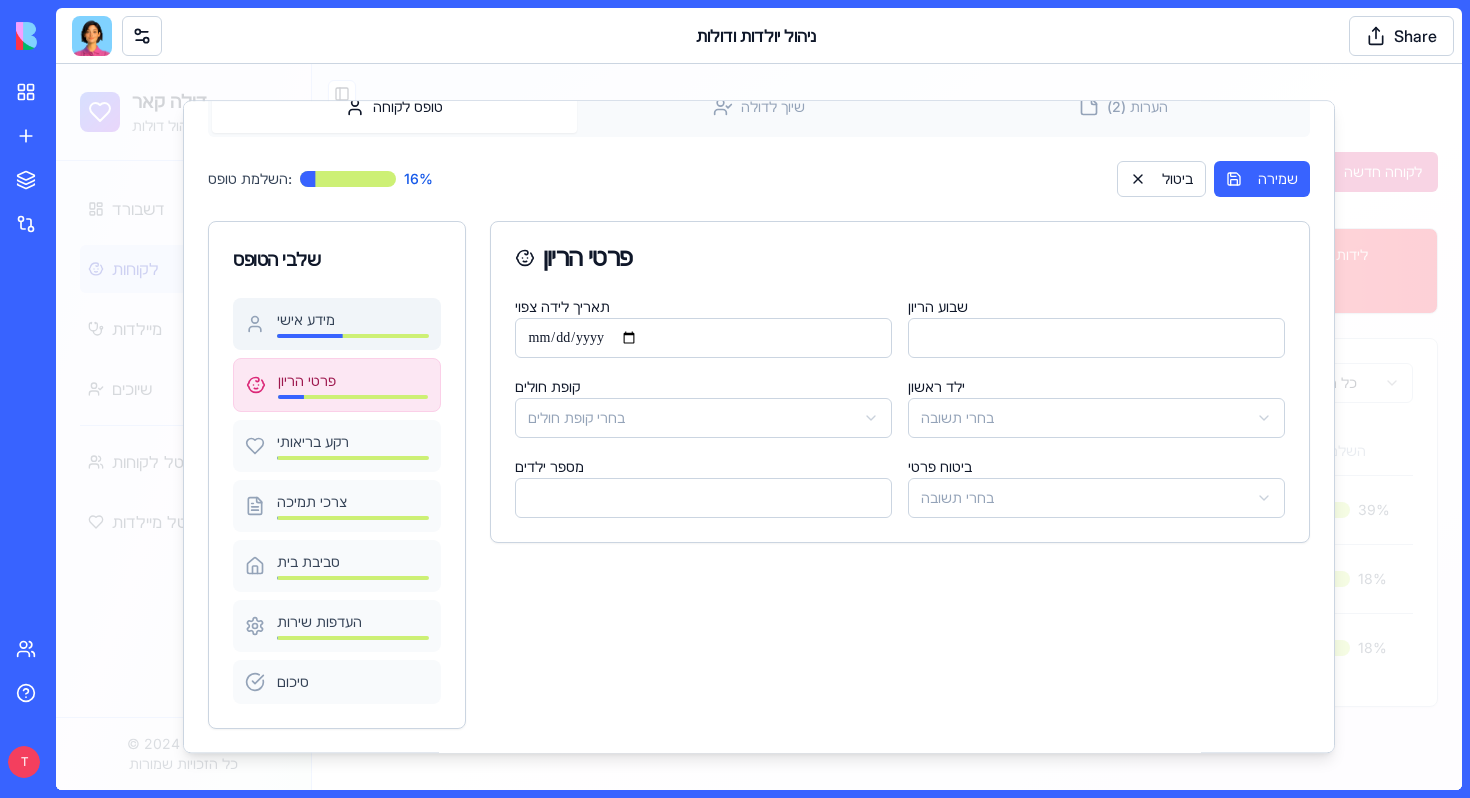 click on "מידע אישי" at bounding box center (353, 320) 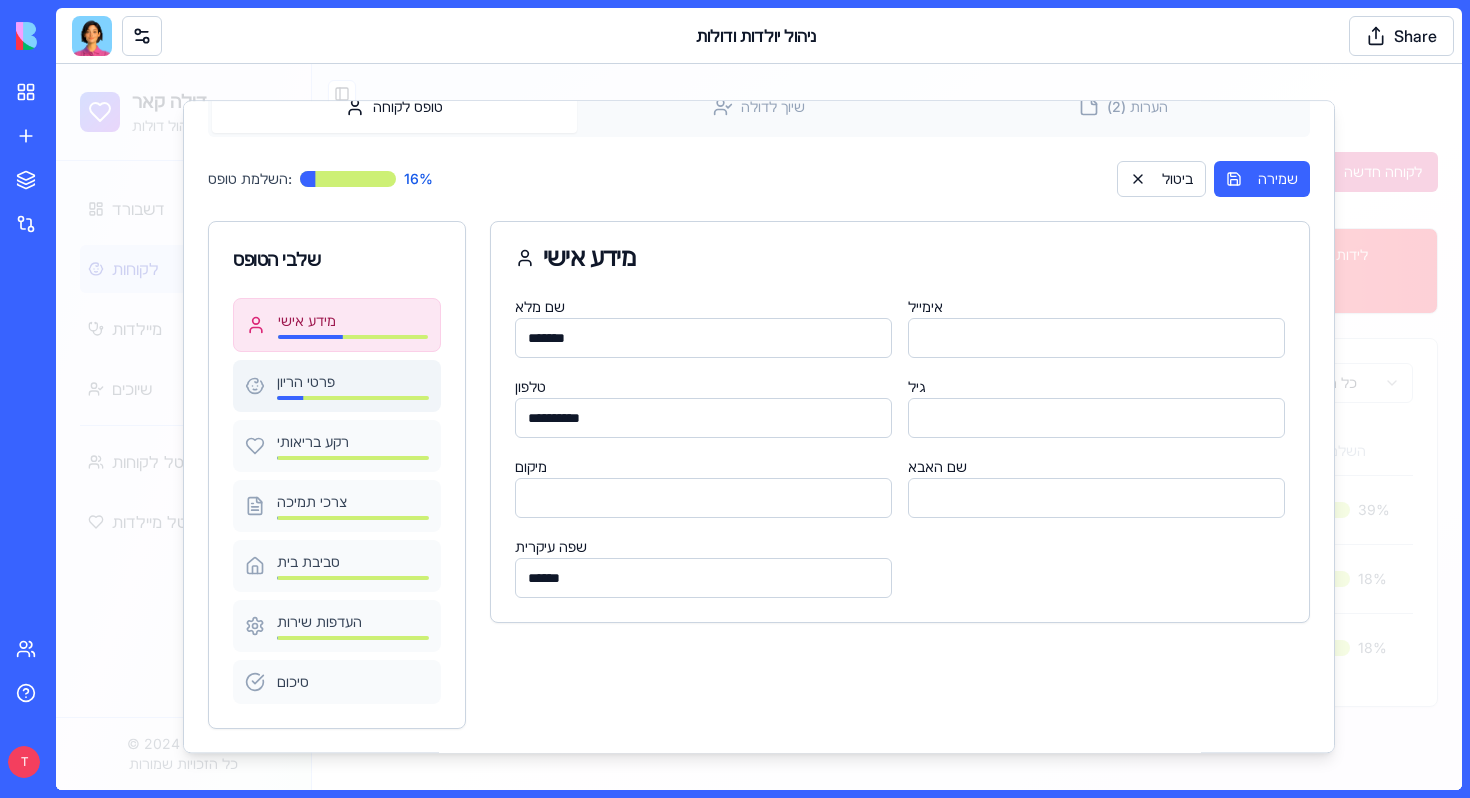 click on "פרטי הריון" at bounding box center [353, 382] 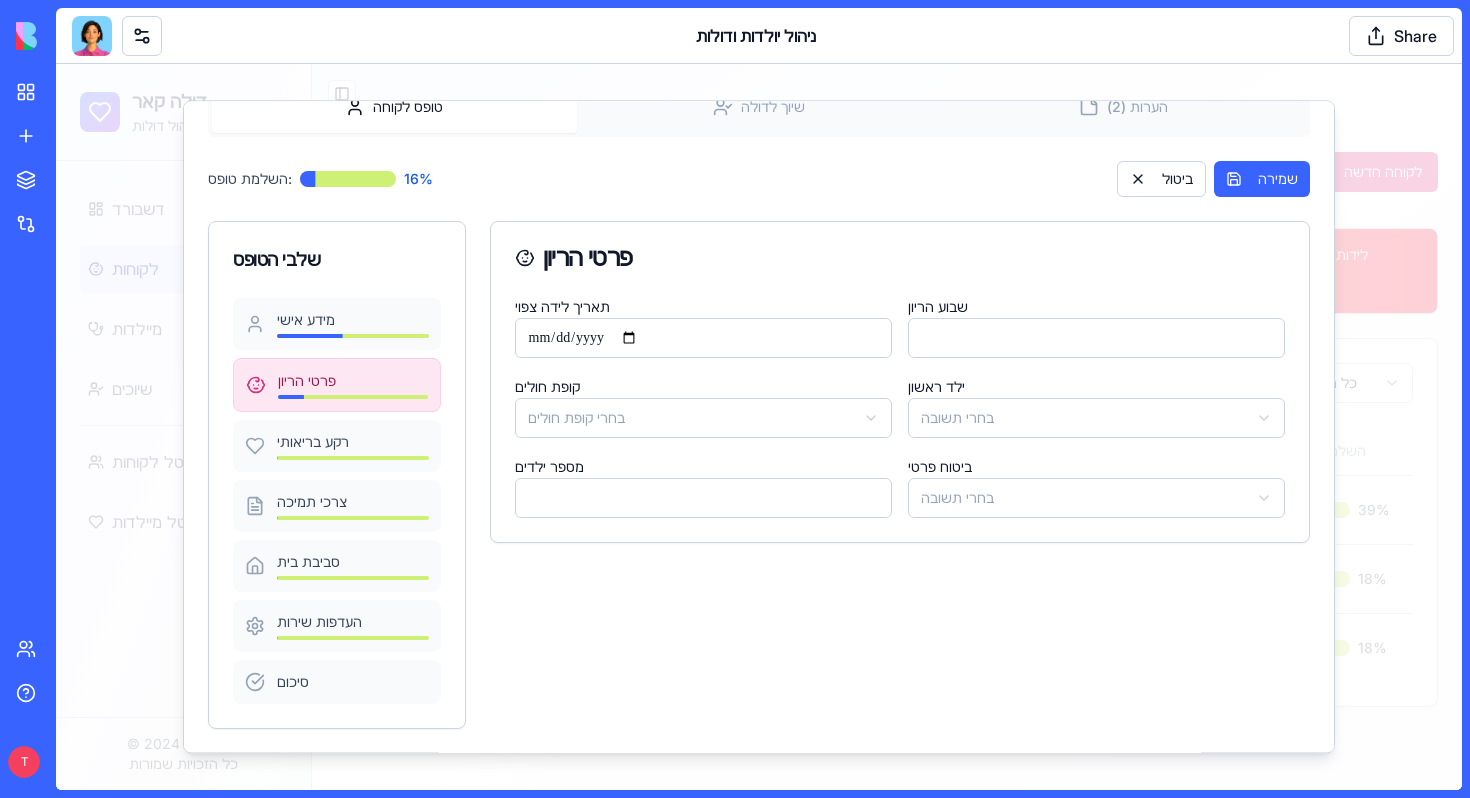 click on "**********" at bounding box center [703, 338] 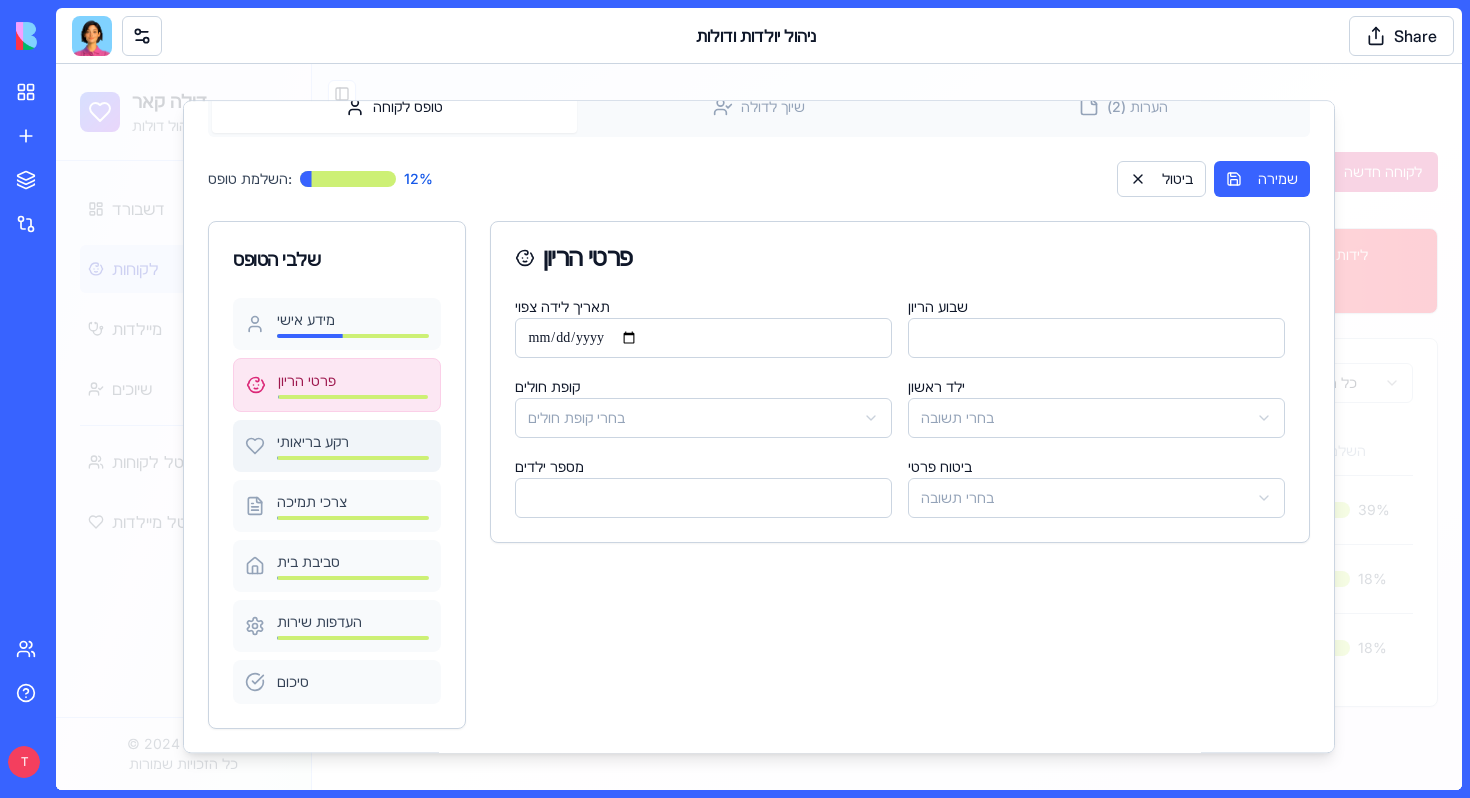 click on "רקע בריאותי" at bounding box center (353, 442) 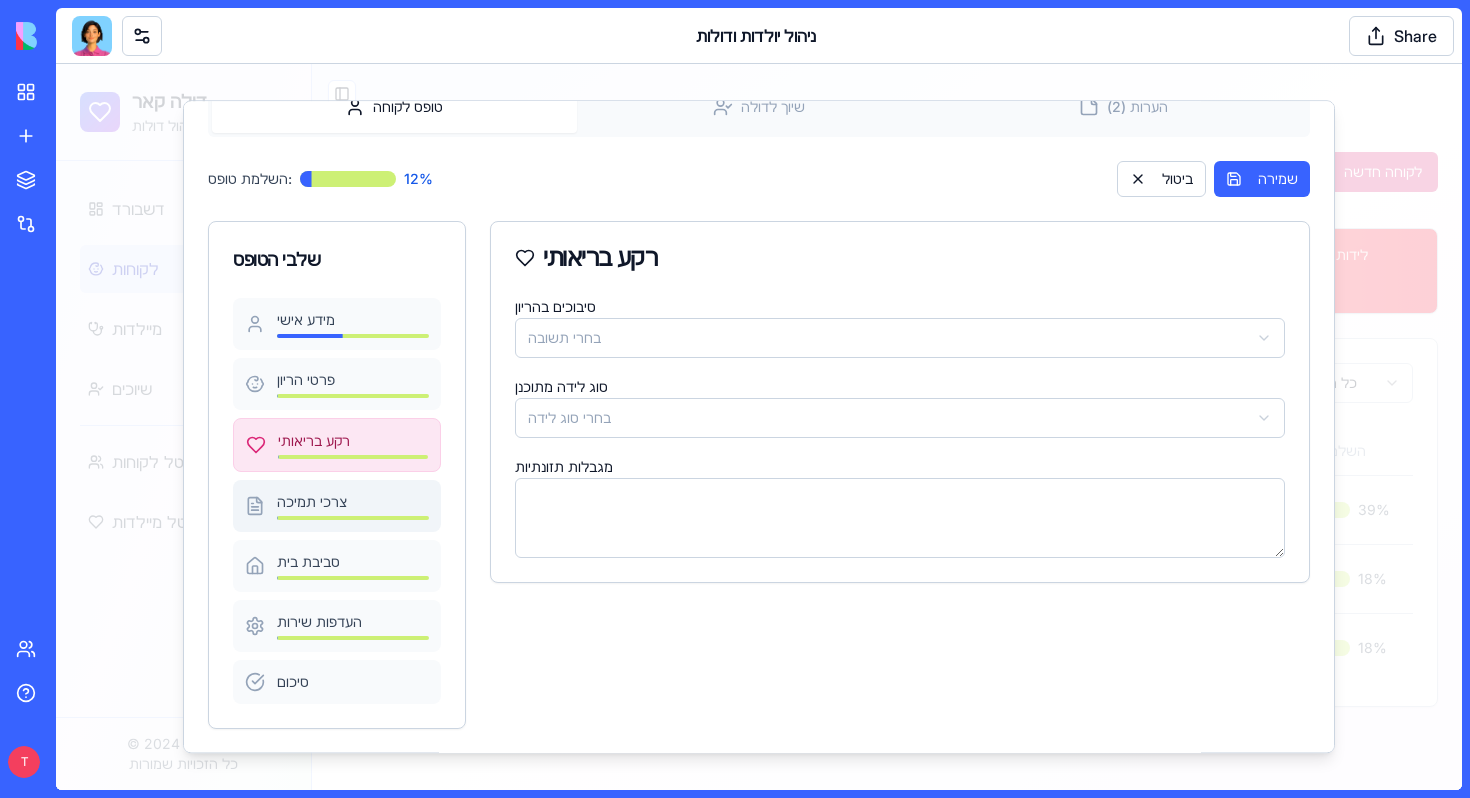 click on "צרכי תמיכה" at bounding box center [353, 502] 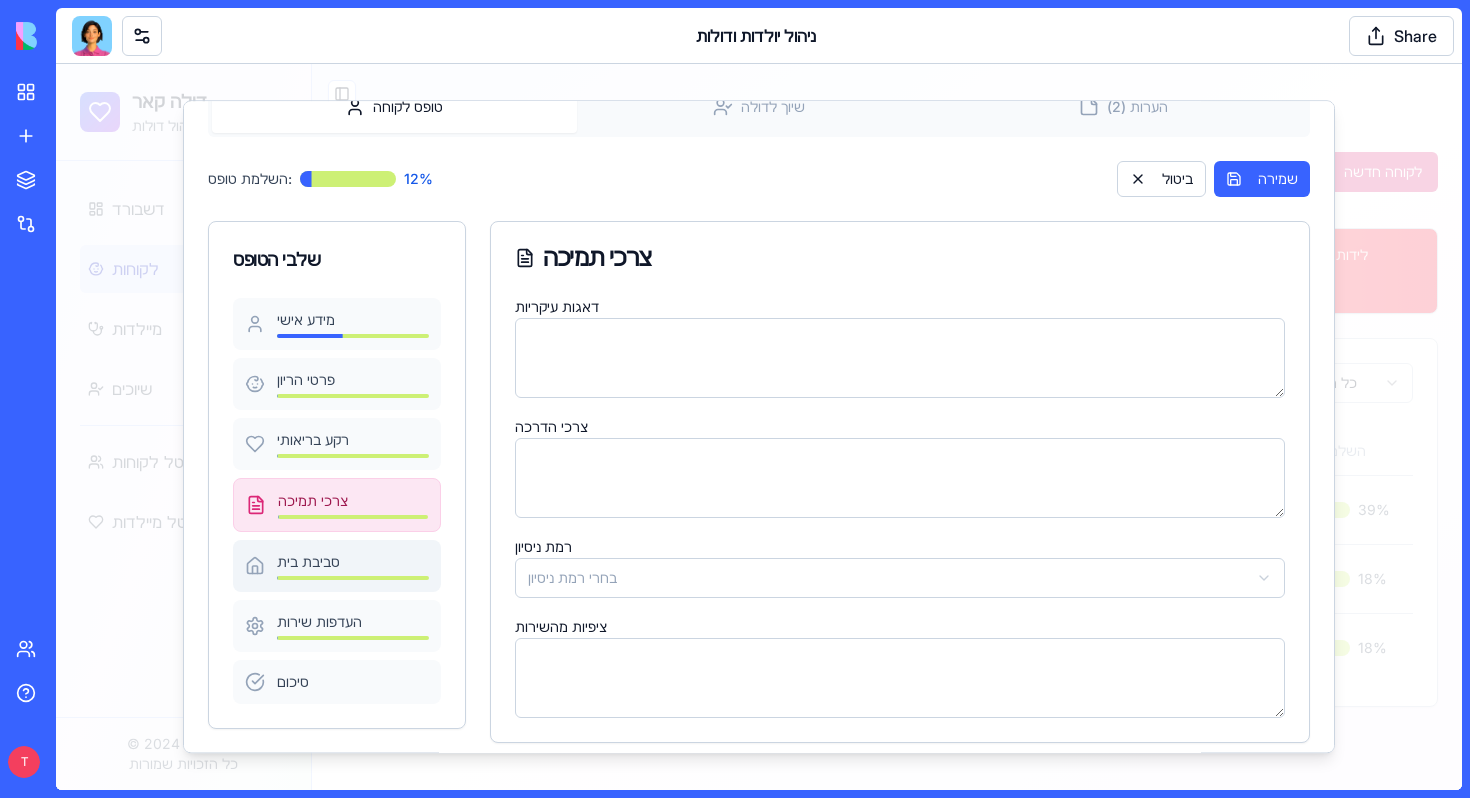 click on "סביבת בית" at bounding box center [353, 562] 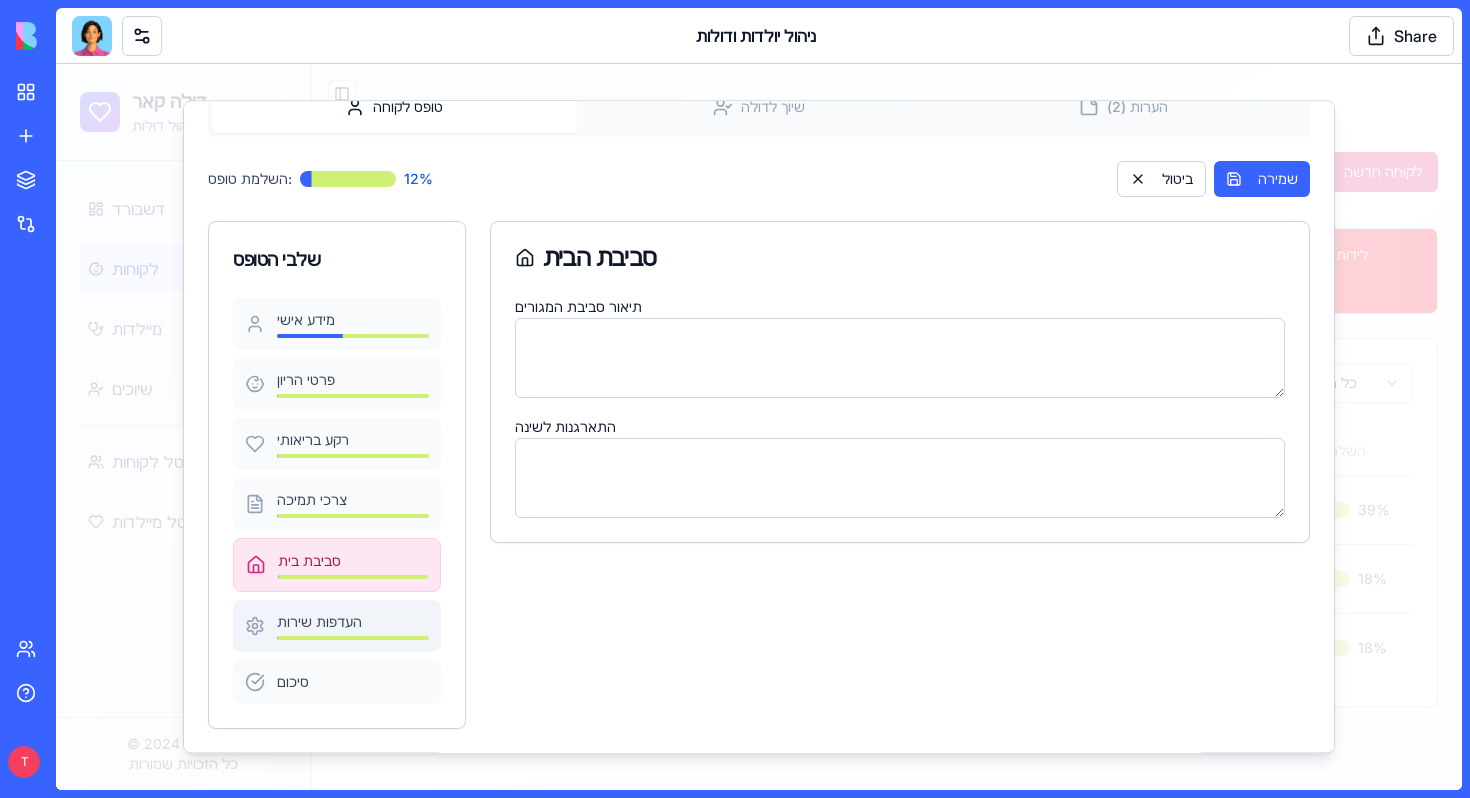 click on "העדפות שירות" at bounding box center [353, 622] 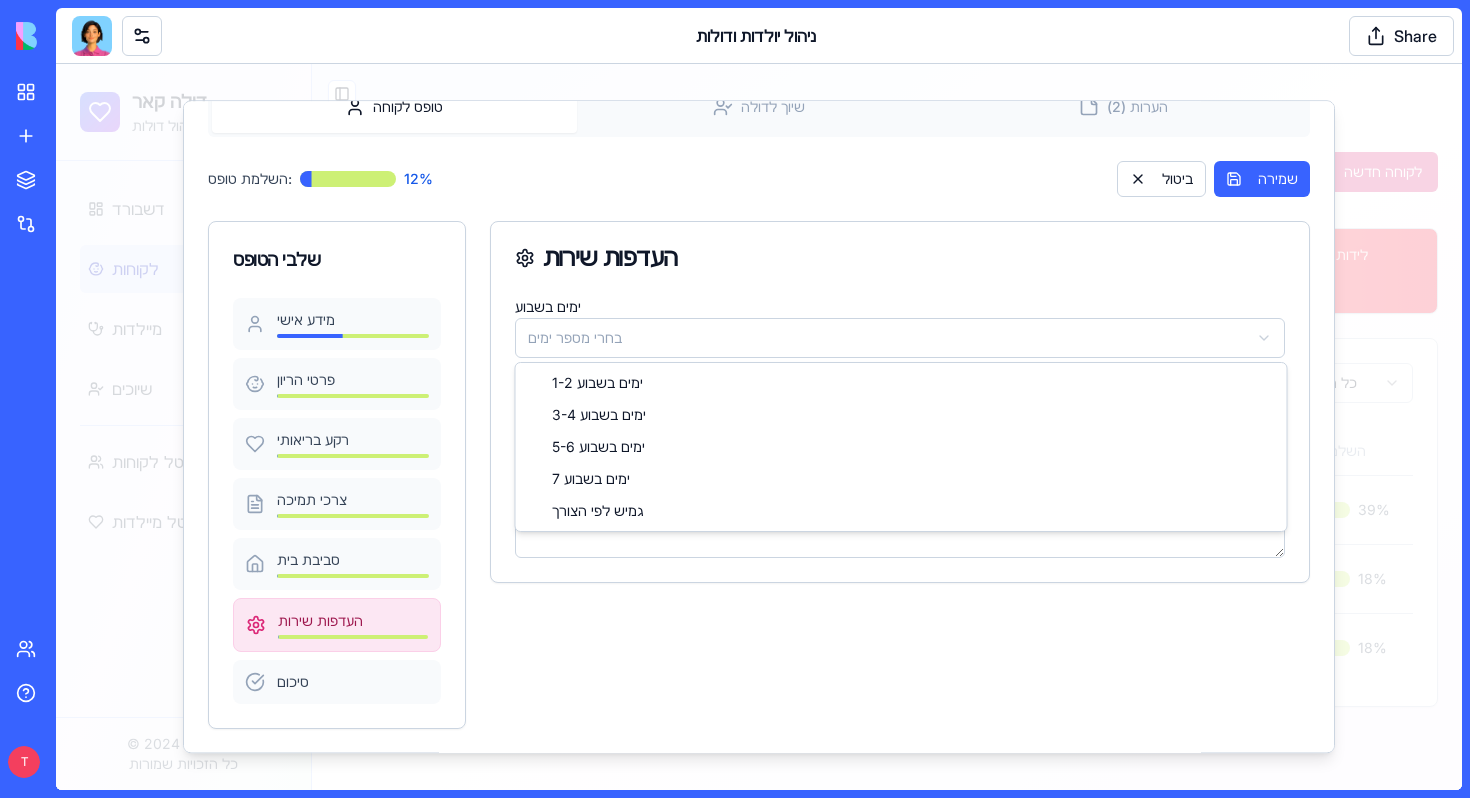 click on "דולה קאר מערכת ניהול דולות דשבורד לקוחות מיילדות שיוכים פורטל לקוחות פורטל מיילדות © 2024 דולה קאר כל הזכויות שמורות Toggle Sidebar ניהול לקוחות ניהול מידע מפורט על יולדות ומעקב אחר השלבים השונים לקוחה חדשה סה"כ לקוחות 3 לידים 2 פעילות 1 הושלמו 0 לידות דחופות 2 כל הסטטוסים כל השבועות שם מלא סטטוס שבוע הריון תאריך לידה צפוי מיקום טלפון קופת חולים השלמת טופס מיילדת משויכת פעולות Ortal Tamir  ליד לא צוין 01/10/2025 לא צוין [PHONE] לא צוין 39 % לא משויכת Shira Levi פעילה לא צוין 20/11/2023 Jerusalem [PHONE] לא צוין 18 % DL002 Tamar Goldstein ליד לא צוין 10/01/2024 Haifa [PHONE] לא צוין 18 % לא משויכת
Shira Levi שם הלקוחה Shira Levi" at bounding box center [759, 427] 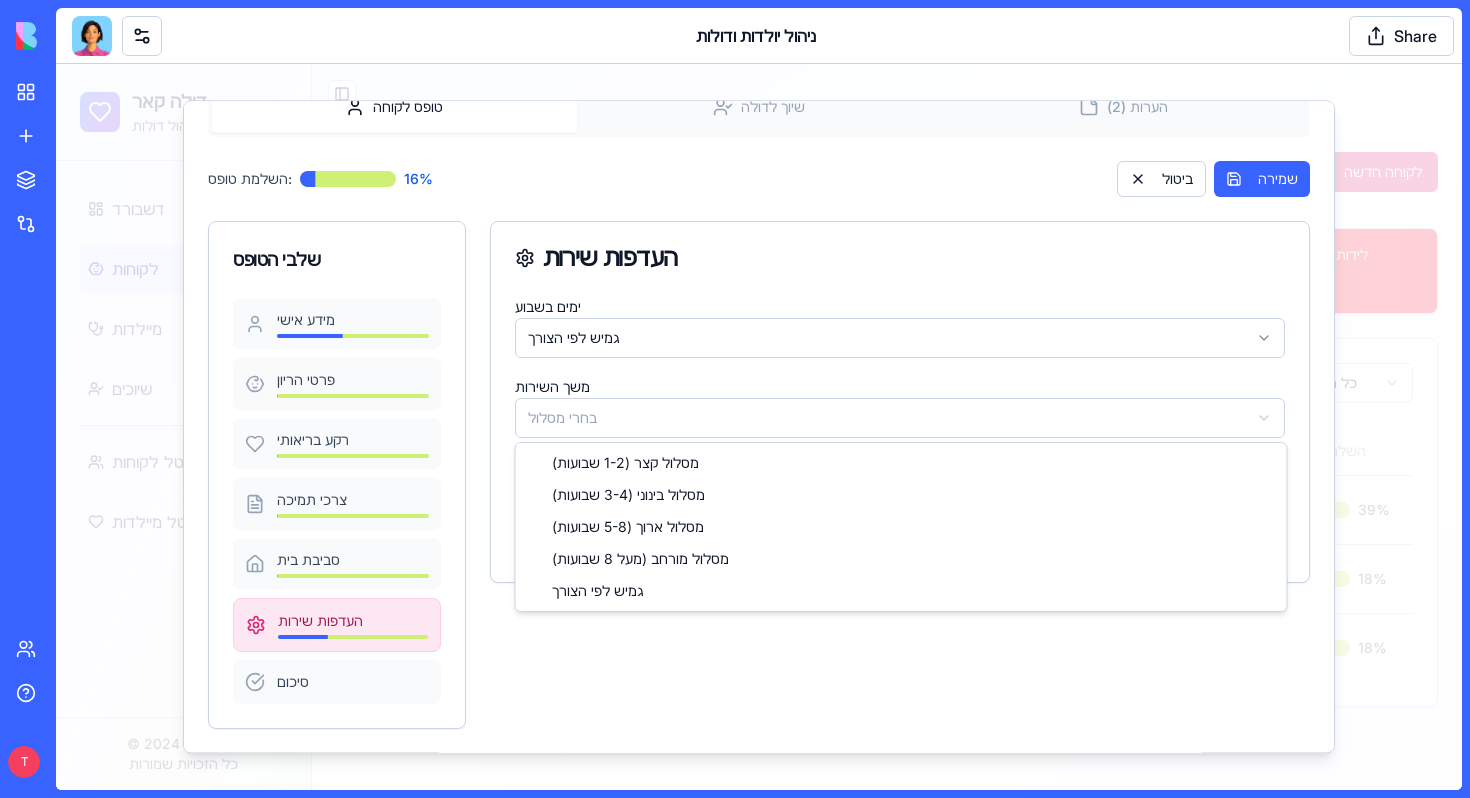 click on "דולה קאר מערכת ניהול דולות דשבורד לקוחות מיילדות שיוכים פורטל לקוחות פורטל מיילדות © 2024 דולה קאר כל הזכויות שמורות Toggle Sidebar ניהול לקוחות ניהול מידע מפורט על יולדות ומעקב אחר השלבים השונים לקוחה חדשה סה"כ לקוחות 3 לידים 2 פעילות 1 הושלמו 0 לידות דחופות 2 כל הסטטוסים כל השבועות שם מלא סטטוס שבוע הריון תאריך לידה צפוי מיקום טלפון קופת חולים השלמת טופס מיילדת משויכת פעולות Ortal Tamir  ליד לא צוין 01/10/2025 לא צוין [PHONE] לא צוין 39 % לא משויכת Shira Levi פעילה לא צוין 20/11/2023 Jerusalem [PHONE] לא צוין 18 % DL002 Tamar Goldstein ליד לא צוין 10/01/2024 Haifa [PHONE] לא צוין 18 % לא משויכת
Shira Levi שם הלקוחה Shira Levi" at bounding box center [759, 427] 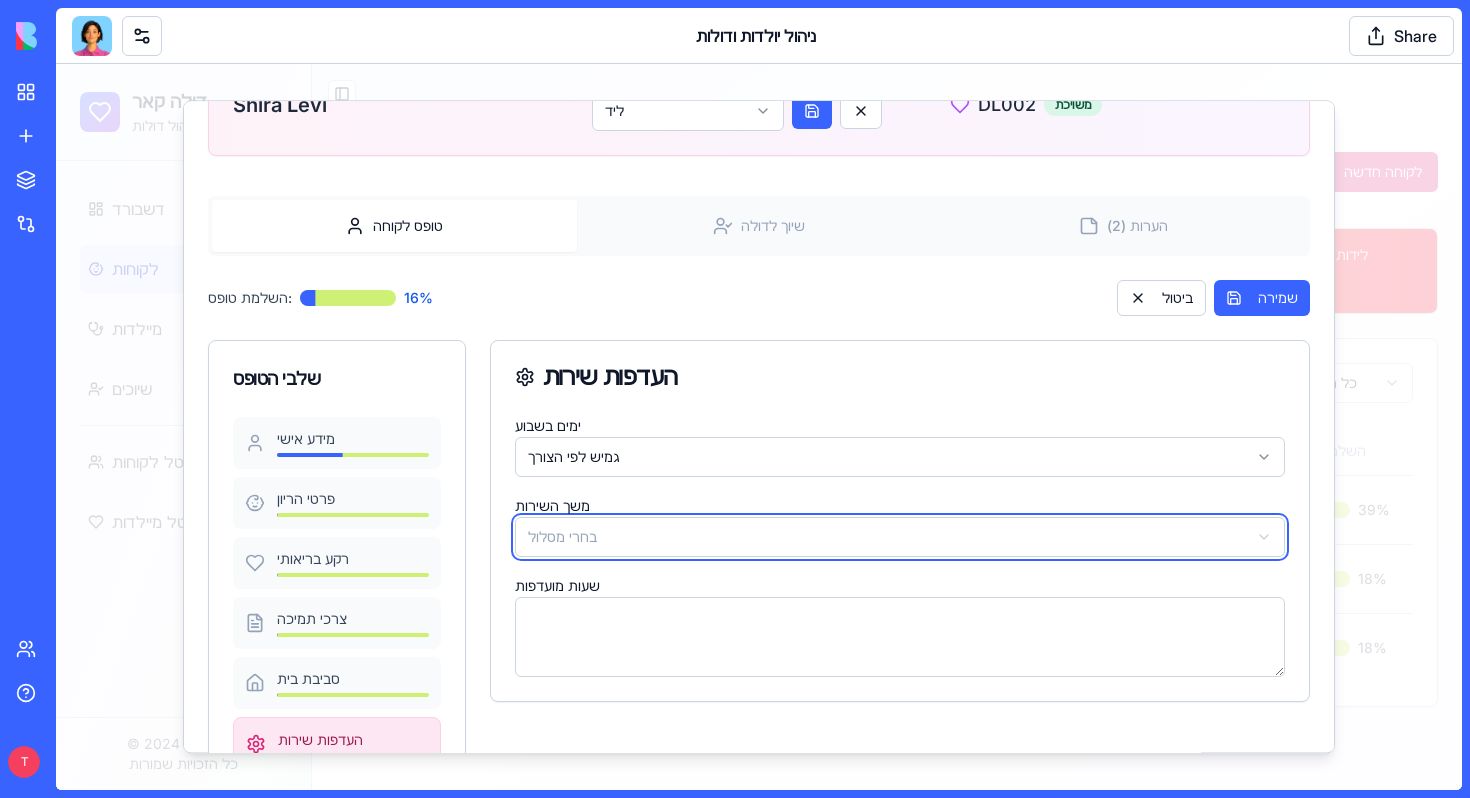 scroll, scrollTop: 0, scrollLeft: 0, axis: both 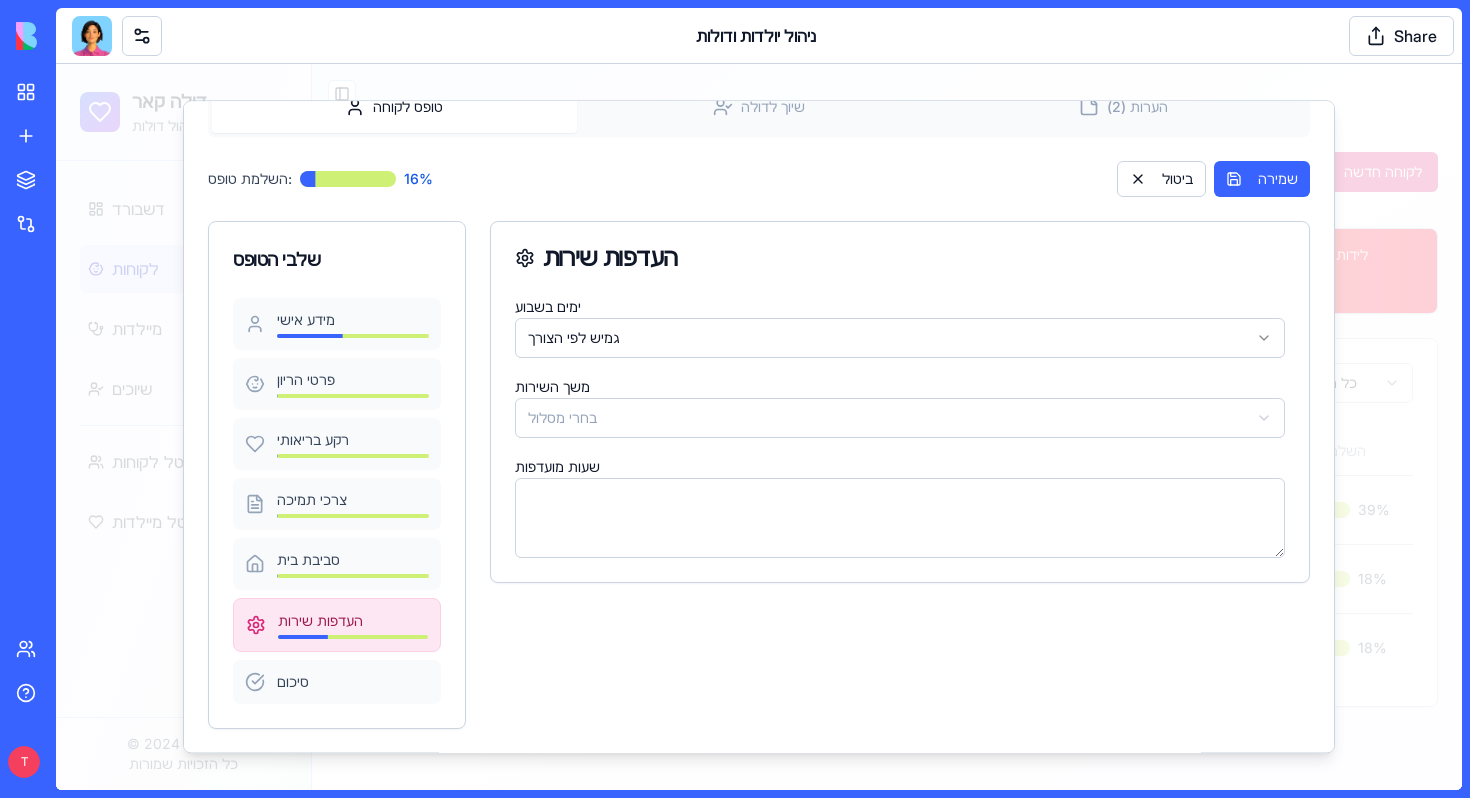 click on "דולה קאר מערכת ניהול דולות דשבורד לקוחות מיילדות שיוכים פורטל לקוחות פורטל מיילדות © 2024 דולה קאר כל הזכויות שמורות Toggle Sidebar ניהול לקוחות ניהול מידע מפורט על יולדות ומעקב אחר השלבים השונים לקוחה חדשה סה"כ לקוחות 3 לידים 2 פעילות 1 הושלמו 0 לידות דחופות 2 כל הסטטוסים כל השבועות שם מלא סטטוס שבוע הריון תאריך לידה צפוי מיקום טלפון קופת חולים השלמת טופס מיילדת משויכת פעולות Ortal Tamir  ליד לא צוין 01/10/2025 לא צוין [PHONE] לא צוין 39 % לא משויכת Shira Levi פעילה לא צוין 20/11/2023 Jerusalem [PHONE] לא צוין 18 % DL002 Tamar Goldstein ליד לא צוין 10/01/2024 Haifa [PHONE] לא צוין 18 % לא משויכת
Shira Levi שם הלקוחה Shira Levi" at bounding box center (759, 427) 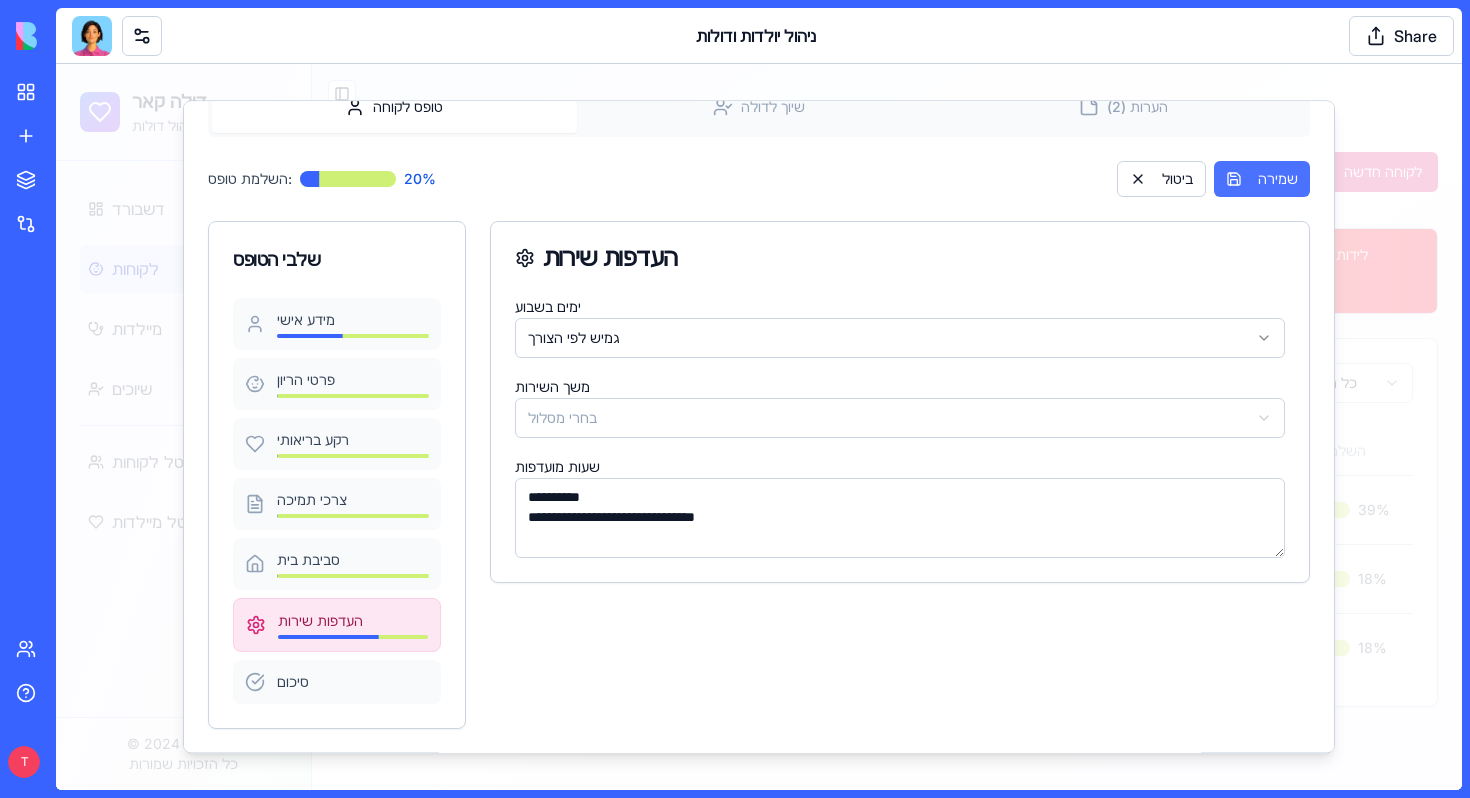 type on "**********" 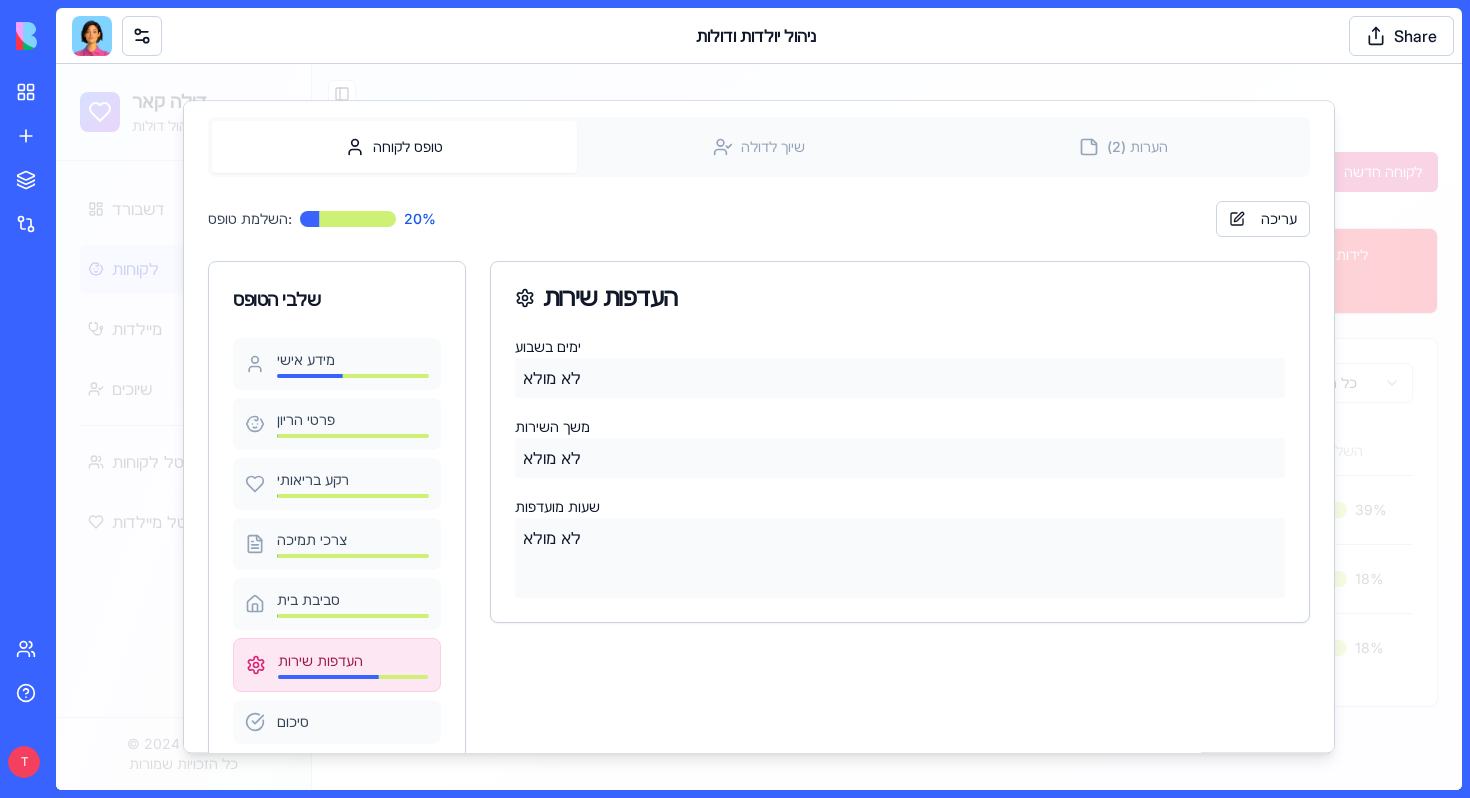 scroll, scrollTop: 242, scrollLeft: 0, axis: vertical 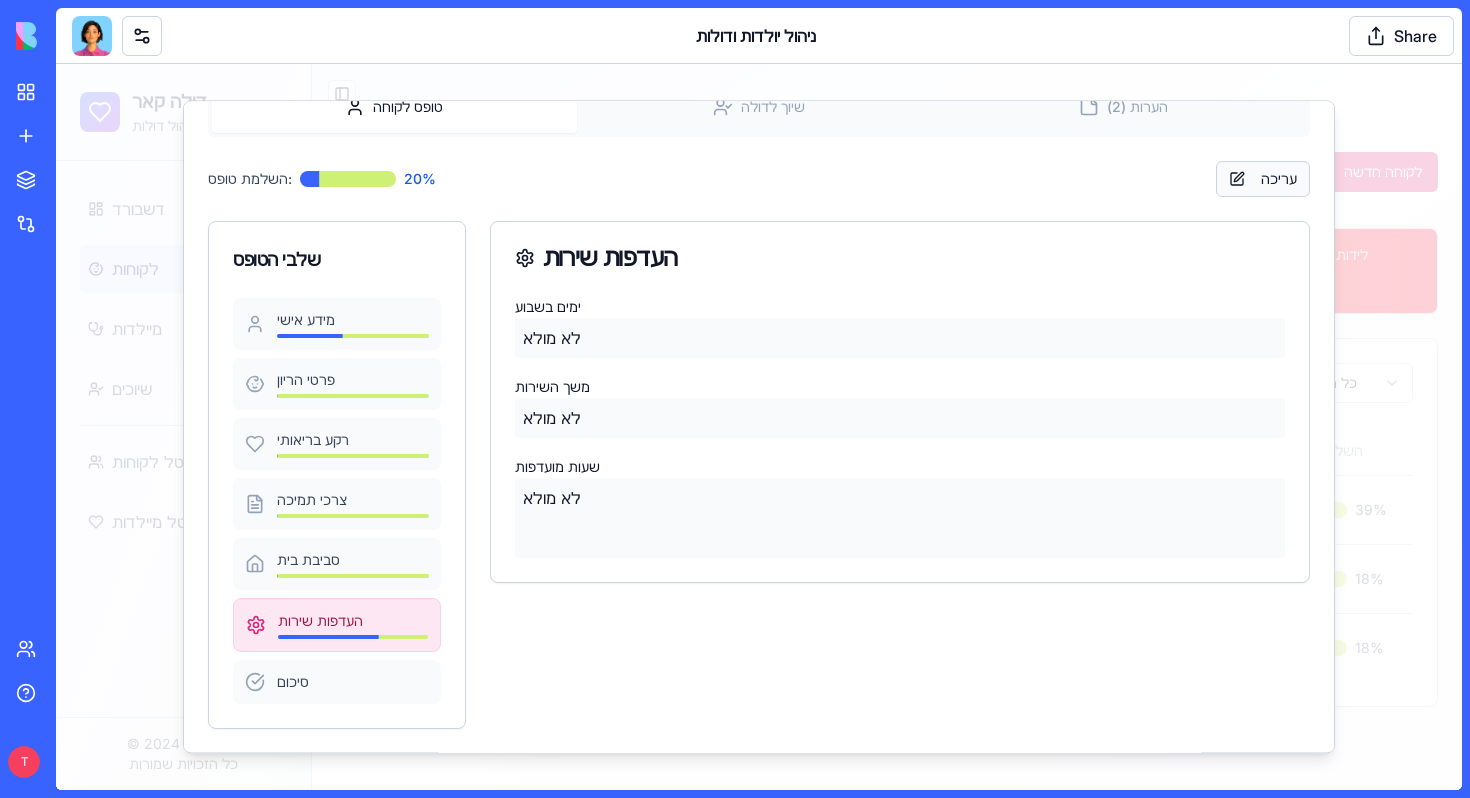 click on "עריכה" at bounding box center (1263, 179) 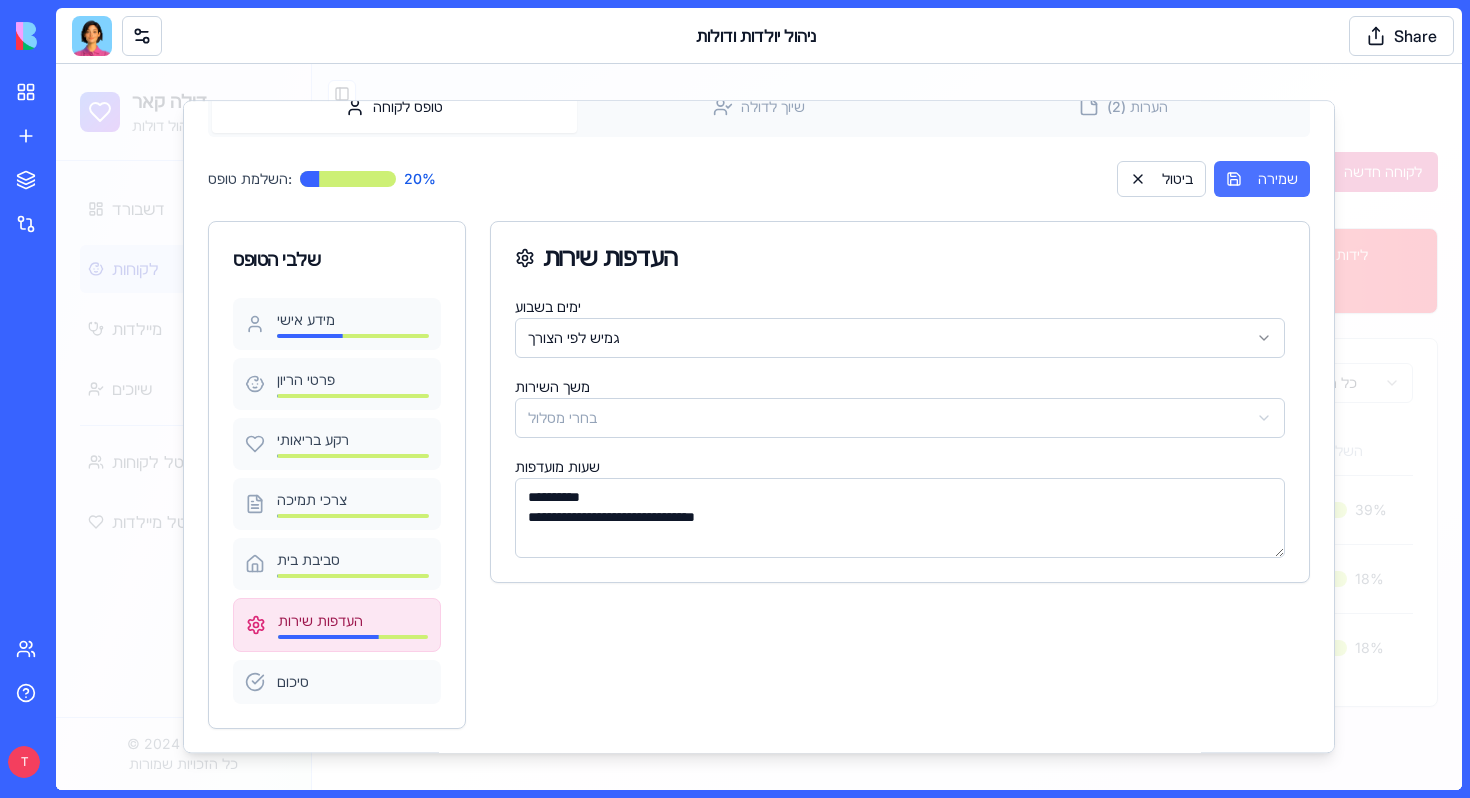 click on "שמירה" at bounding box center [1262, 179] 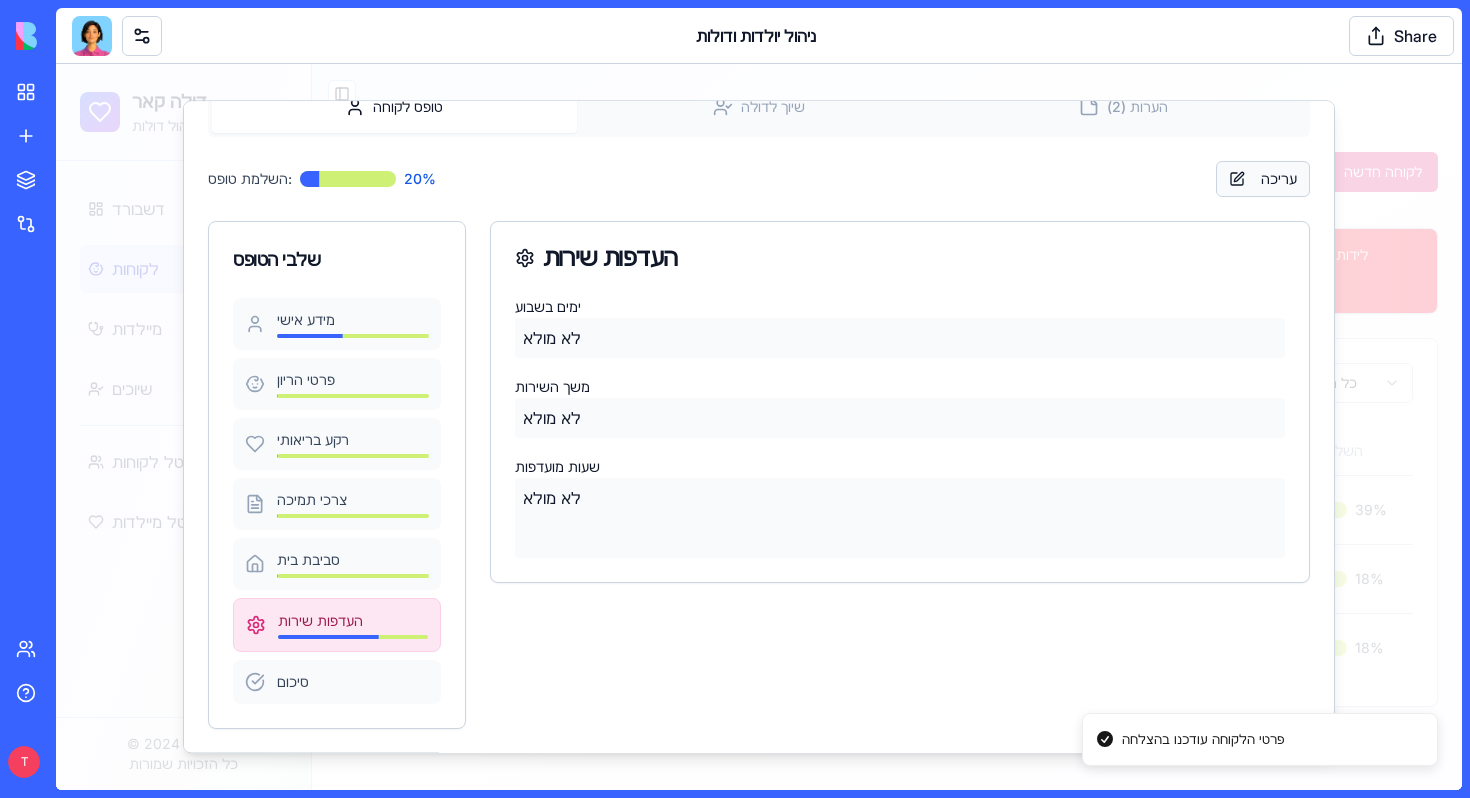 click on "עריכה" at bounding box center (1263, 179) 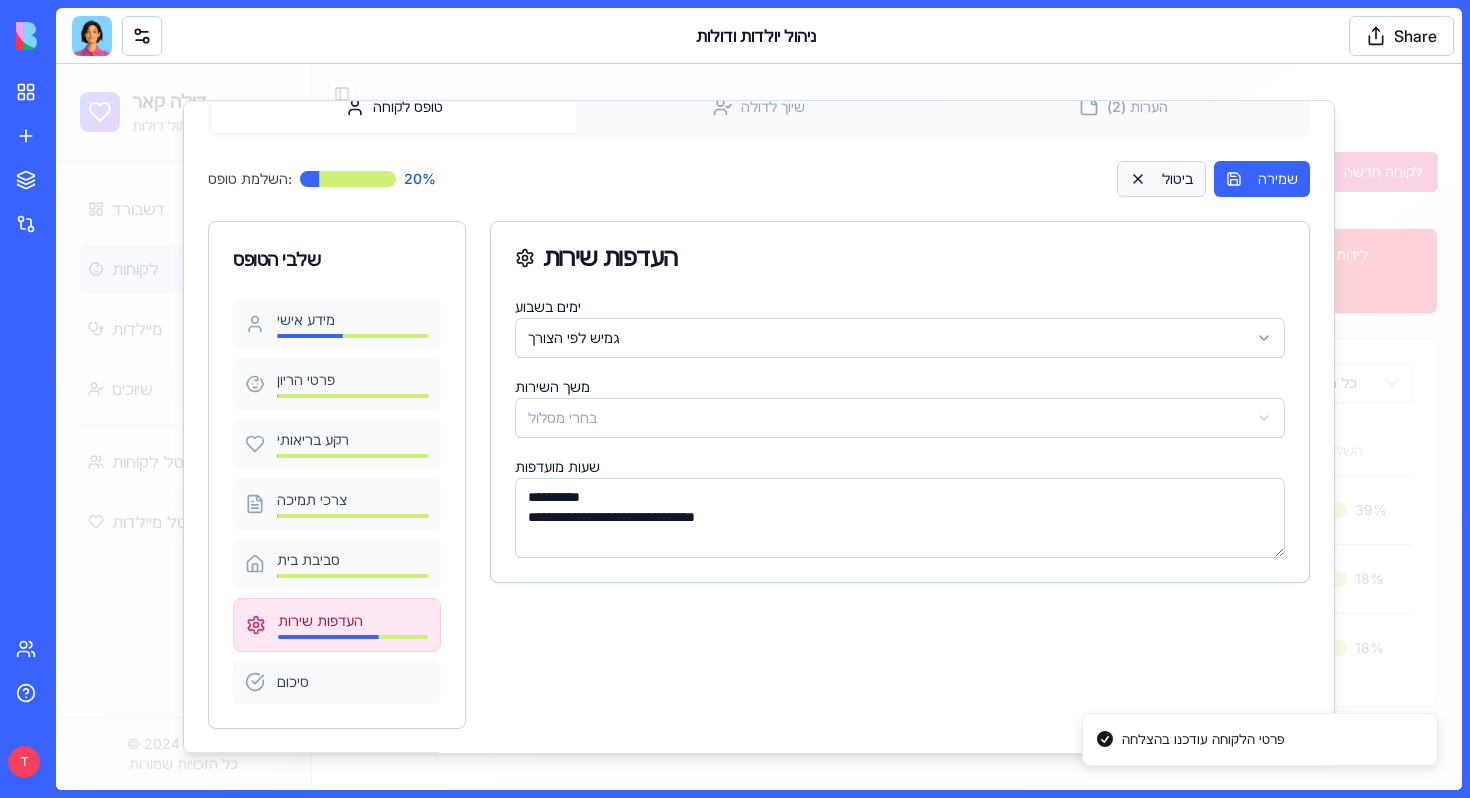 type 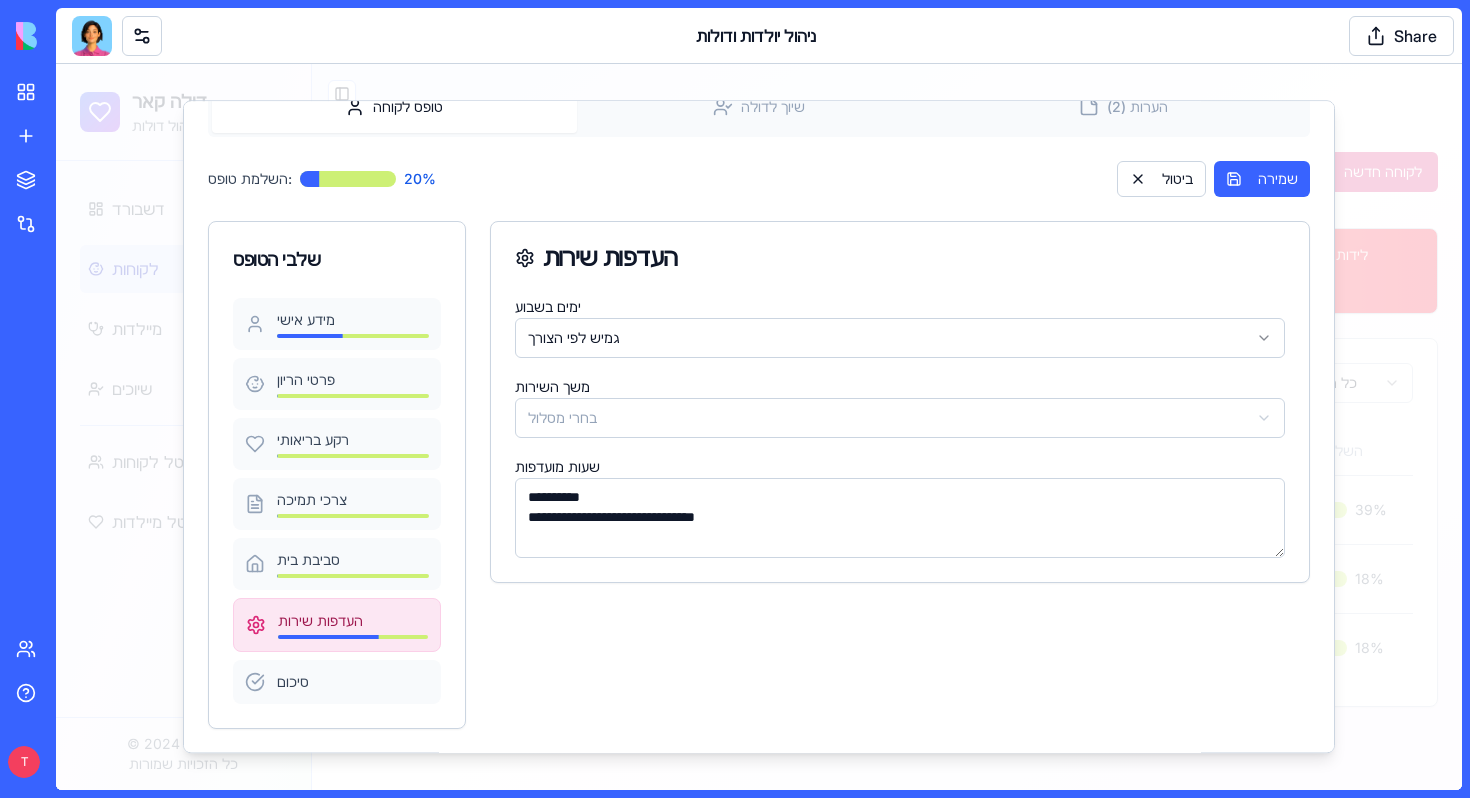 click on "שמירה" at bounding box center [1262, 179] 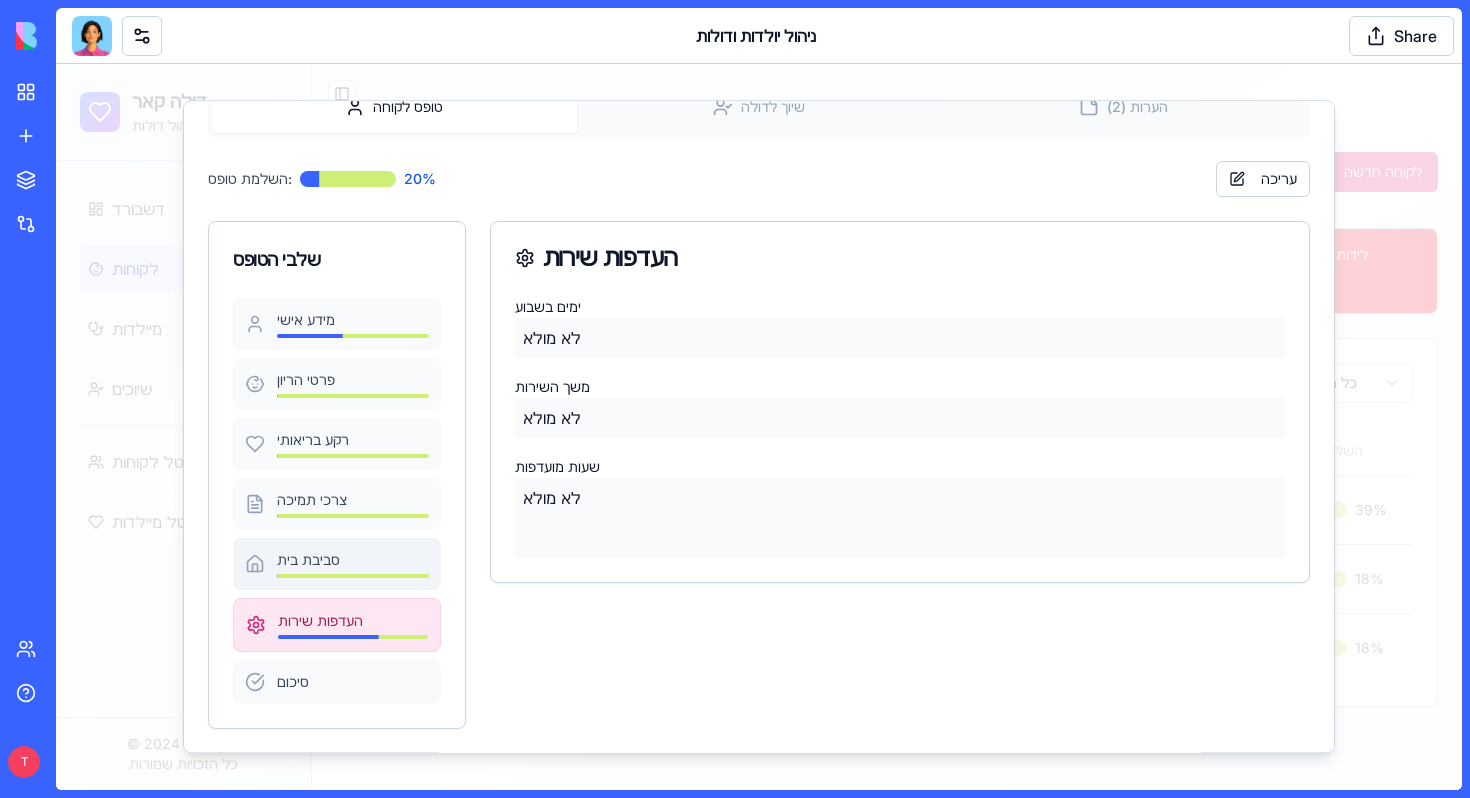click on "סביבת בית" at bounding box center [353, 560] 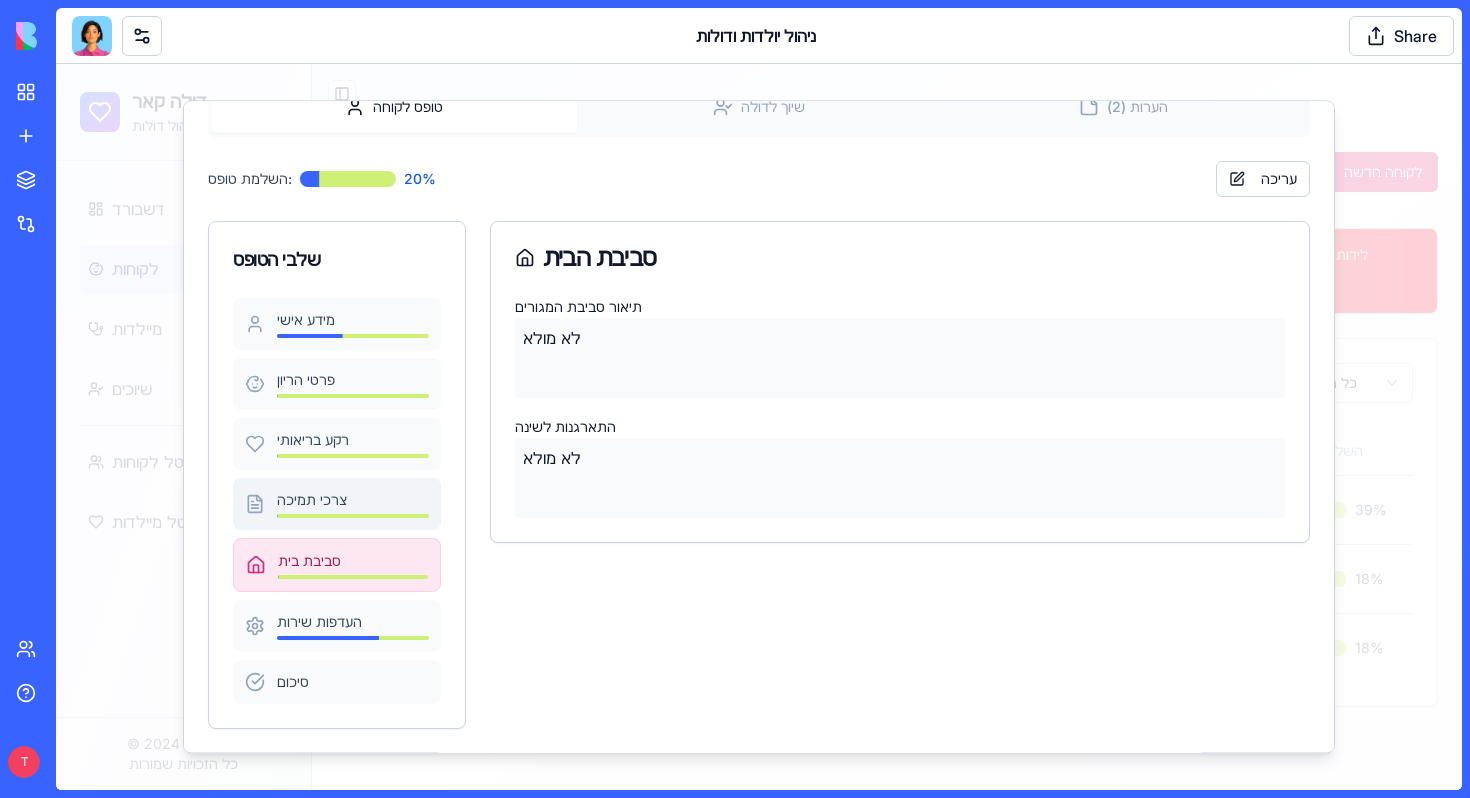 click on "צרכי תמיכה" at bounding box center [353, 500] 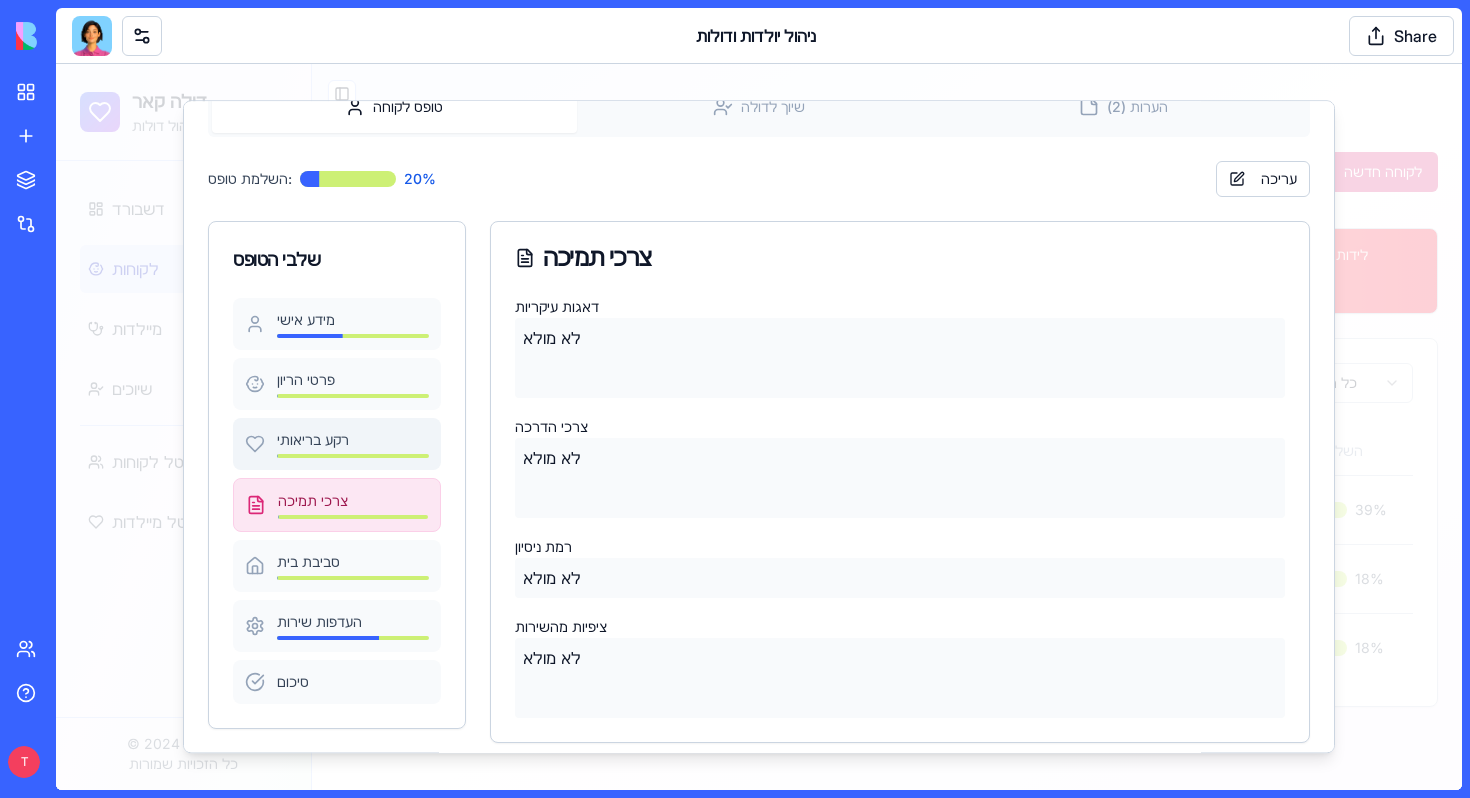click on "רקע בריאותי" at bounding box center [353, 440] 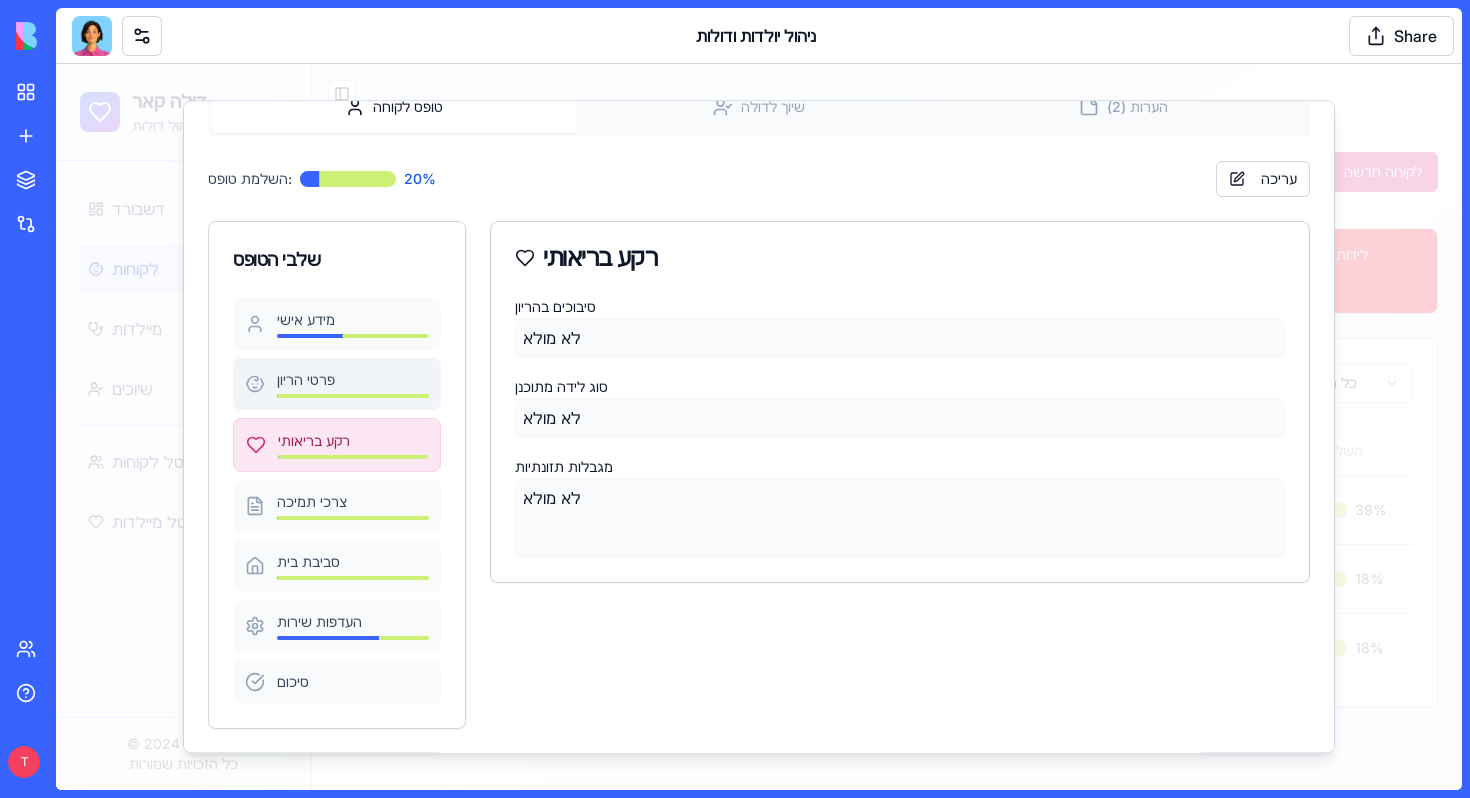 click on "פרטי הריון" at bounding box center (353, 384) 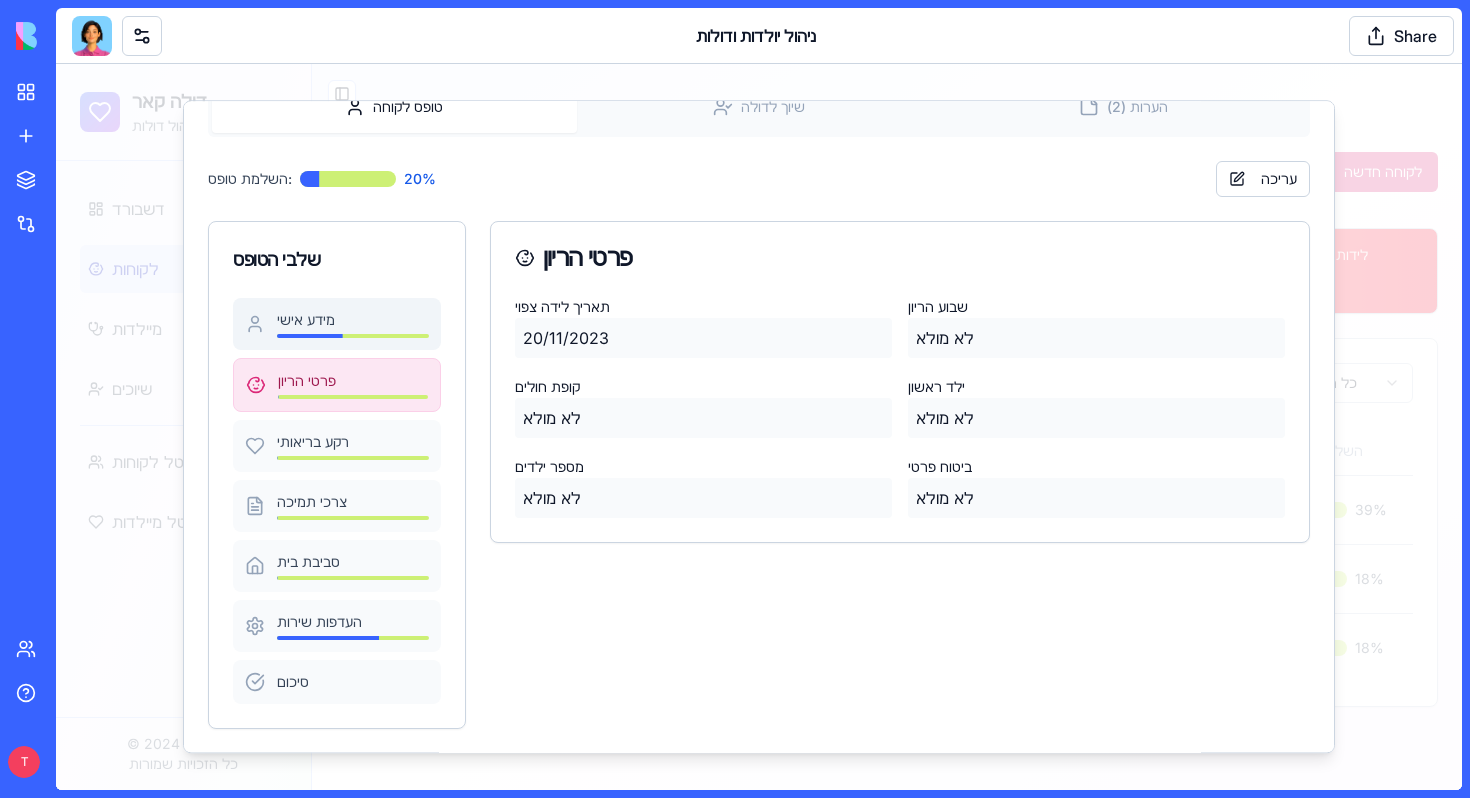 click on "מידע אישי" at bounding box center [353, 320] 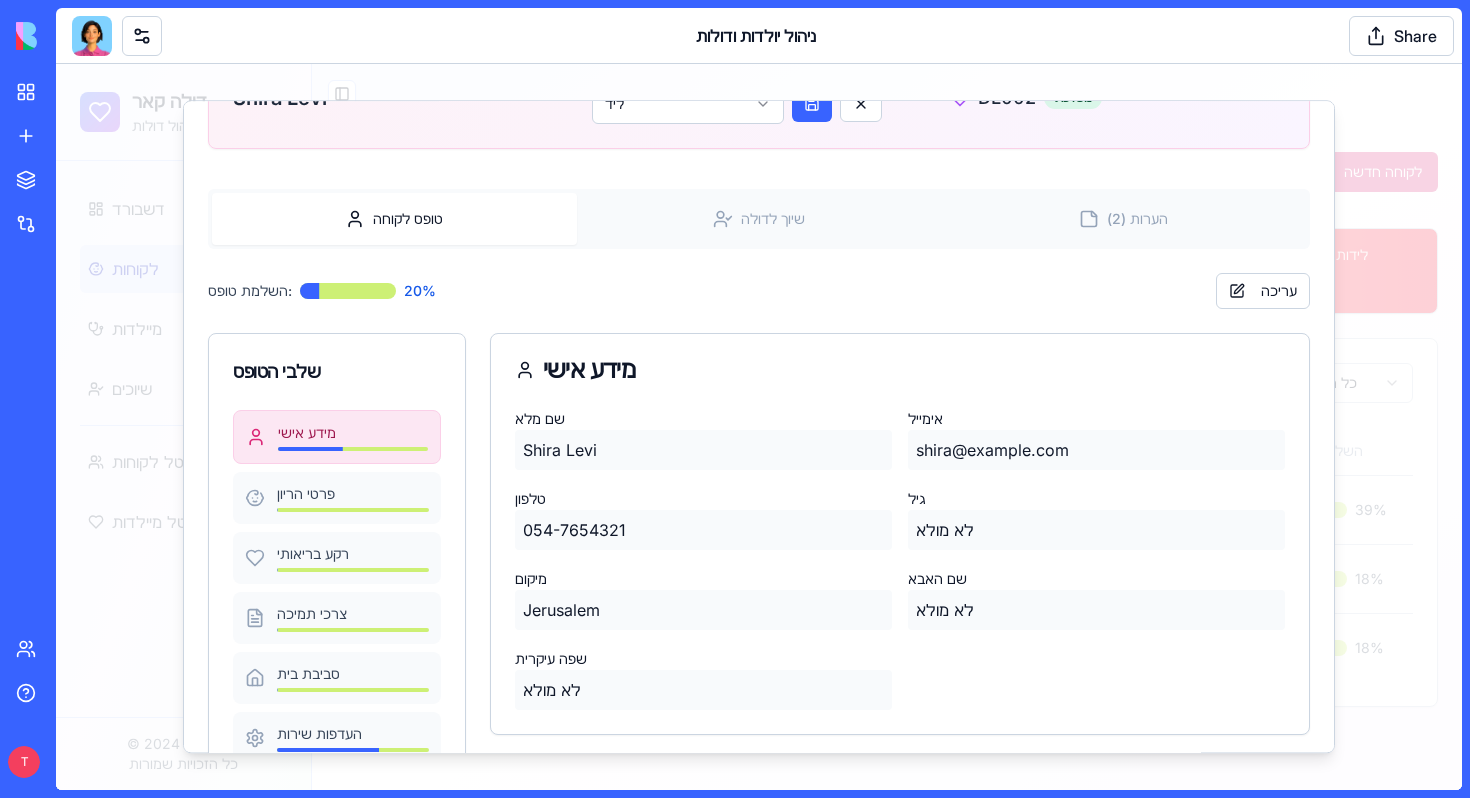 scroll, scrollTop: 0, scrollLeft: 0, axis: both 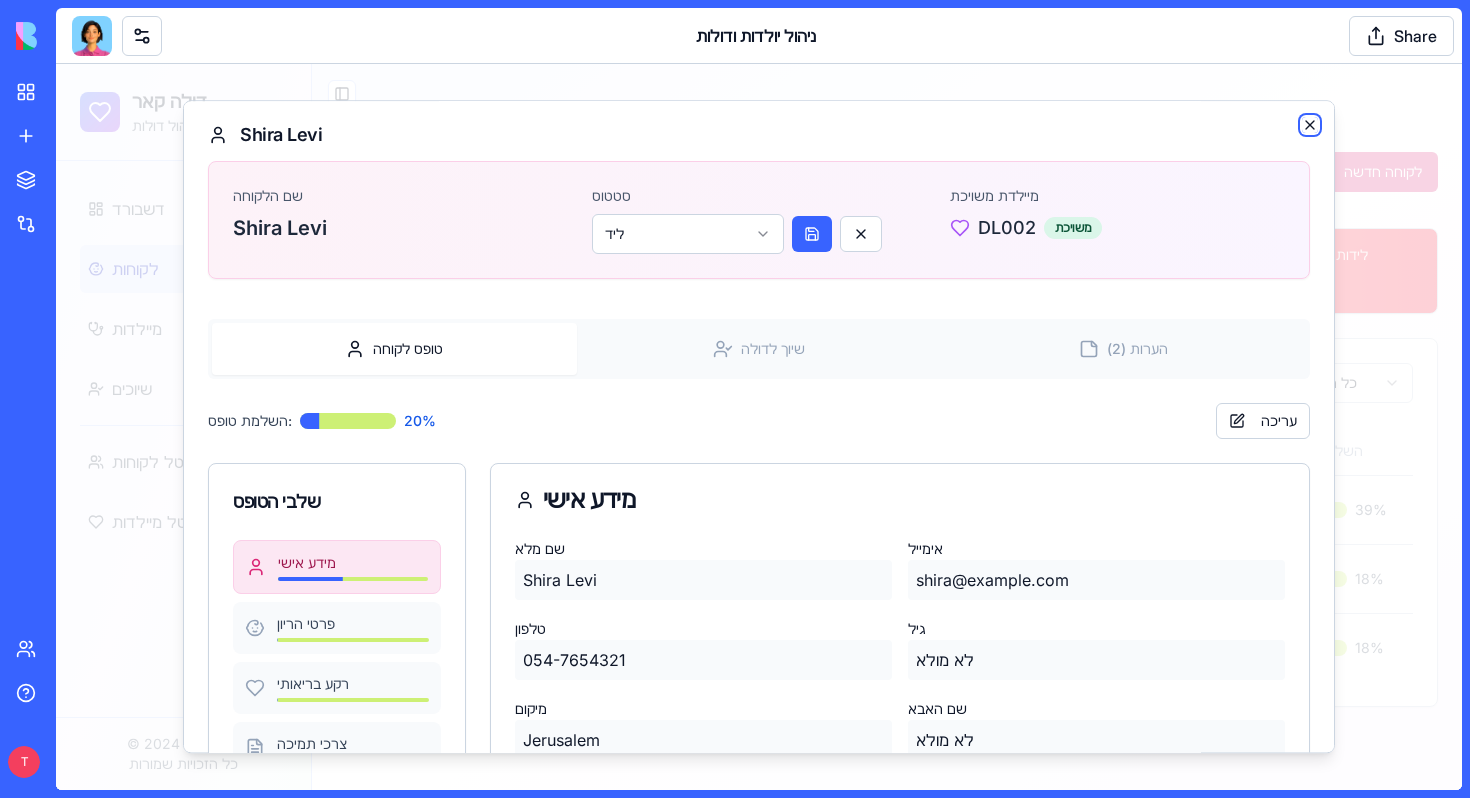 click 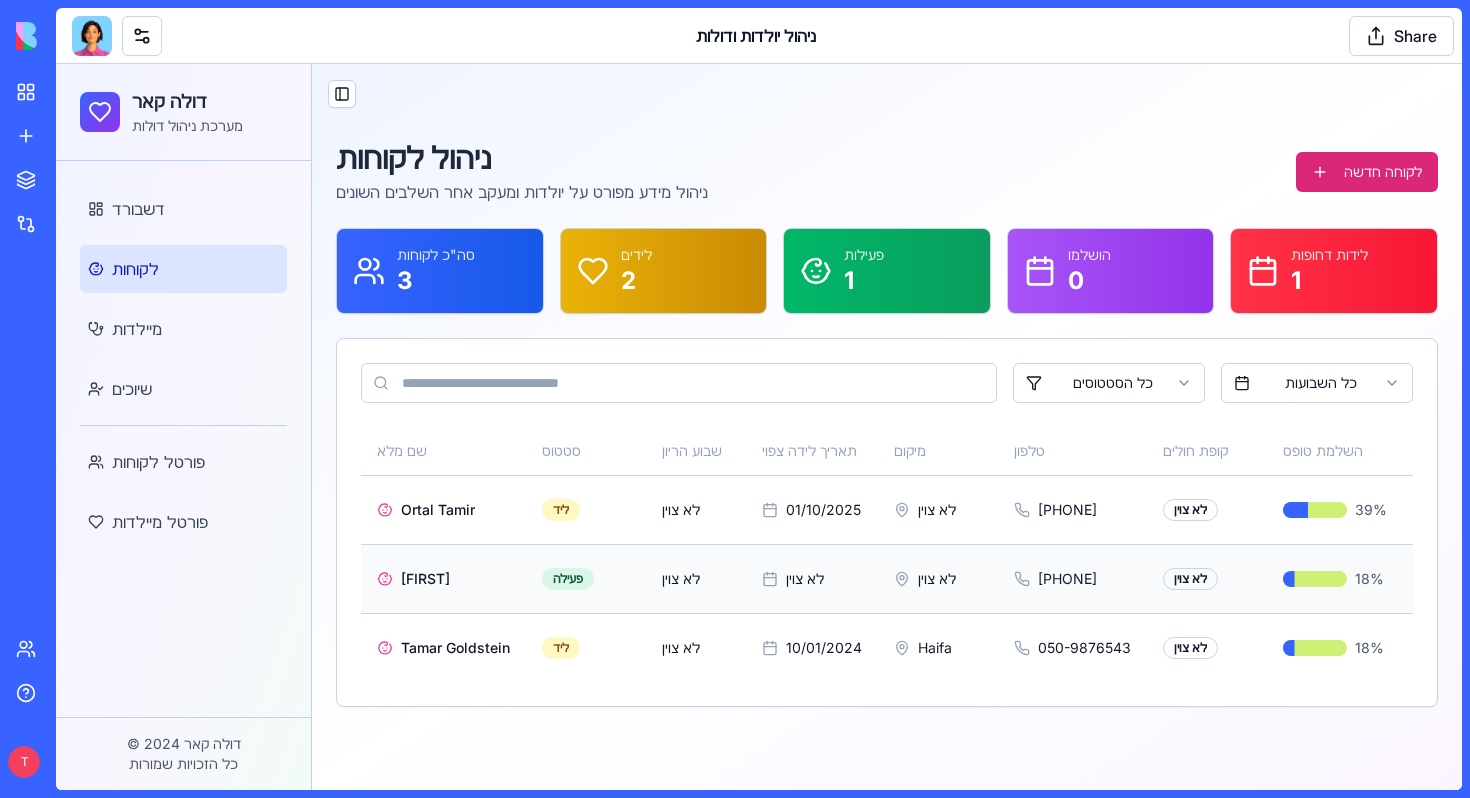 click on "[FIRST]" at bounding box center (443, 579) 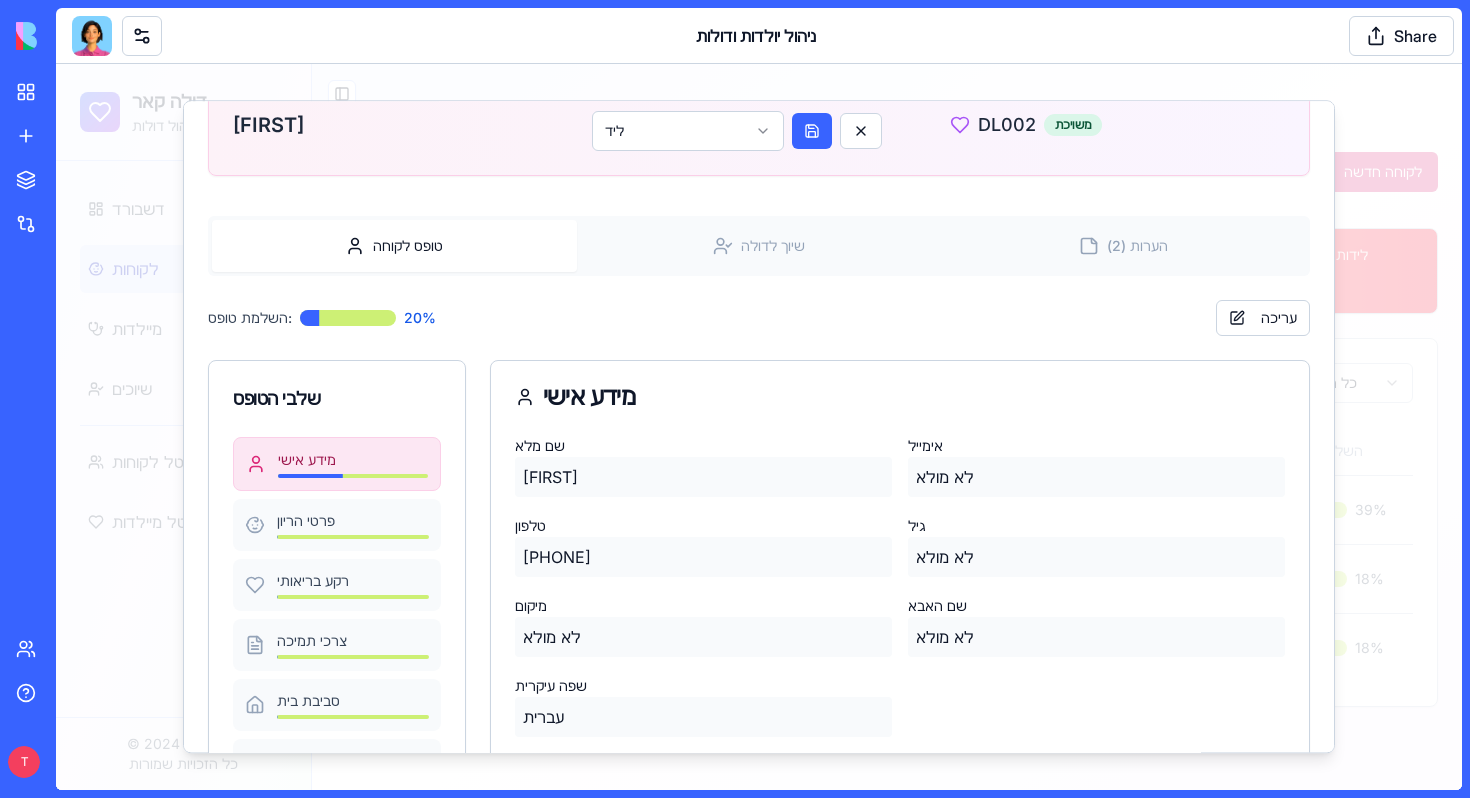 scroll, scrollTop: 242, scrollLeft: 0, axis: vertical 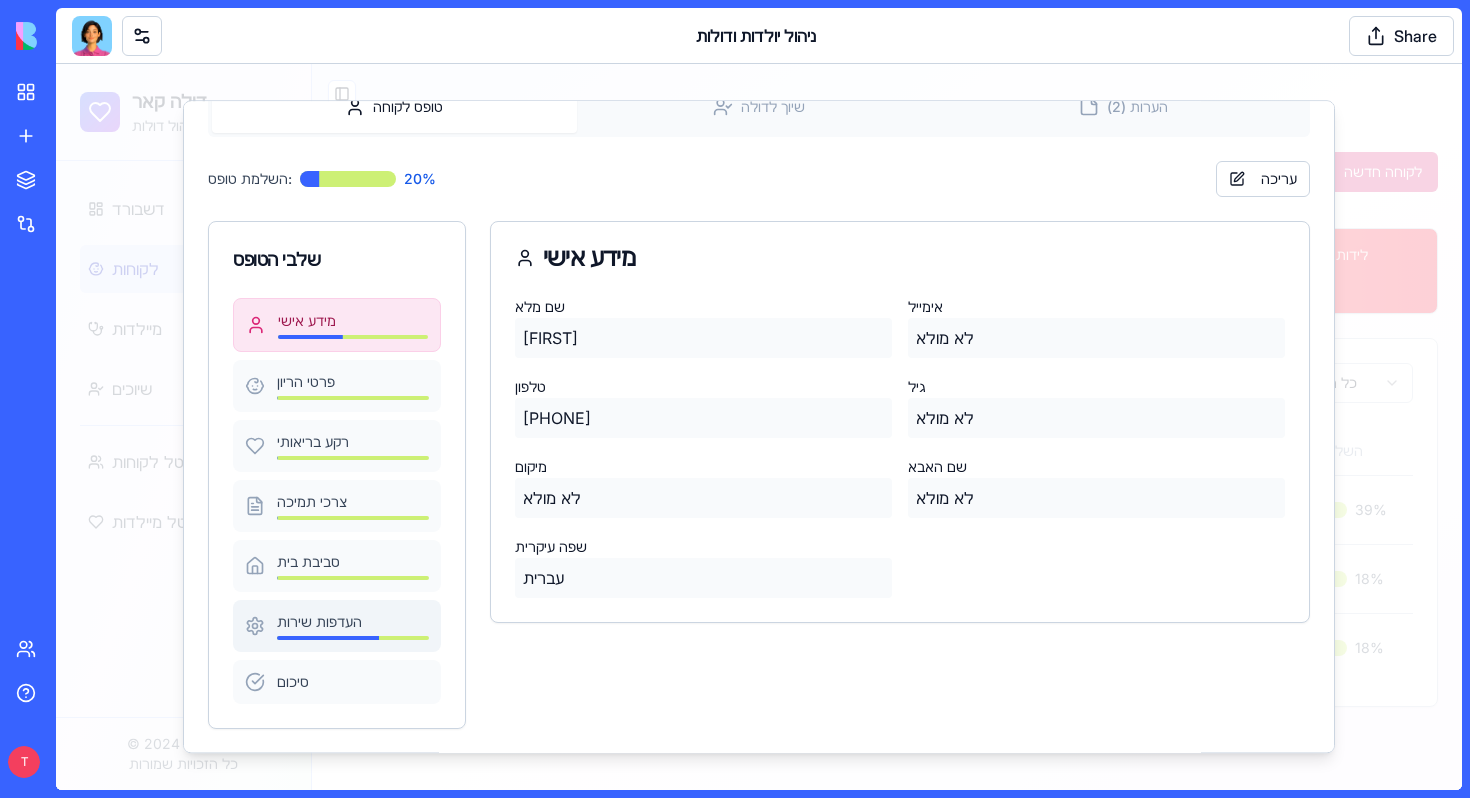 click on "העדפות שירות" at bounding box center [353, 626] 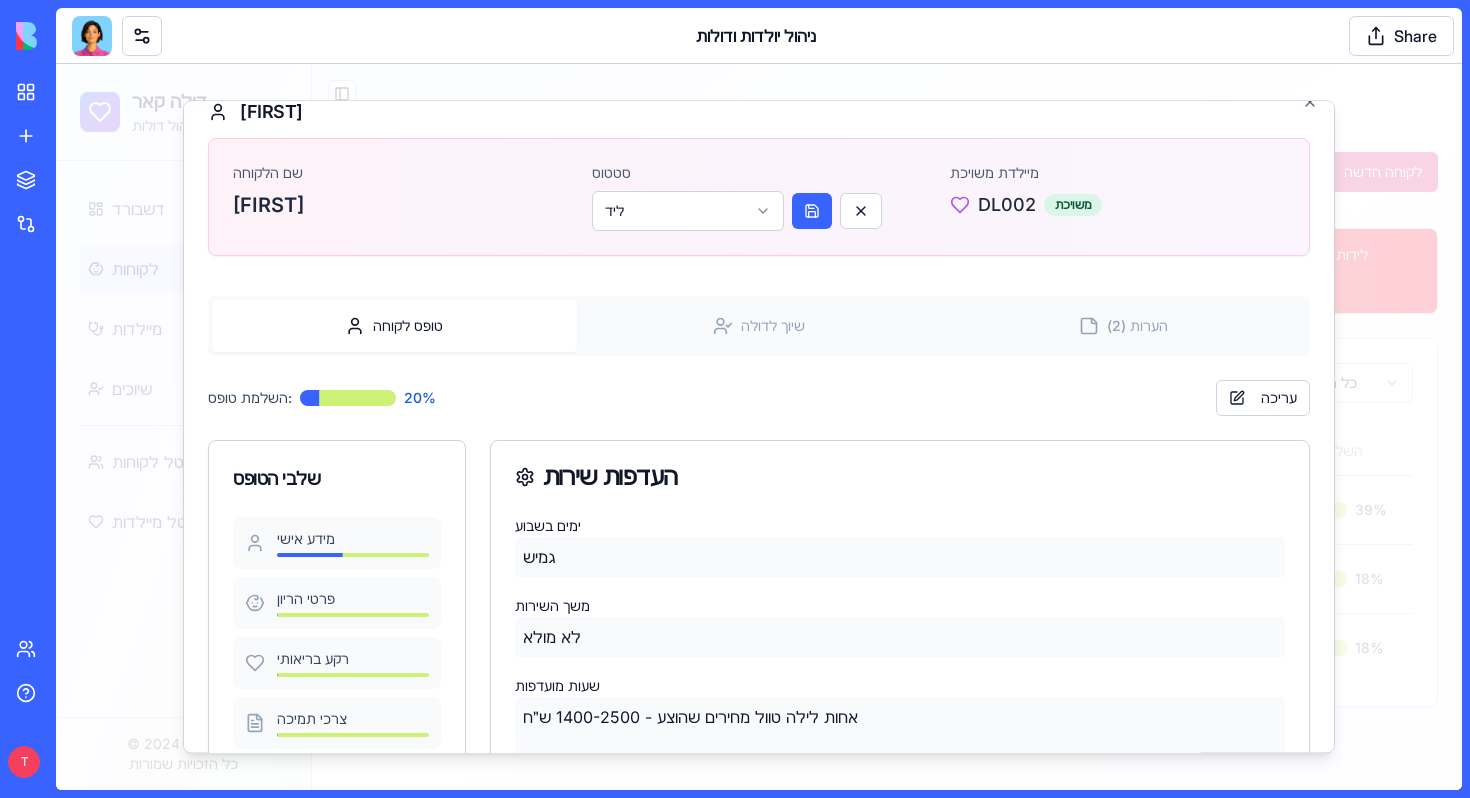scroll, scrollTop: 0, scrollLeft: 0, axis: both 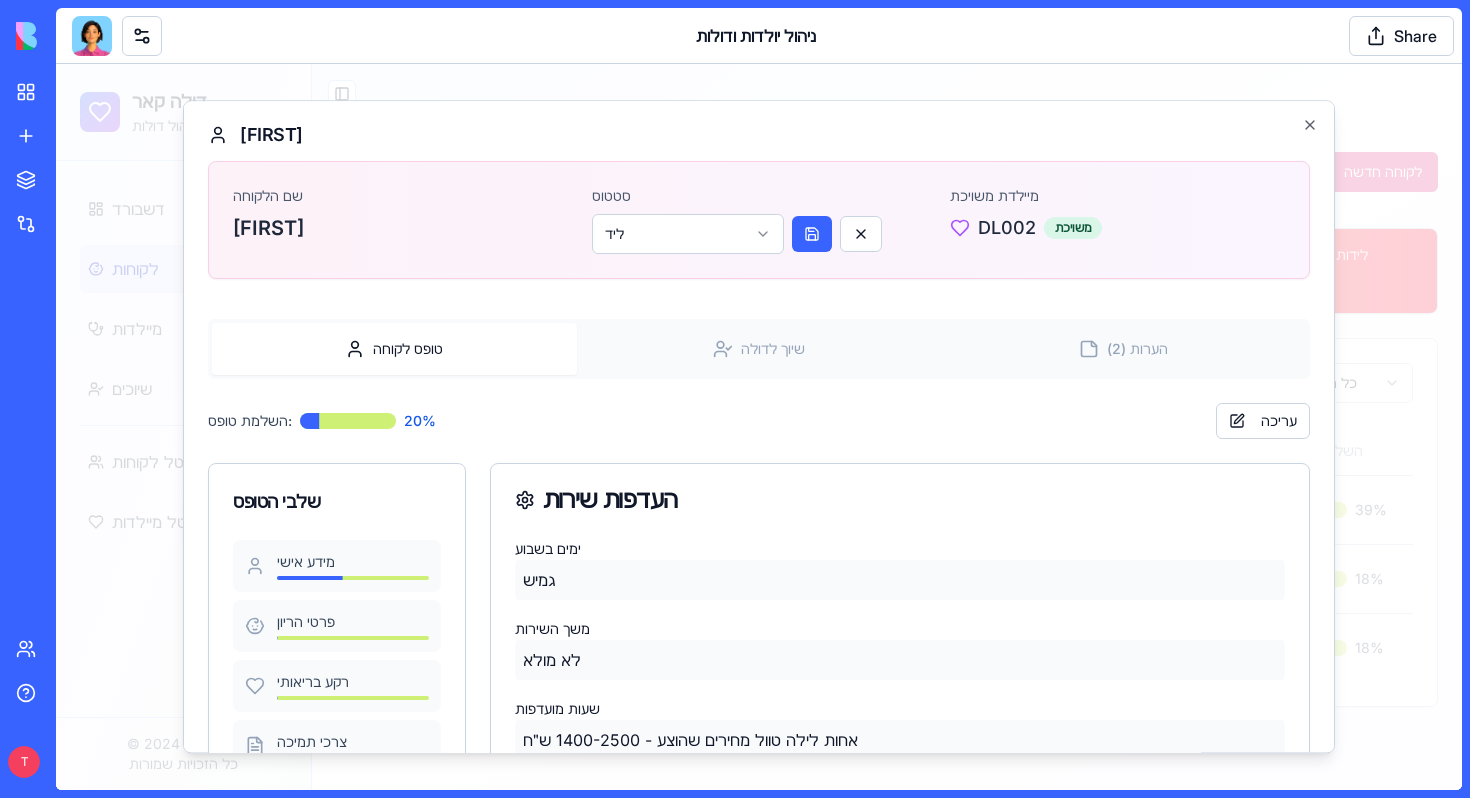 click on "DL002" at bounding box center (1007, 228) 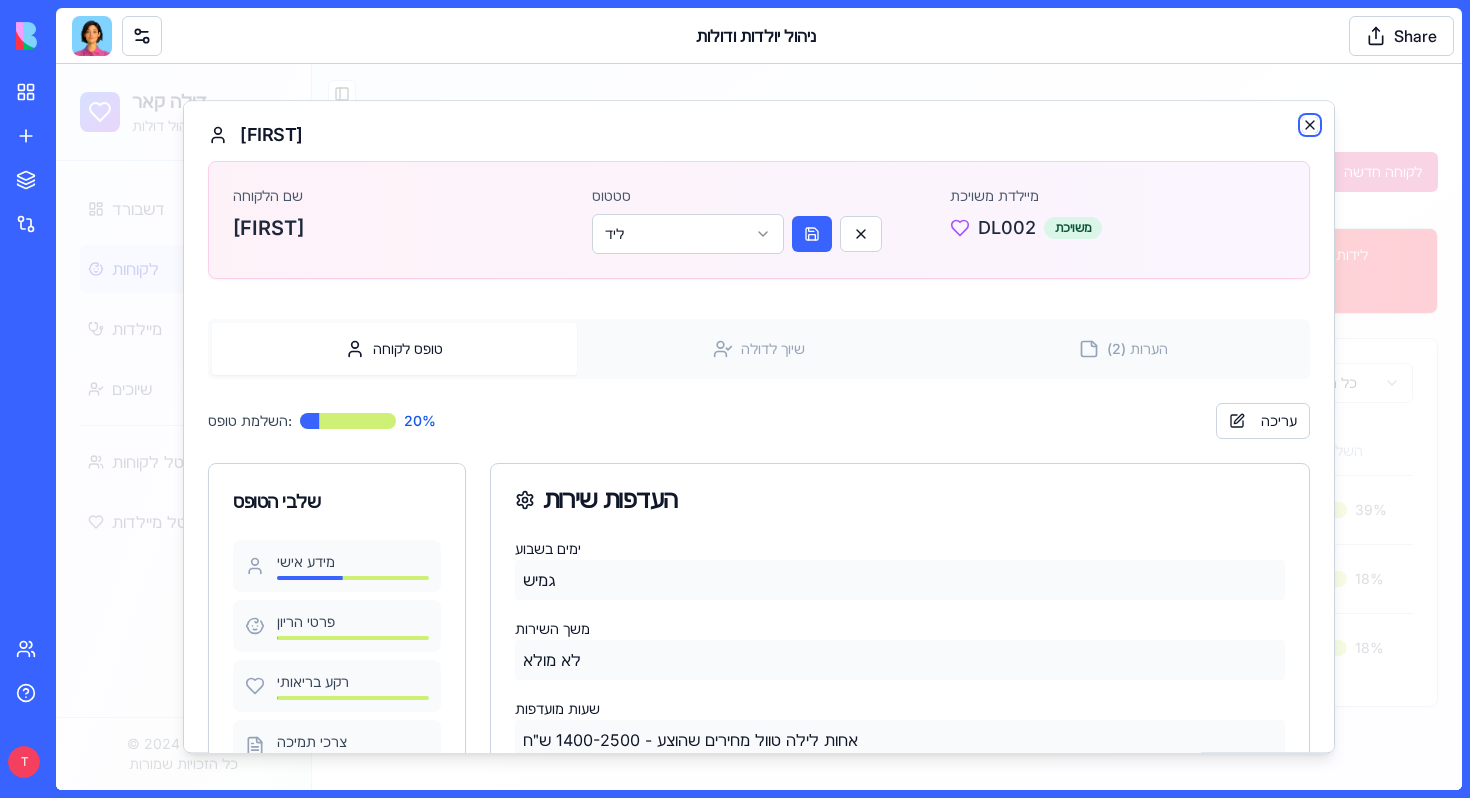click 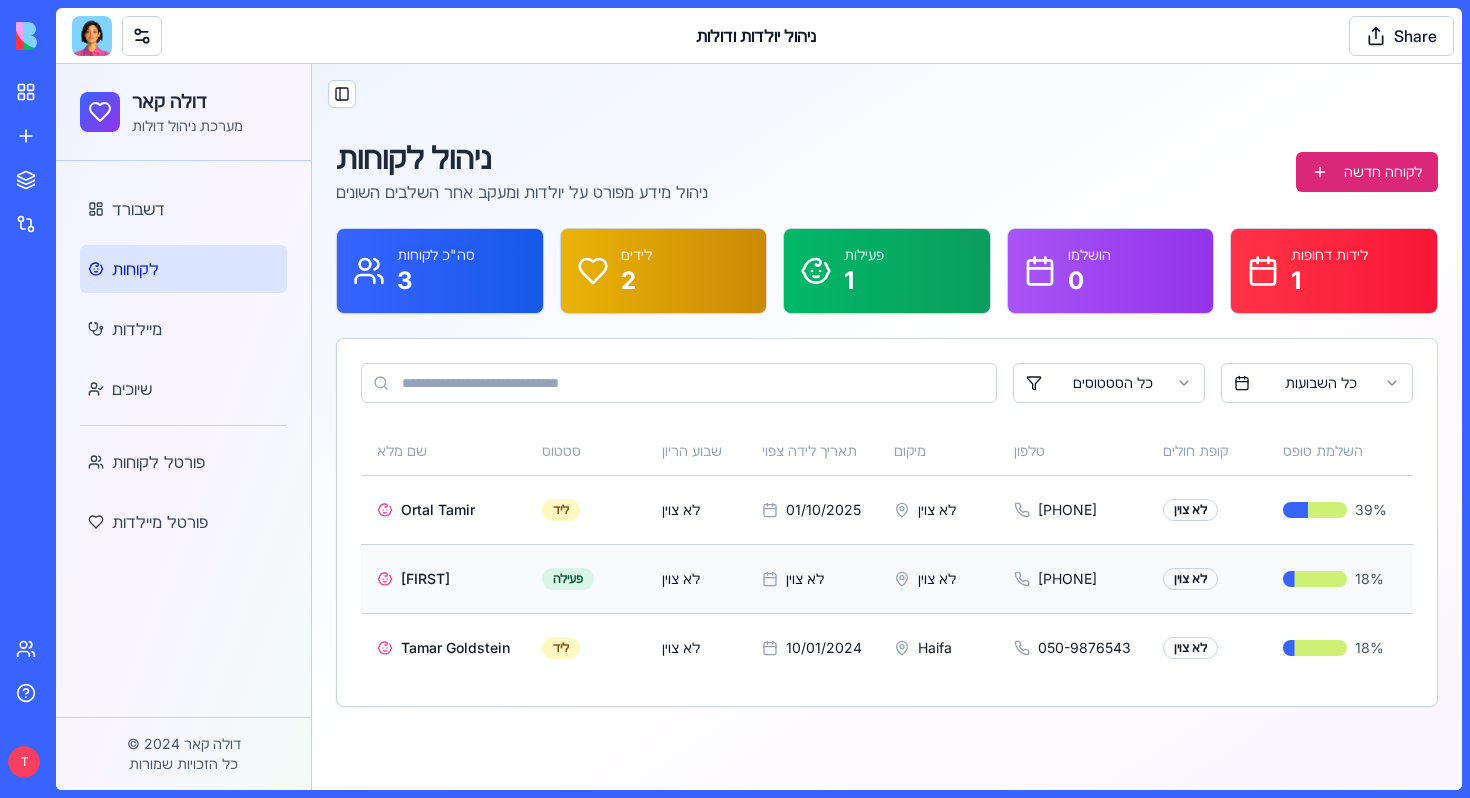 click on "[FIRST]" at bounding box center (425, 579) 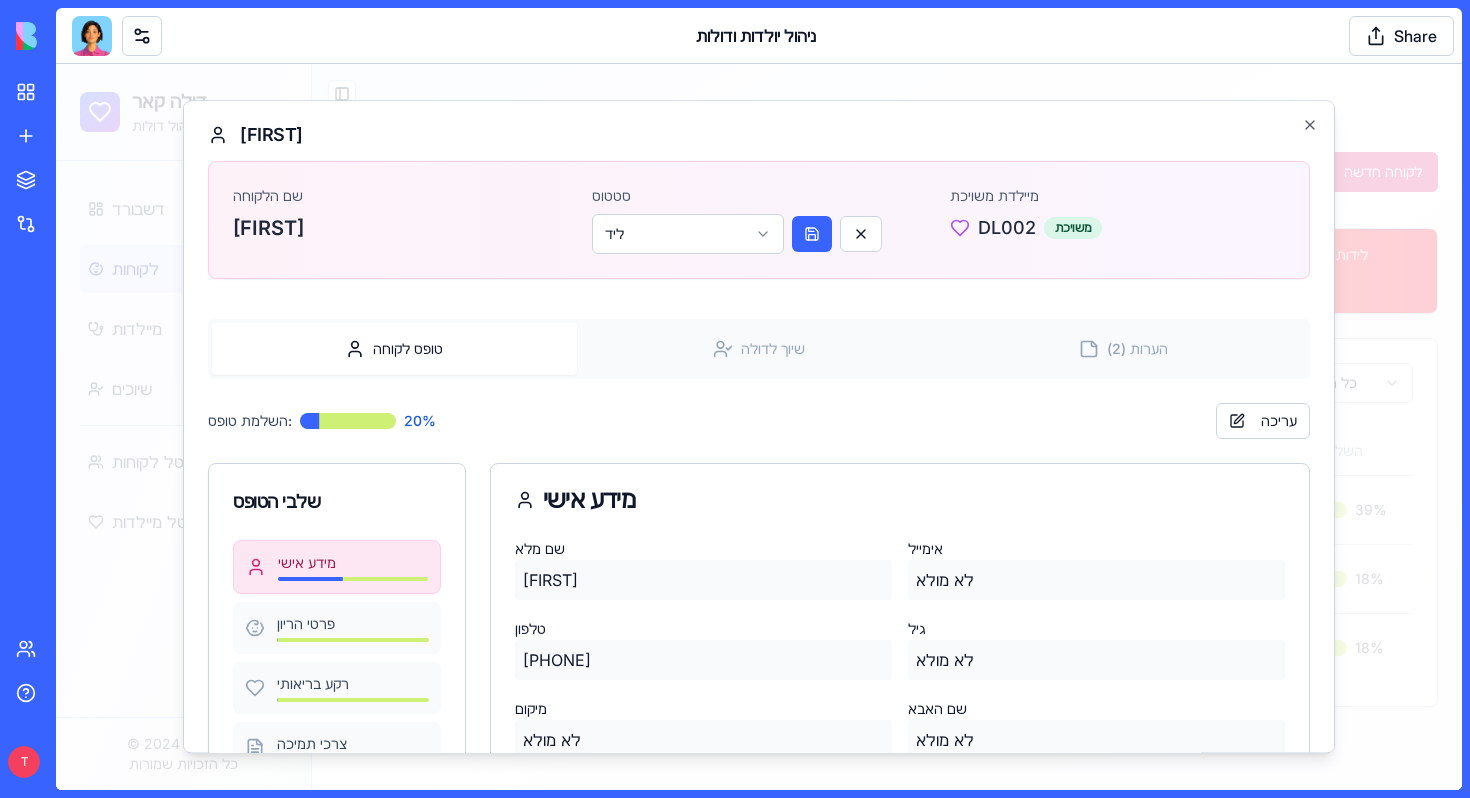 click on "[FIRST]" at bounding box center (400, 228) 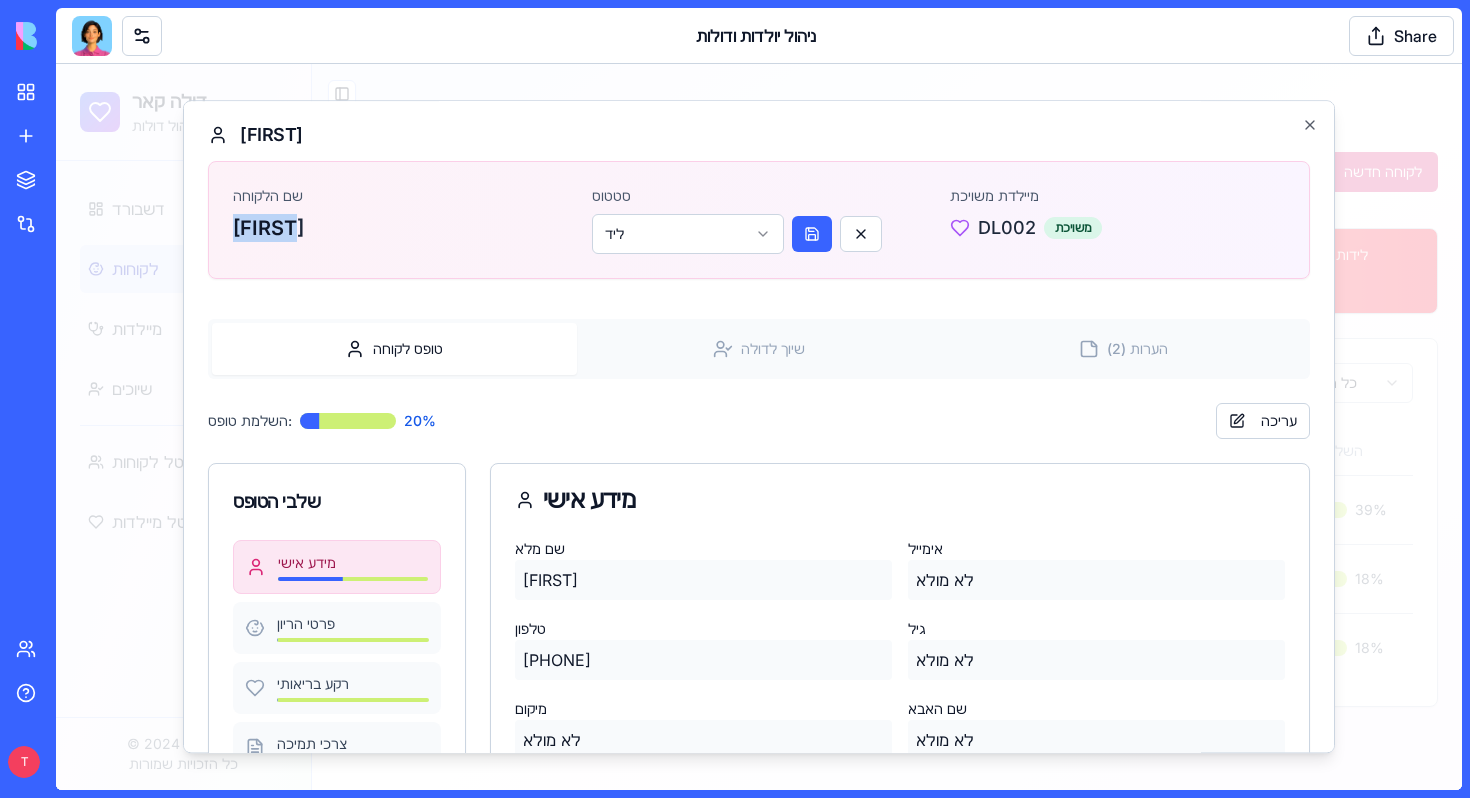 click on "[FIRST]" at bounding box center (400, 228) 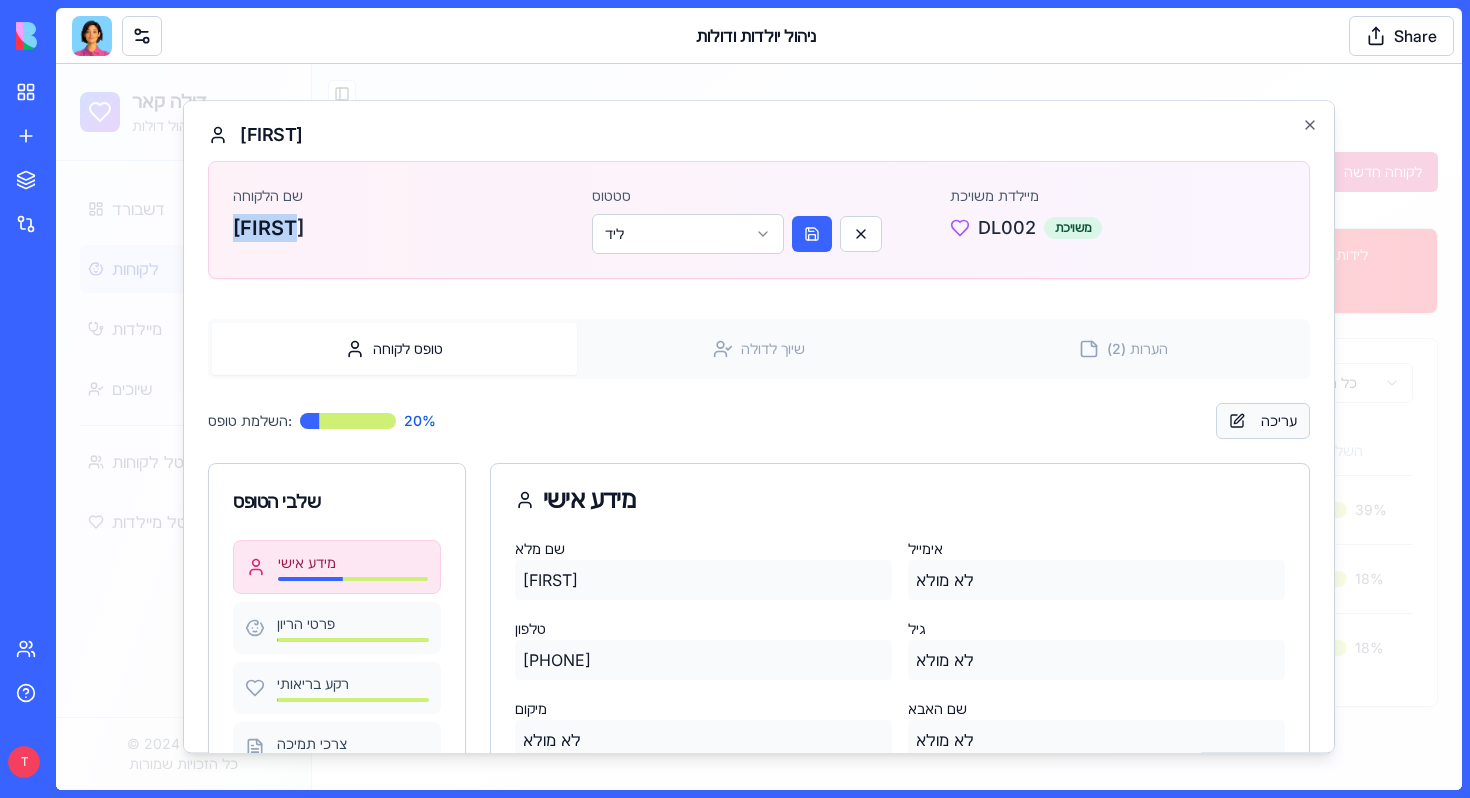 click on "עריכה" at bounding box center (1263, 421) 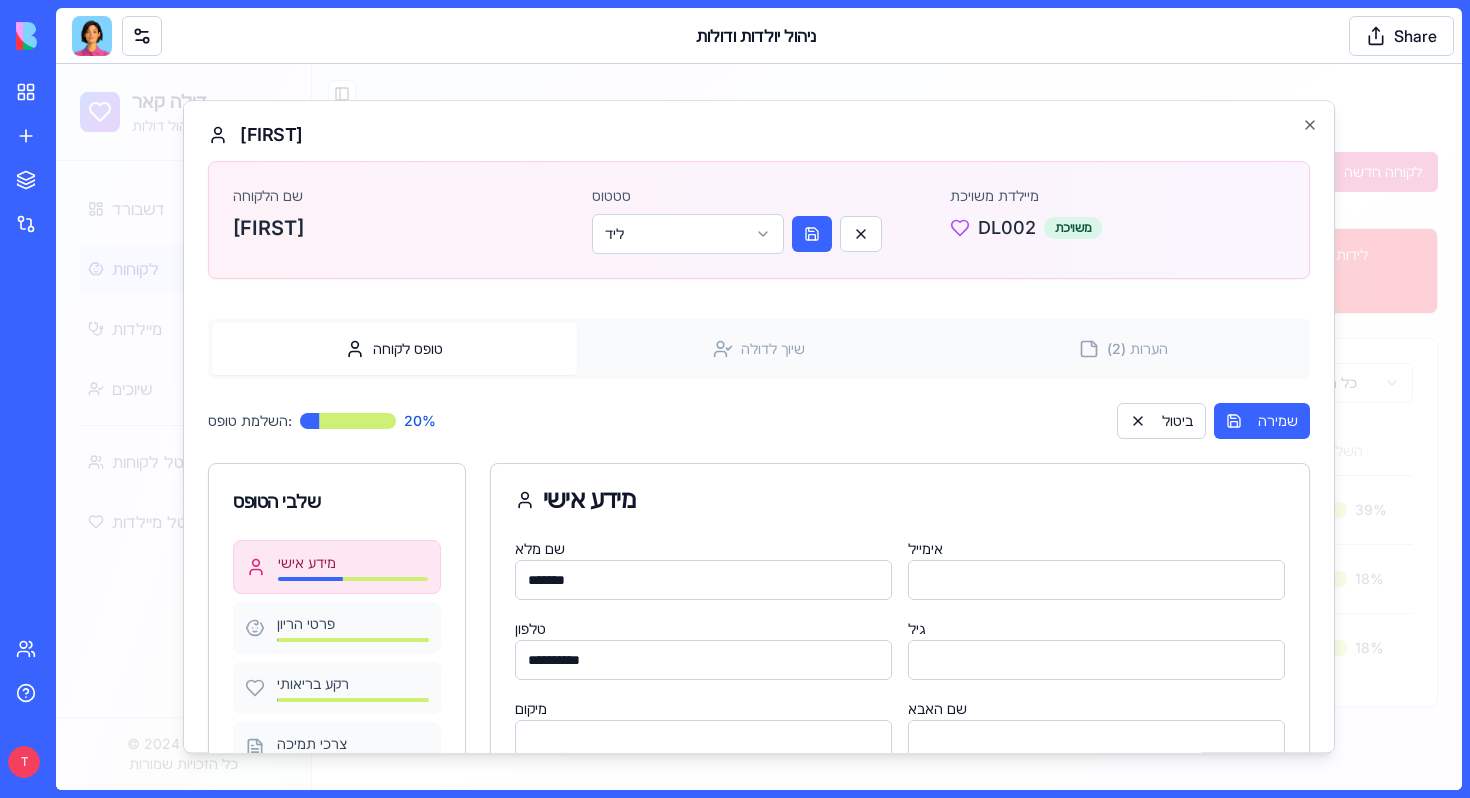 click on "******" at bounding box center [703, 580] 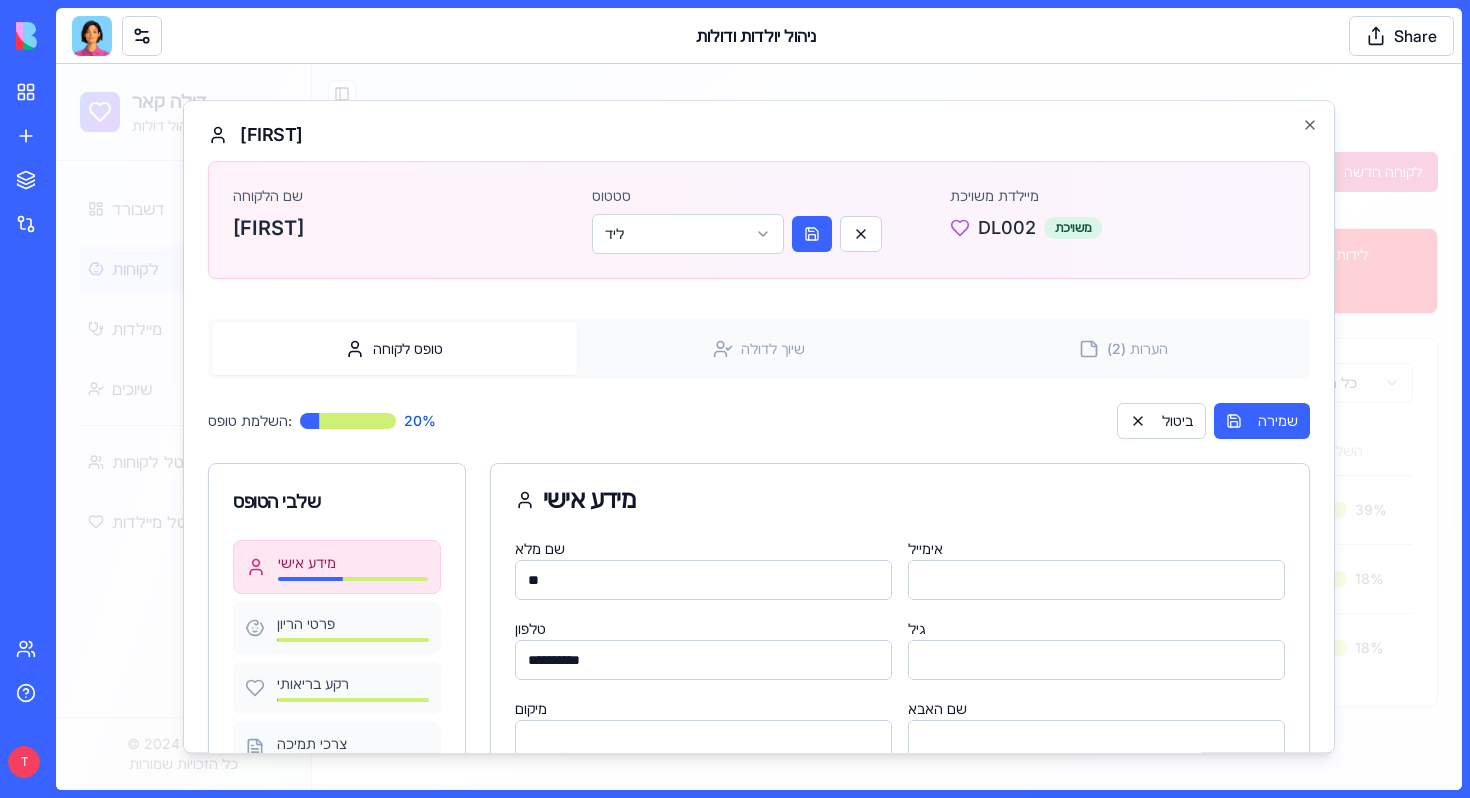 type on "*" 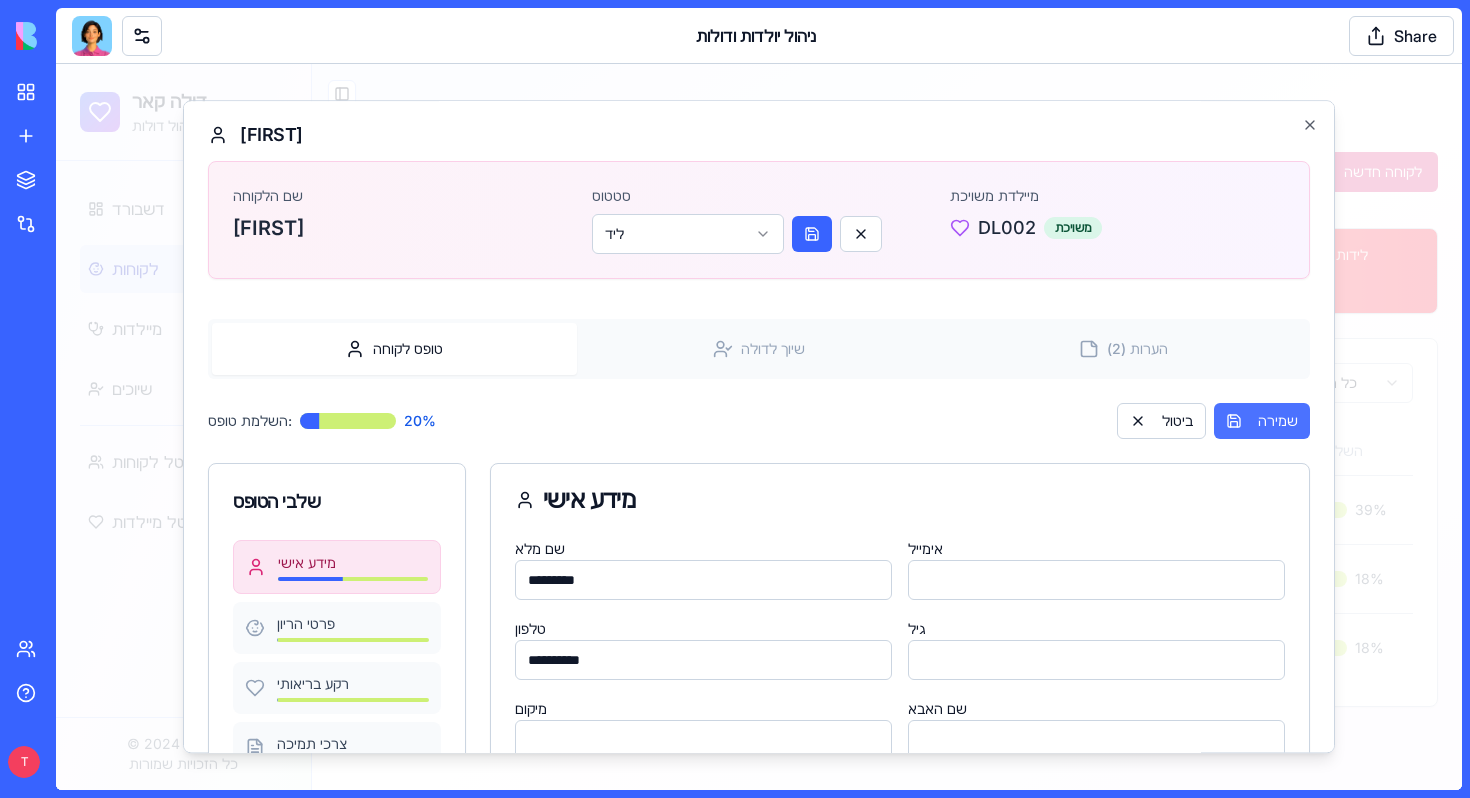 type on "********" 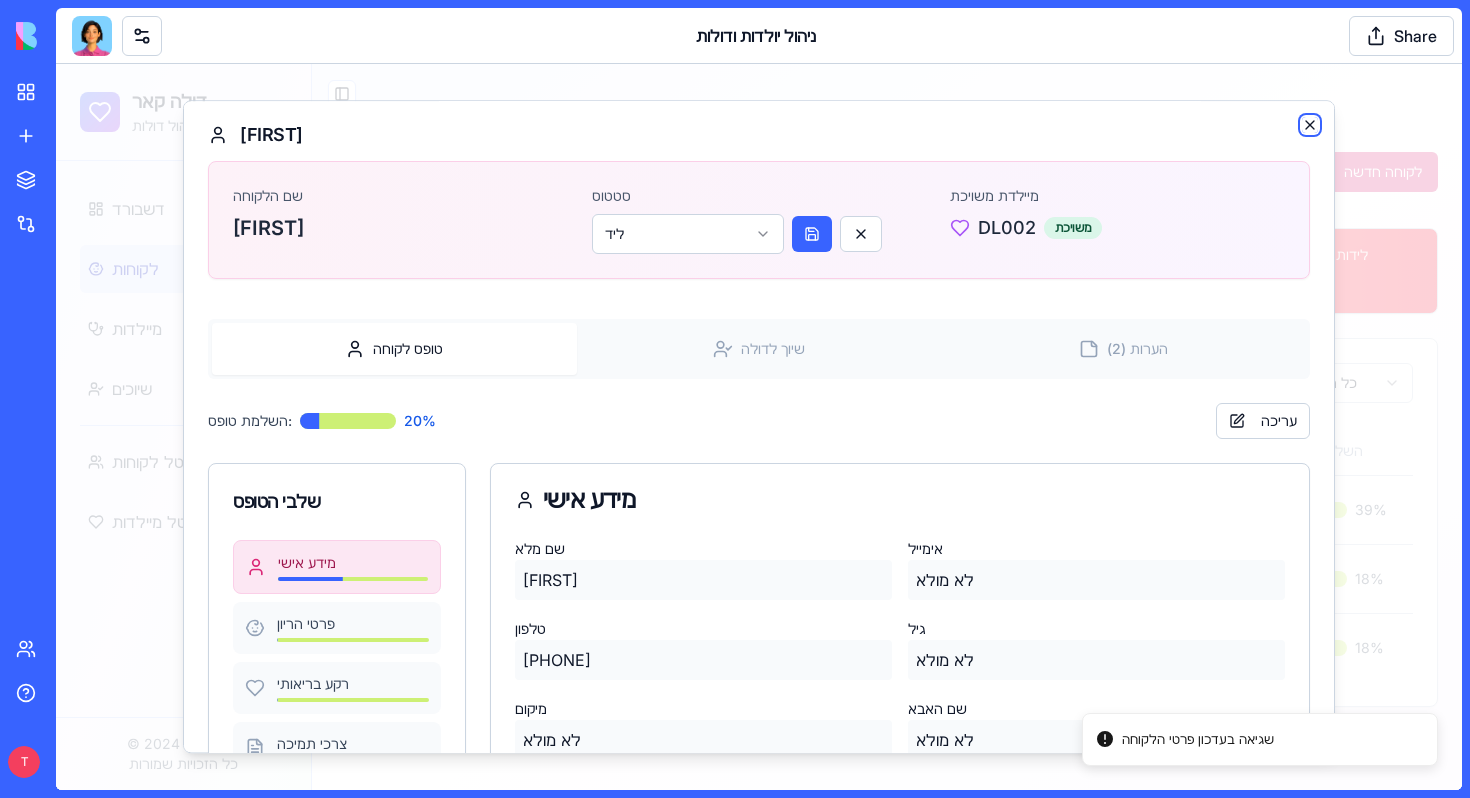 click 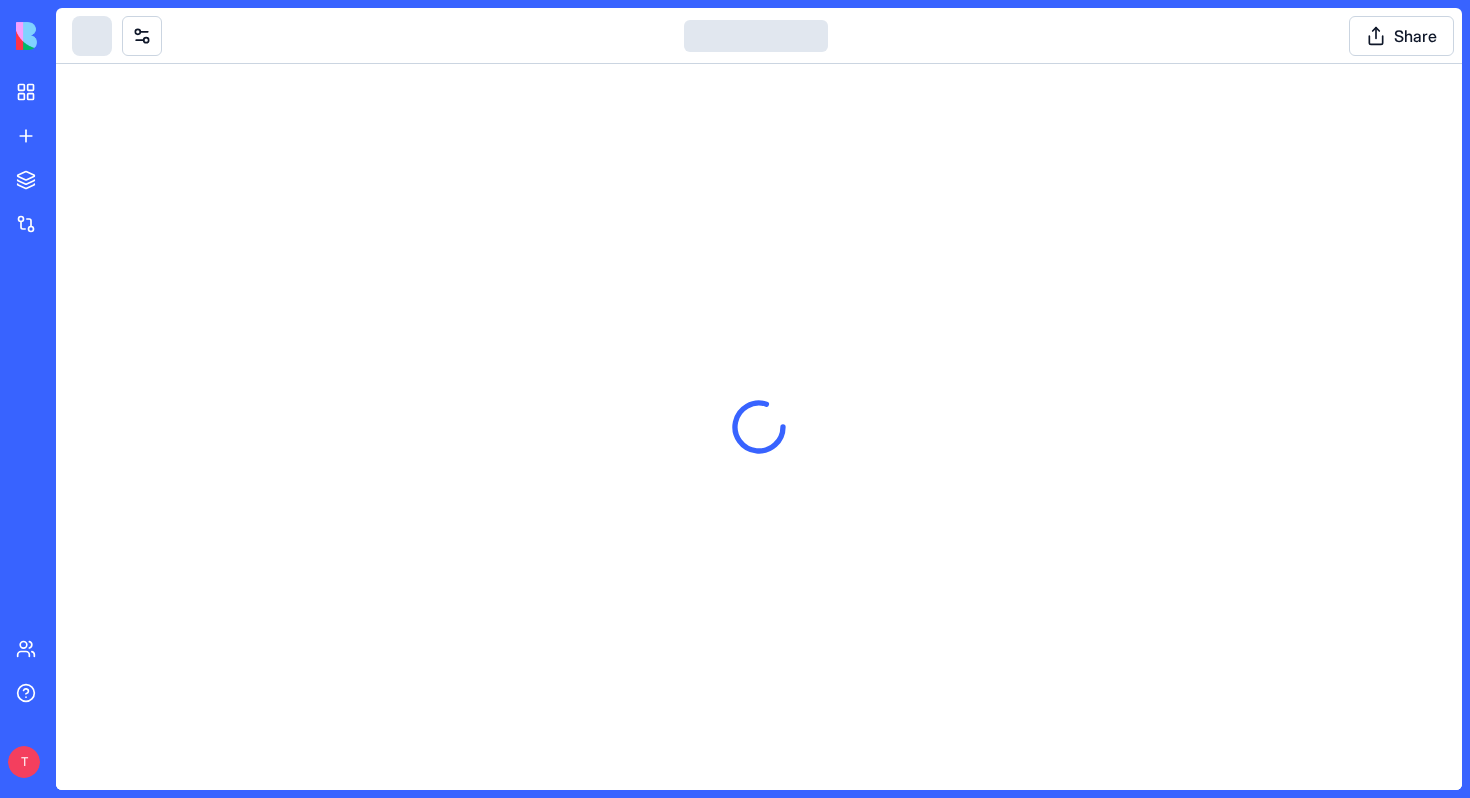 scroll, scrollTop: 0, scrollLeft: 0, axis: both 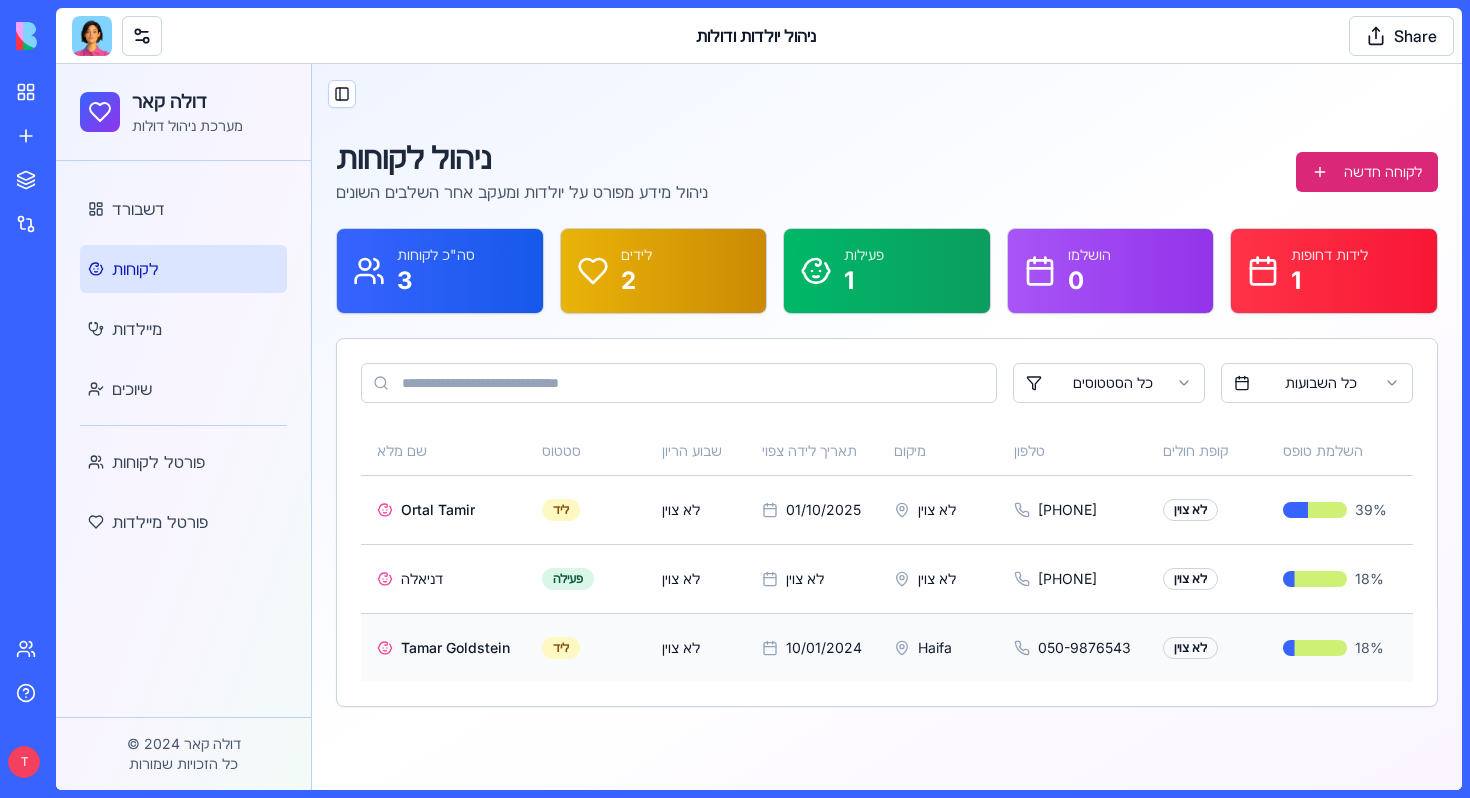 click on "Tamar Goldstein" at bounding box center (455, 648) 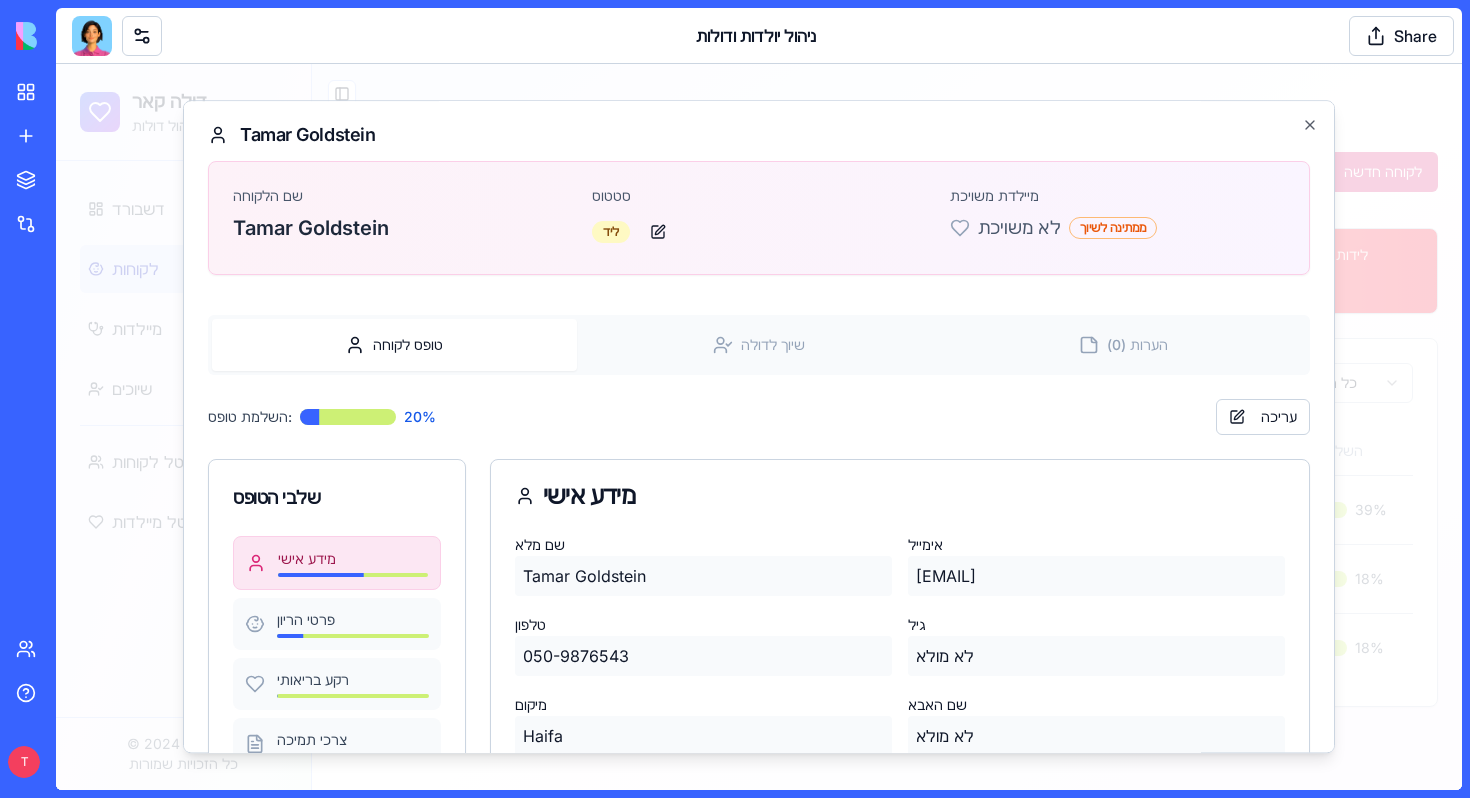 click on "מידע אישי שם מלא Tamar Goldstein אימייל tamar@example.com טלפון 050-9876543 גיל לא מולא מיקום [CITY] שם האבא לא מולא שפה עיקרית לא מולא" at bounding box center (759, 683) 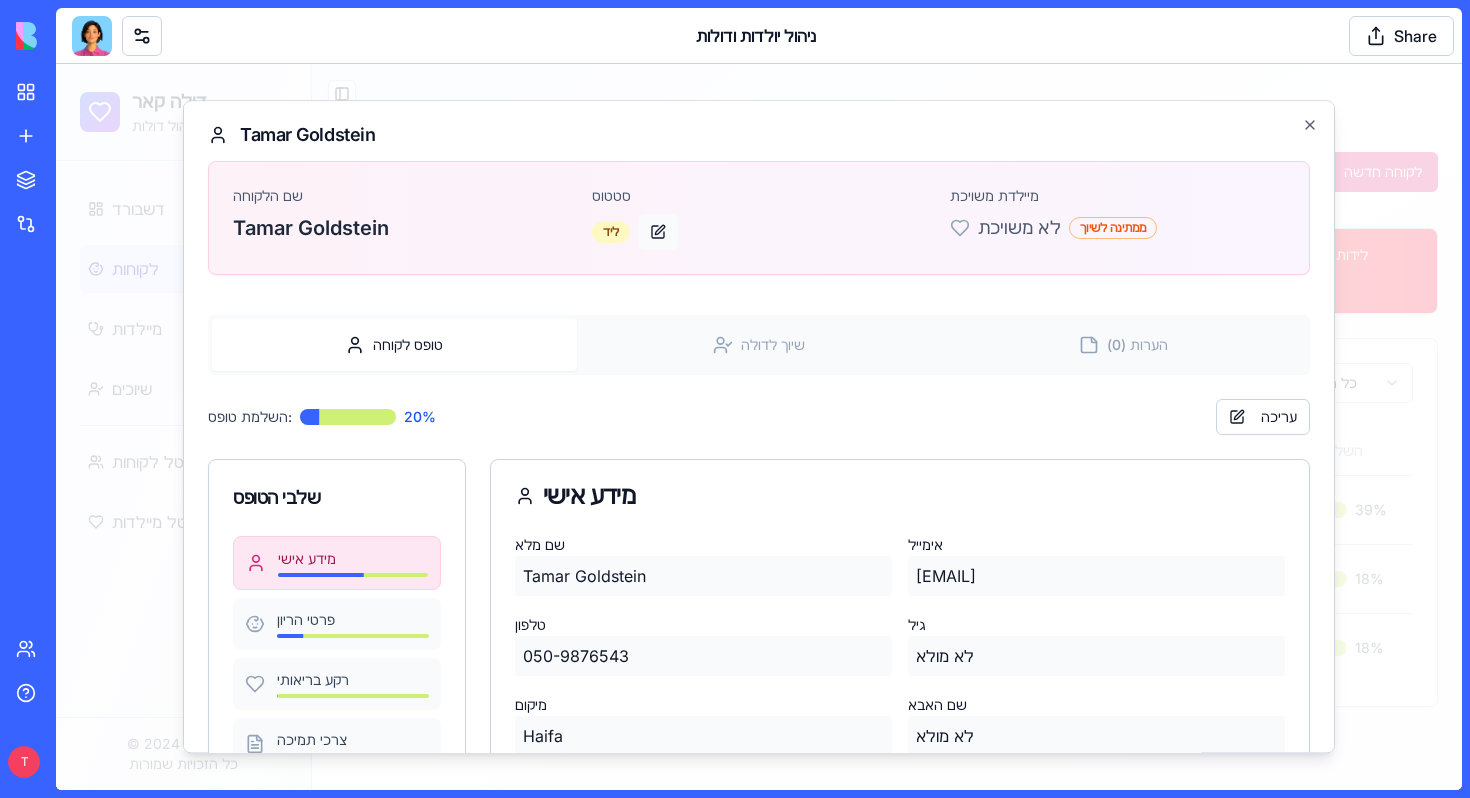click at bounding box center (658, 232) 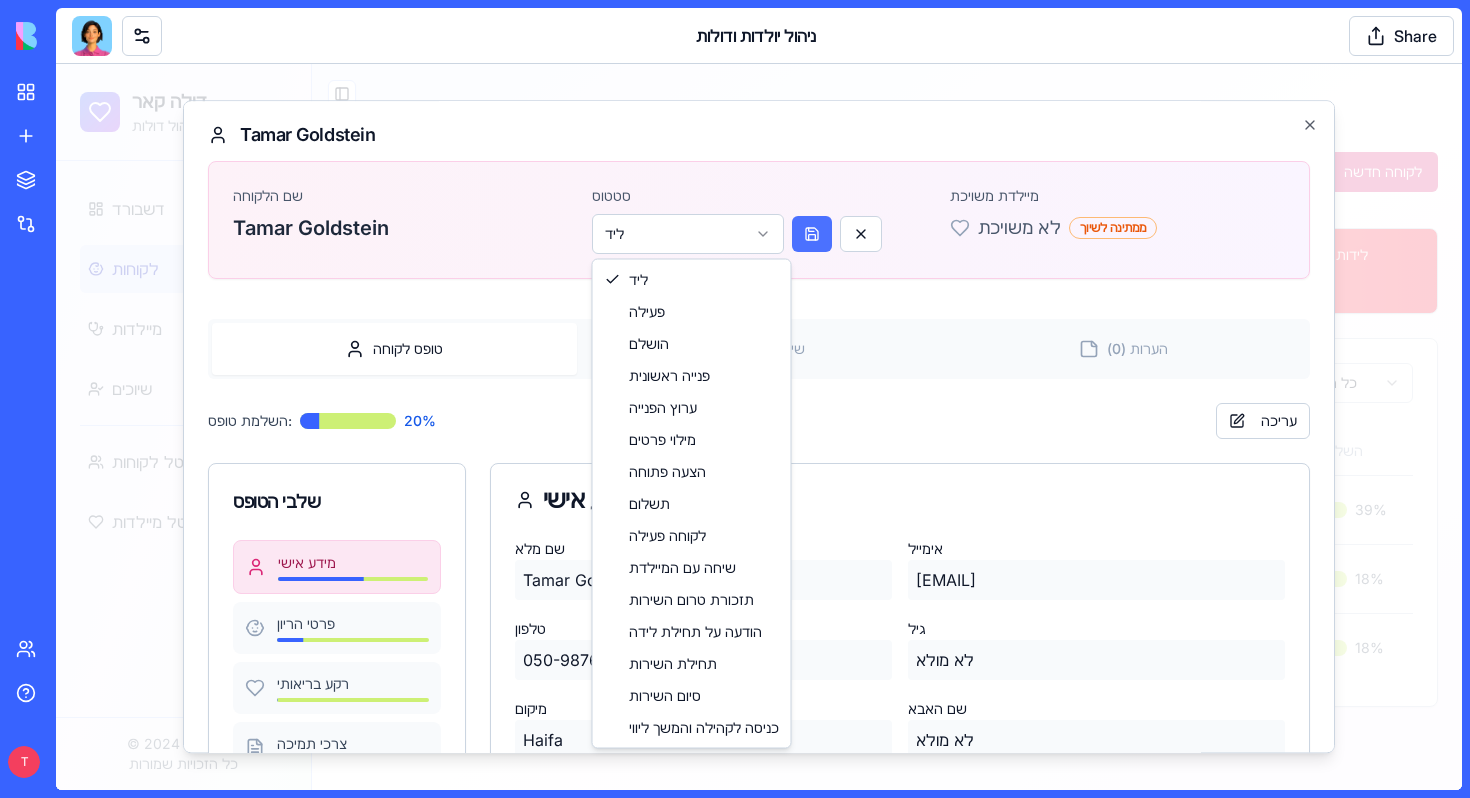 click on "דולה קאר מערכת ניהול דולות דשבורד לקוחות מיילדות שיוכים פורטל לקוחות פורטל מיילדות © 2024 דולה קאר כל הזכויות שמורות Toggle Sidebar ניהול לקוחות ניהול מידע מפורט על יולדות ומעקב אחר השלבים השונים לקוחה חדשה סה"כ לקוחות 3 לידים 2 פעילות 1 הושלמו 0 לידות דחופות 1 כל הסטטוסים כל השבועות שם מלא סטטוס שבוע הריון תאריך לידה צפוי מיקום טלפון קופת חולים השלמת טופס מיילדת משויכת פעולות Ortal Tamir  ליד לא צוין 01/10/2025 לא צוין 050-6441169 לא צוין 39 % לא משויכת דניאלה  פעילה לא צוין לא צוין לא צוין 0507503414 לא צוין 18 % DL002 Tamar Goldstein ליד לא צוין 10/01/2024 Haifa 050-9876543 לא צוין 18 % לא משויכת
Tamar Goldstein Tamar Goldstein" at bounding box center (759, 427) 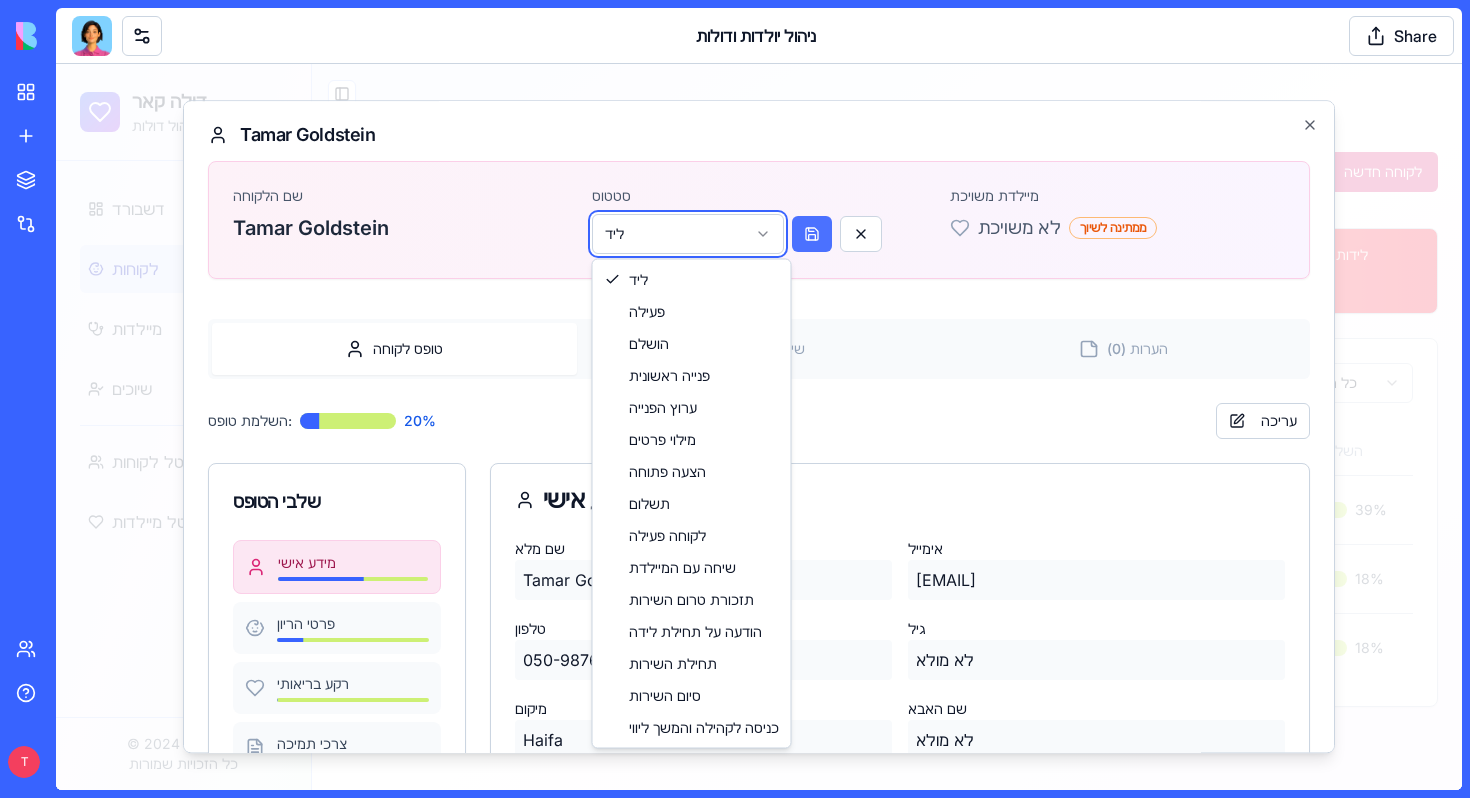 click on "דולה קאר מערכת ניהול דולות דשבורד לקוחות מיילדות שיוכים פורטל לקוחות פורטל מיילדות © 2024 דולה קאר כל הזכויות שמורות Toggle Sidebar ניהול לקוחות ניהול מידע מפורט על יולדות ומעקב אחר השלבים השונים לקוחה חדשה סה"כ לקוחות 3 לידים 2 פעילות 1 הושלמו 0 לידות דחופות 1 כל הסטטוסים כל השבועות שם מלא סטטוס שבוע הריון תאריך לידה צפוי מיקום טלפון קופת חולים השלמת טופס מיילדת משויכת פעולות Ortal Tamir  ליד לא צוין 01/10/2025 לא צוין 050-6441169 לא צוין 39 % לא משויכת דניאלה  פעילה לא צוין לא צוין לא צוין 0507503414 לא צוין 18 % DL002 Tamar Goldstein ליד לא צוין 10/01/2024 Haifa 050-9876543 לא צוין 18 % לא משויכת
Tamar Goldstein Tamar Goldstein" at bounding box center [759, 427] 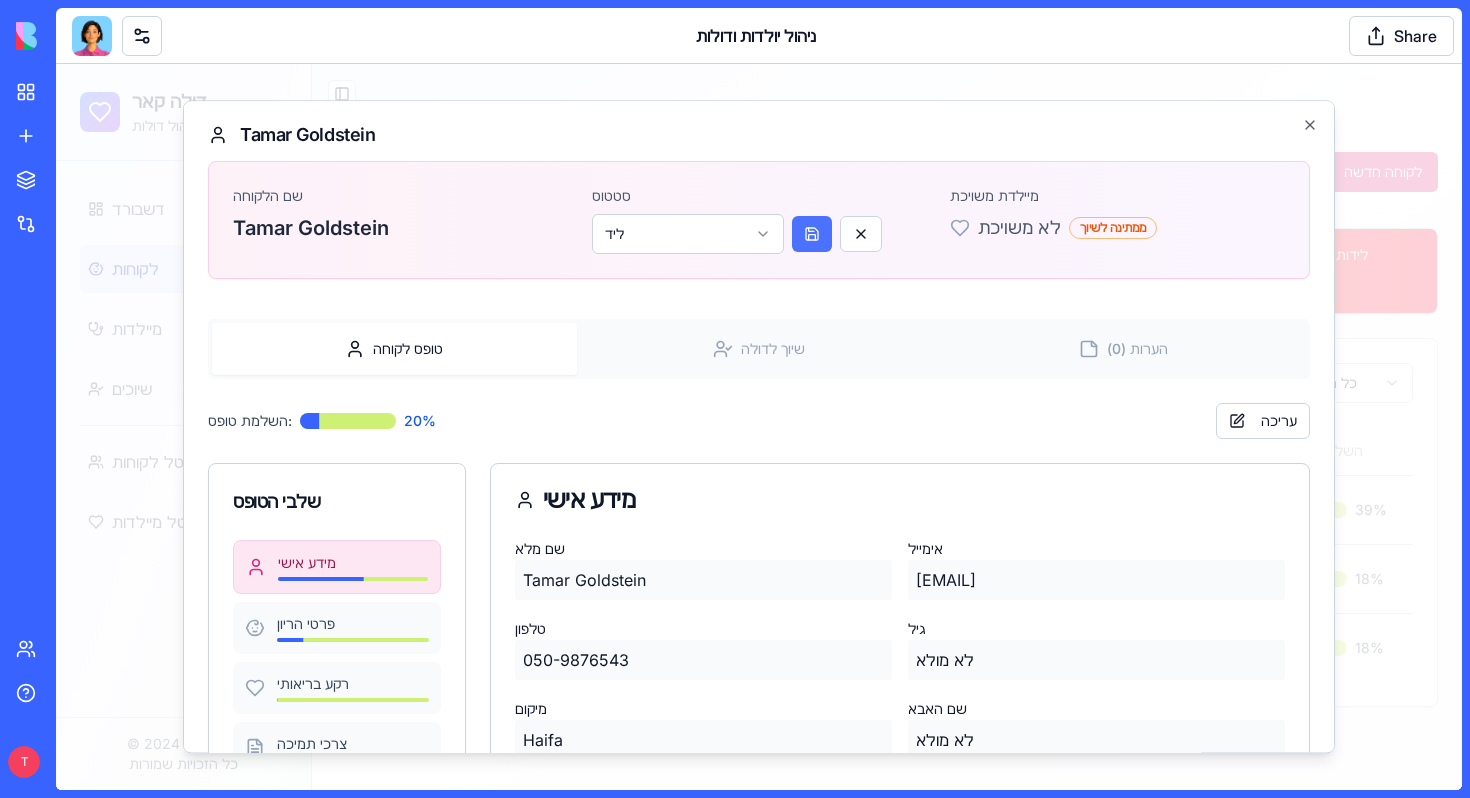 click on "דולה קאר מערכת ניהול דולות דשבורד לקוחות מיילדות שיוכים פורטל לקוחות פורטל מיילדות © 2024 דולה קאר כל הזכויות שמורות Toggle Sidebar ניהול לקוחות ניהול מידע מפורט על יולדות ומעקב אחר השלבים השונים לקוחה חדשה סה"כ לקוחות 3 לידים 2 פעילות 1 הושלמו 0 לידות דחופות 1 כל הסטטוסים כל השבועות שם מלא סטטוס שבוע הריון תאריך לידה צפוי מיקום טלפון קופת חולים השלמת טופס מיילדת משויכת פעולות Ortal Tamir  ליד לא צוין 01/10/2025 לא צוין 050-6441169 לא צוין 39 % לא משויכת דניאלה  פעילה לא צוין לא צוין לא צוין 0507503414 לא צוין 18 % DL002 Tamar Goldstein ליד לא צוין 10/01/2024 Haifa 050-9876543 לא צוין 18 % לא משויכת
Tamar Goldstein Tamar Goldstein" at bounding box center [759, 427] 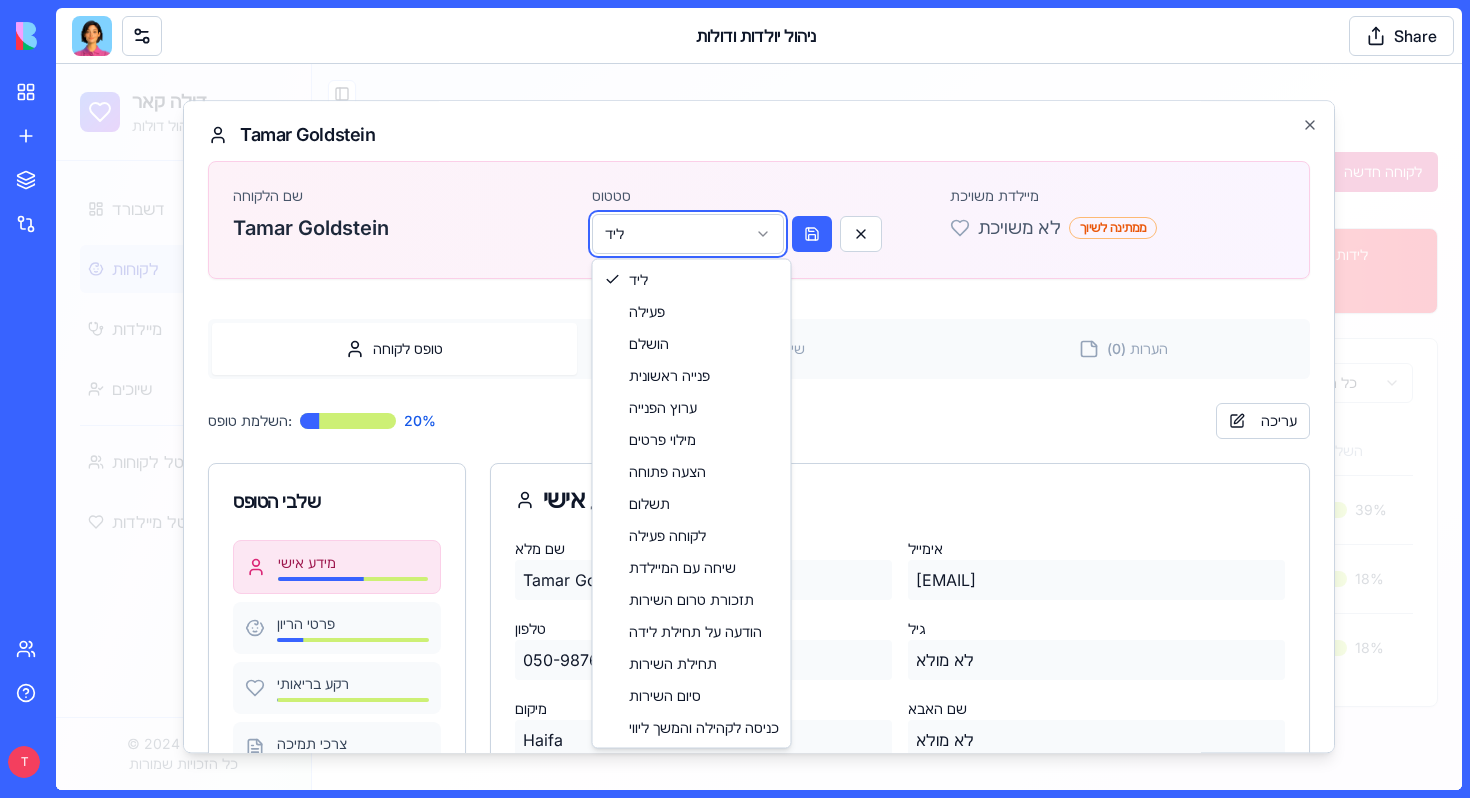 click on "דולה קאר מערכת ניהול דולות דשבורד לקוחות מיילדות שיוכים פורטל לקוחות פורטל מיילדות © 2024 דולה קאר כל הזכויות שמורות Toggle Sidebar ניהול לקוחות ניהול מידע מפורט על יולדות ומעקב אחר השלבים השונים לקוחה חדשה סה"כ לקוחות 3 לידים 2 פעילות 1 הושלמו 0 לידות דחופות 1 כל הסטטוסים כל השבועות שם מלא סטטוס שבוע הריון תאריך לידה צפוי מיקום טלפון קופת חולים השלמת טופס מיילדת משויכת פעולות Ortal Tamir  ליד לא צוין 01/10/2025 לא צוין 050-6441169 לא צוין 39 % לא משויכת דניאלה  פעילה לא צוין לא צוין לא צוין 0507503414 לא צוין 18 % DL002 Tamar Goldstein ליד לא צוין 10/01/2024 Haifa 050-9876543 לא צוין 18 % לא משויכת
Tamar Goldstein Tamar Goldstein" at bounding box center [759, 427] 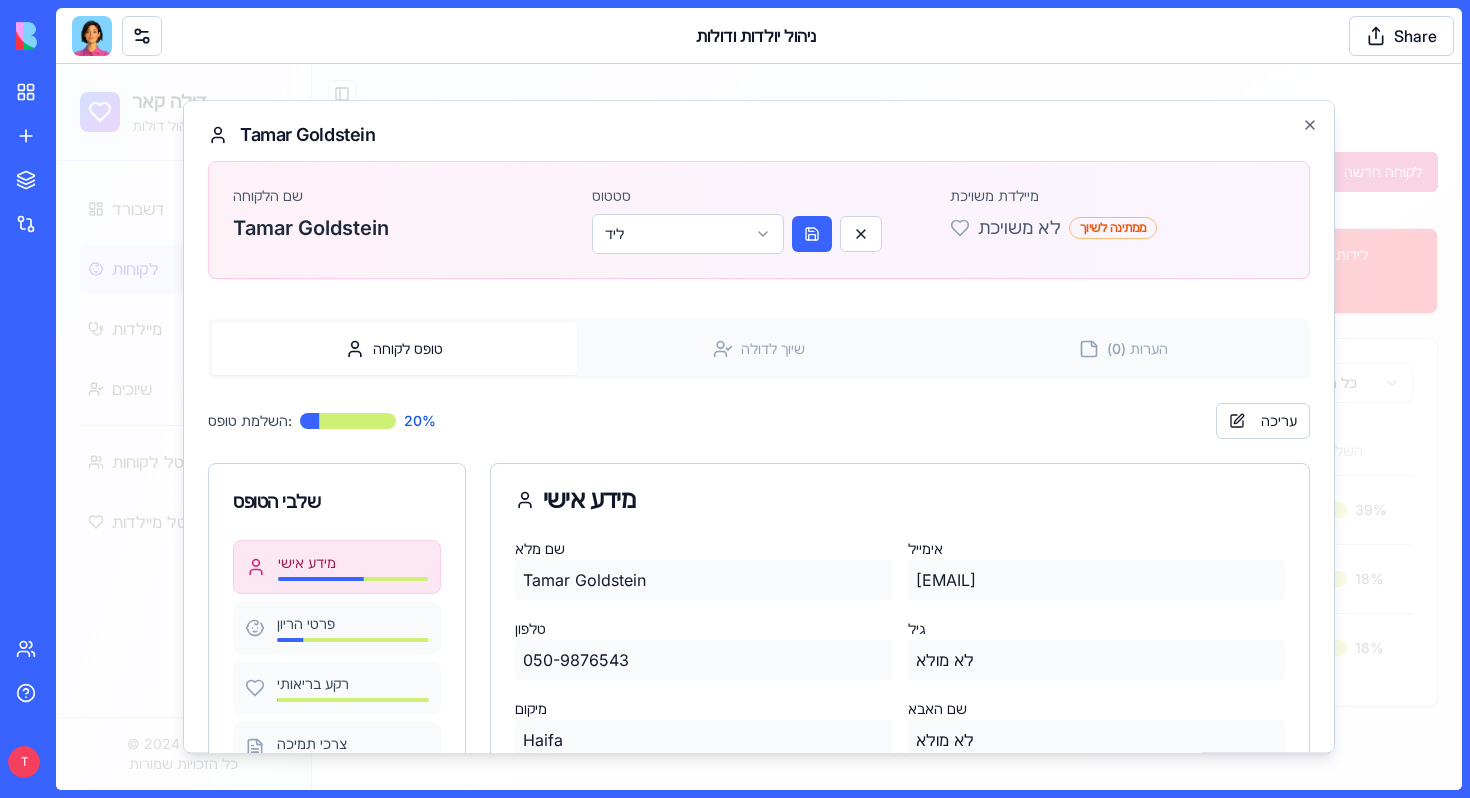 click on "Tamar Goldstein" at bounding box center [400, 228] 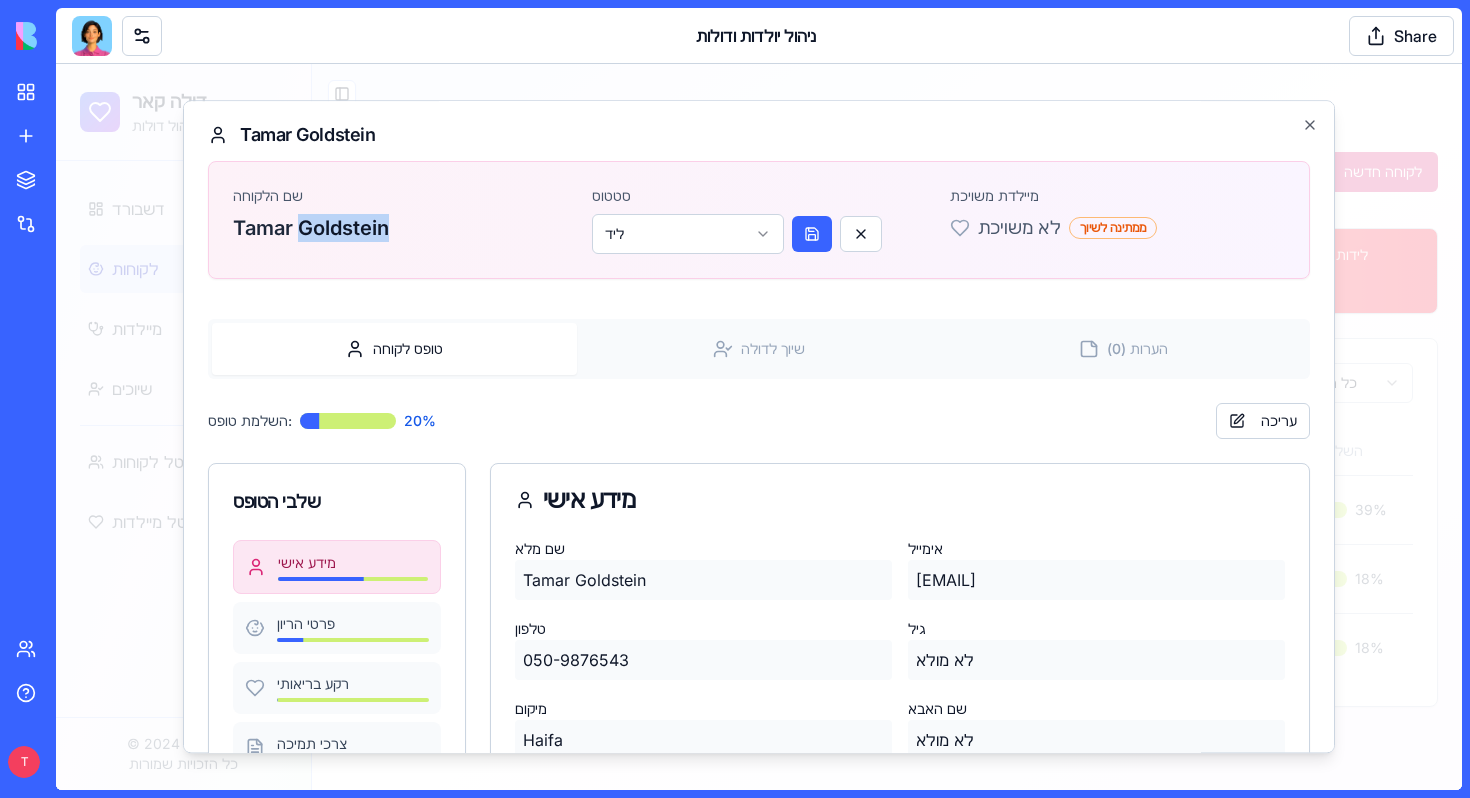 click on "Tamar Goldstein" at bounding box center [400, 228] 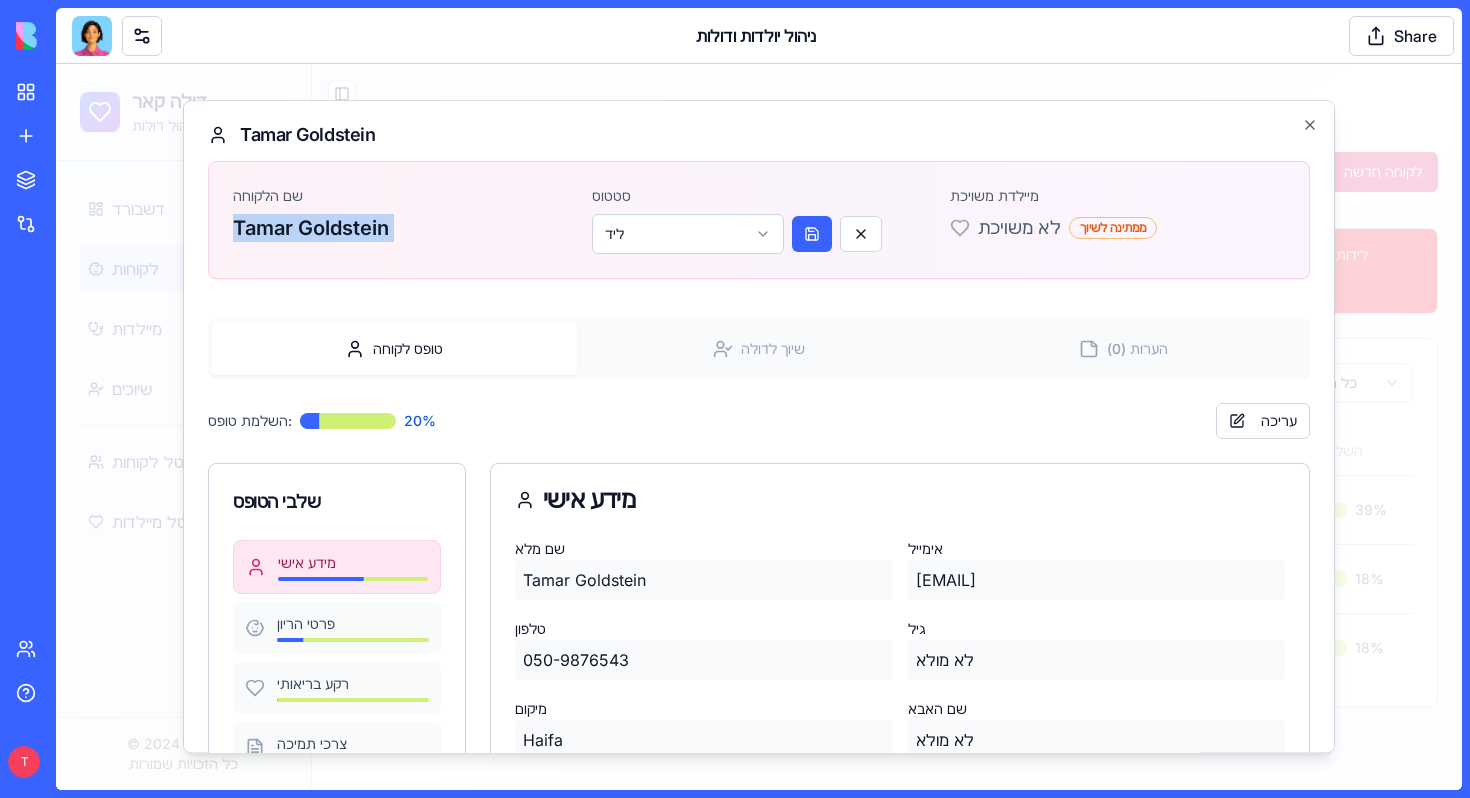 click on "Tamar Goldstein" at bounding box center [400, 228] 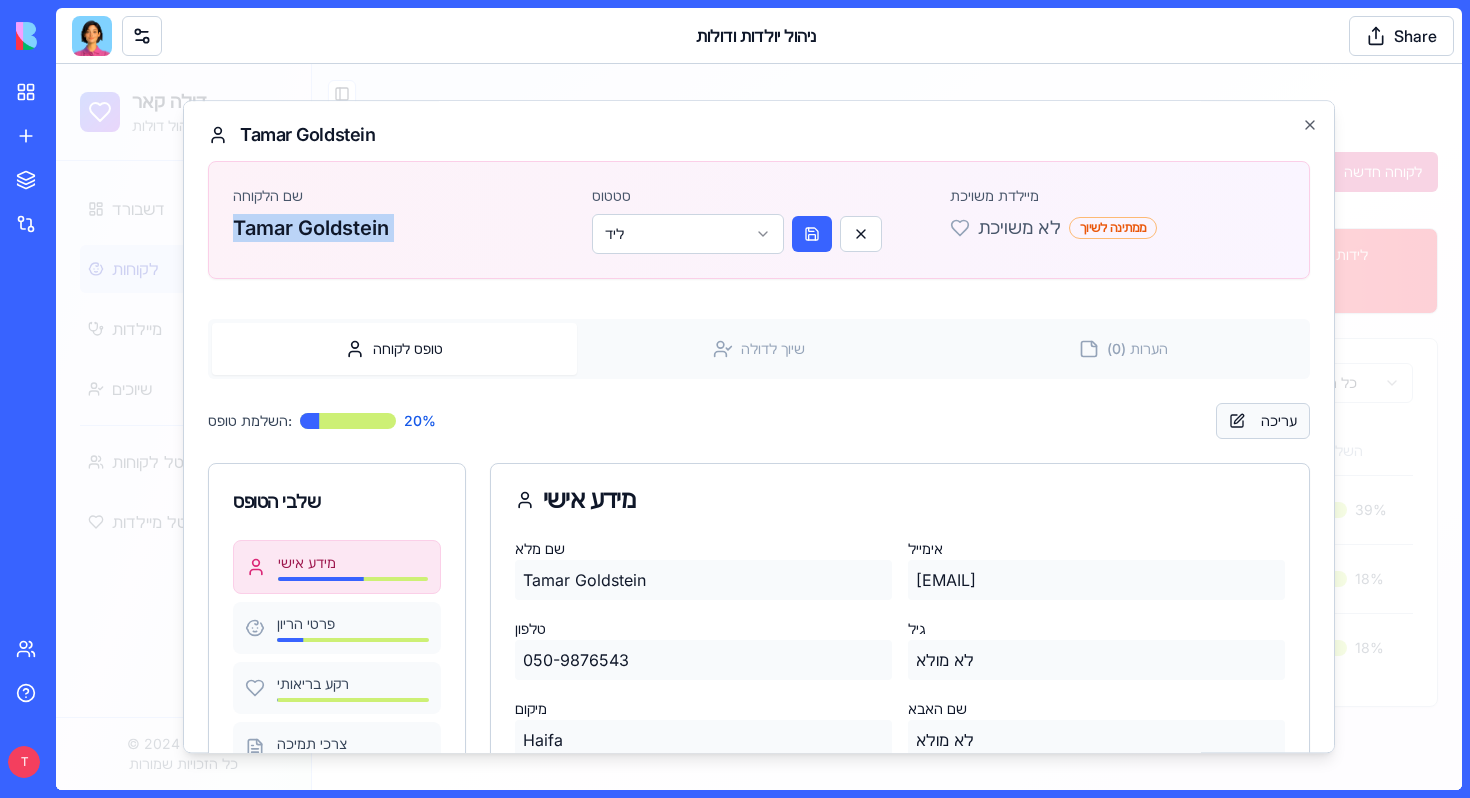click on "עריכה" at bounding box center [1263, 421] 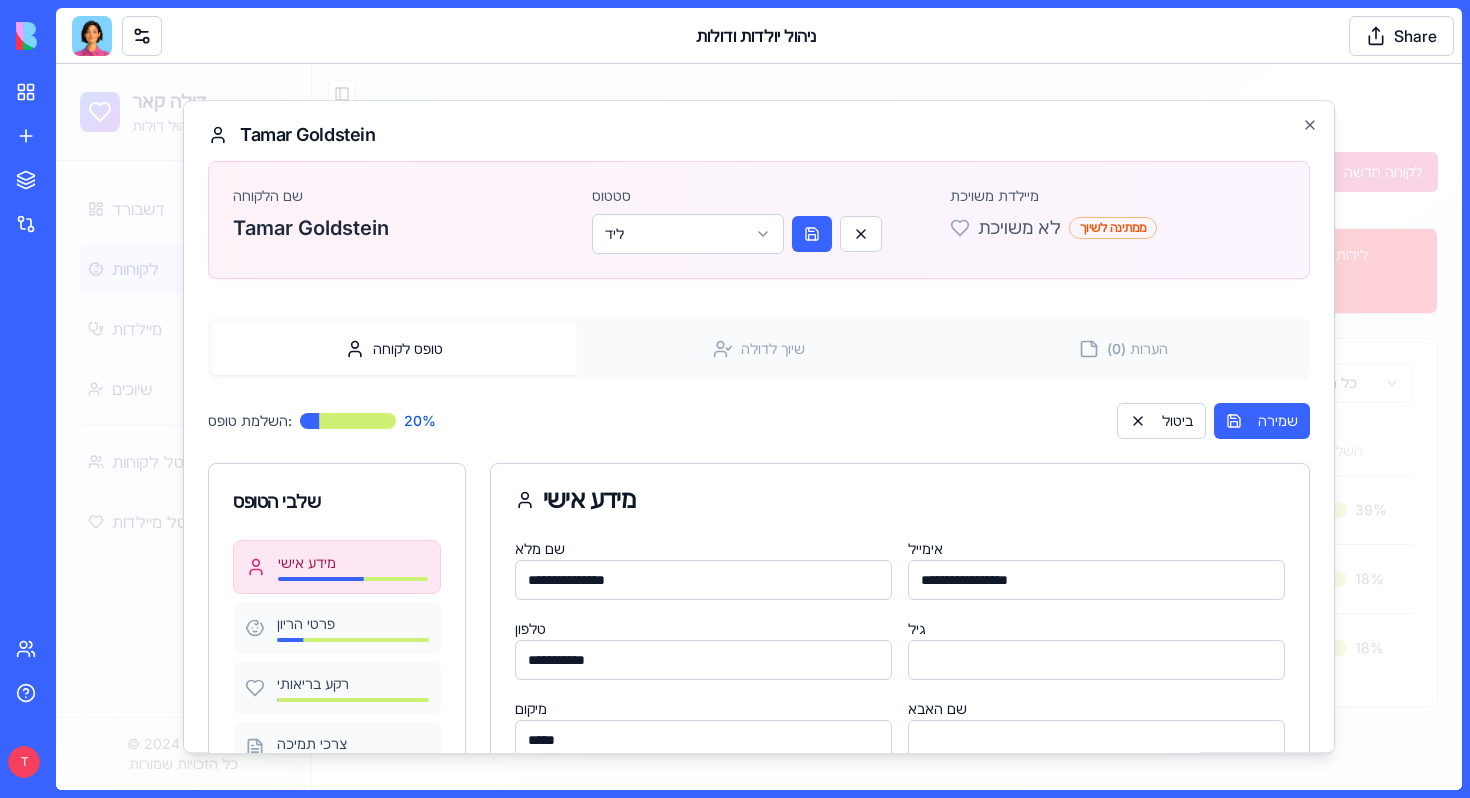 click on "**********" at bounding box center [703, 580] 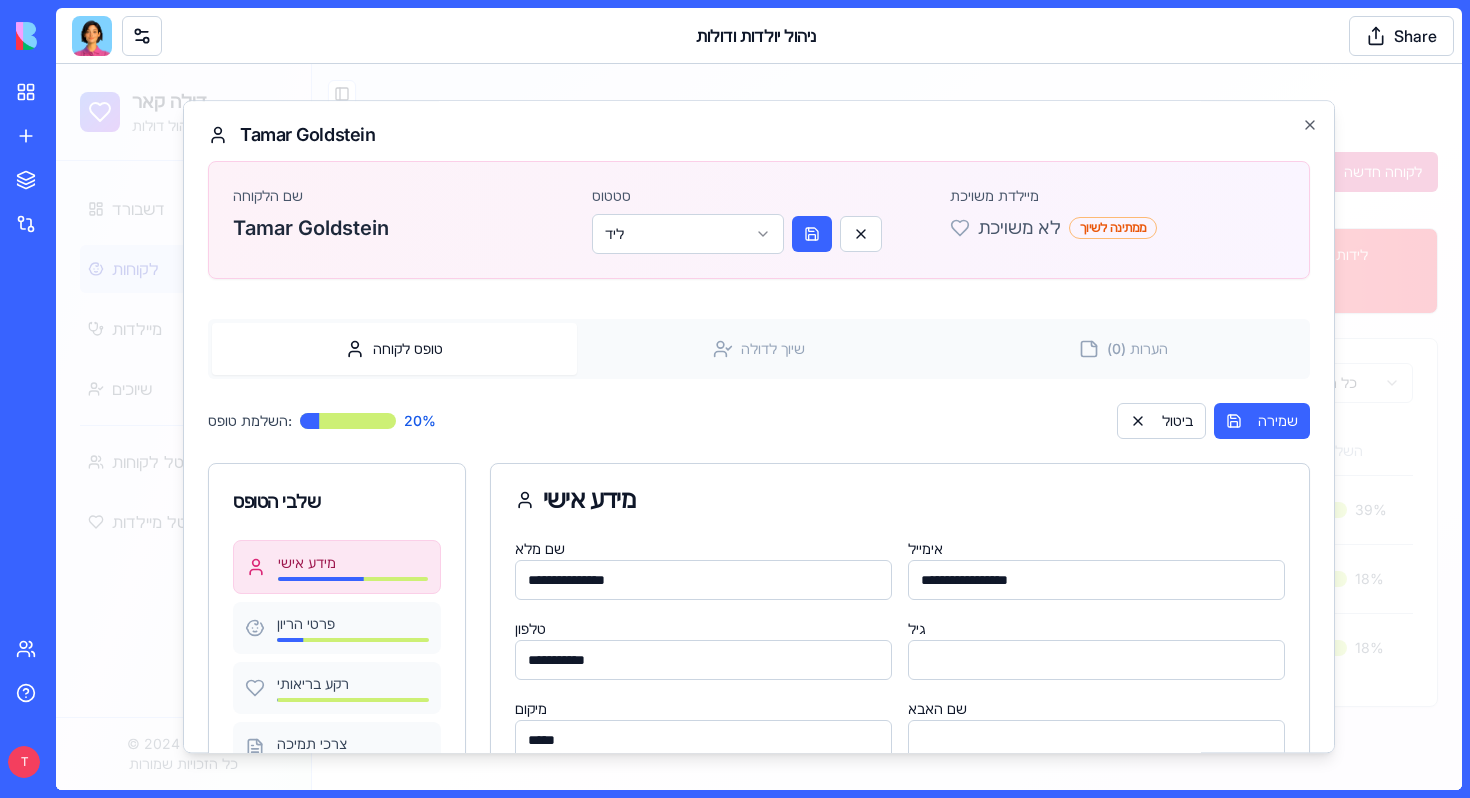 click on "**********" at bounding box center [703, 580] 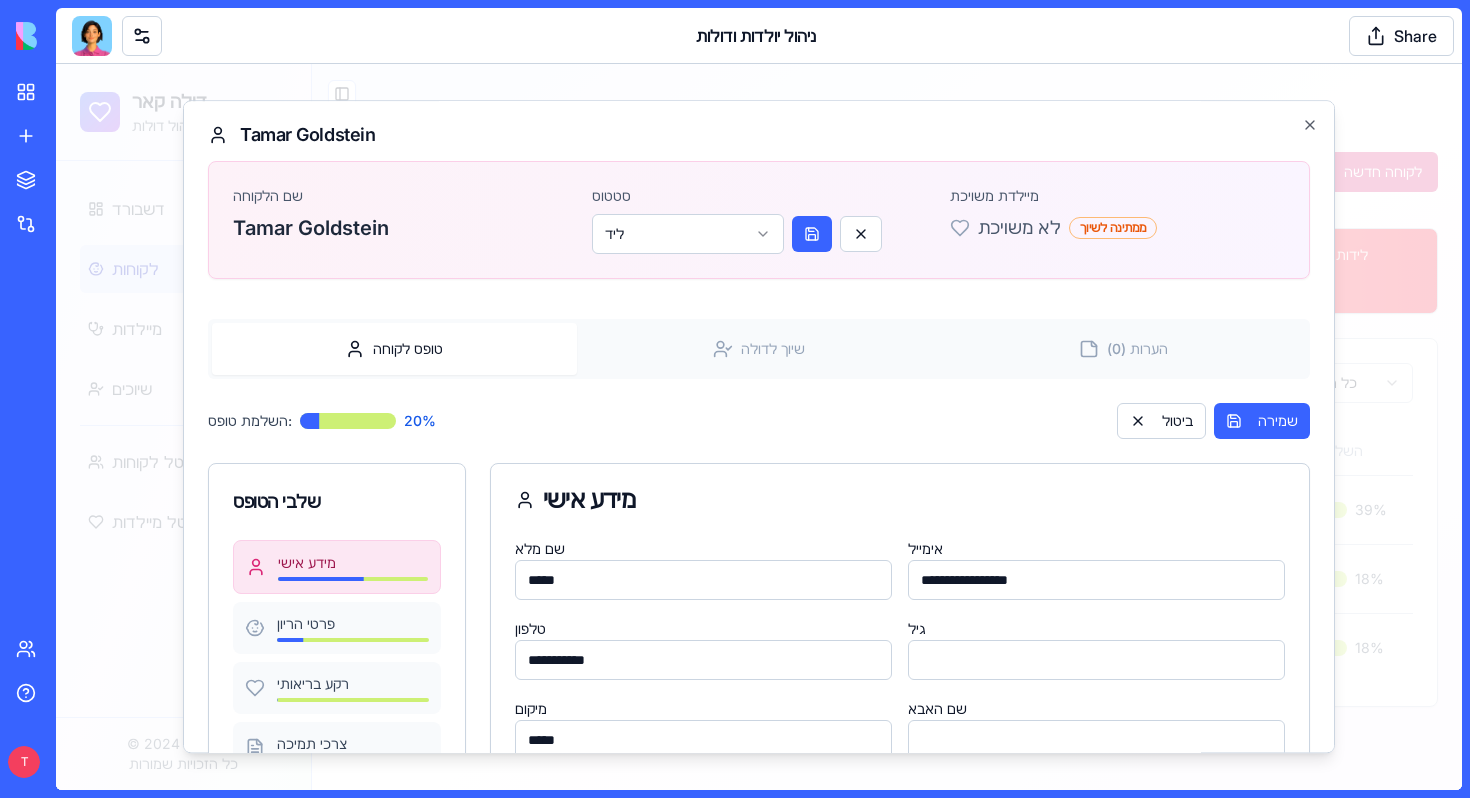 type on "****" 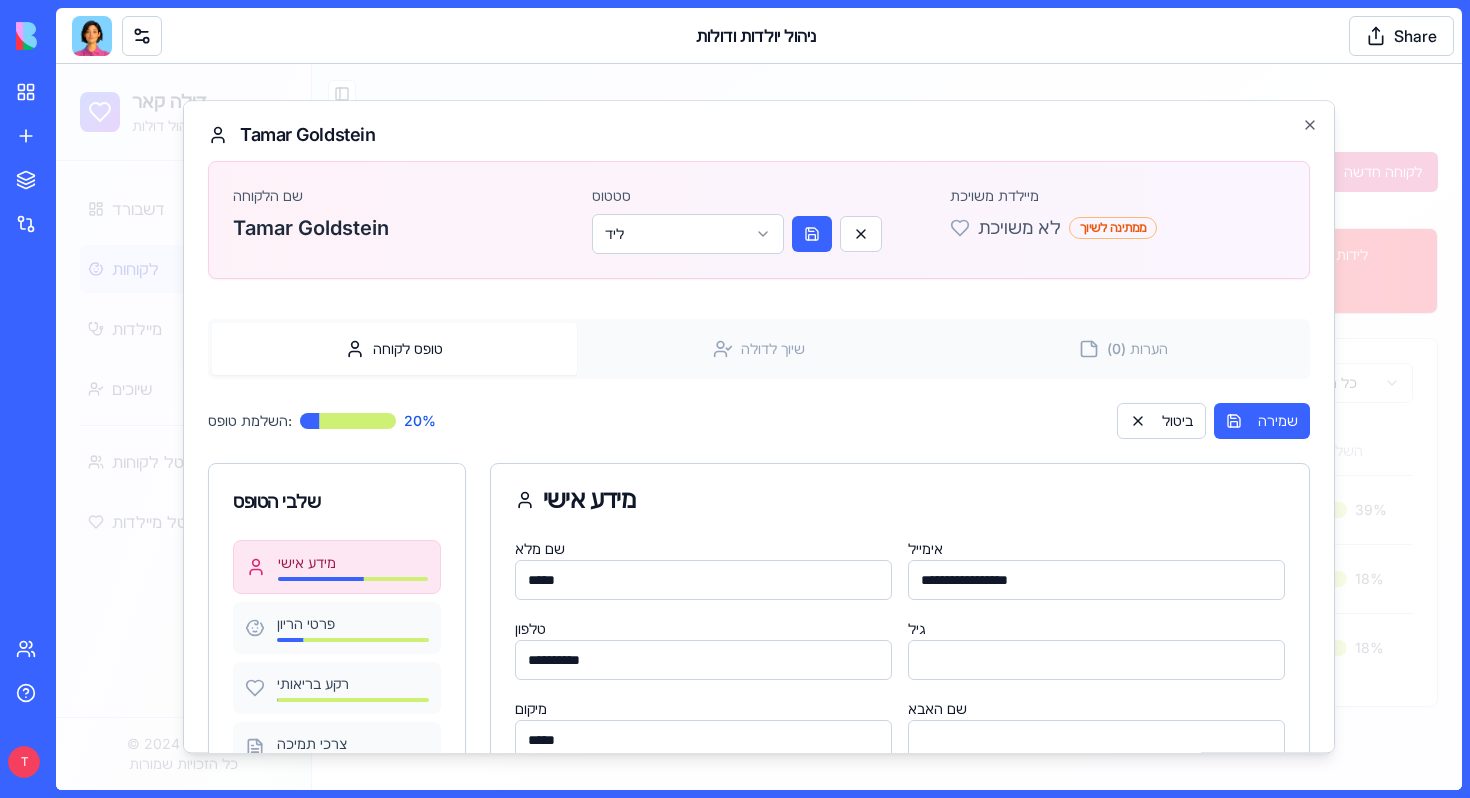 click on "**********" at bounding box center (703, 660) 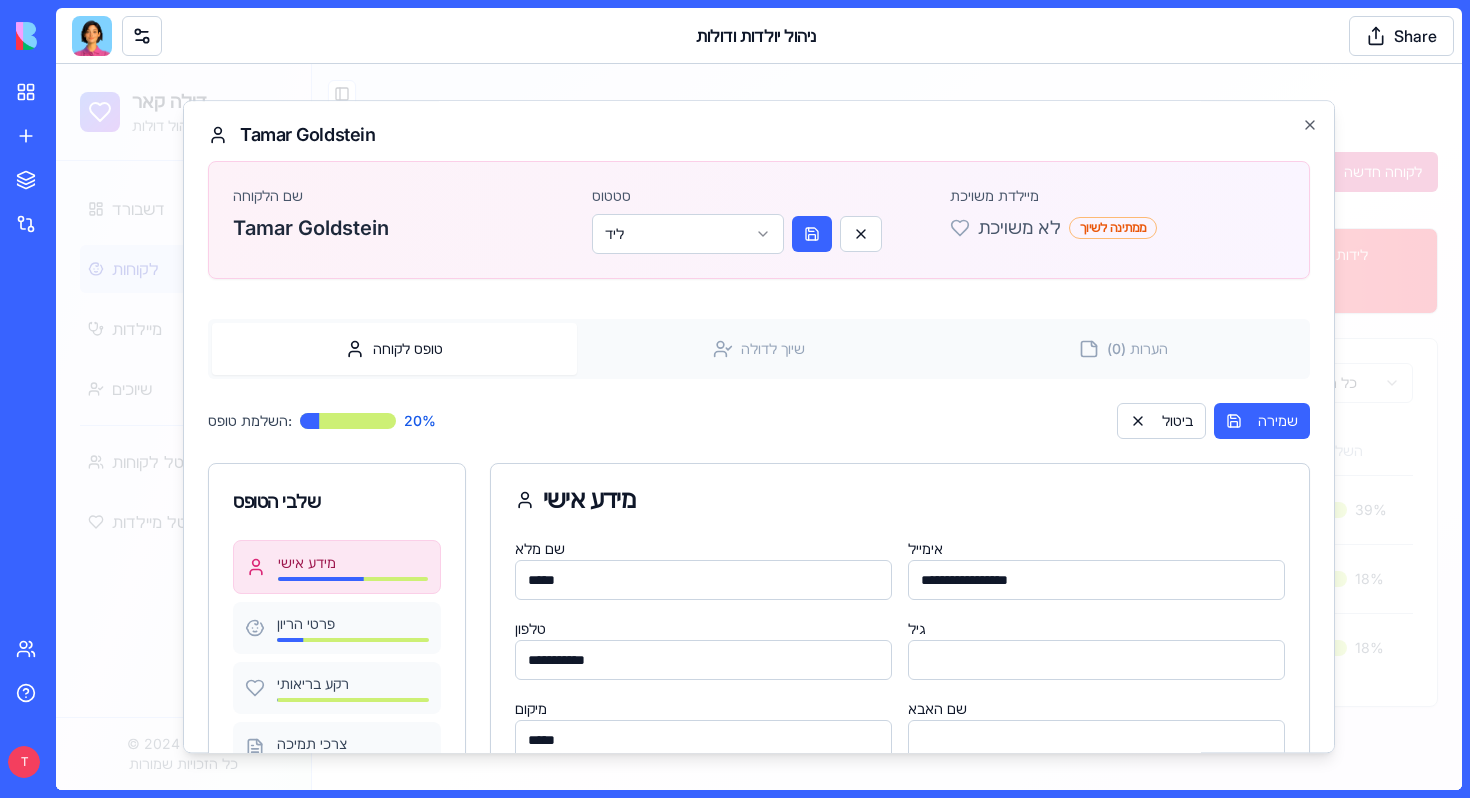 type on "**********" 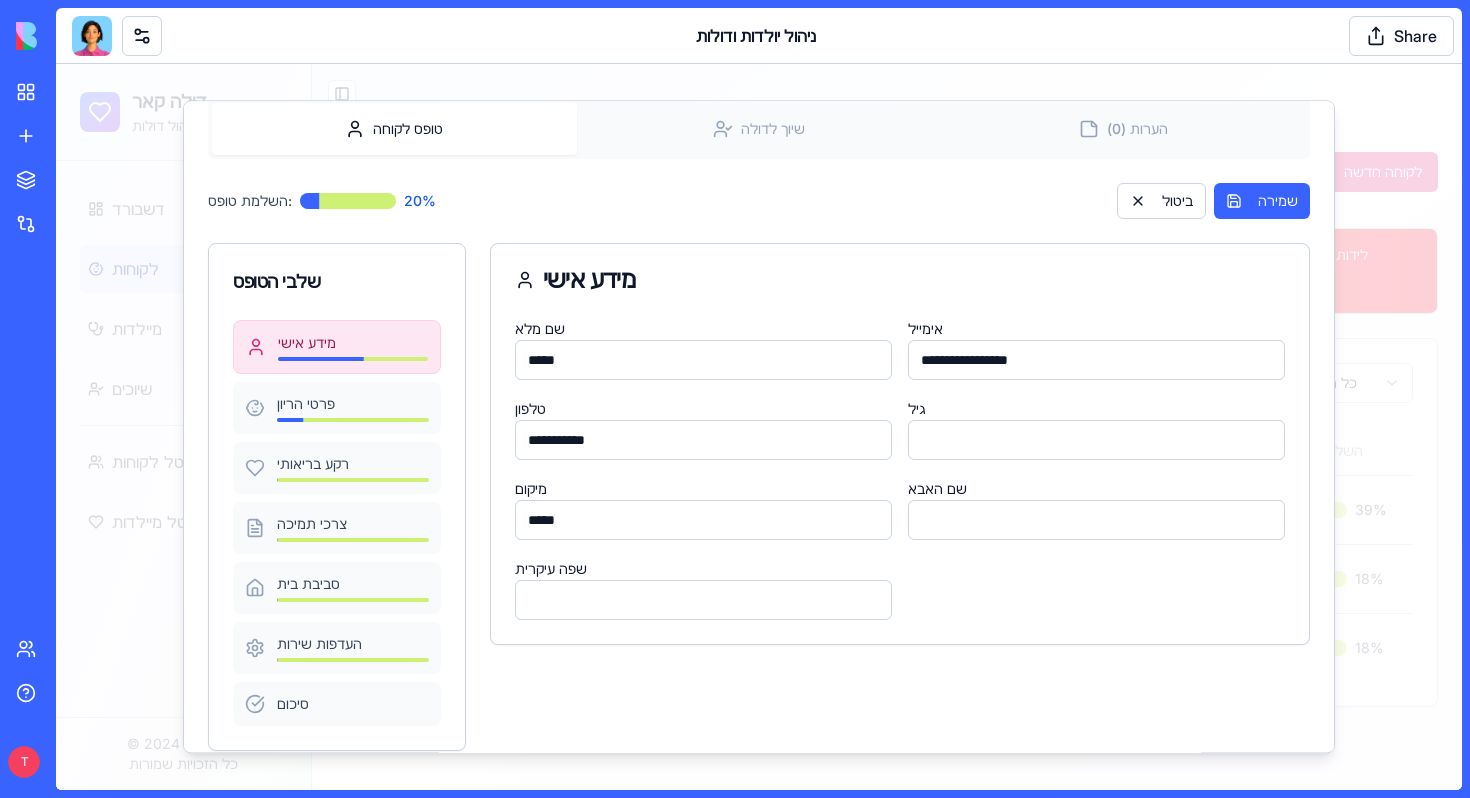 scroll, scrollTop: 242, scrollLeft: 0, axis: vertical 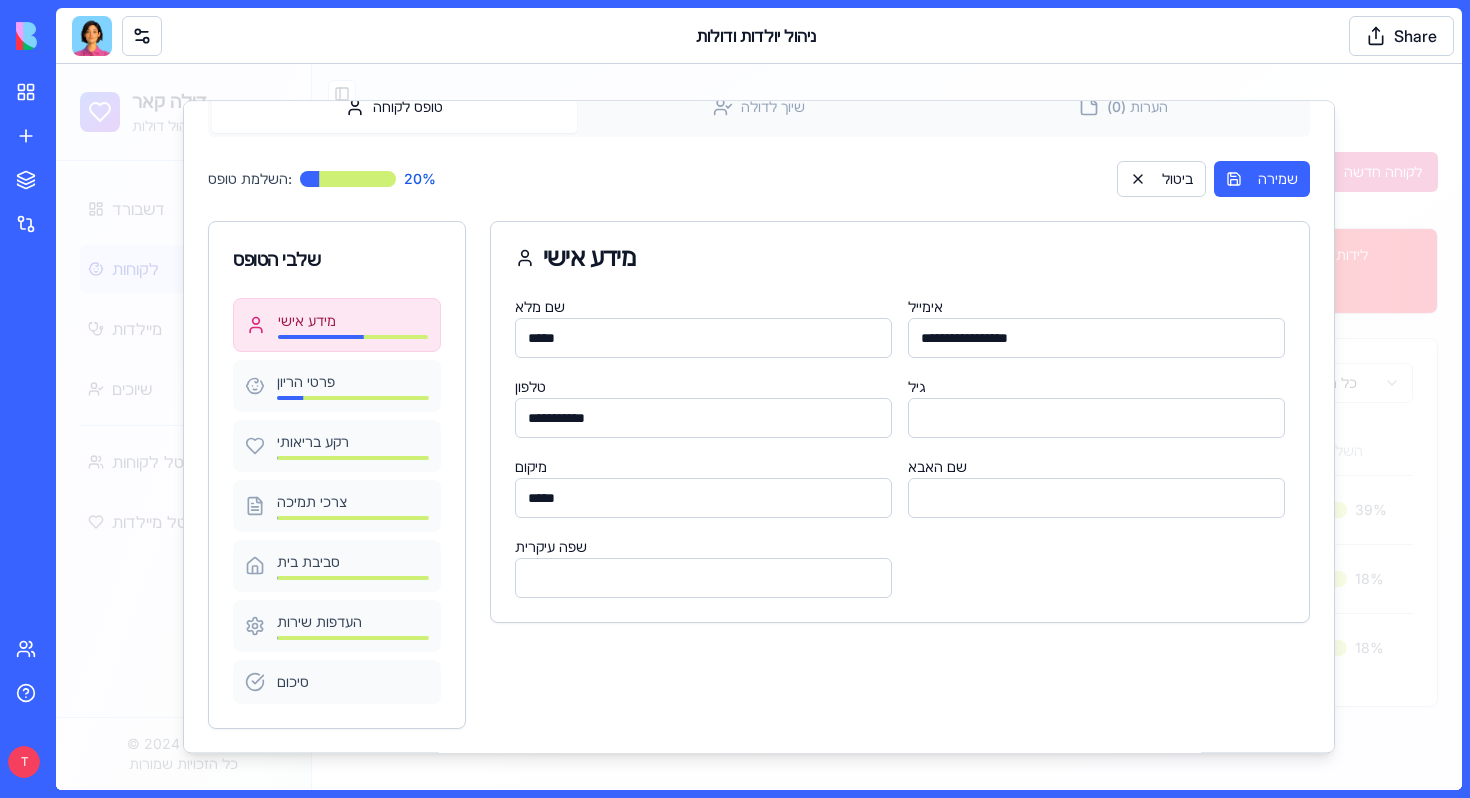 click on "**********" at bounding box center (1096, 338) 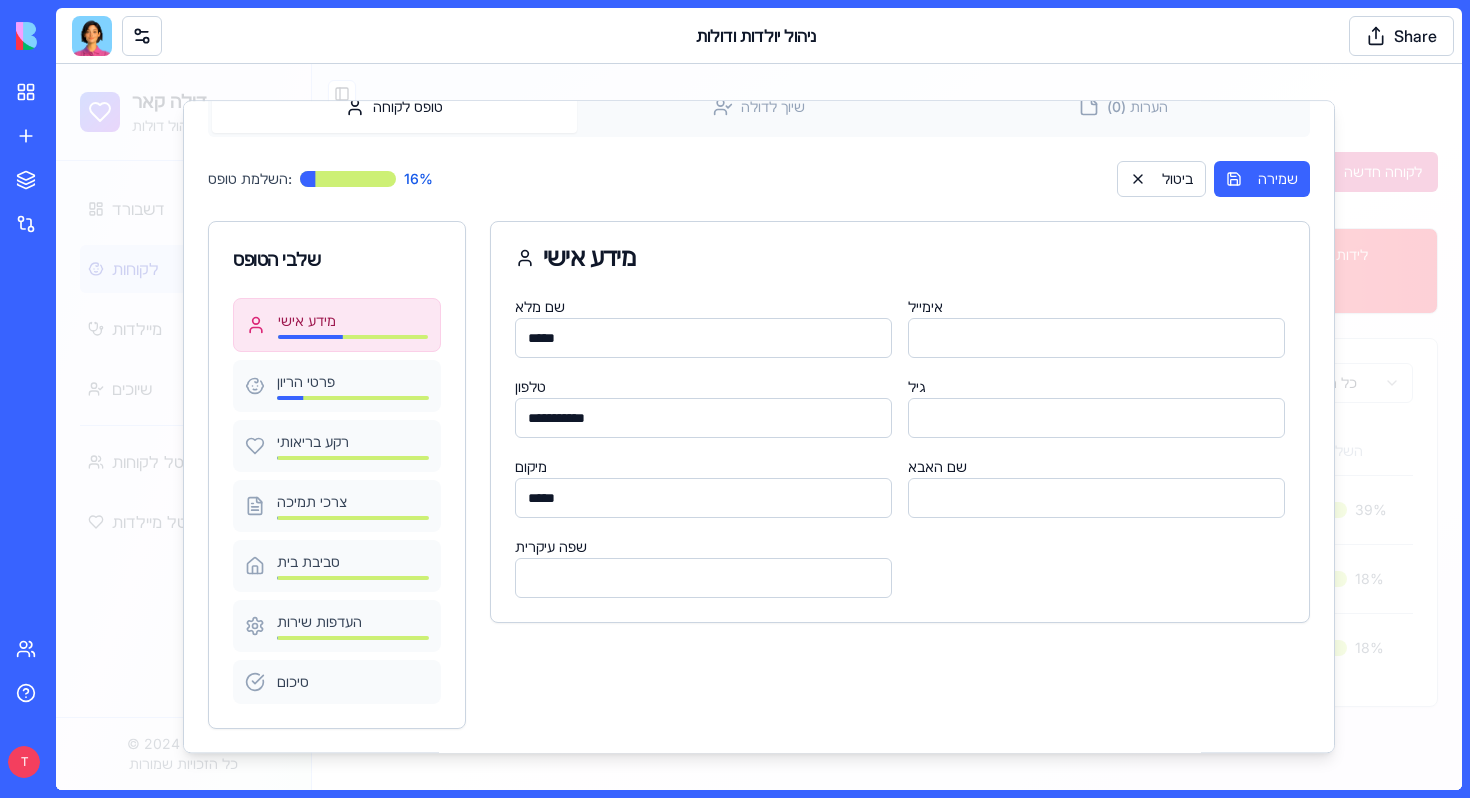 type 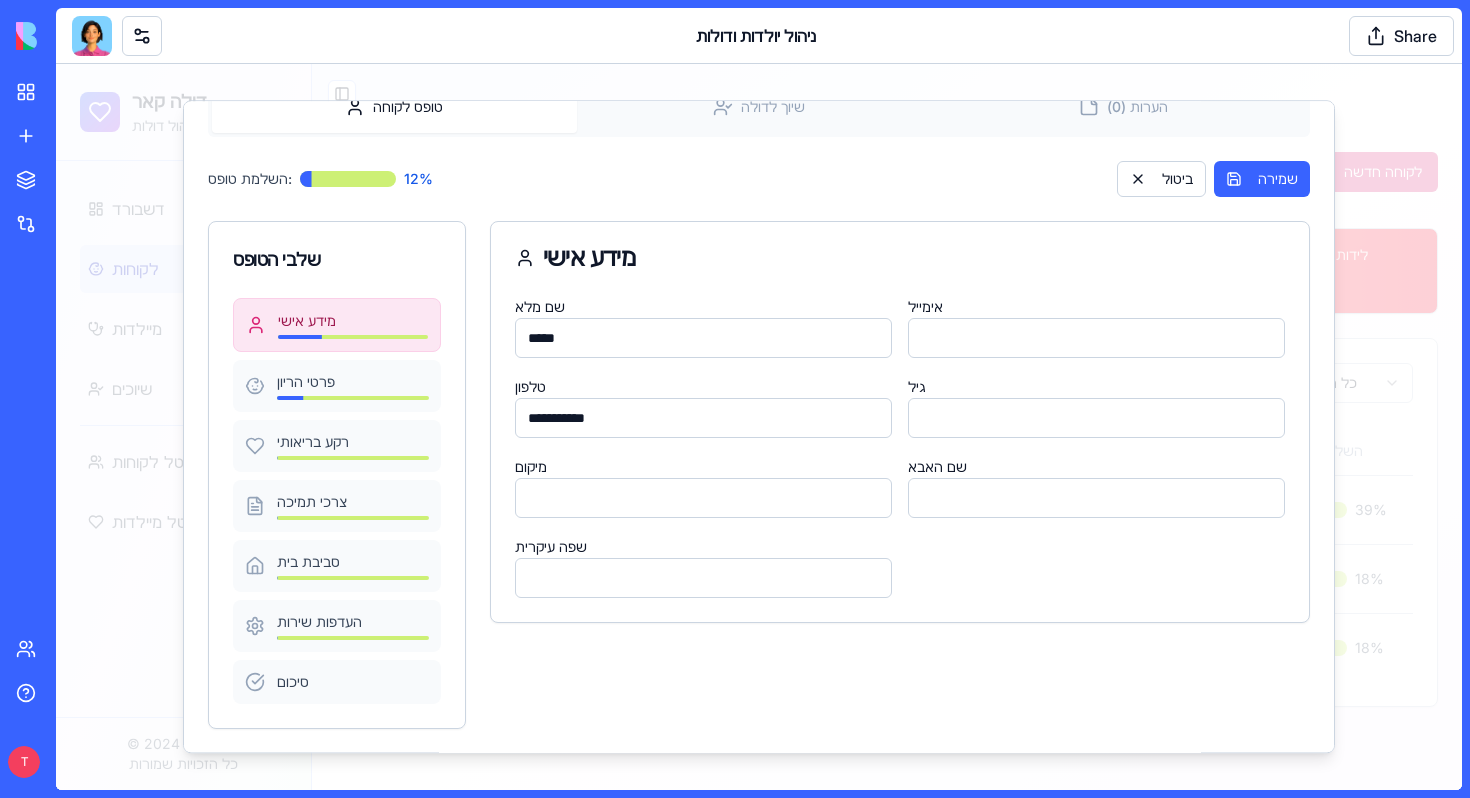 type 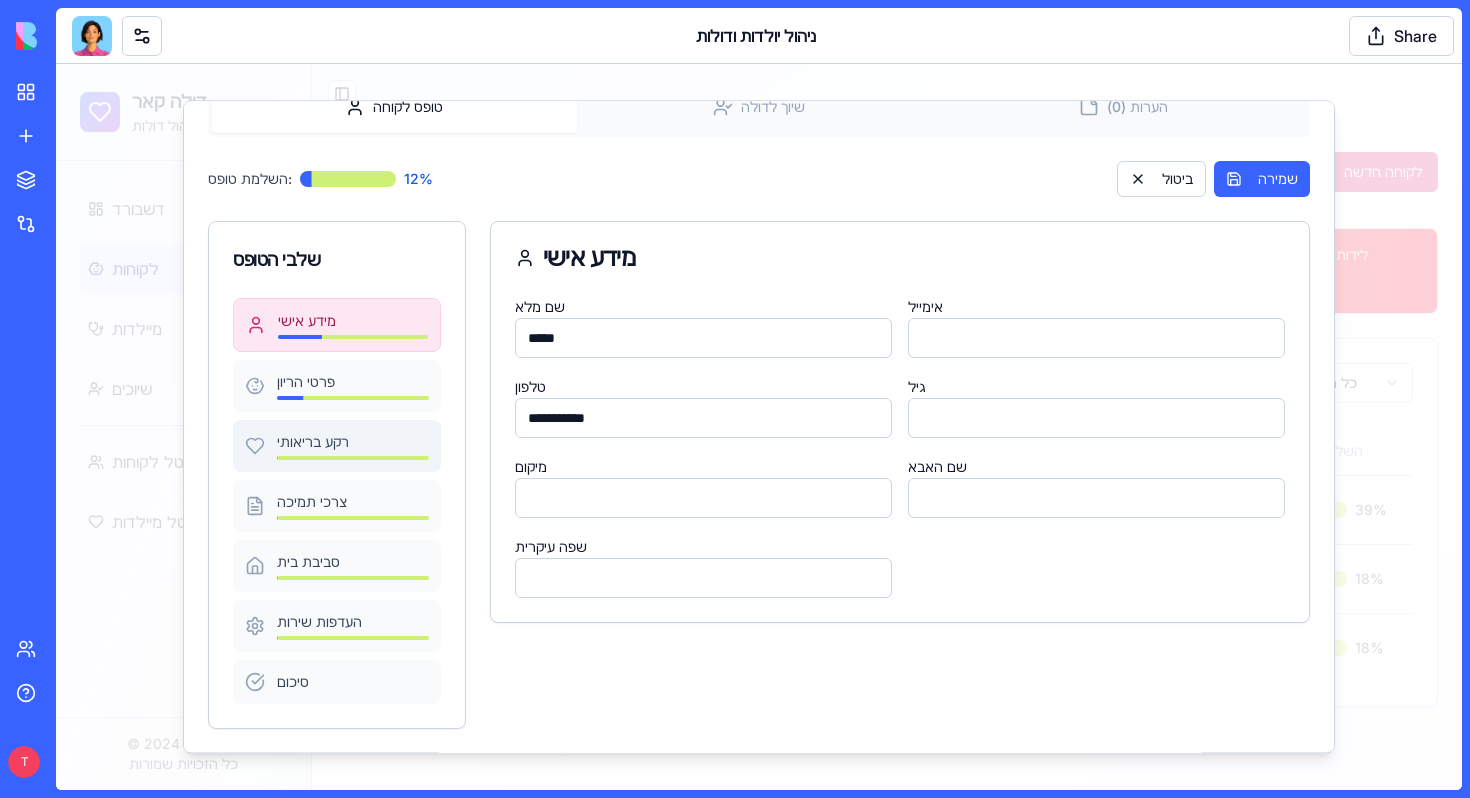 click on "רקע בריאותי" at bounding box center (353, 442) 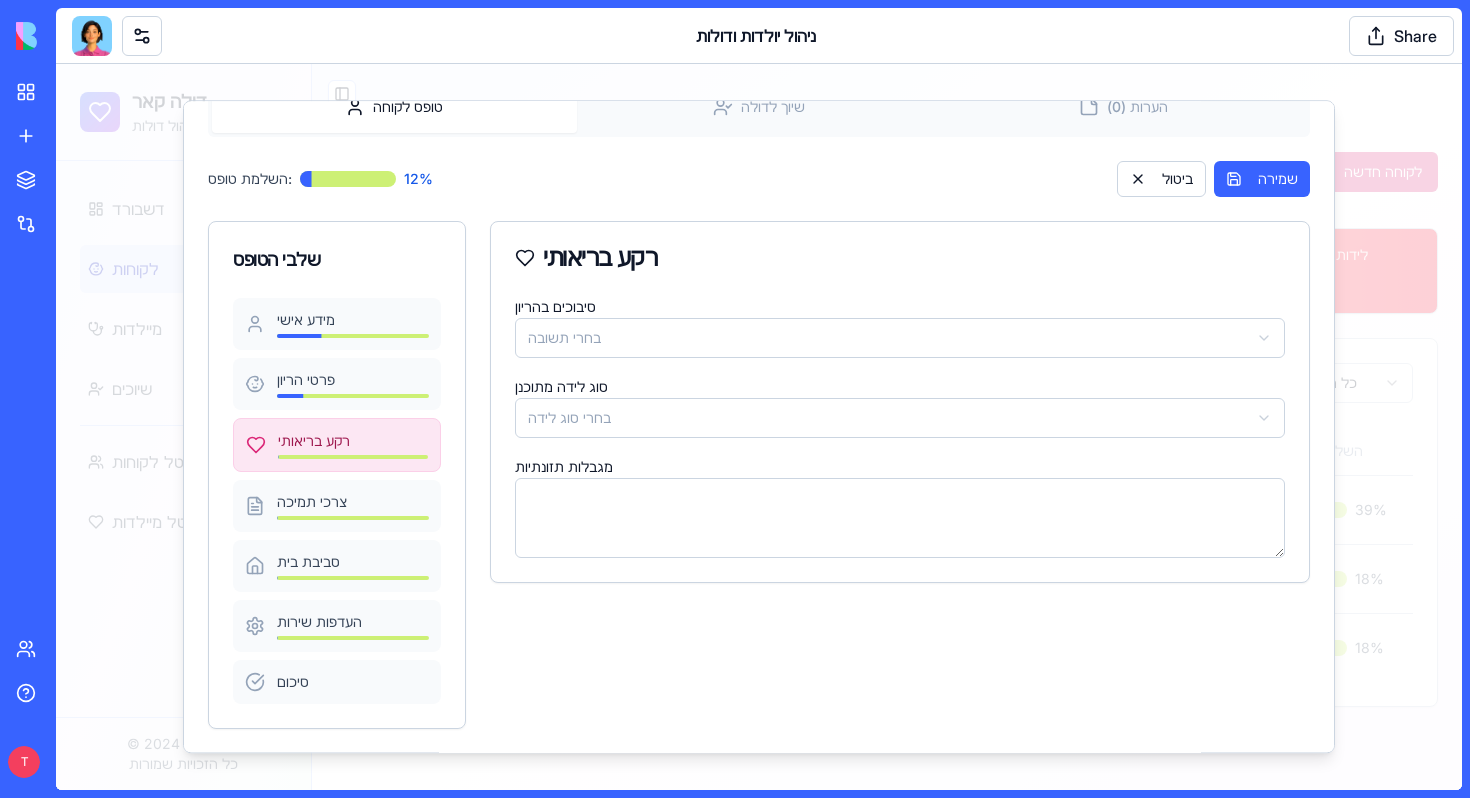 click on "השלמת טופס: 12 % ביטול שמירה" at bounding box center (759, 179) 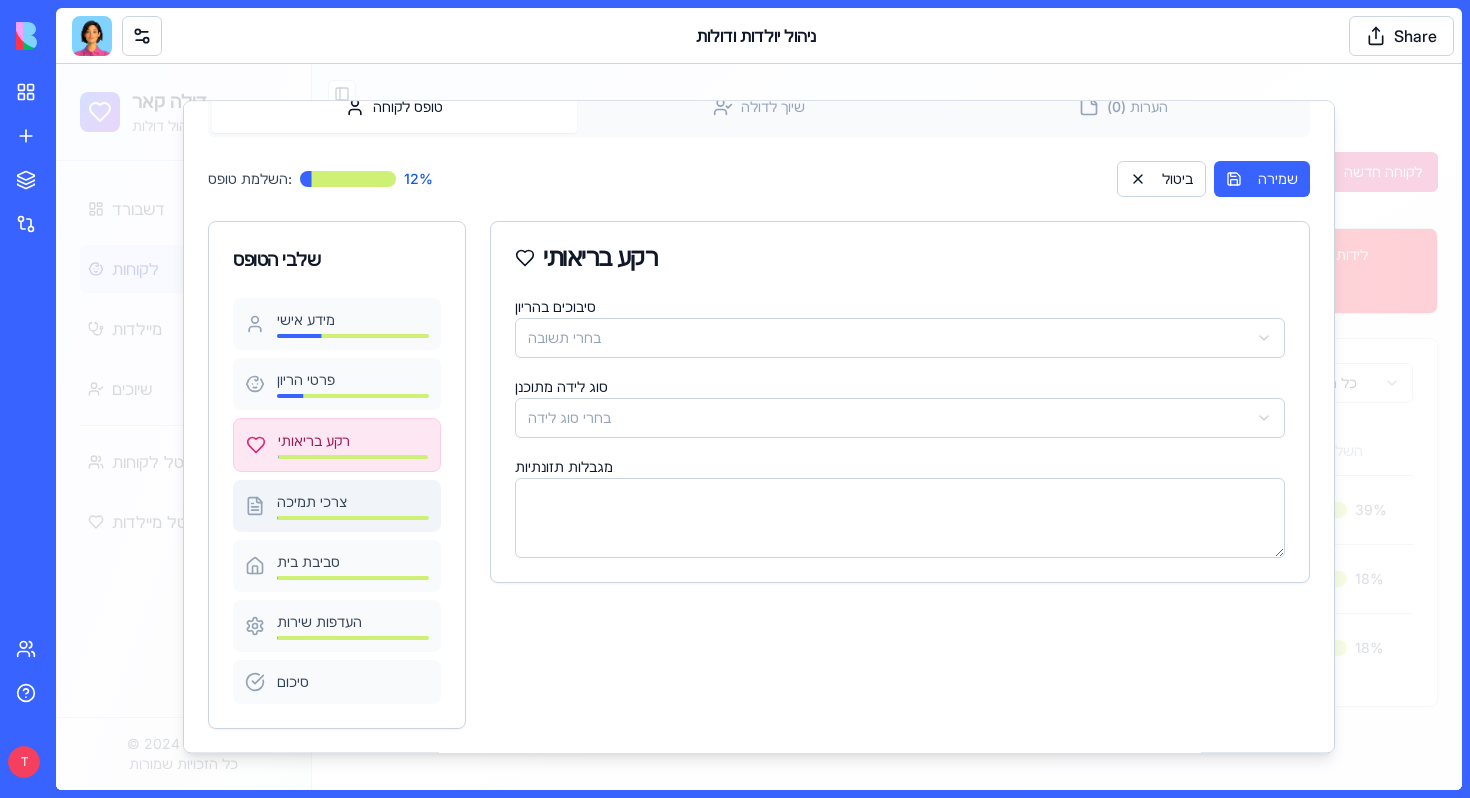 click on "צרכי תמיכה" at bounding box center (337, 506) 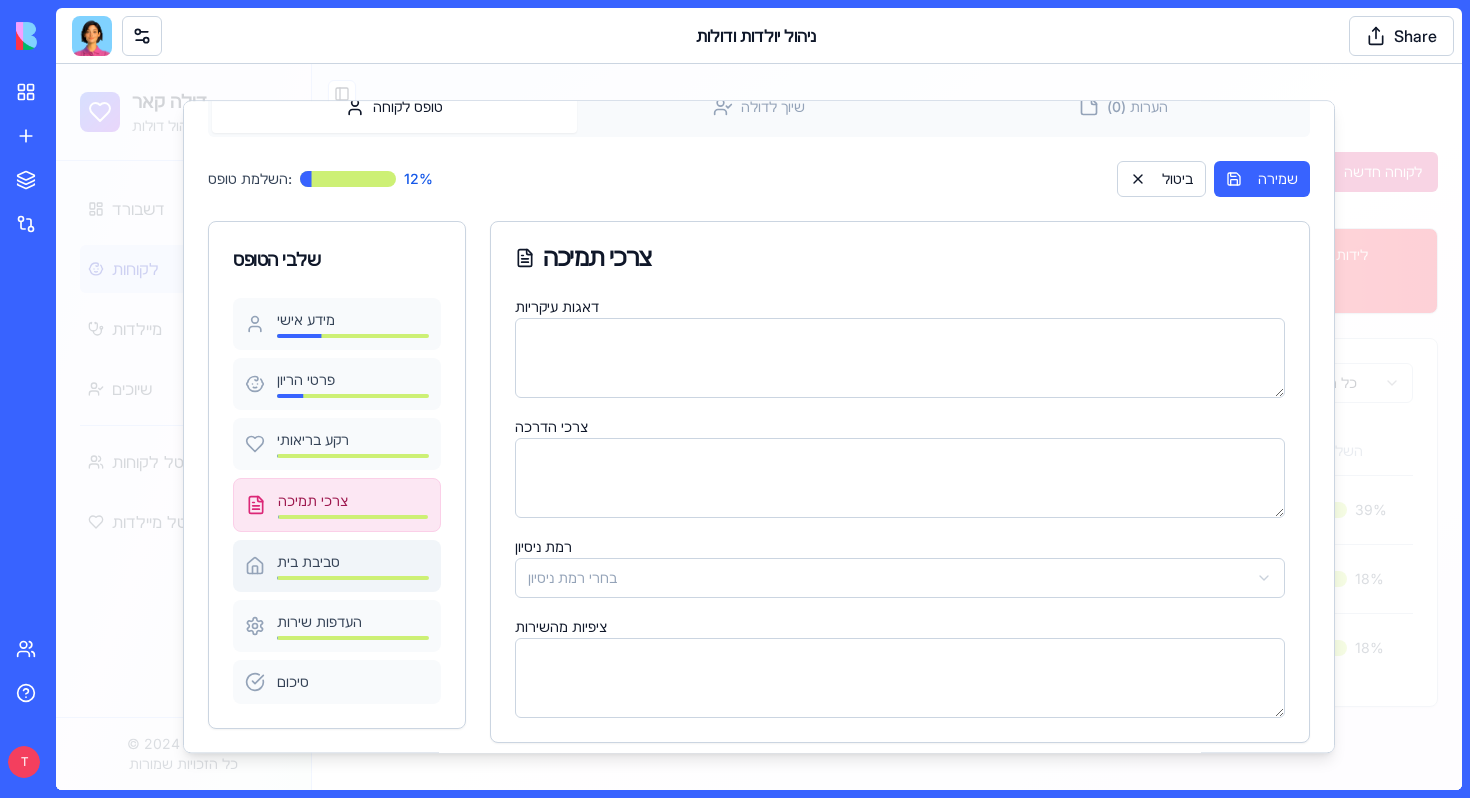 click on "סביבת בית" at bounding box center [353, 566] 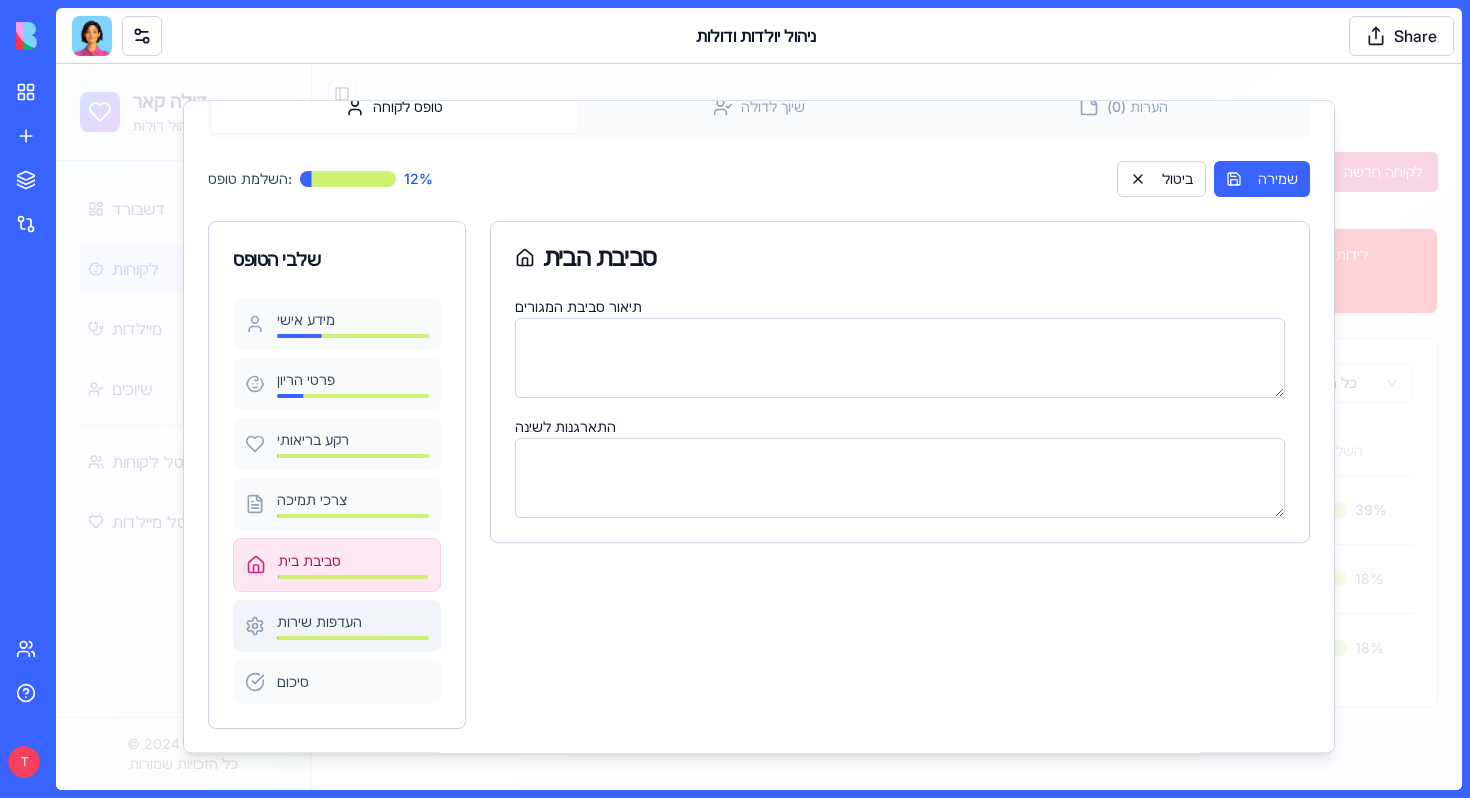 click on "העדפות שירות" at bounding box center (353, 622) 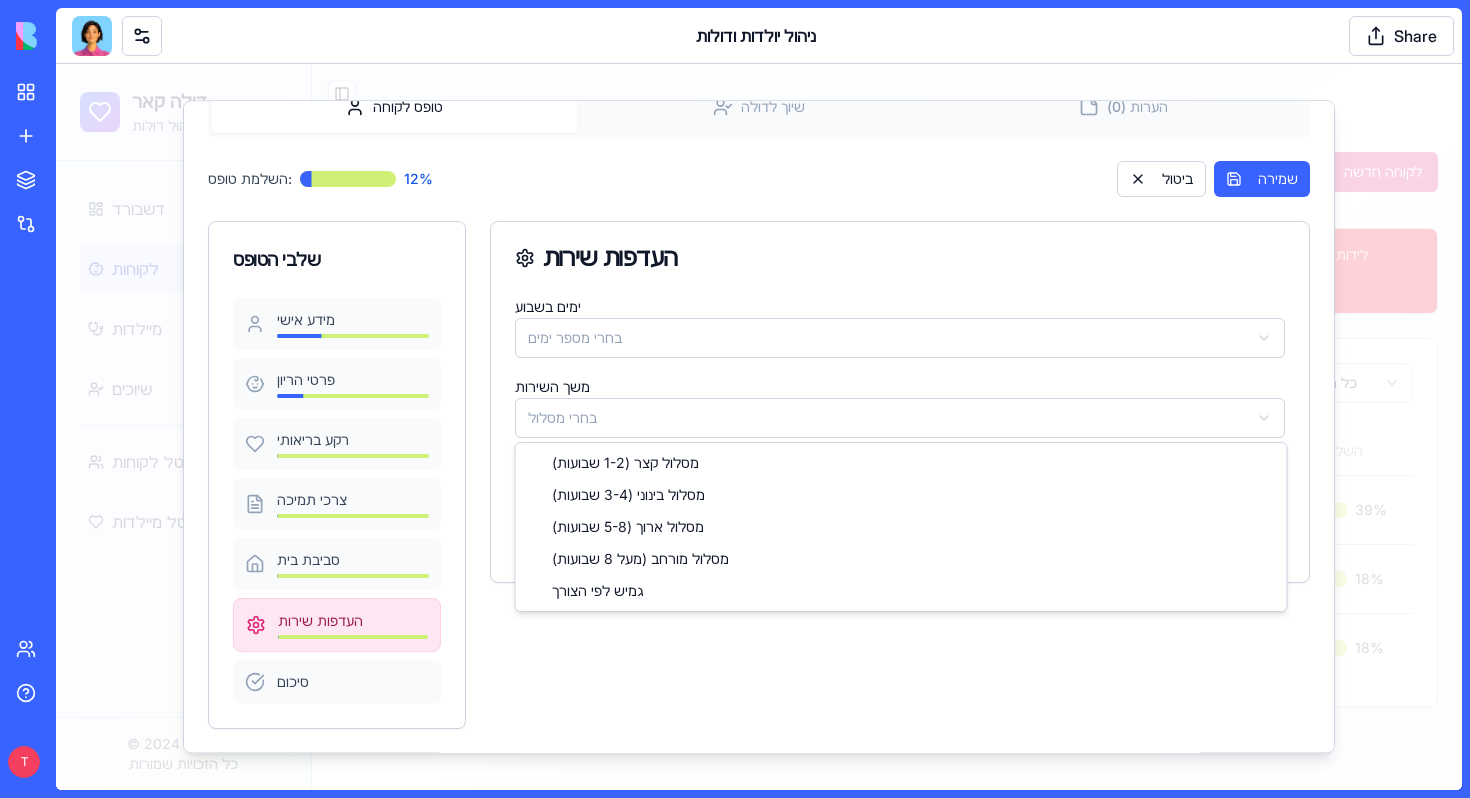 click on "דולה קאר מערכת ניהול דולות דשבורד לקוחות מיילדות שיוכים פורטל לקוחות פורטל מיילדות © 2024 דולה קאר כל הזכויות שמורות Toggle Sidebar ניהול לקוחות ניהול מידע מפורט על יולדות ומעקב אחר השלבים השונים לקוחה חדשה סה"כ לקוחות 3 לידים 2 פעילות 1 הושלמו 0 לידות דחופות 1 כל הסטטוסים כל השבועות שם מלא סטטוס שבוע הריון תאריך לידה צפוי מיקום טלפון קופת חולים השלמת טופס מיילדת משויכת פעולות Ortal Tamir  ליד לא צוין 01/10/2025 לא צוין 050-6441169 לא צוין 39 % לא משויכת דניאלה  פעילה לא צוין לא צוין לא צוין 0507503414 לא צוין 18 % DL002 Tamar Goldstein ליד לא צוין 10/01/2024 Haifa 050-9876543 לא צוין 18 % לא משויכת
Tamar Goldstein Tamar Goldstein" at bounding box center [759, 427] 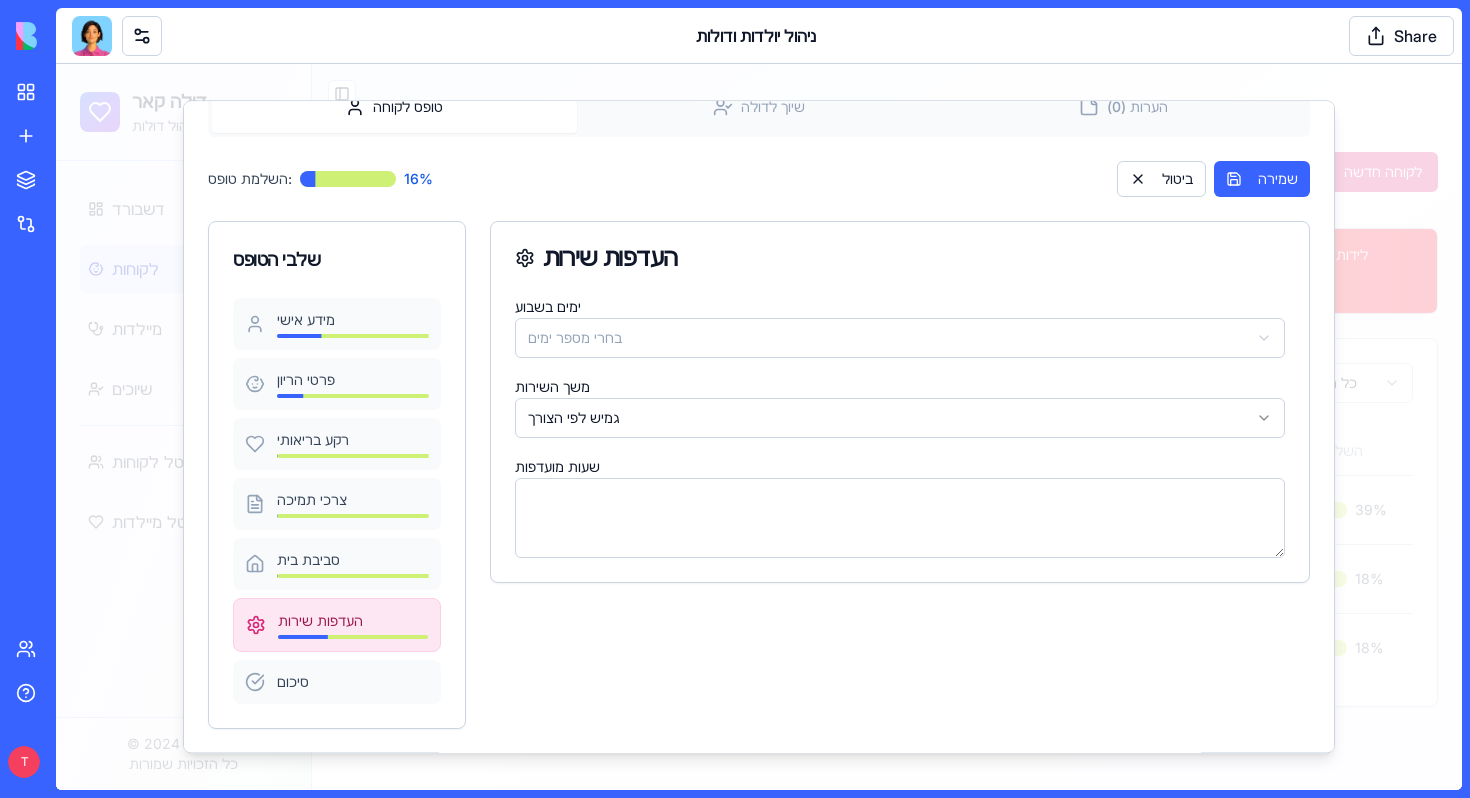 click on "דולה קאר מערכת ניהול דולות דשבורד לקוחות מיילדות שיוכים פורטל לקוחות פורטל מיילדות © 2024 דולה קאר כל הזכויות שמורות Toggle Sidebar ניהול לקוחות ניהול מידע מפורט על יולדות ומעקב אחר השלבים השונים לקוחה חדשה סה"כ לקוחות 3 לידים 2 פעילות 1 הושלמו 0 לידות דחופות 1 כל הסטטוסים כל השבועות שם מלא סטטוס שבוע הריון תאריך לידה צפוי מיקום טלפון קופת חולים השלמת טופס מיילדת משויכת פעולות Ortal Tamir  ליד לא צוין 01/10/2025 לא צוין 050-6441169 לא צוין 39 % לא משויכת דניאלה  פעילה לא צוין לא צוין לא צוין 0507503414 לא צוין 18 % DL002 Tamar Goldstein ליד לא צוין 10/01/2024 Haifa 050-9876543 לא צוין 18 % לא משויכת
Tamar Goldstein Tamar Goldstein" at bounding box center [759, 427] 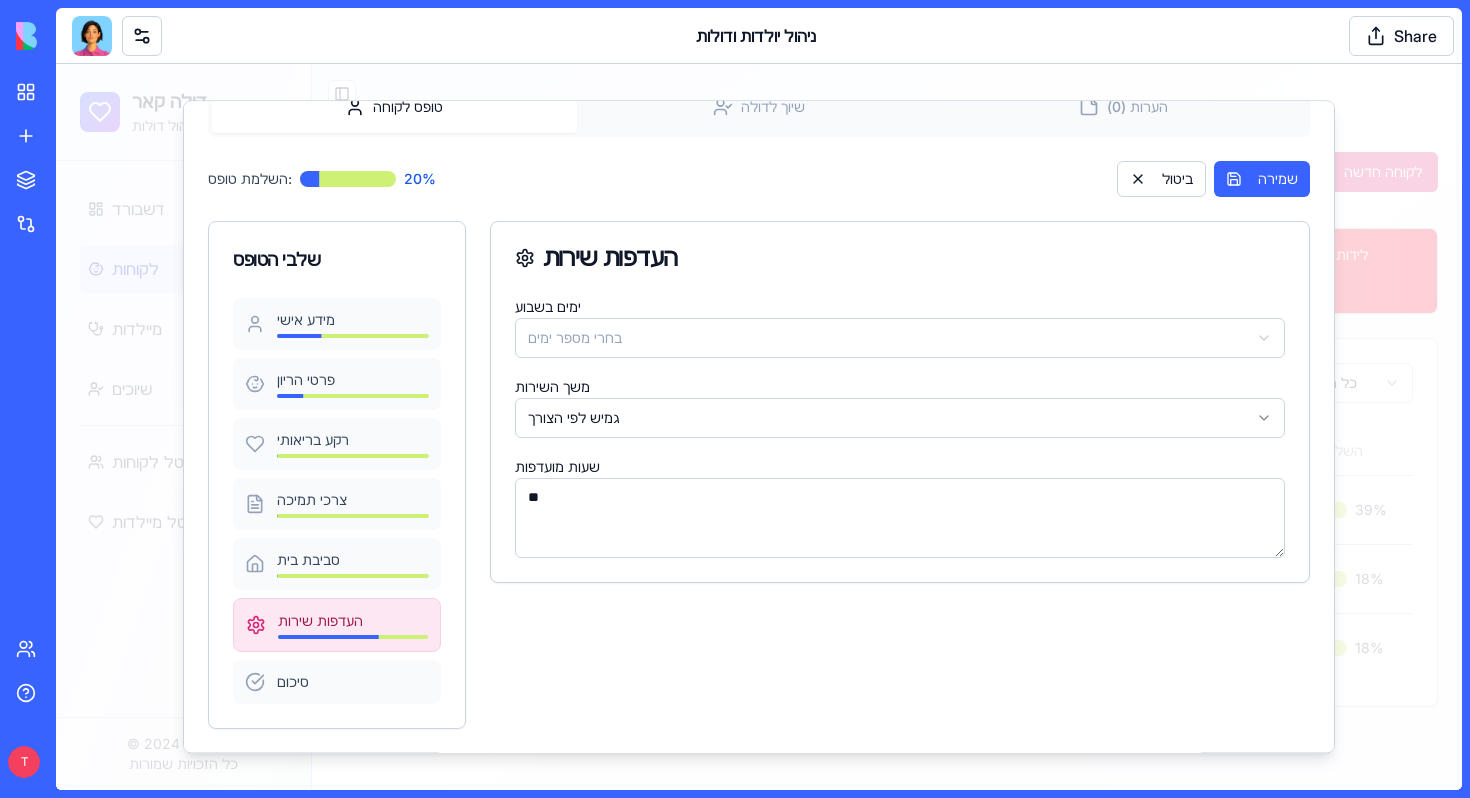 type on "*" 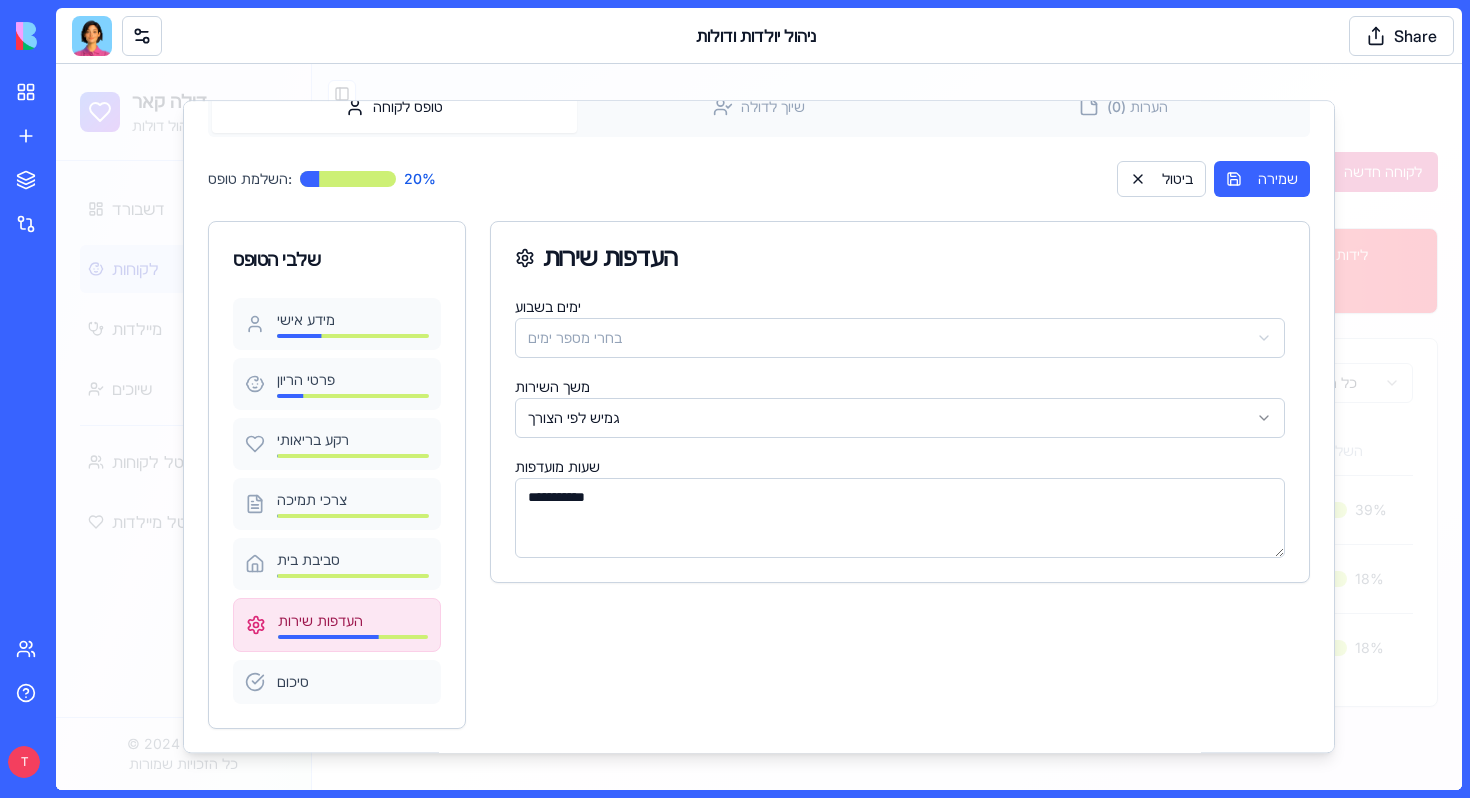 paste on "**********" 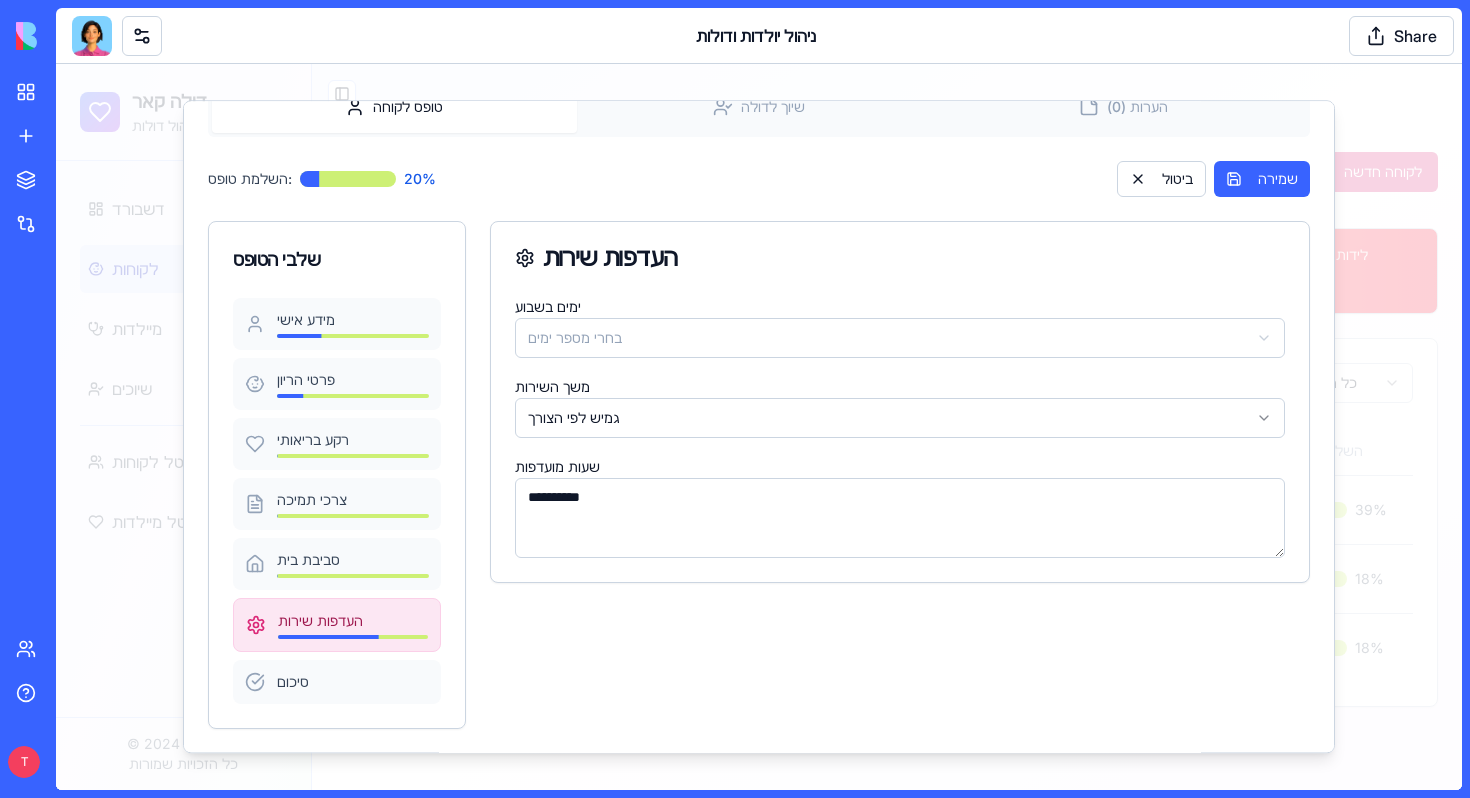 paste on "**********" 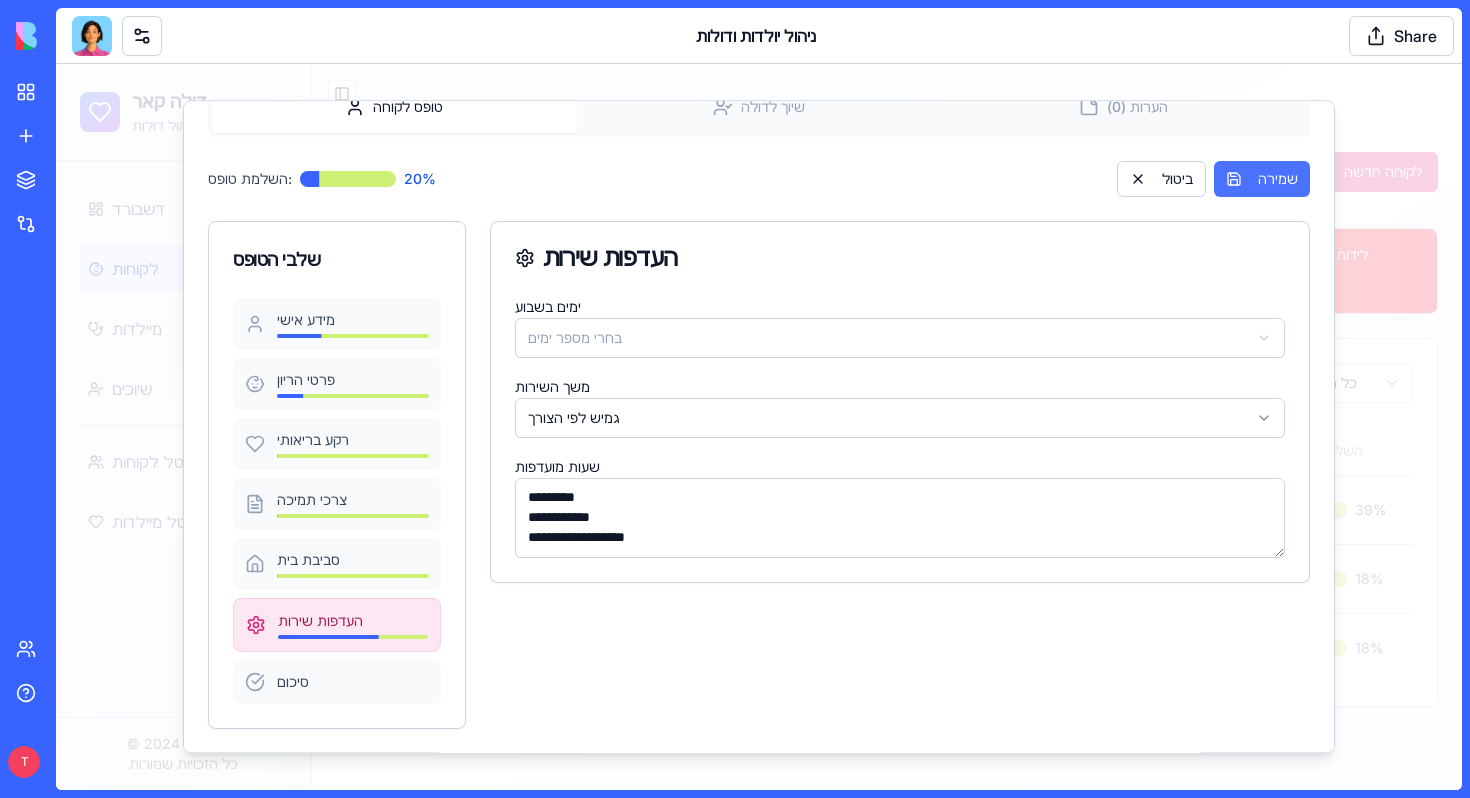 type on "**********" 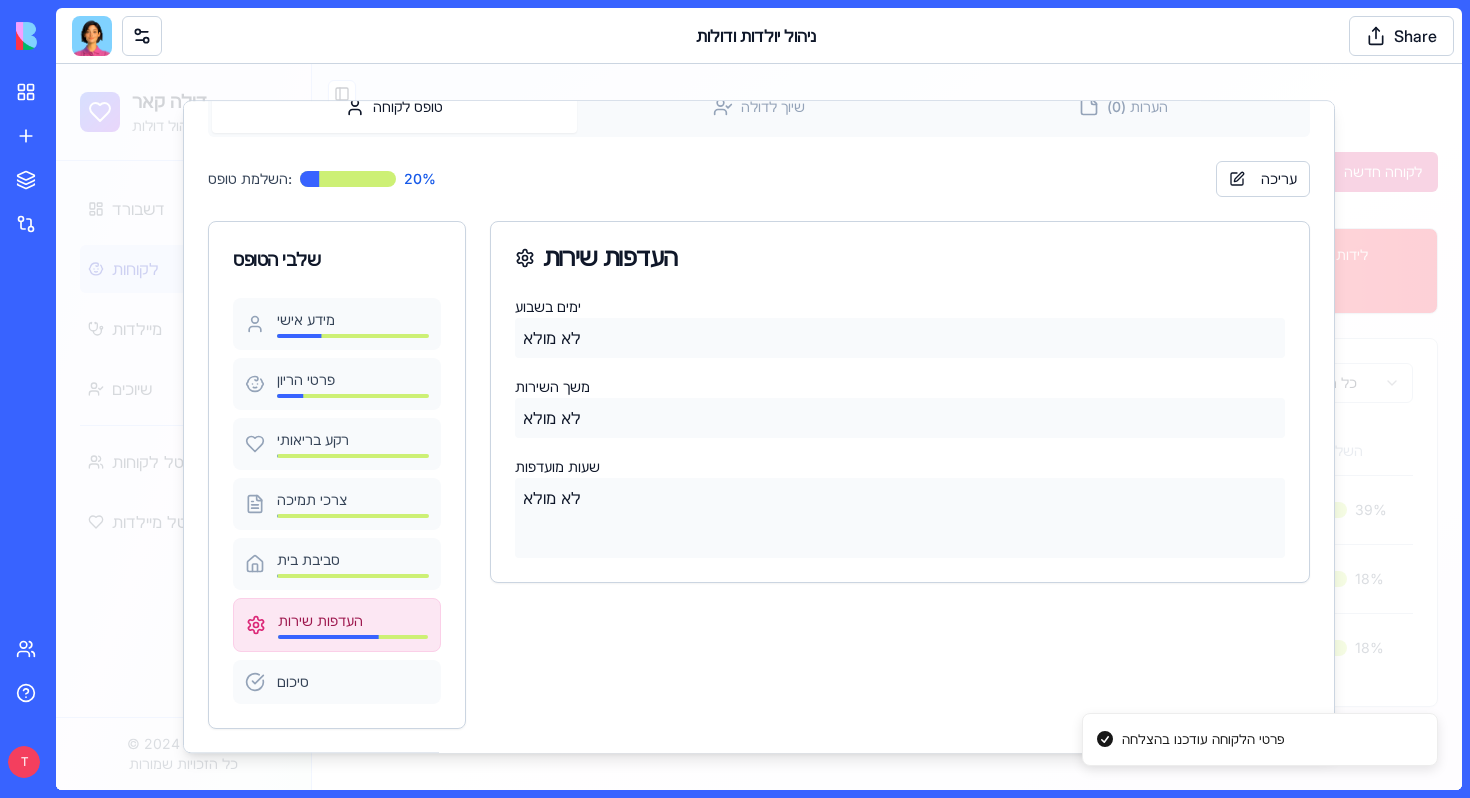 scroll, scrollTop: 0, scrollLeft: 0, axis: both 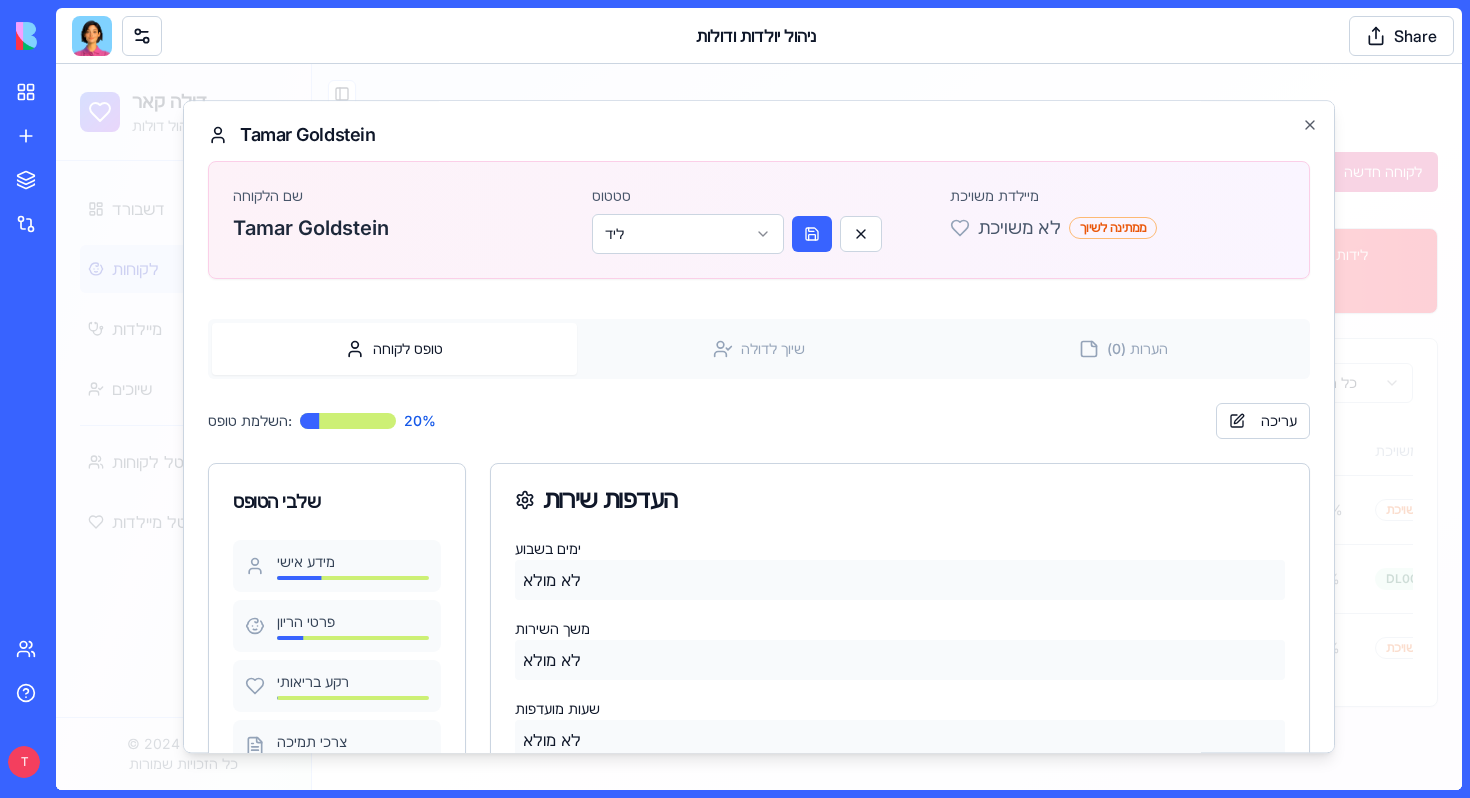 click on "Tamar Goldstein שם הלקוחה Tamar Goldstein סטטוס ליד מיילדת משויכת לא משויכת ממתינה לשיוך טופס לקוחה שיוך לדולה הערות (0) השלמת טופס: 20 % עריכה שלבי הטופס מידע אישי פרטי הריון רקע בריאותי צרכי תמיכה סביבת בית העדפות שירות סיכום העדפות שירות ימים בשבוע לא מולא משך השירות לא מולא שעות מועדפות לא מולא Close" at bounding box center [759, 426] 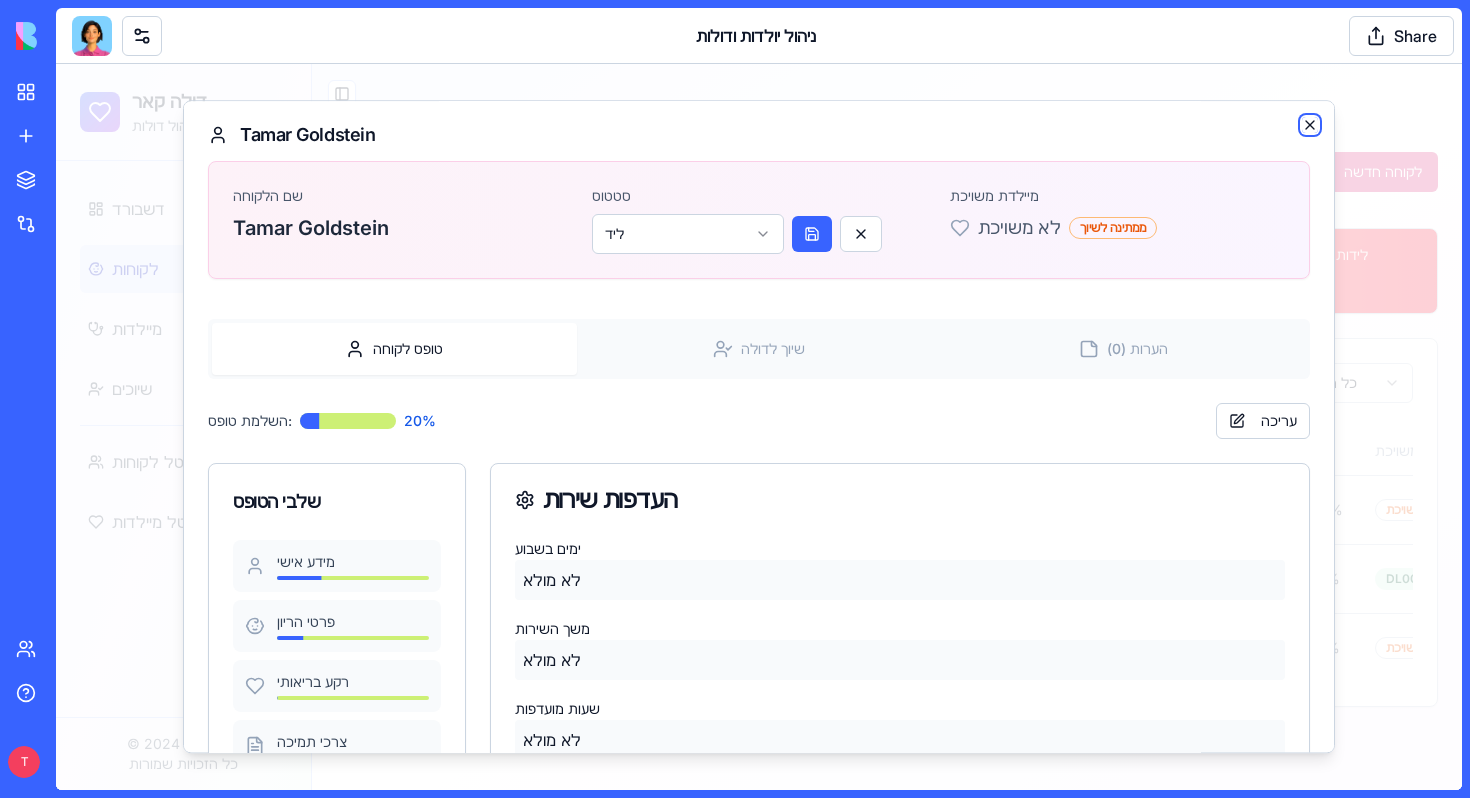 click 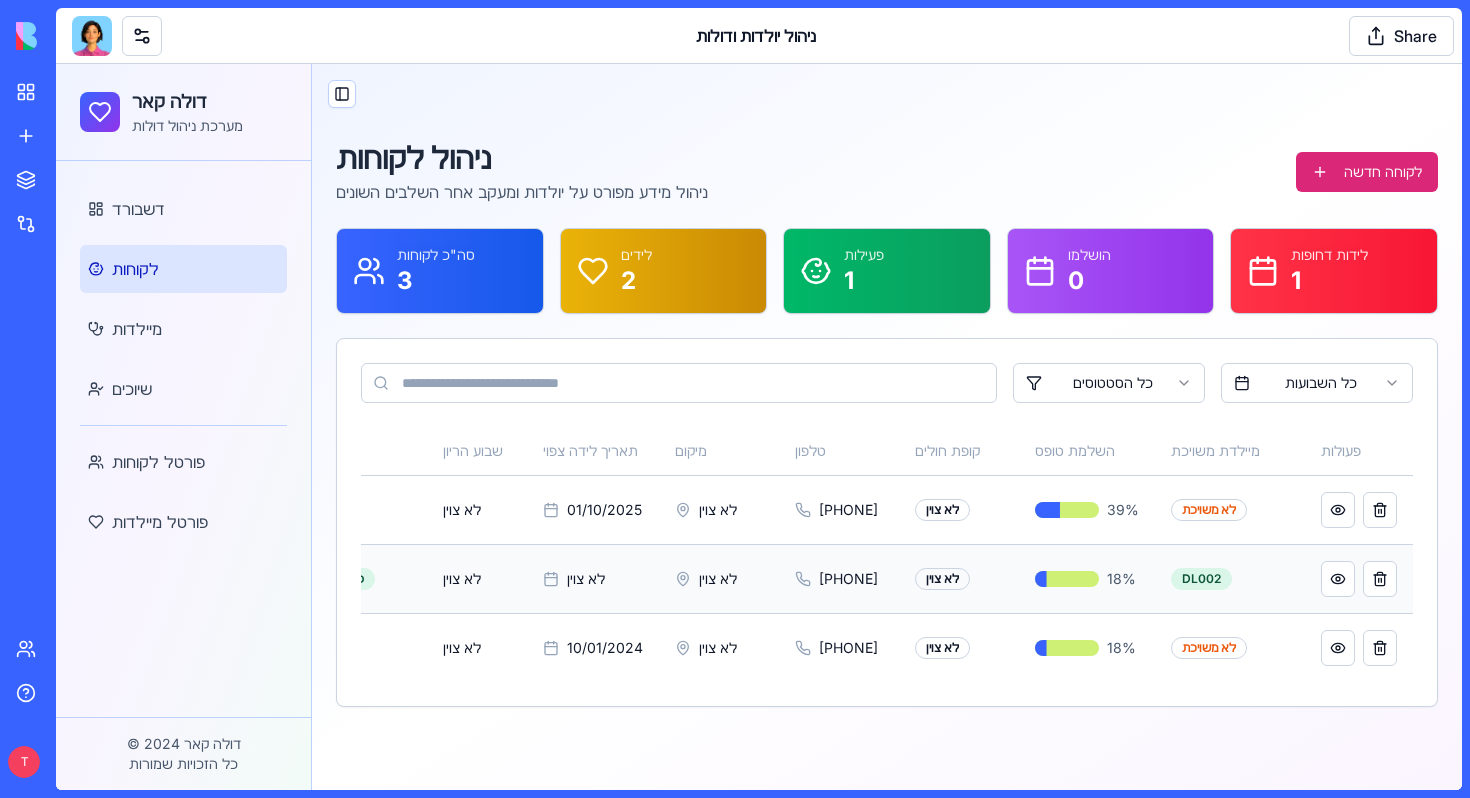 scroll, scrollTop: 0, scrollLeft: 0, axis: both 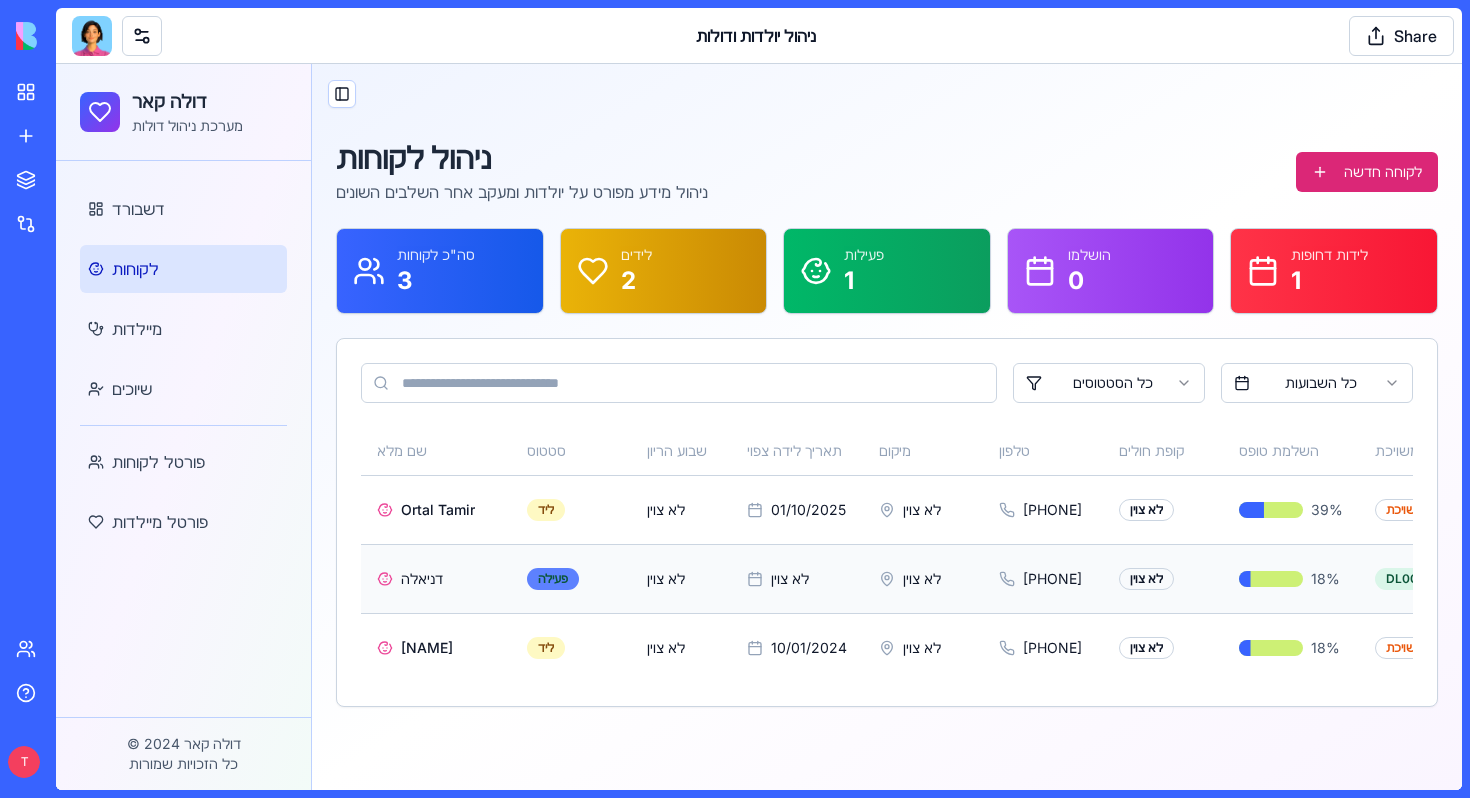 click on "פעילה" at bounding box center (553, 579) 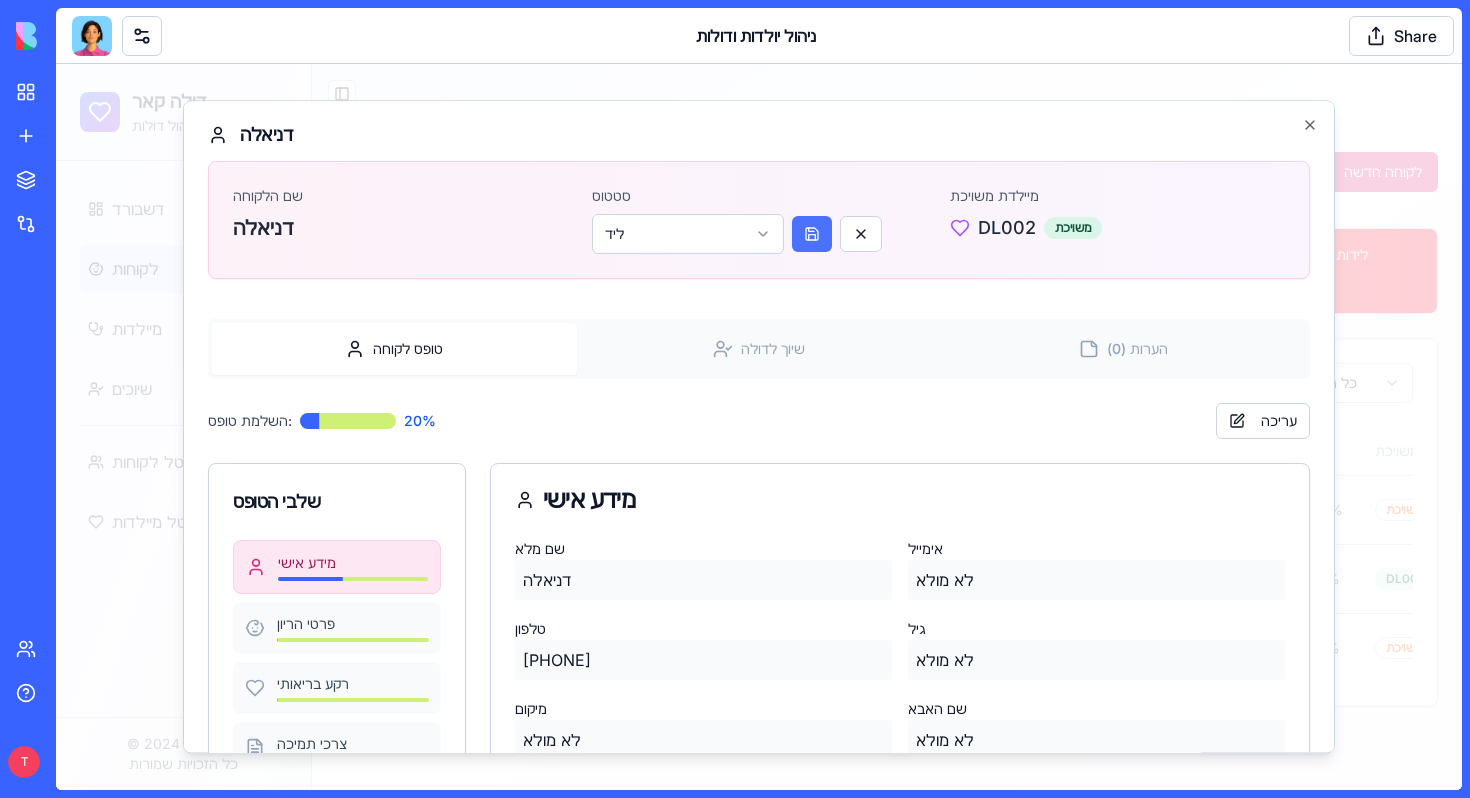 click at bounding box center [812, 234] 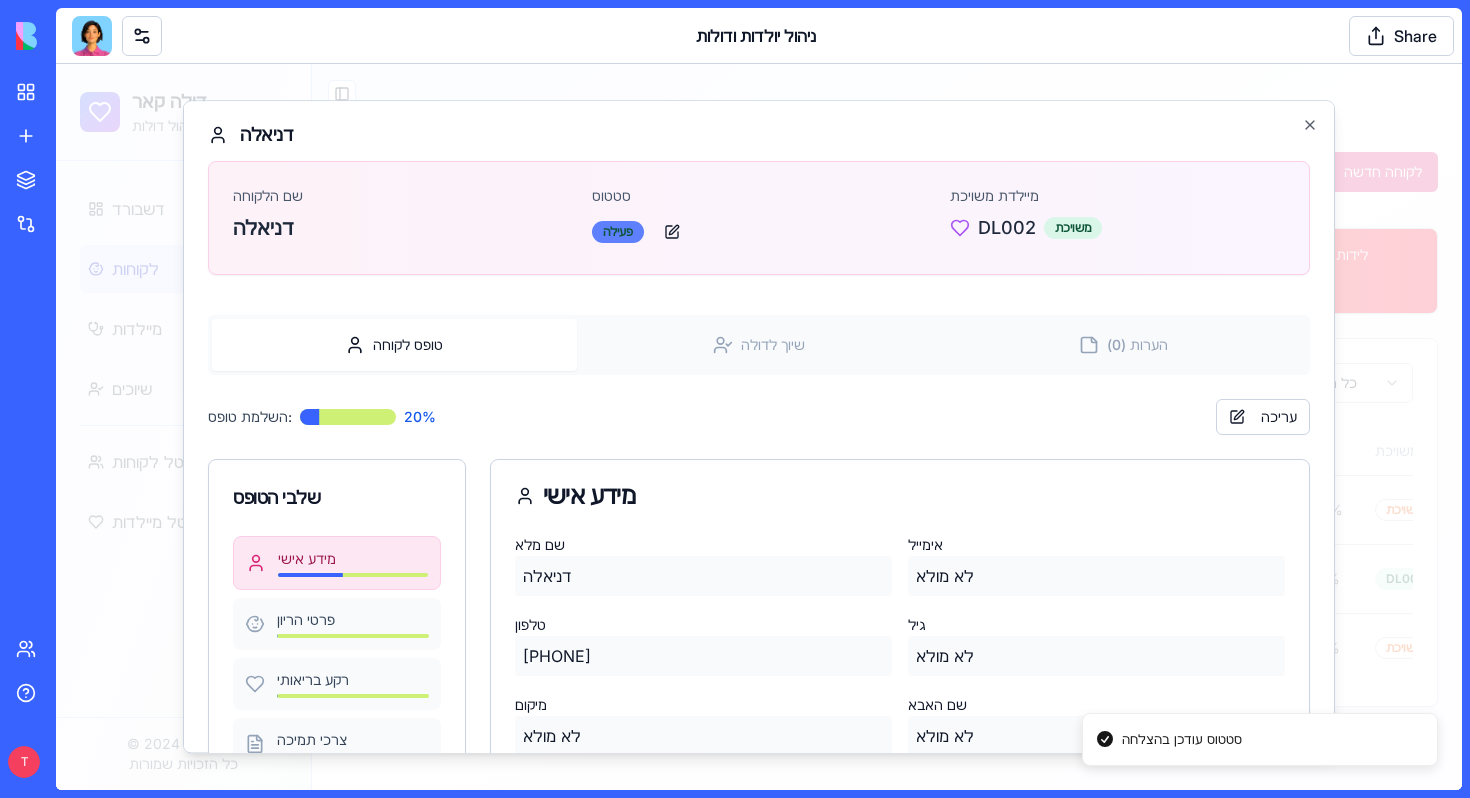 click on "פעילה" at bounding box center (618, 232) 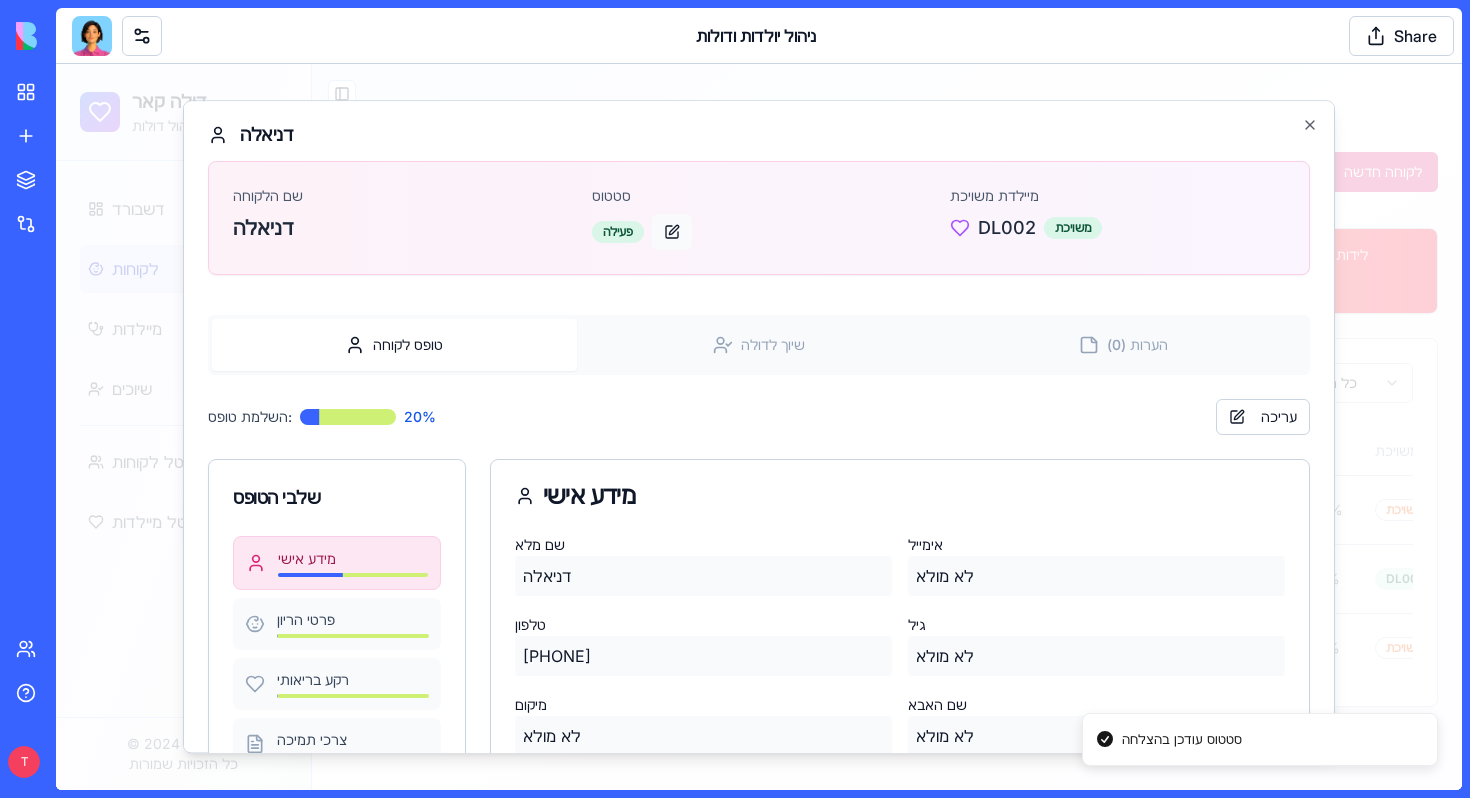 click at bounding box center [672, 232] 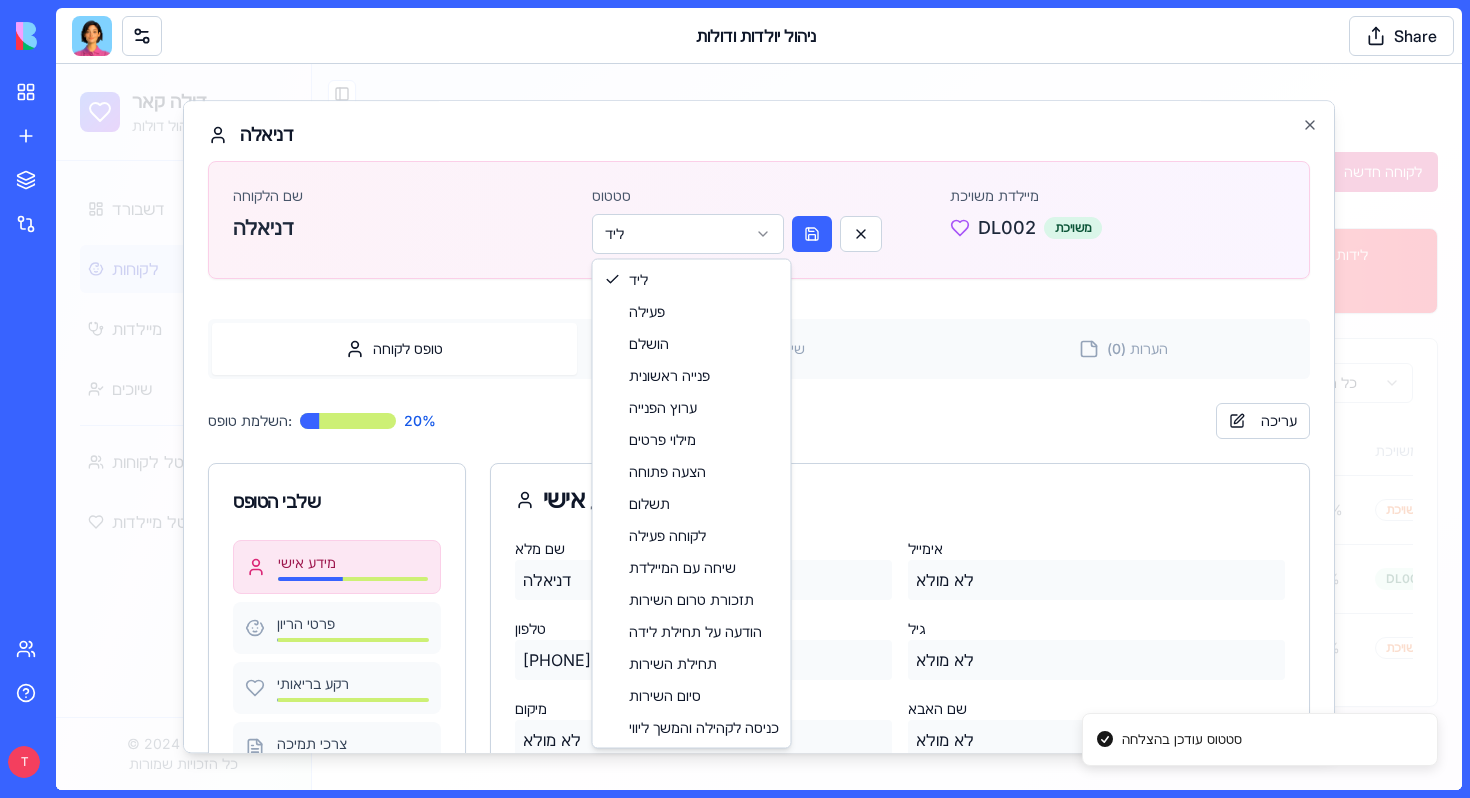 click on "דולה קאר מערכת ניהול דולות דשבורד לקוחות מיילדות שיוכים פורטל לקוחות פורטל מיילדות © 2024 דולה קאר כל הזכויות שמורות Toggle Sidebar ניהול לקוחות ניהול מידע מפורט על יולדות ומעקב אחר השלבים השונים לקוחה חדשה סה"כ לקוחות 3 לידים 3 פעילות 0 הושלמו 0 לידות דחופות 1 כל הסטטוסים כל השבועות שם מלא סטטוס שבוע הריון תאריך לידה צפוי מיקום טלפון קופת חולים השלמת טופס מיילדת משויכת פעולות Ortal Tamir  ליד לא צוין 01/10/2025 לא צוין 050-6441169 לא צוין 39 % לא משויכת דניאלה  ליד לא צוין לא צוין לא צוין 0507503414 לא צוין 18 % DL002 Yael  ליד לא צוין 10/01/2024 לא צוין 052-8942557 לא צוין 18 % לא משויכת סטטוס עודכן בהצלחה
20" at bounding box center (759, 427) 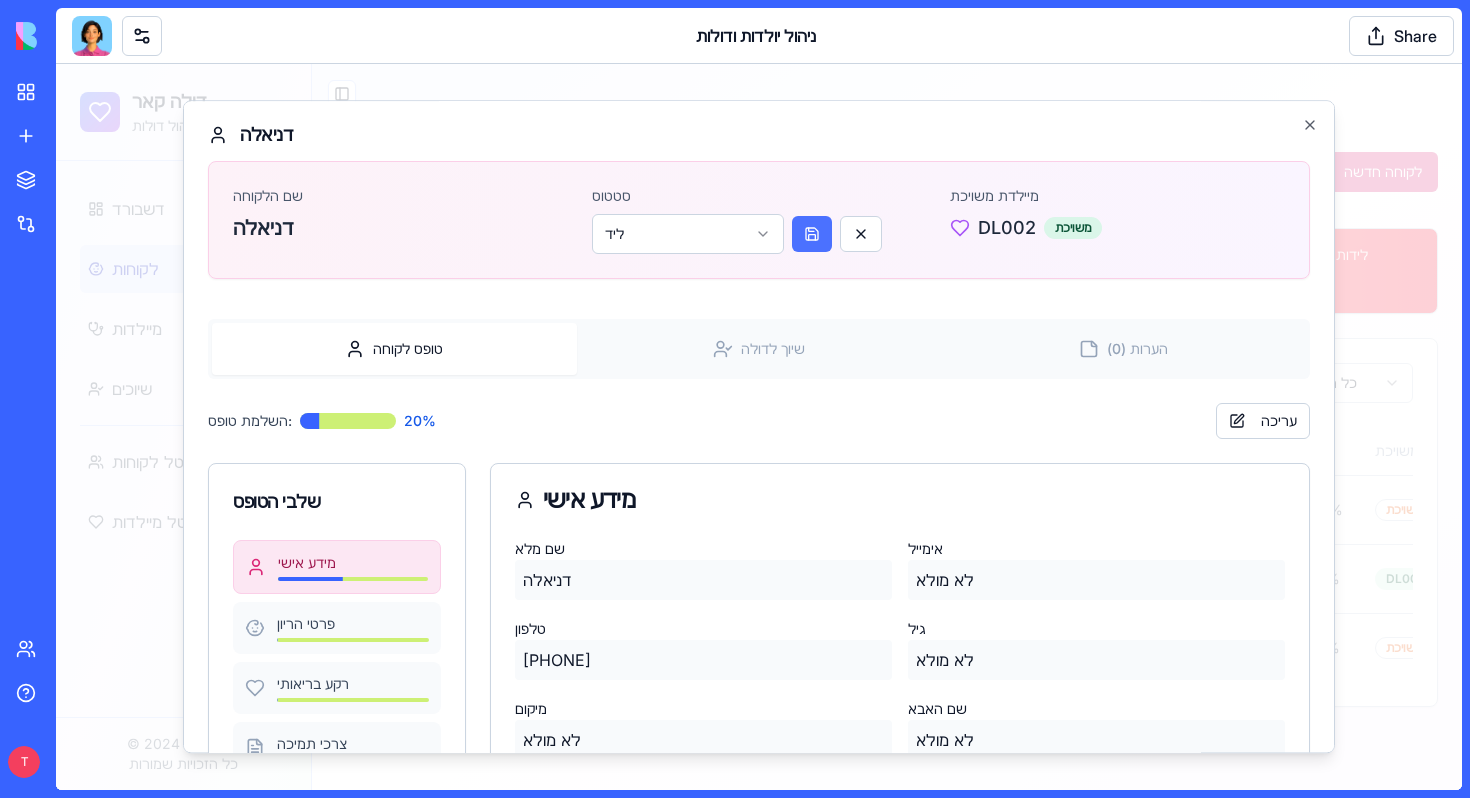 click at bounding box center [812, 234] 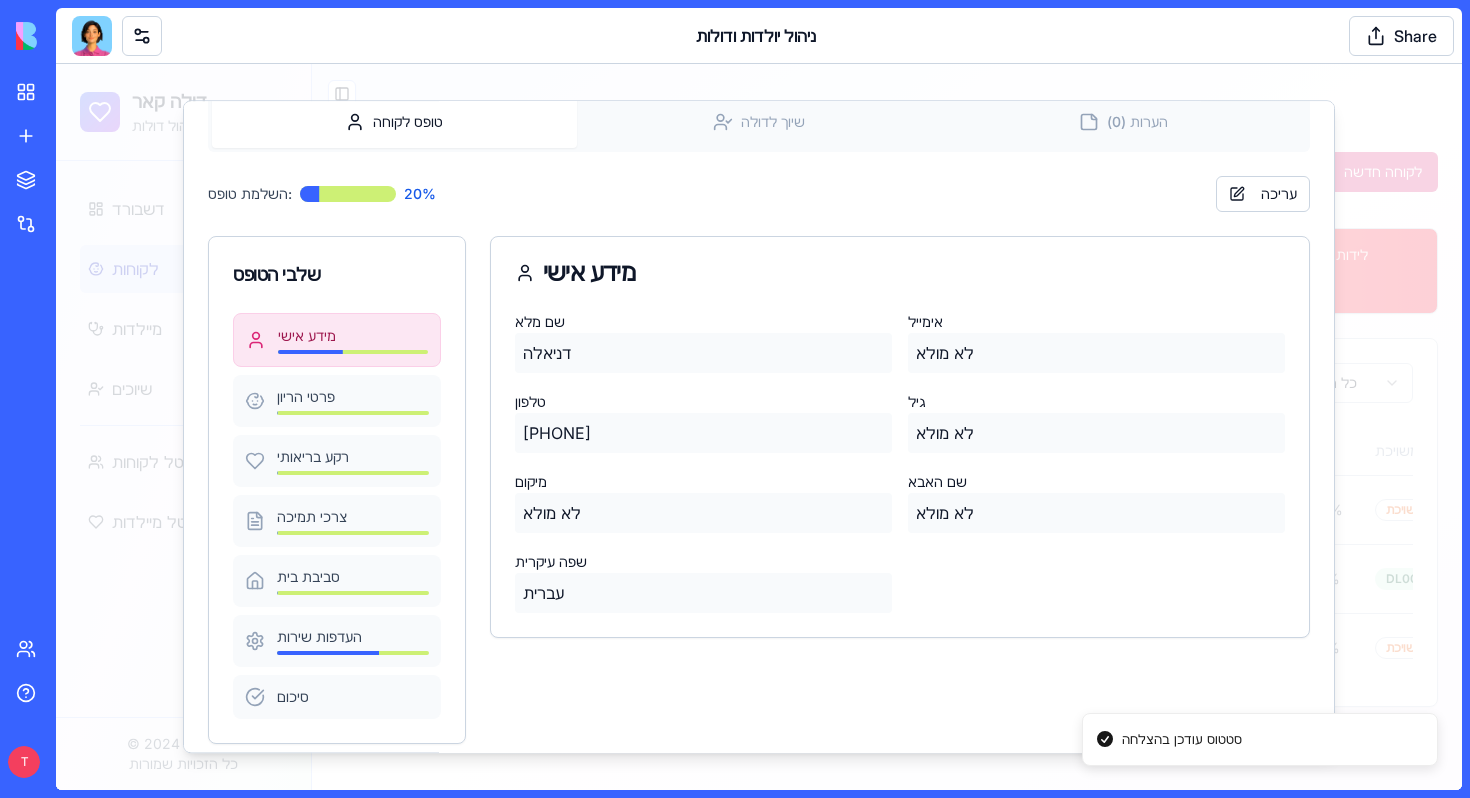 scroll, scrollTop: 238, scrollLeft: 0, axis: vertical 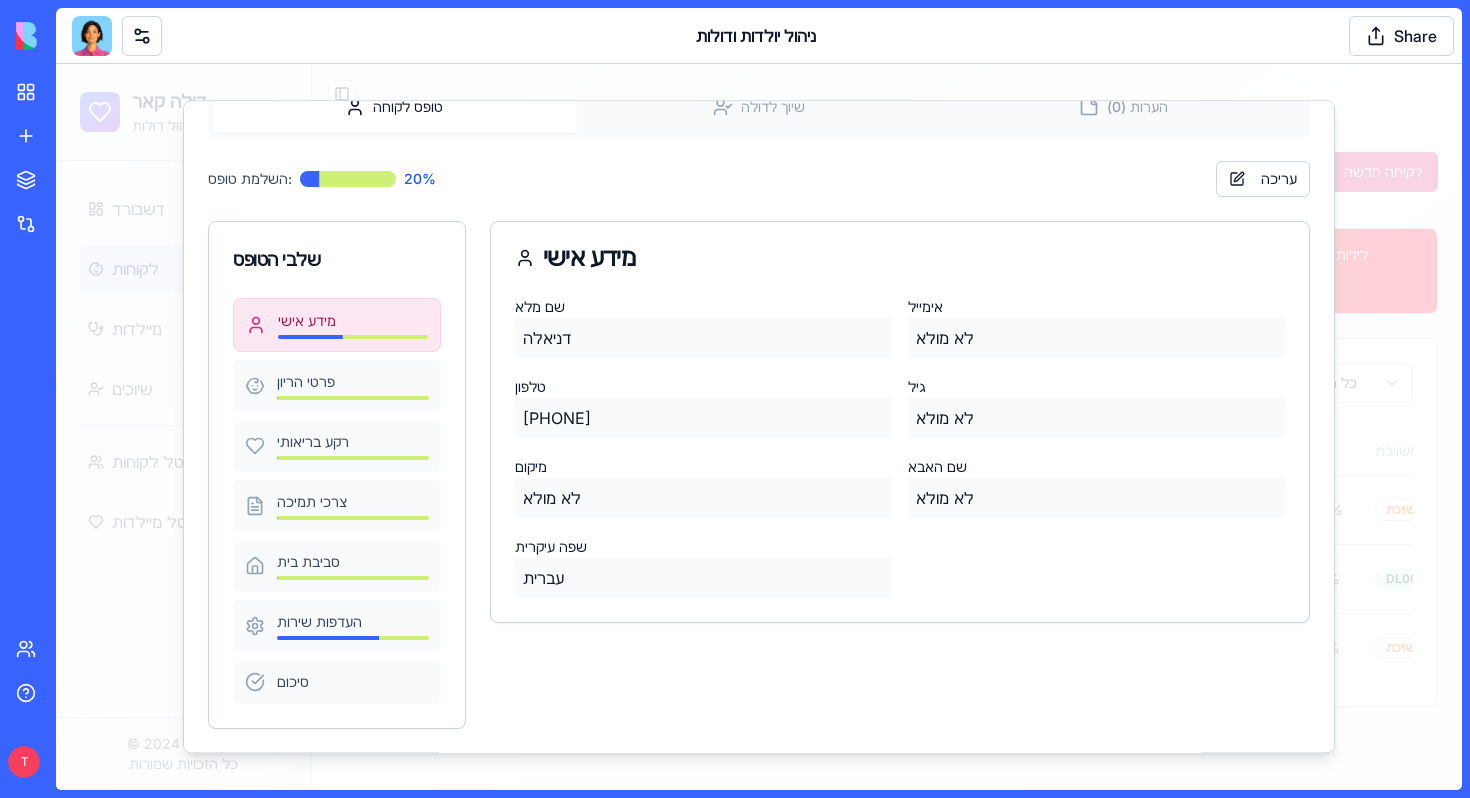click on "[FIRST]" at bounding box center (703, 338) 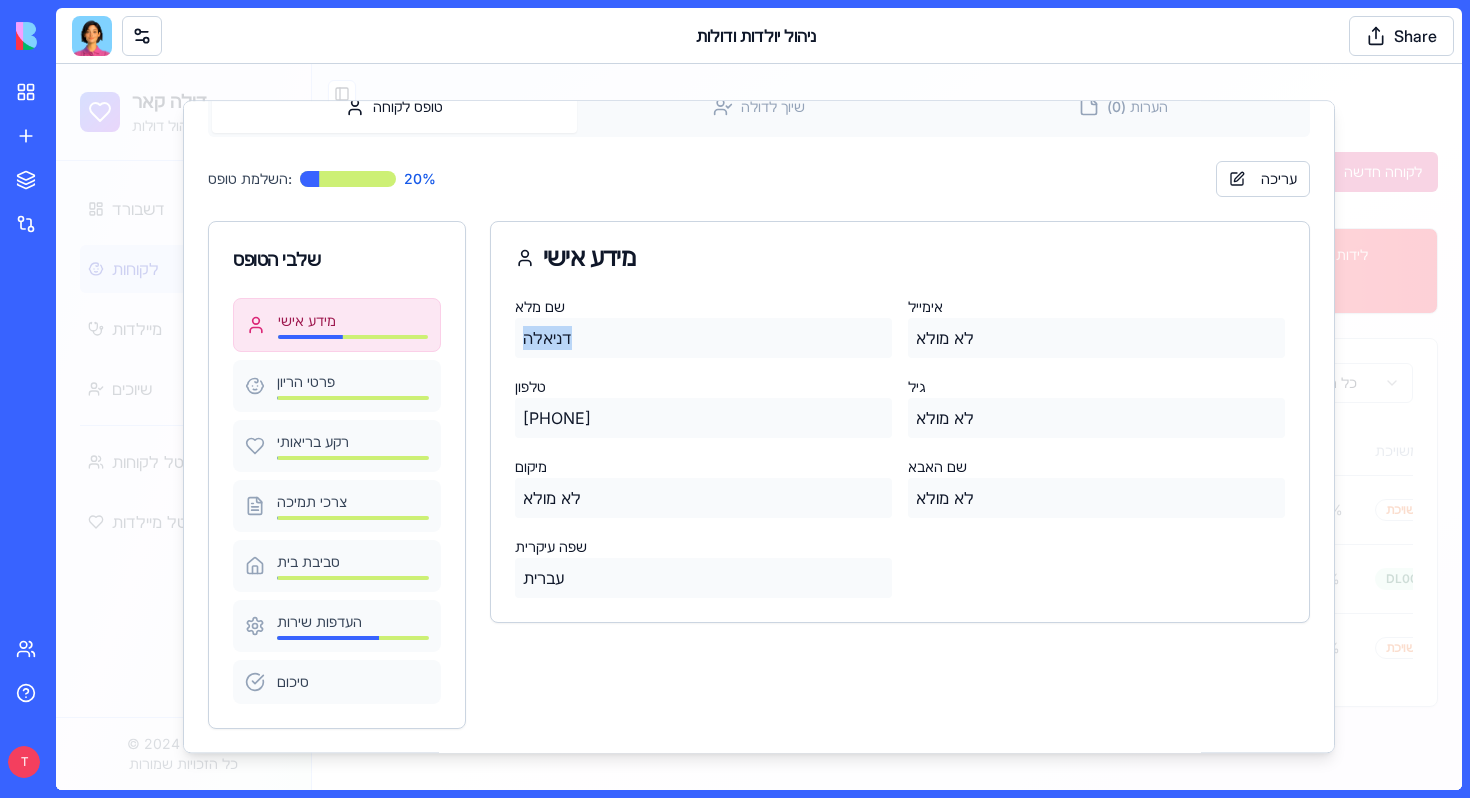 click on "[FIRST]" at bounding box center (703, 338) 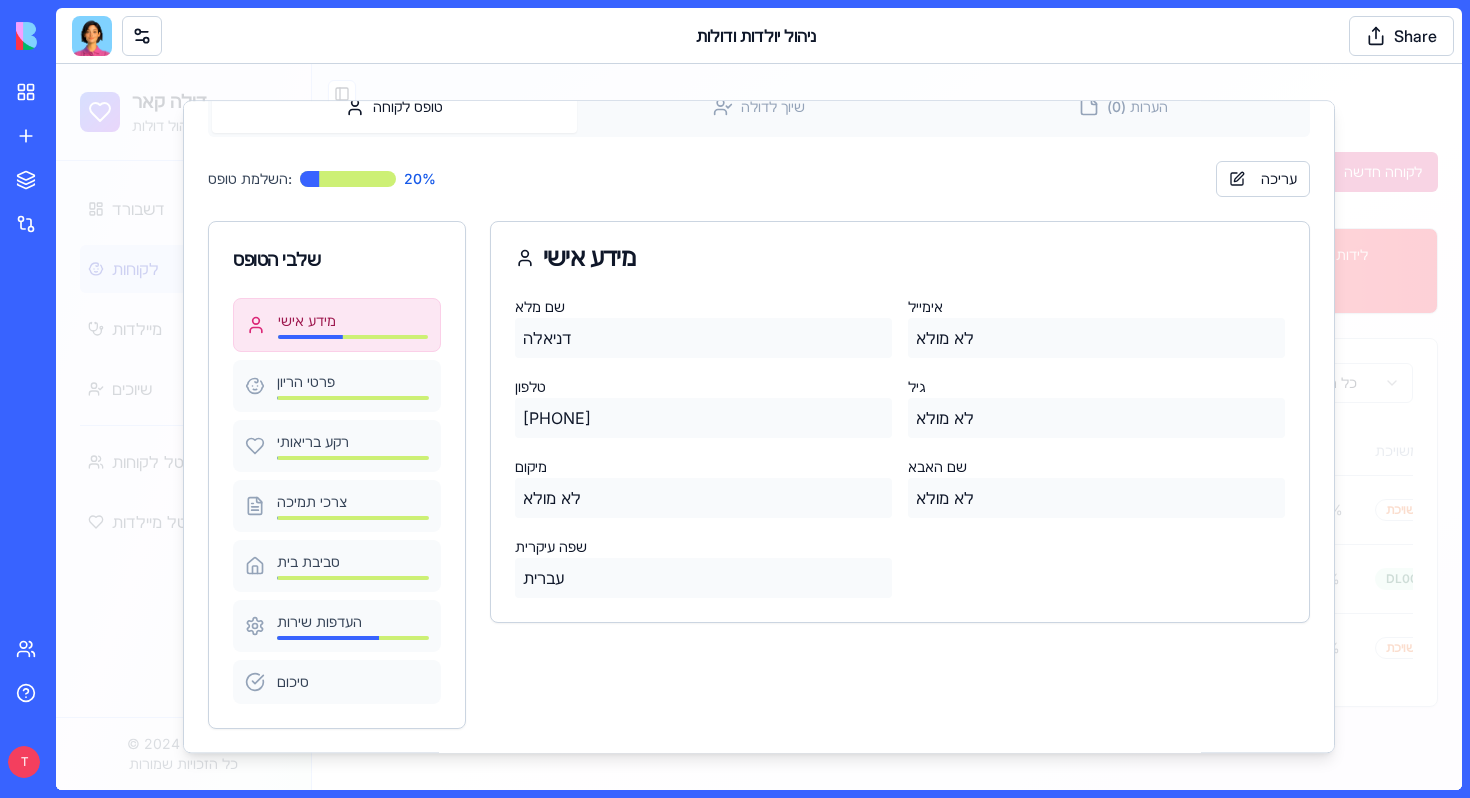 click on "[FIRST]" at bounding box center (703, 338) 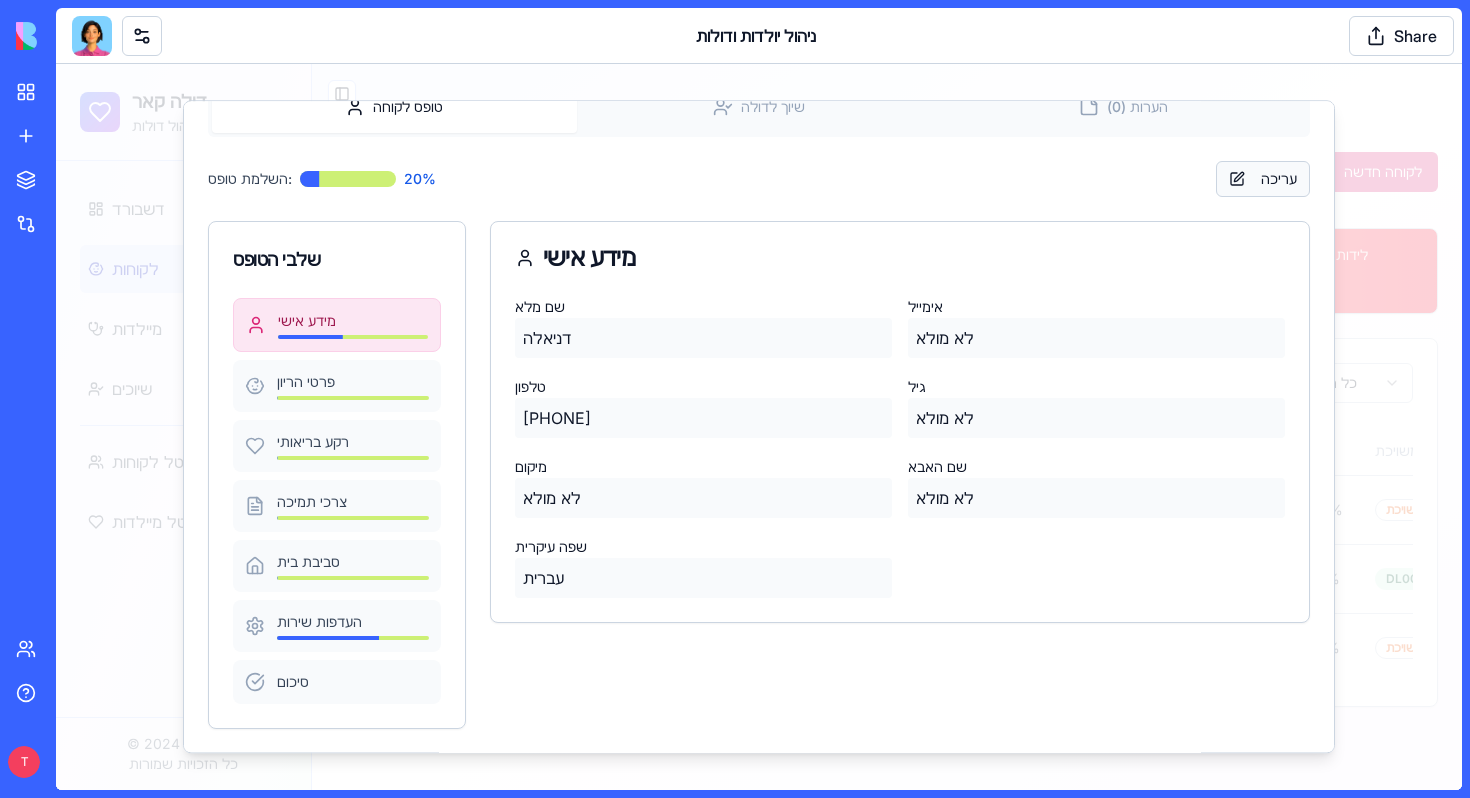click on "עריכה" at bounding box center (1263, 179) 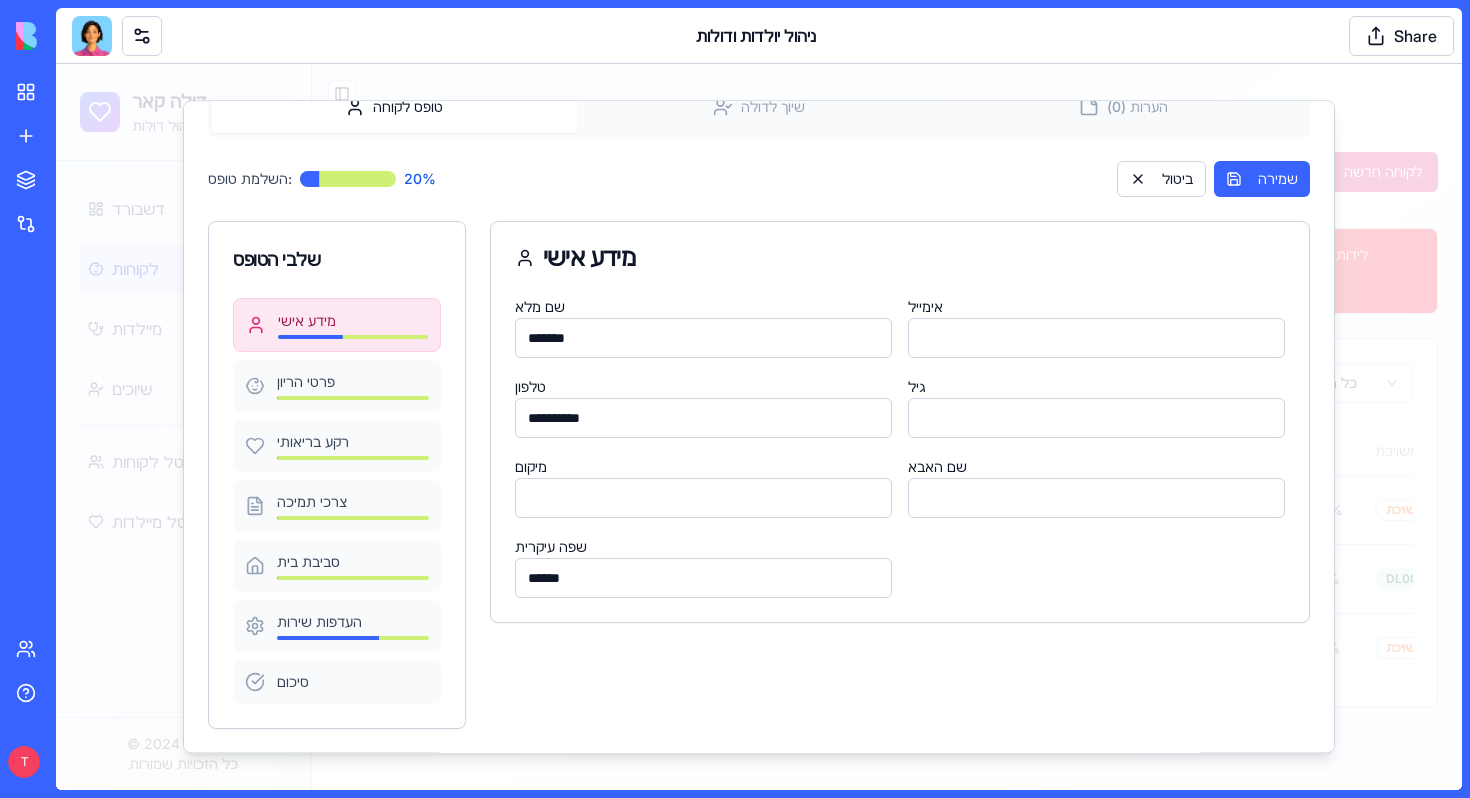 click on "******" at bounding box center [703, 338] 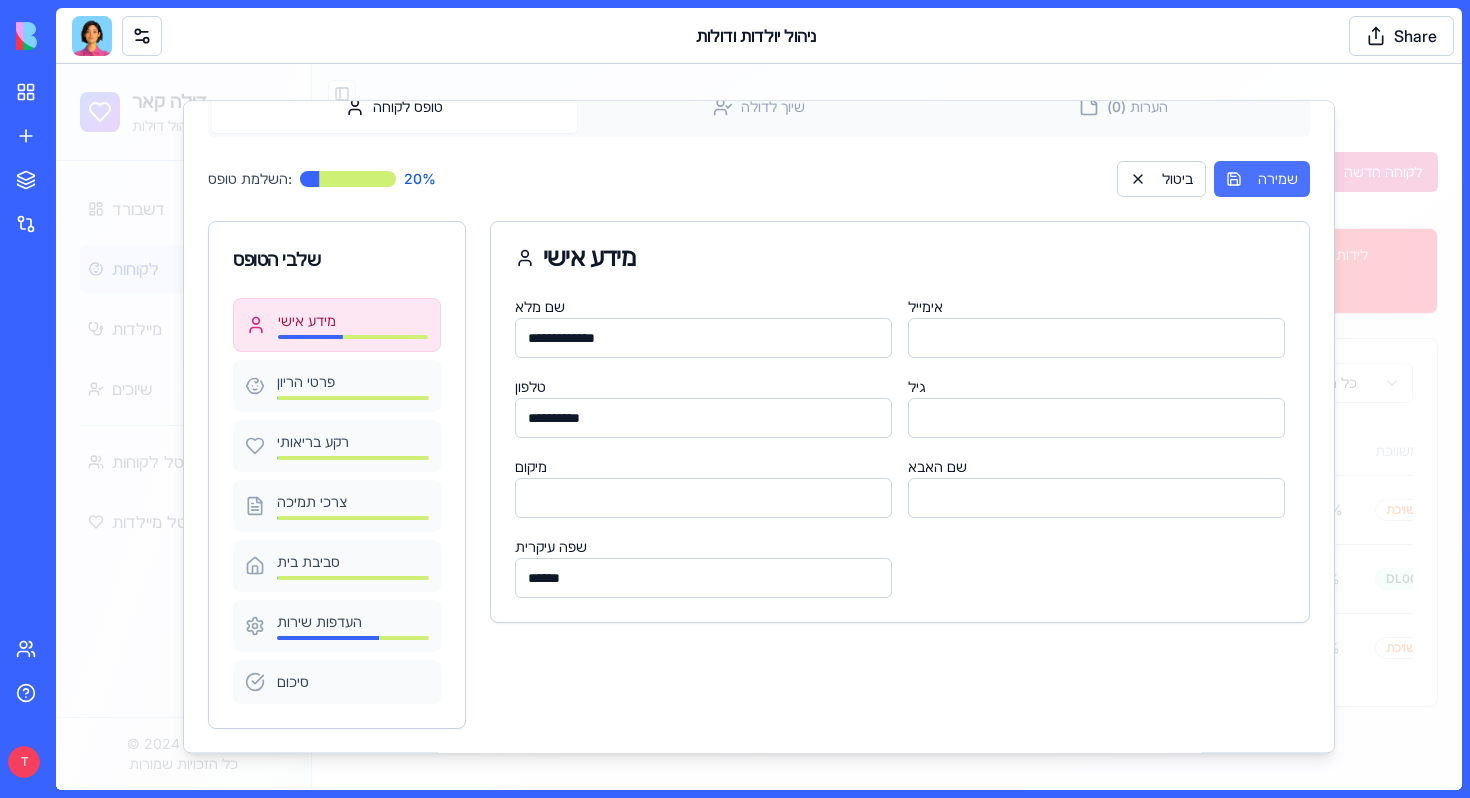 type on "**********" 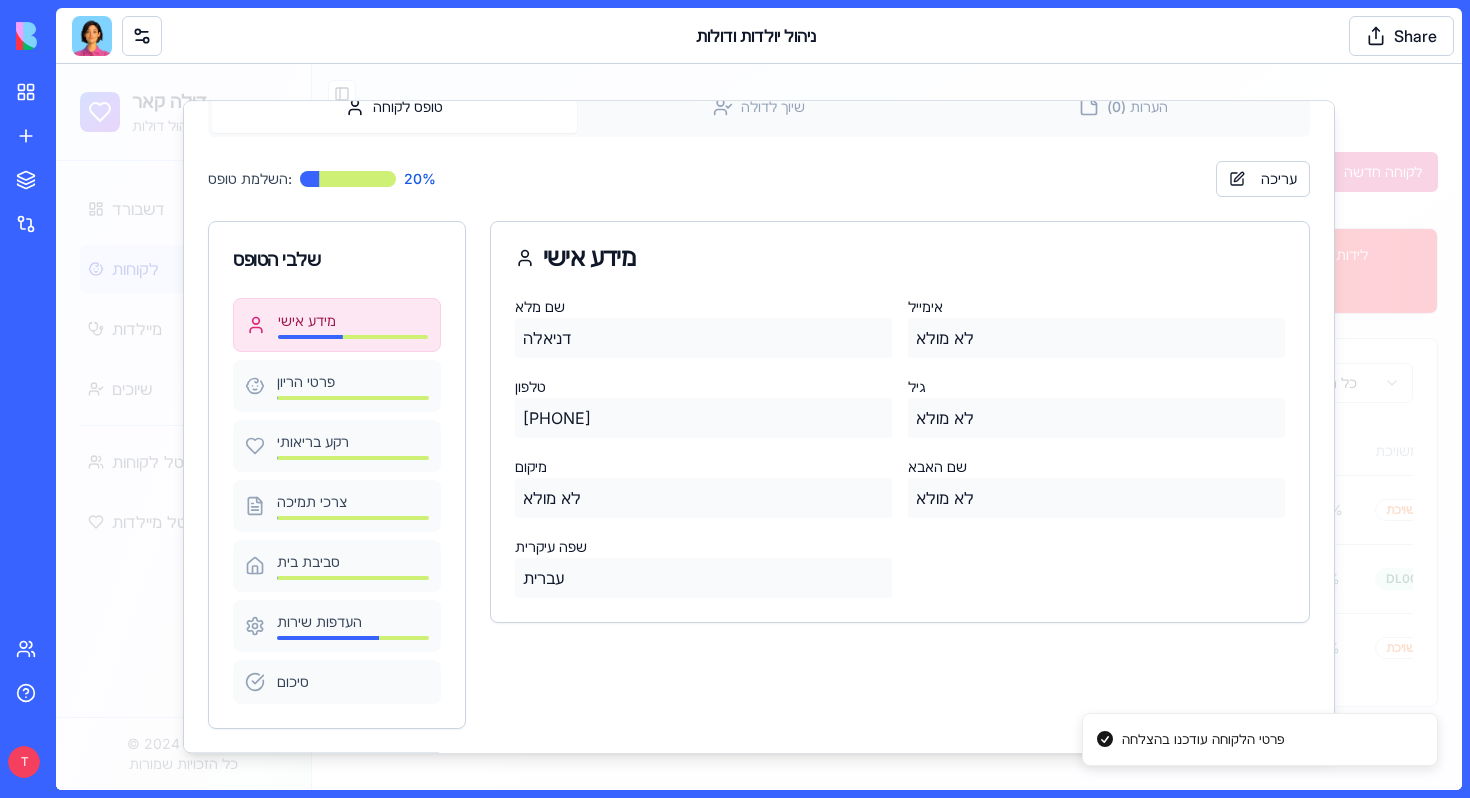 scroll, scrollTop: 0, scrollLeft: 0, axis: both 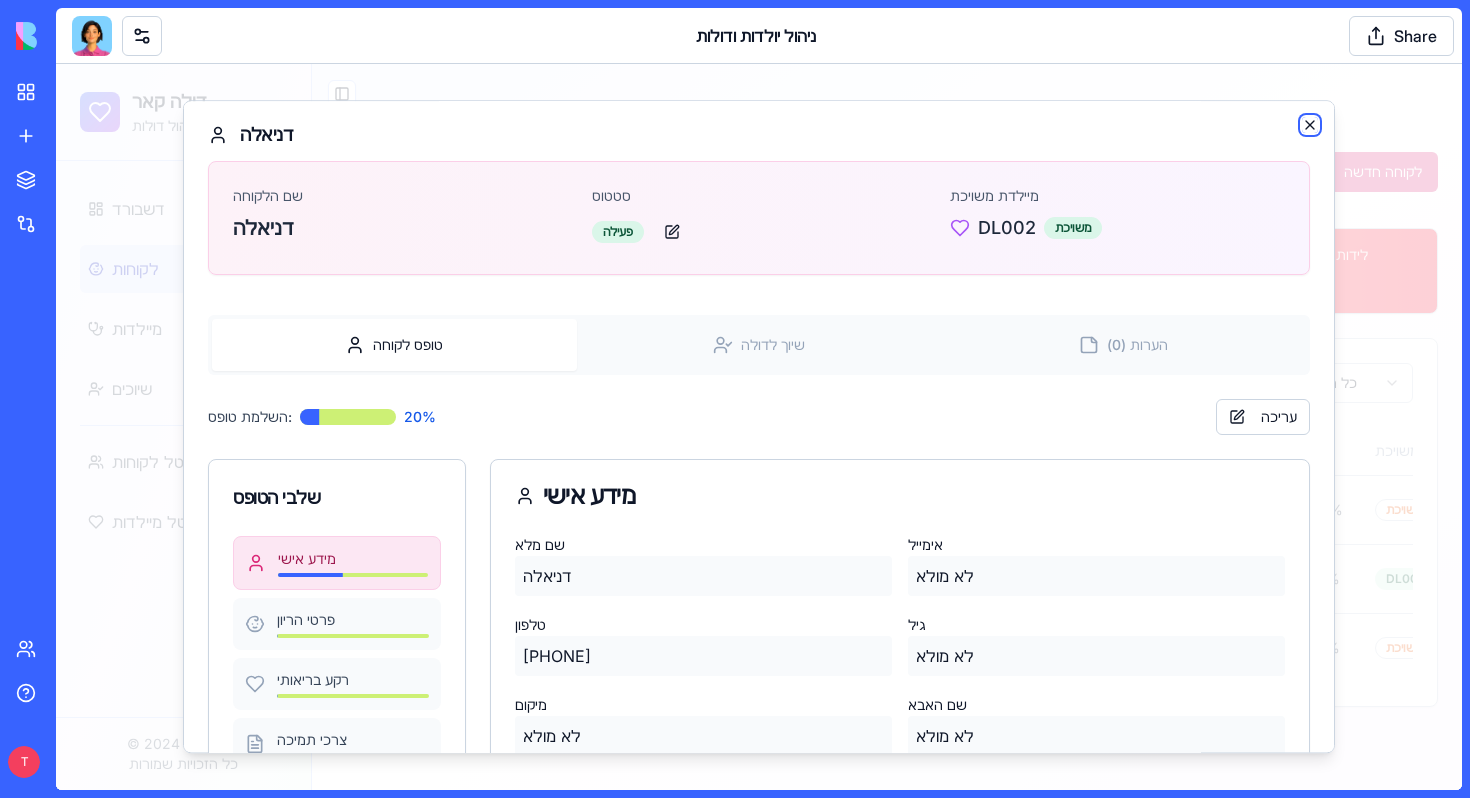 click 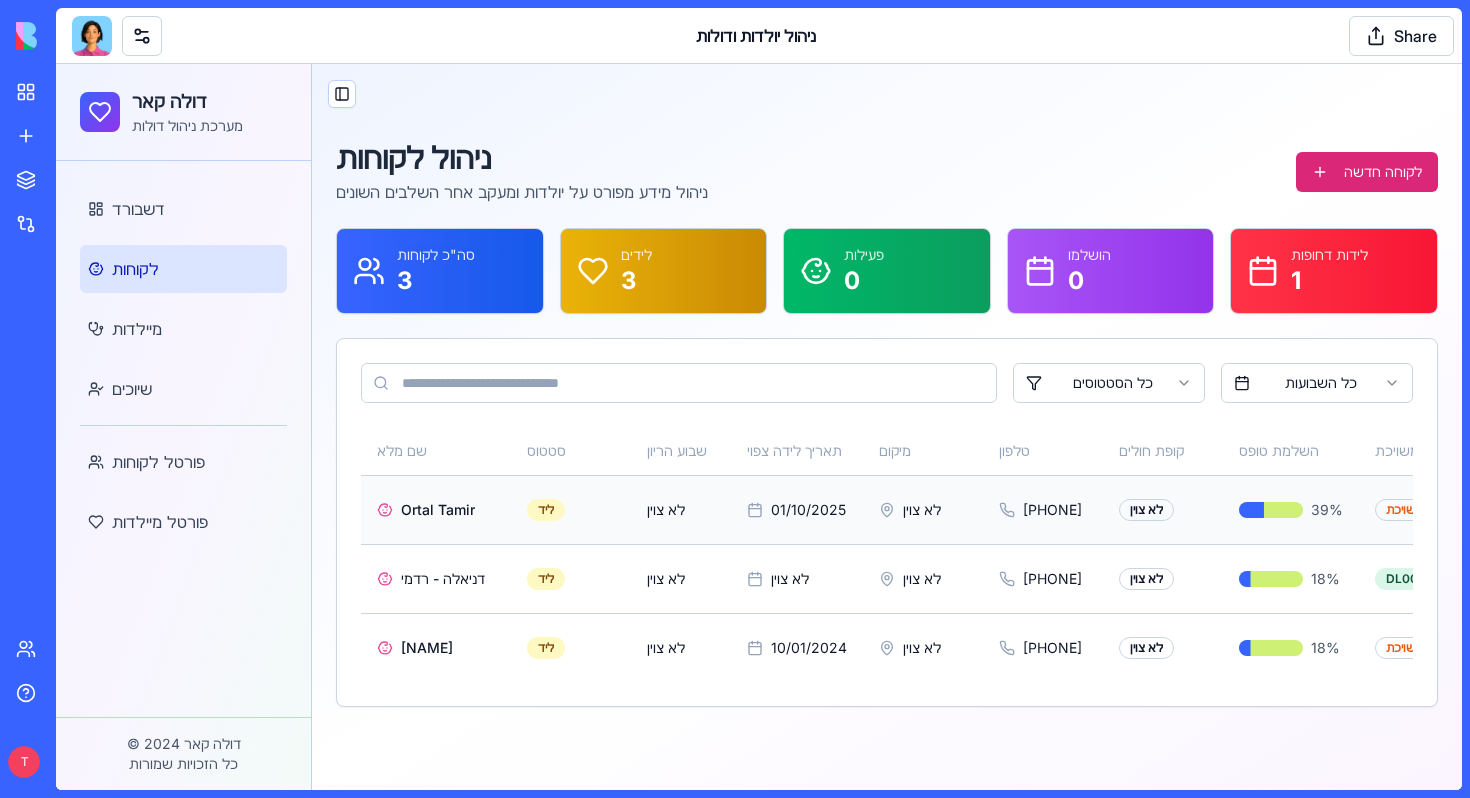 click on "Ortal Tamir" at bounding box center [436, 509] 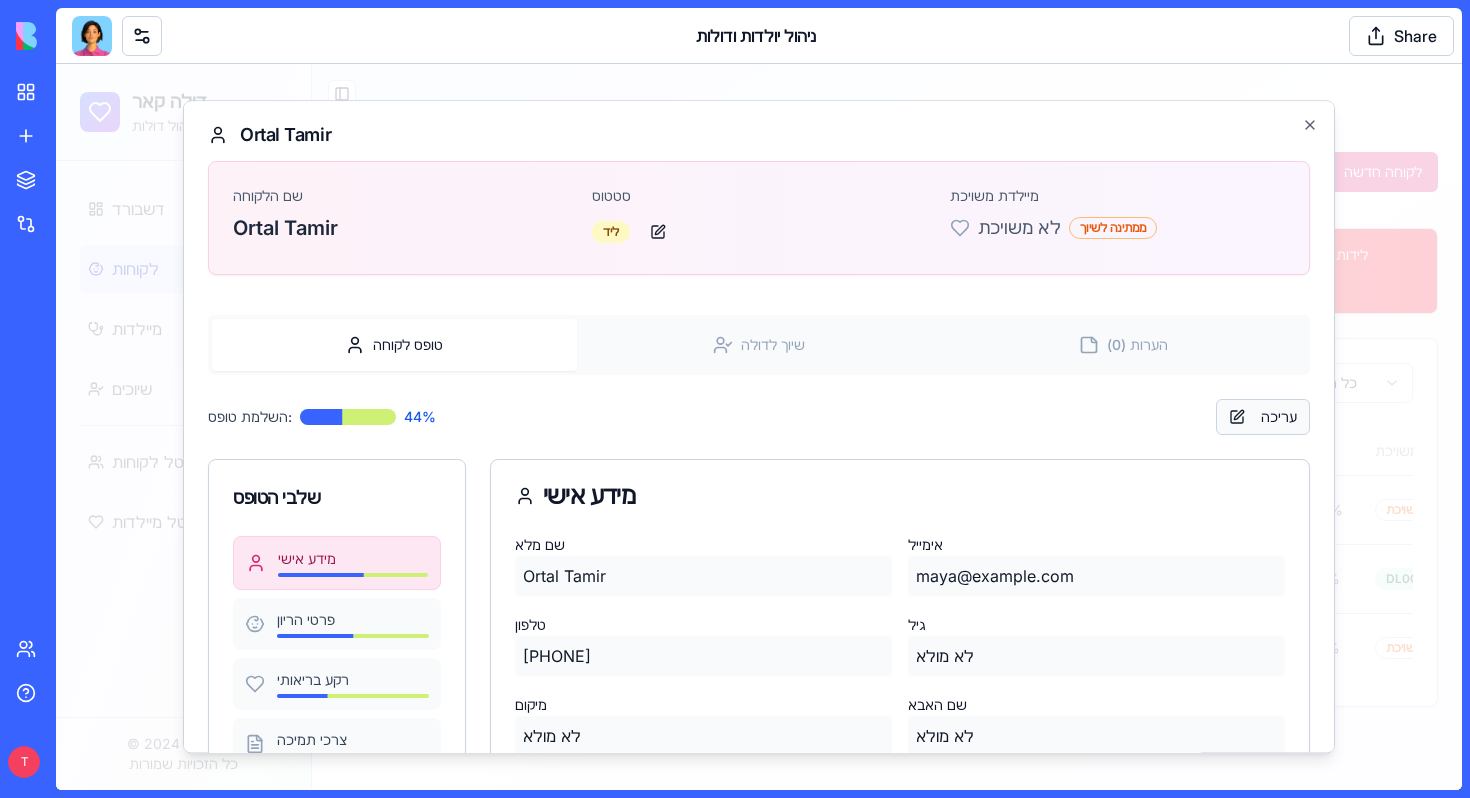click on "עריכה" at bounding box center [1263, 417] 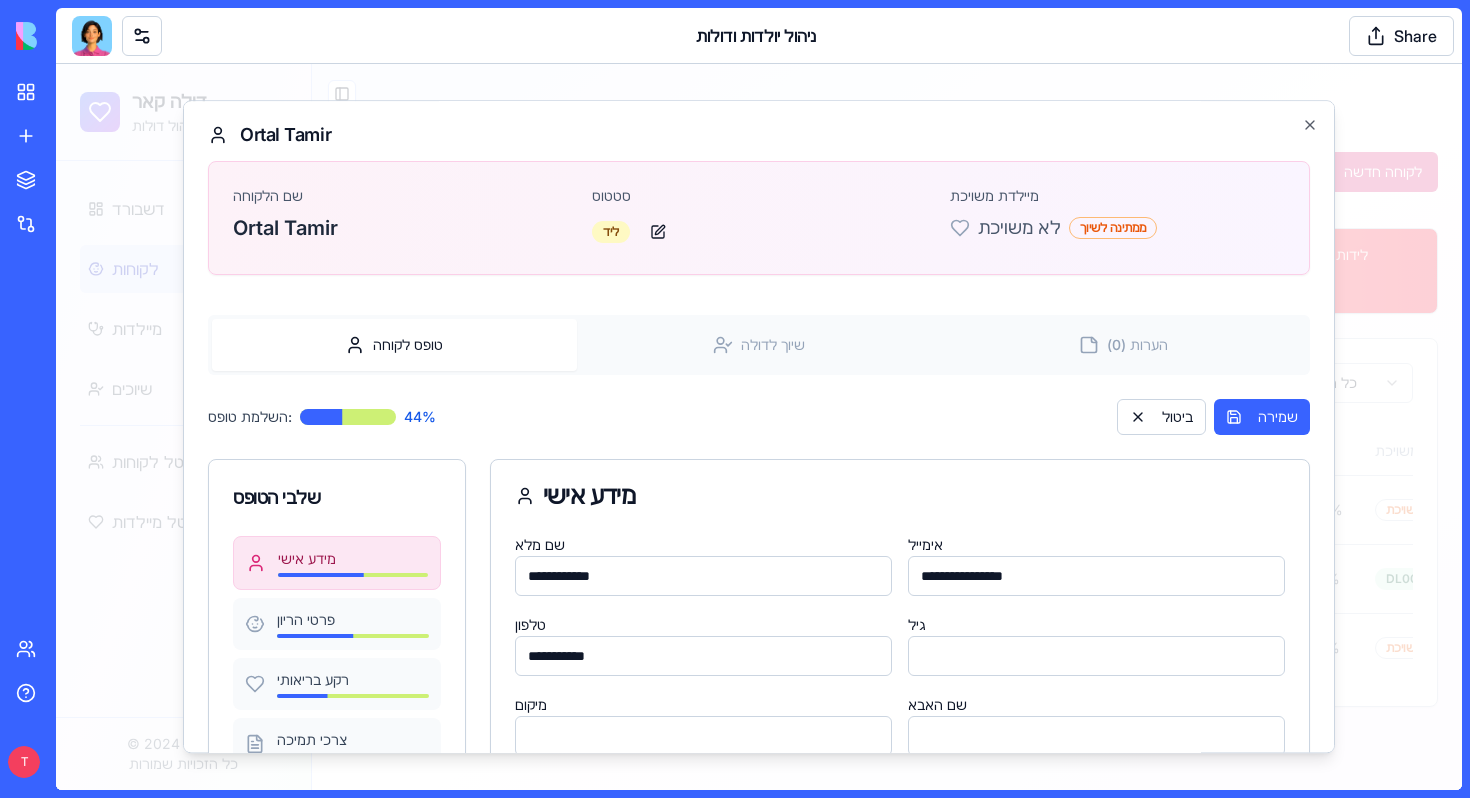 click on "**********" at bounding box center [703, 576] 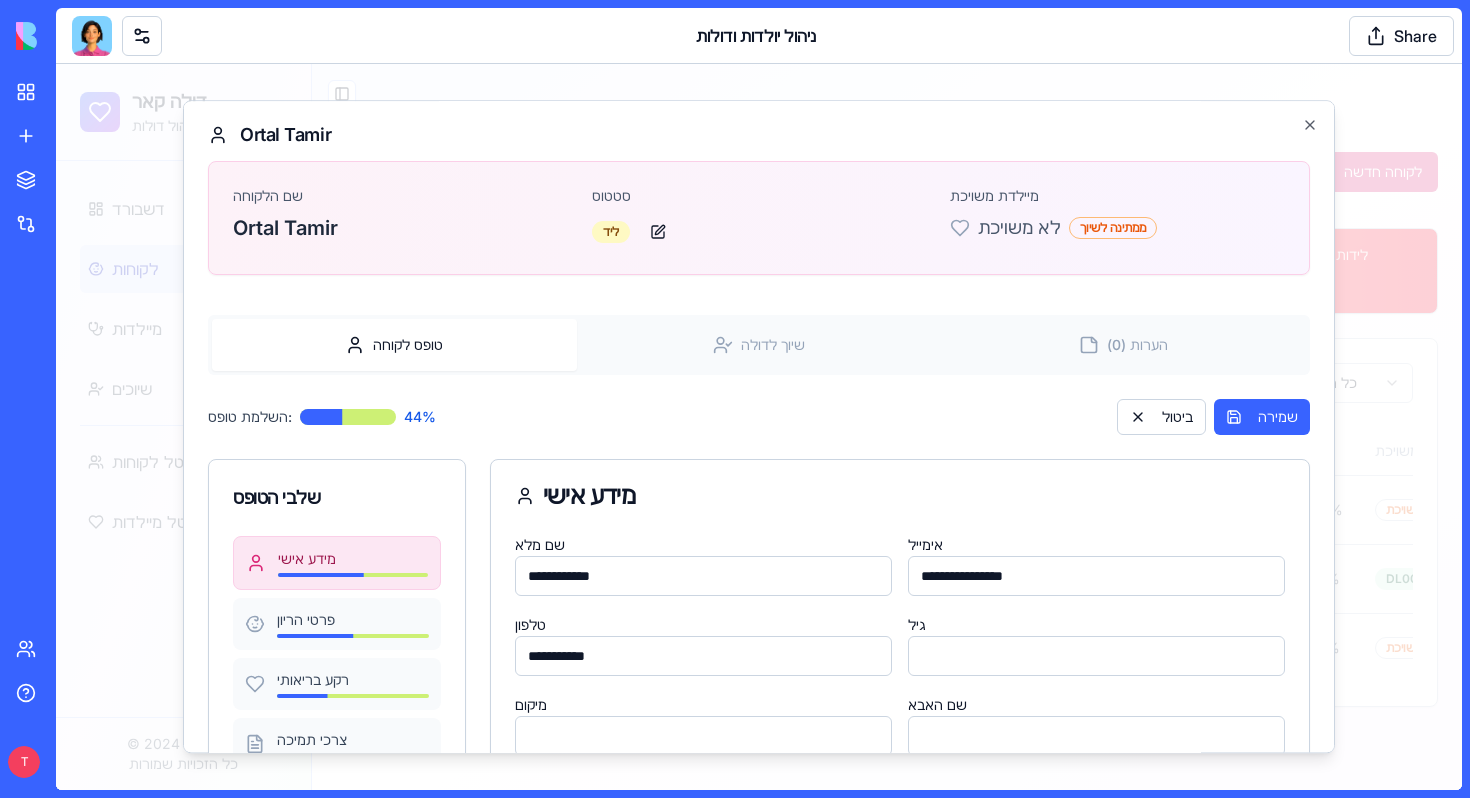 click on "**********" at bounding box center [703, 576] 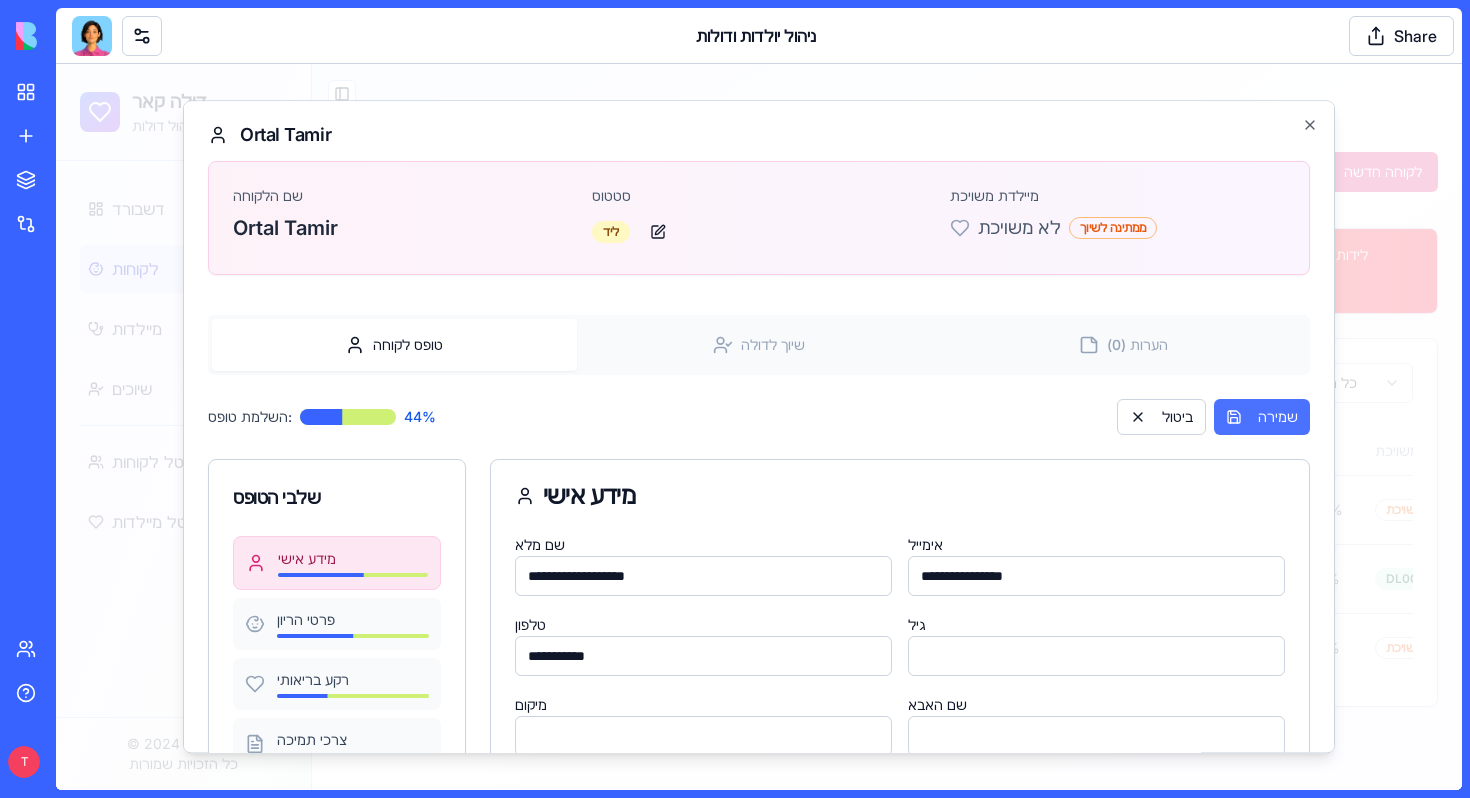 type on "**********" 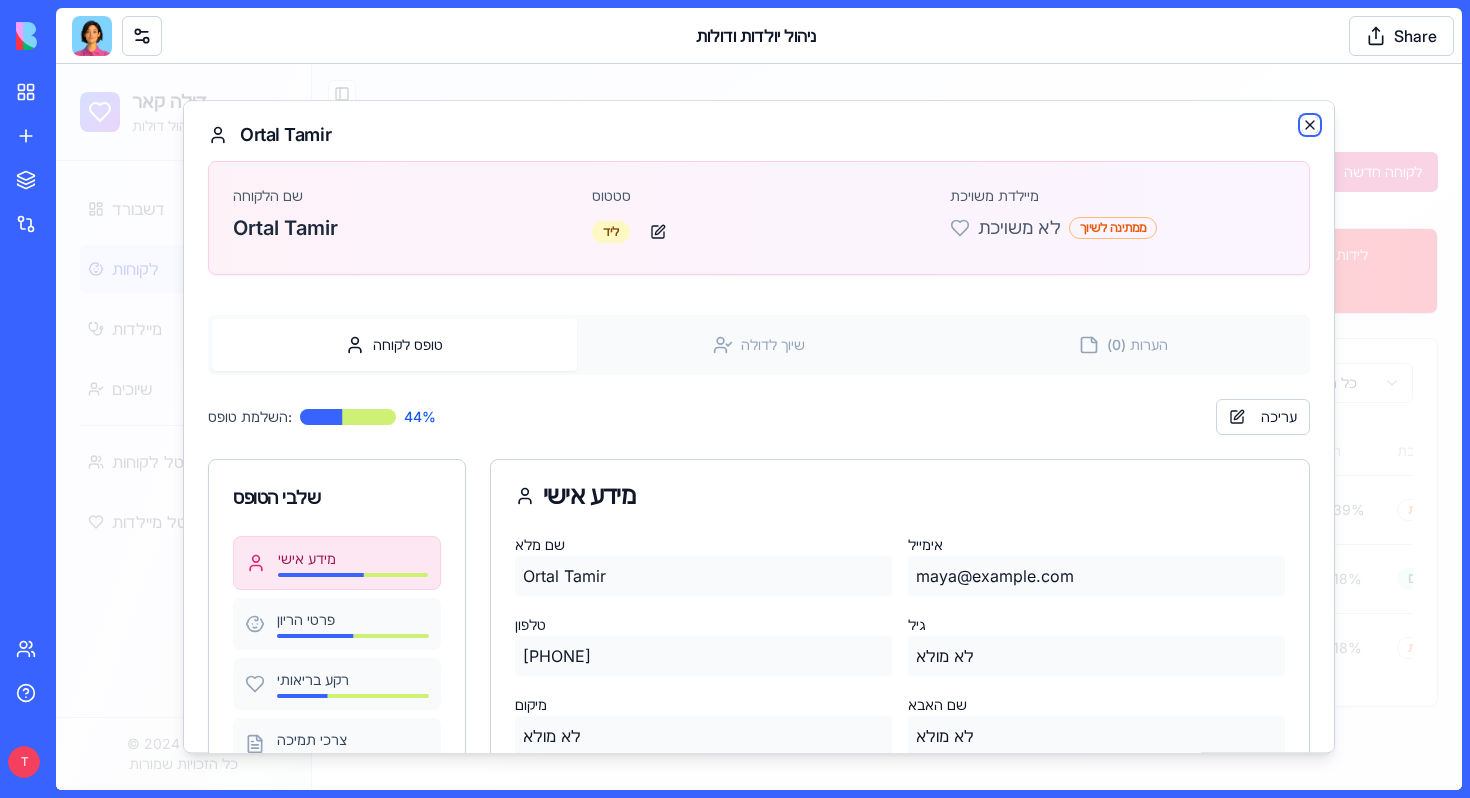 click 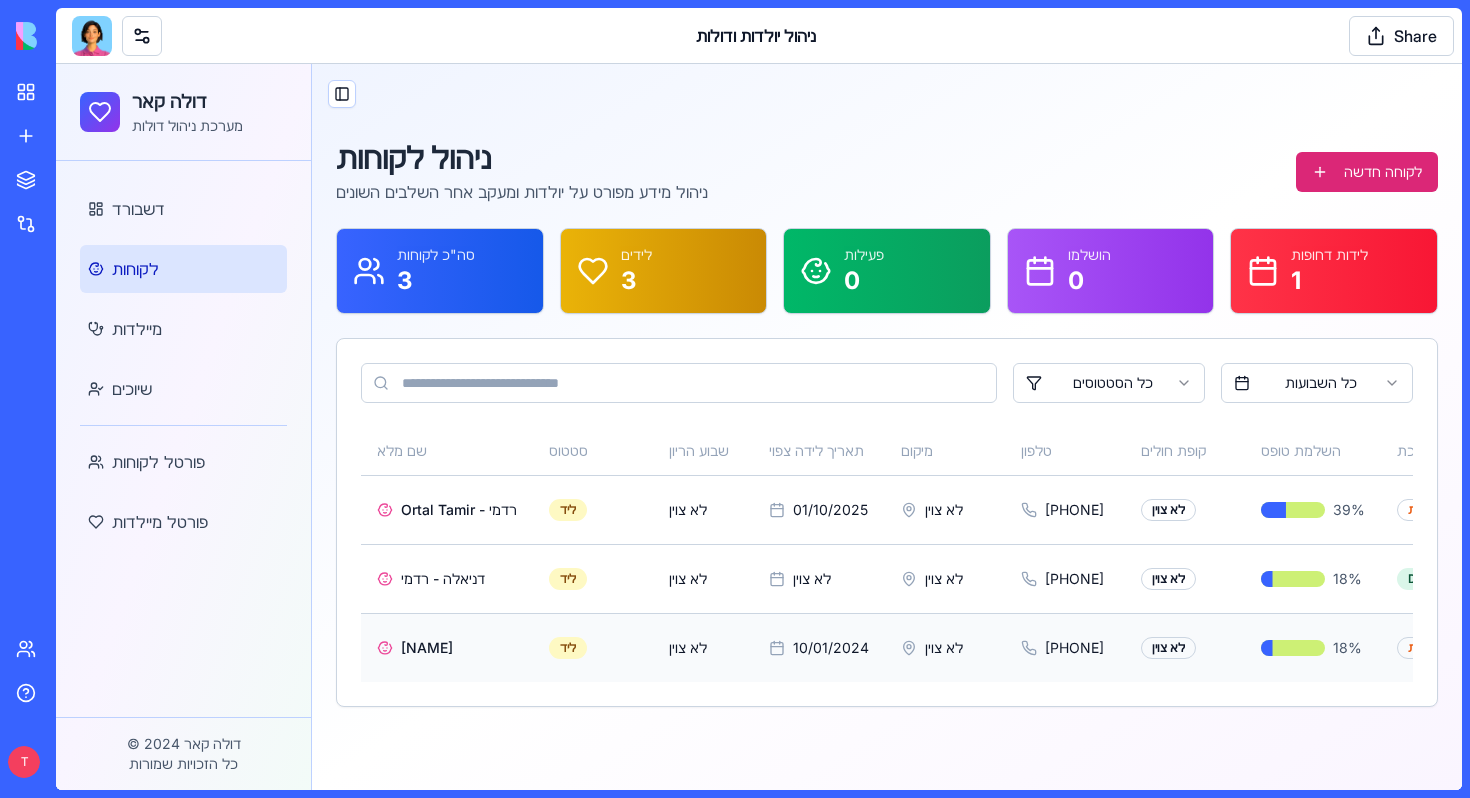click on "Yael" at bounding box center [427, 648] 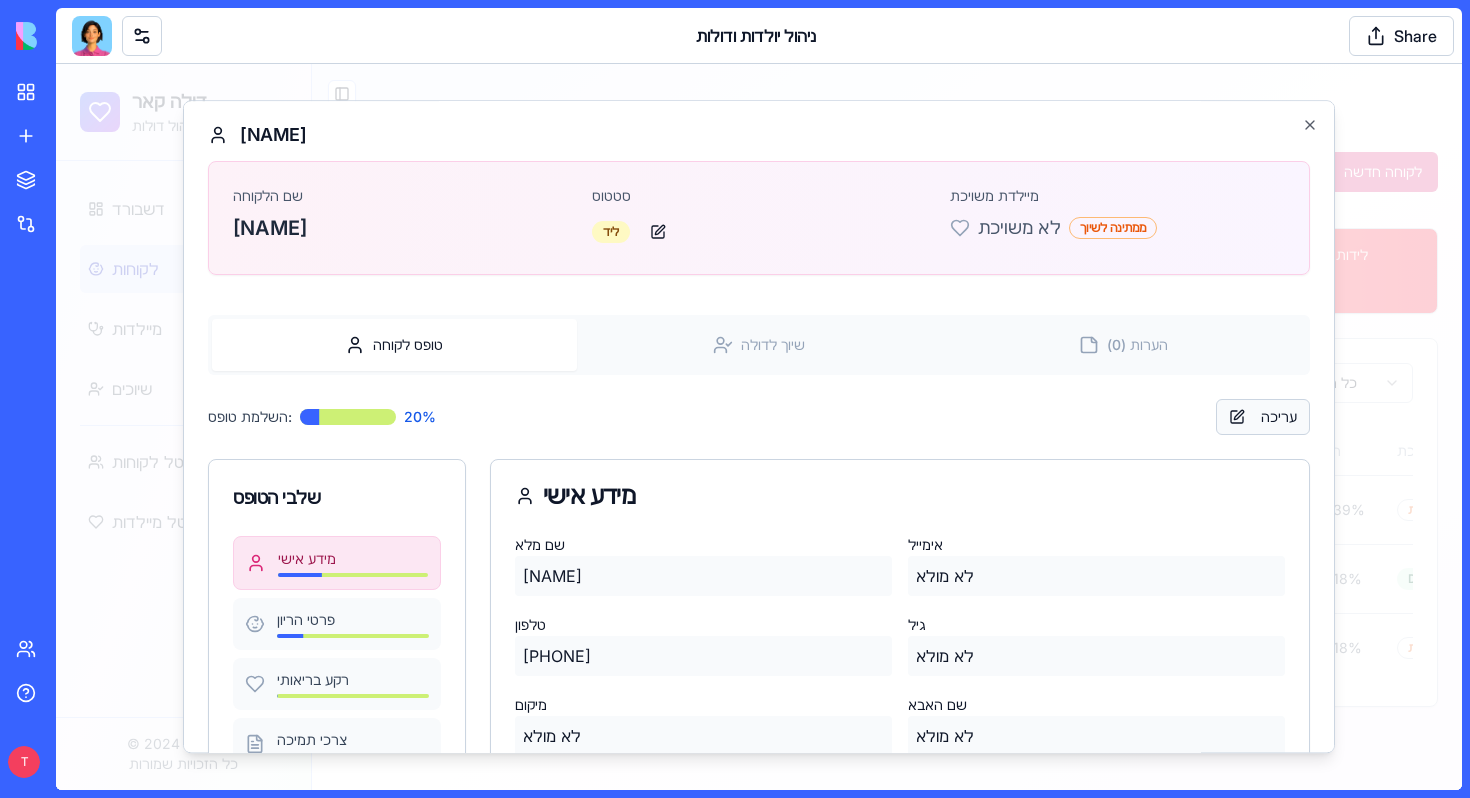 click on "עריכה" at bounding box center (1263, 417) 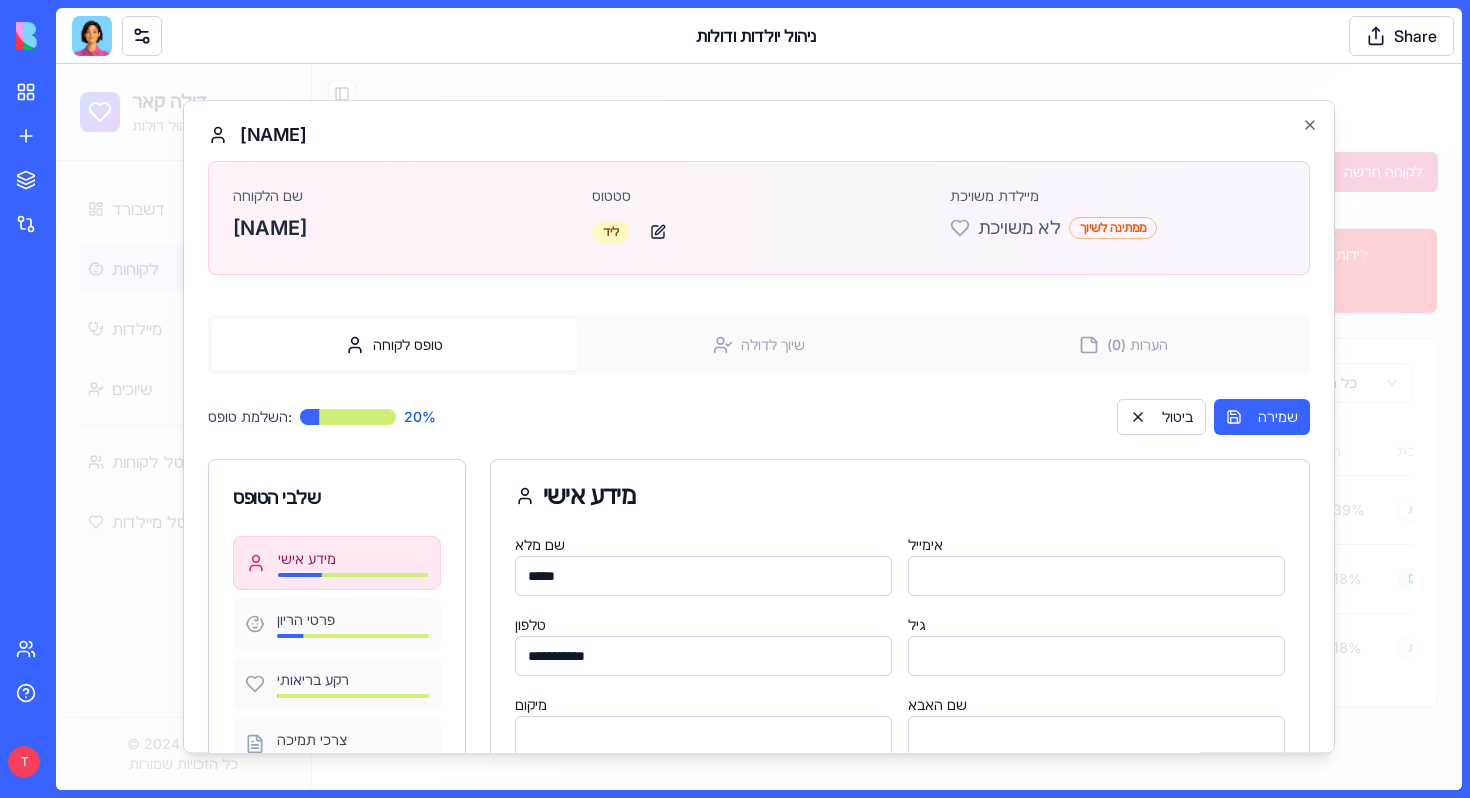 click on "****" at bounding box center (703, 576) 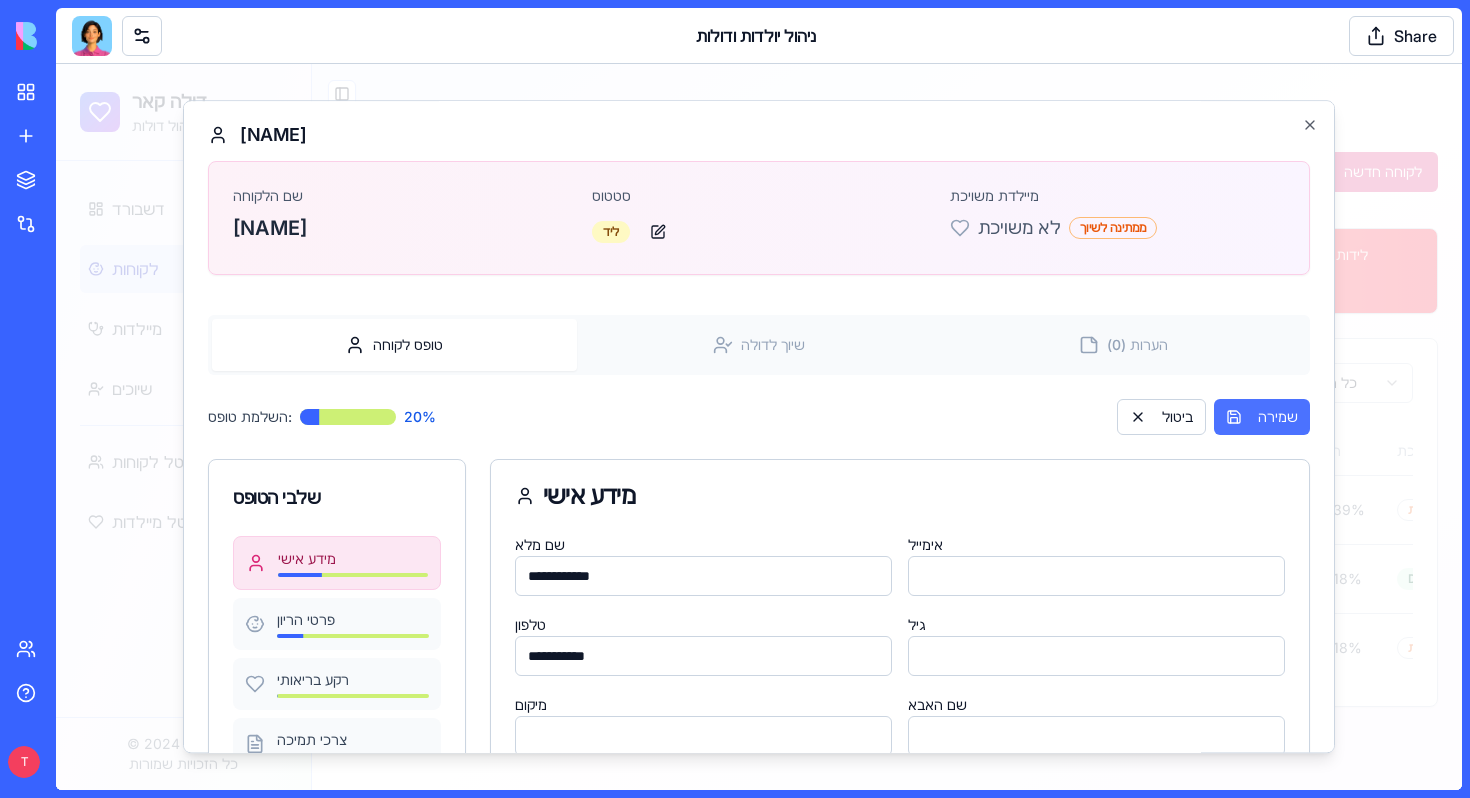 type on "**********" 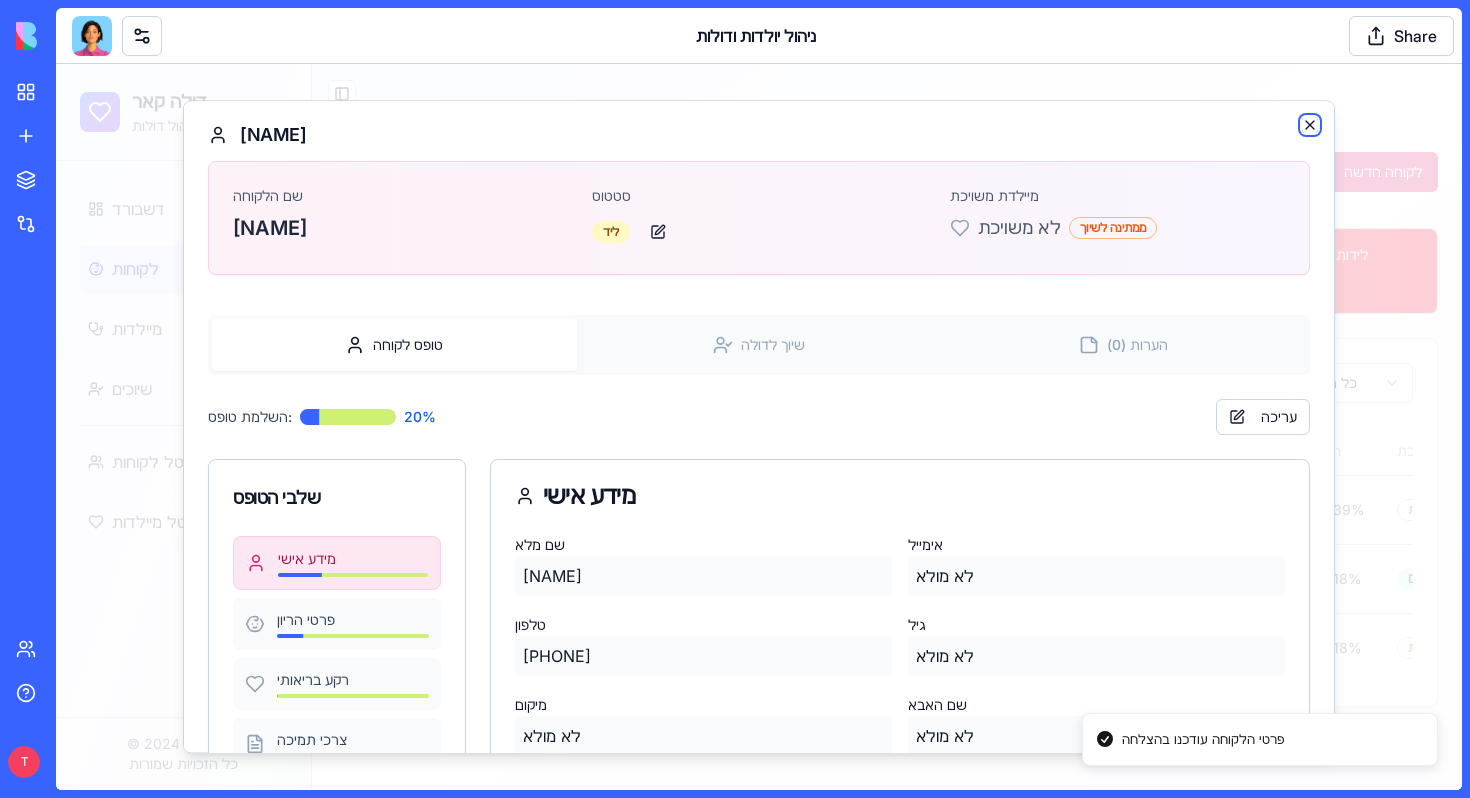 click 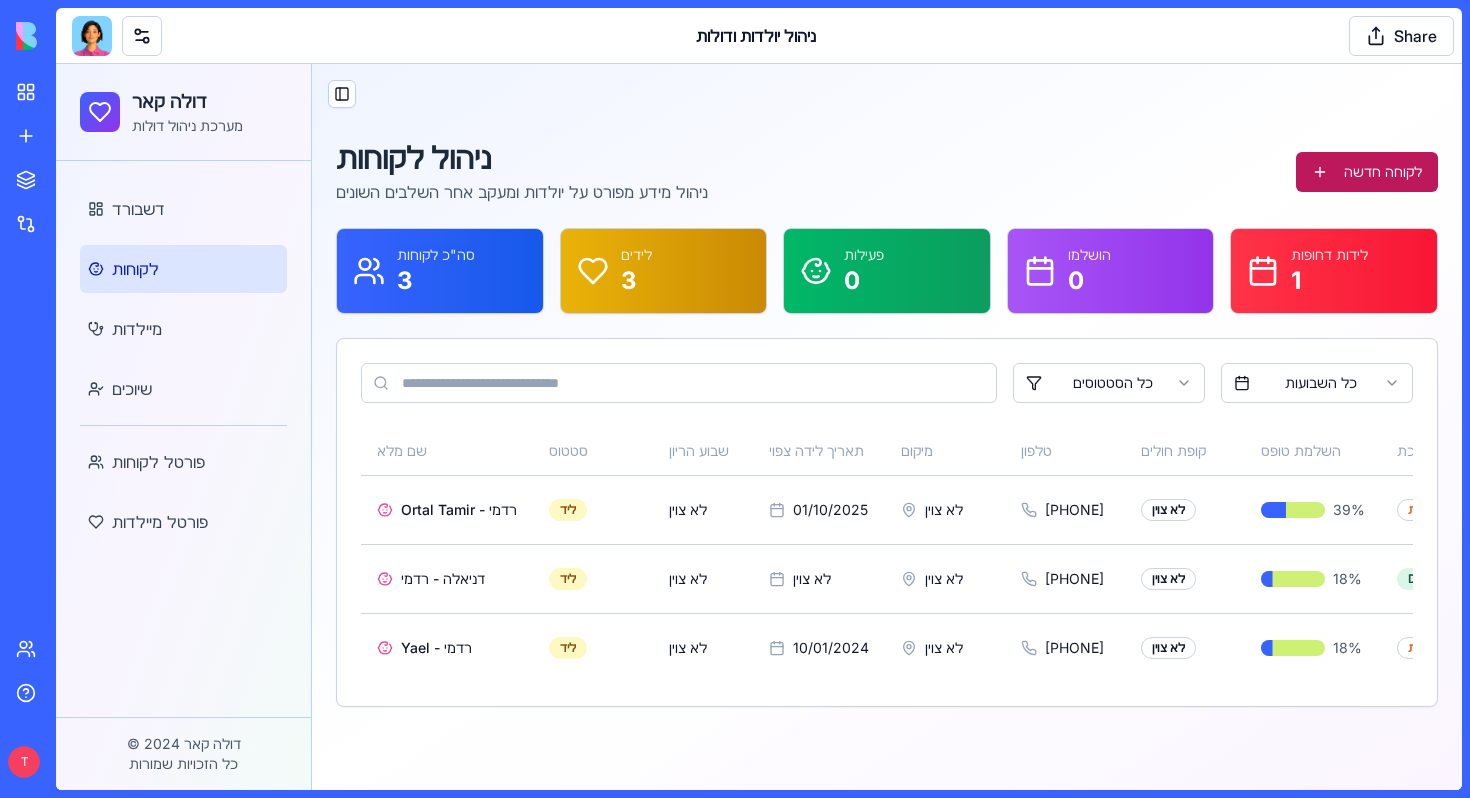 click on "לקוחה חדשה" at bounding box center (1367, 172) 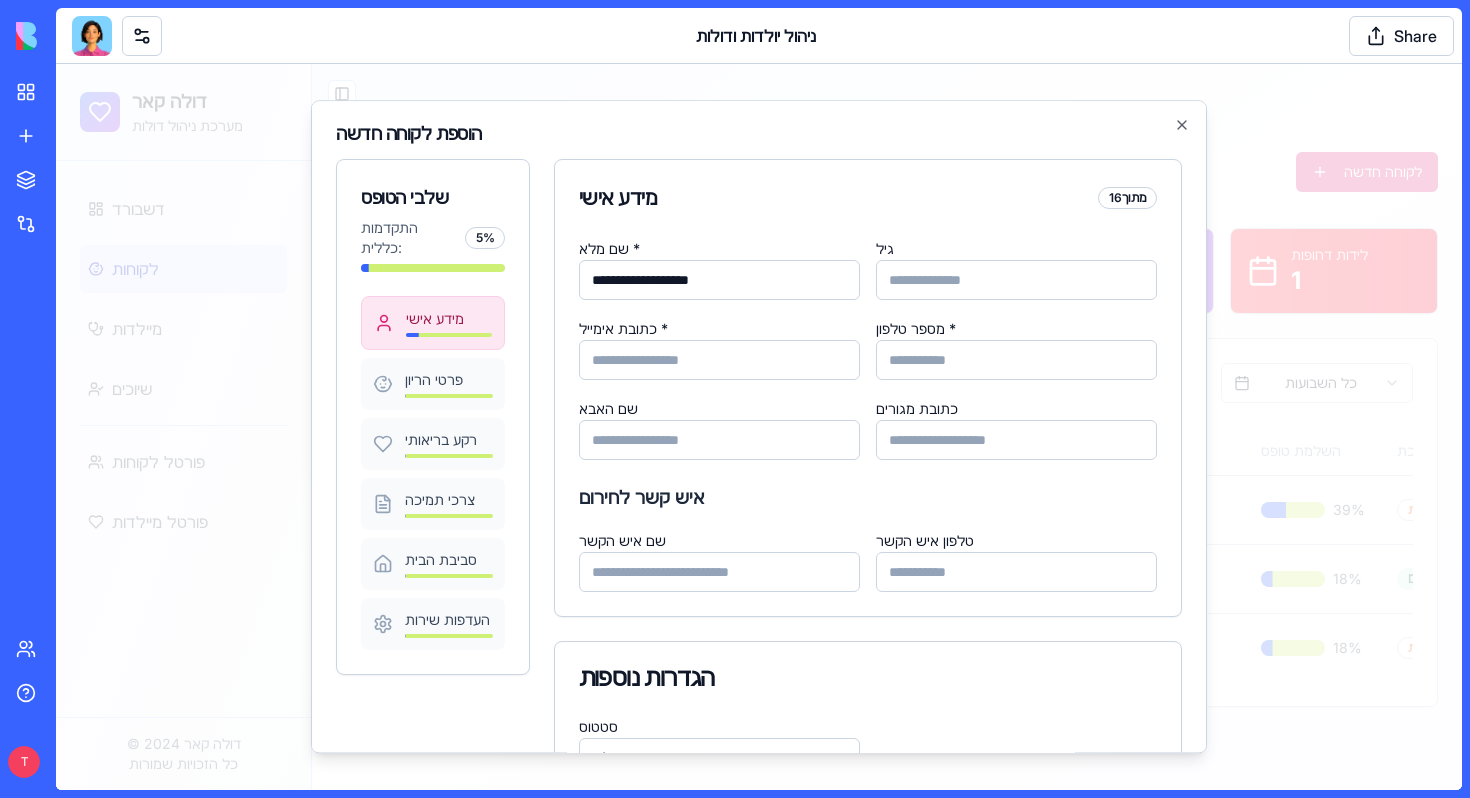 type on "**********" 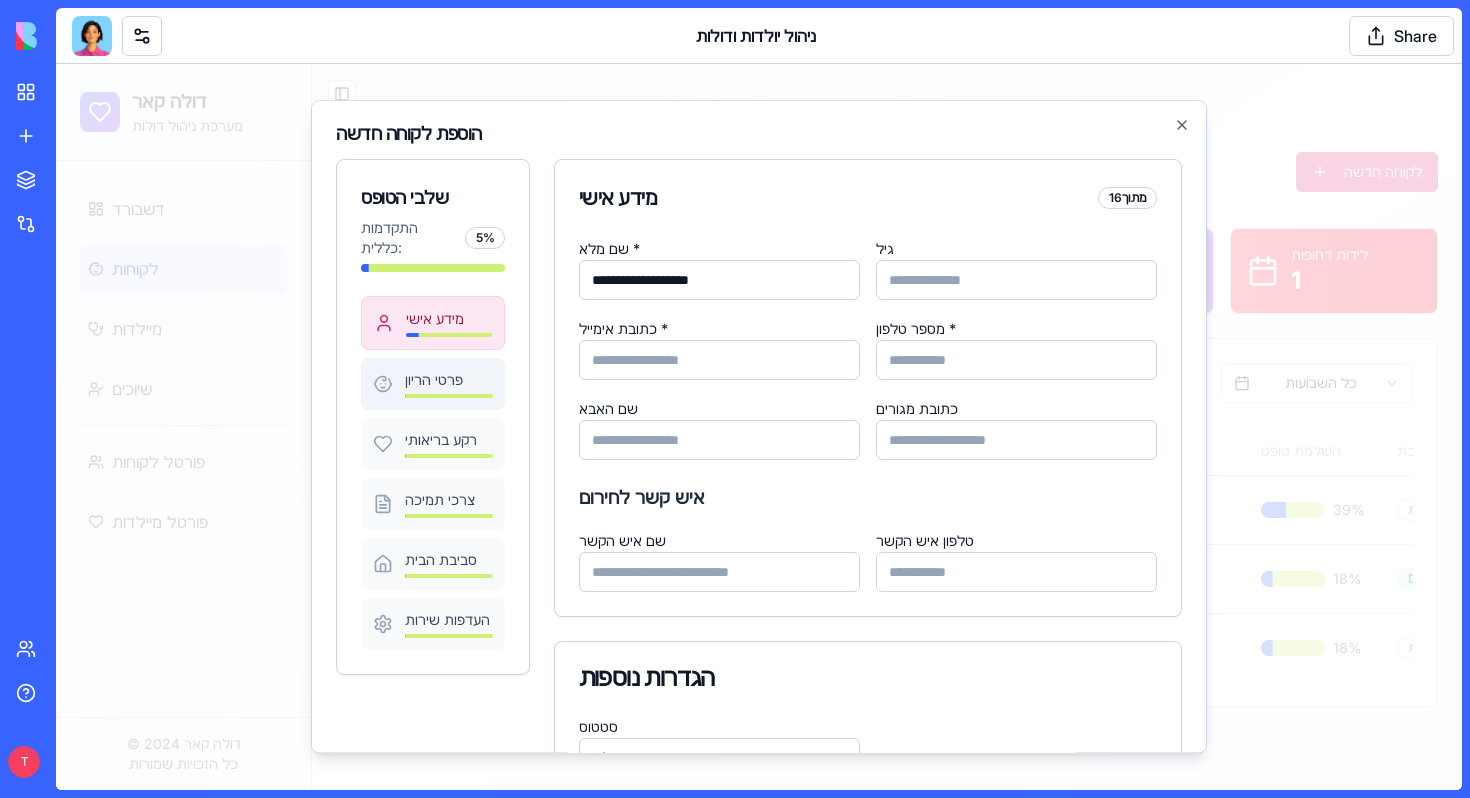 click on "פרטי הריון" at bounding box center (449, 380) 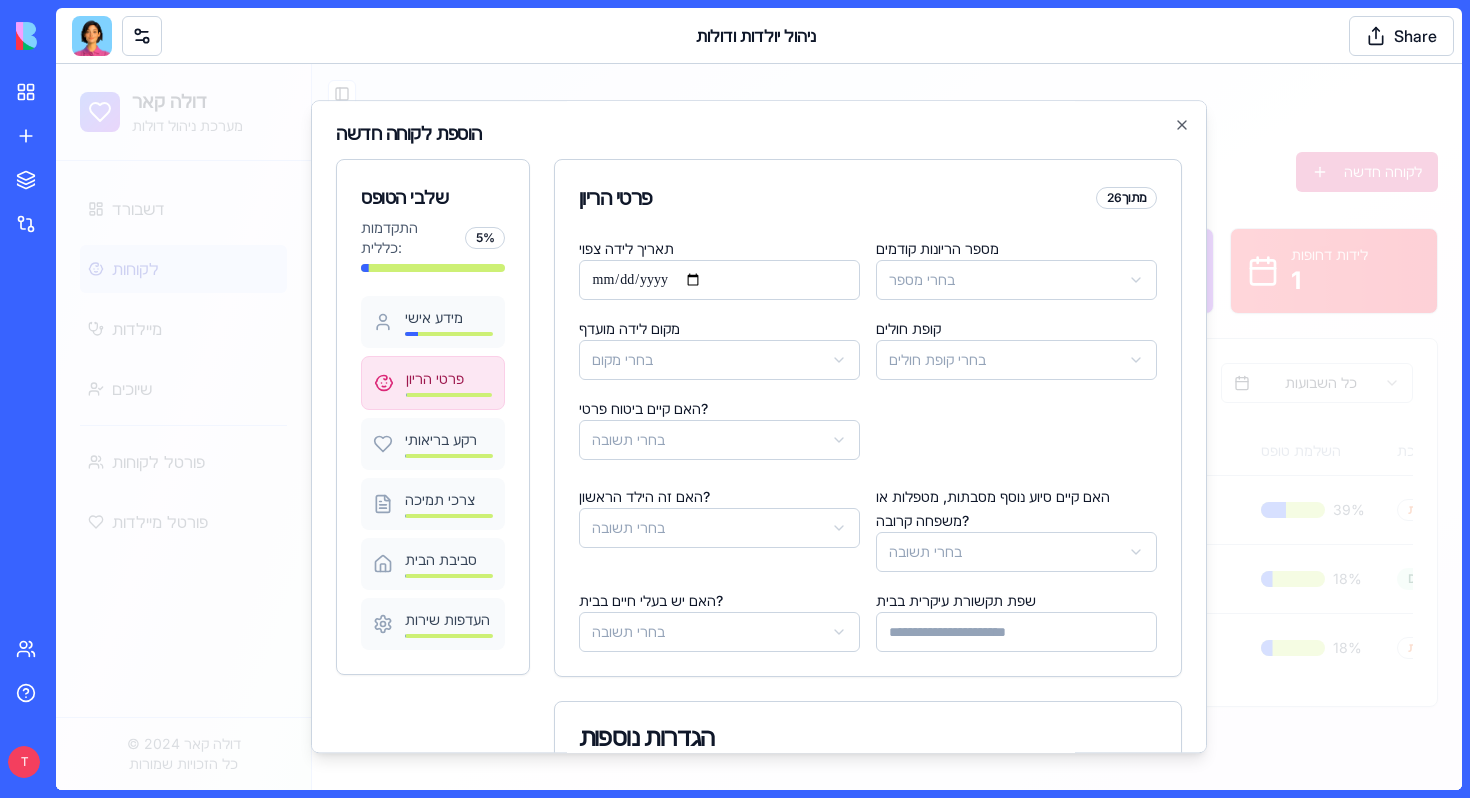 click on "תאריך לידה צפוי" at bounding box center (719, 280) 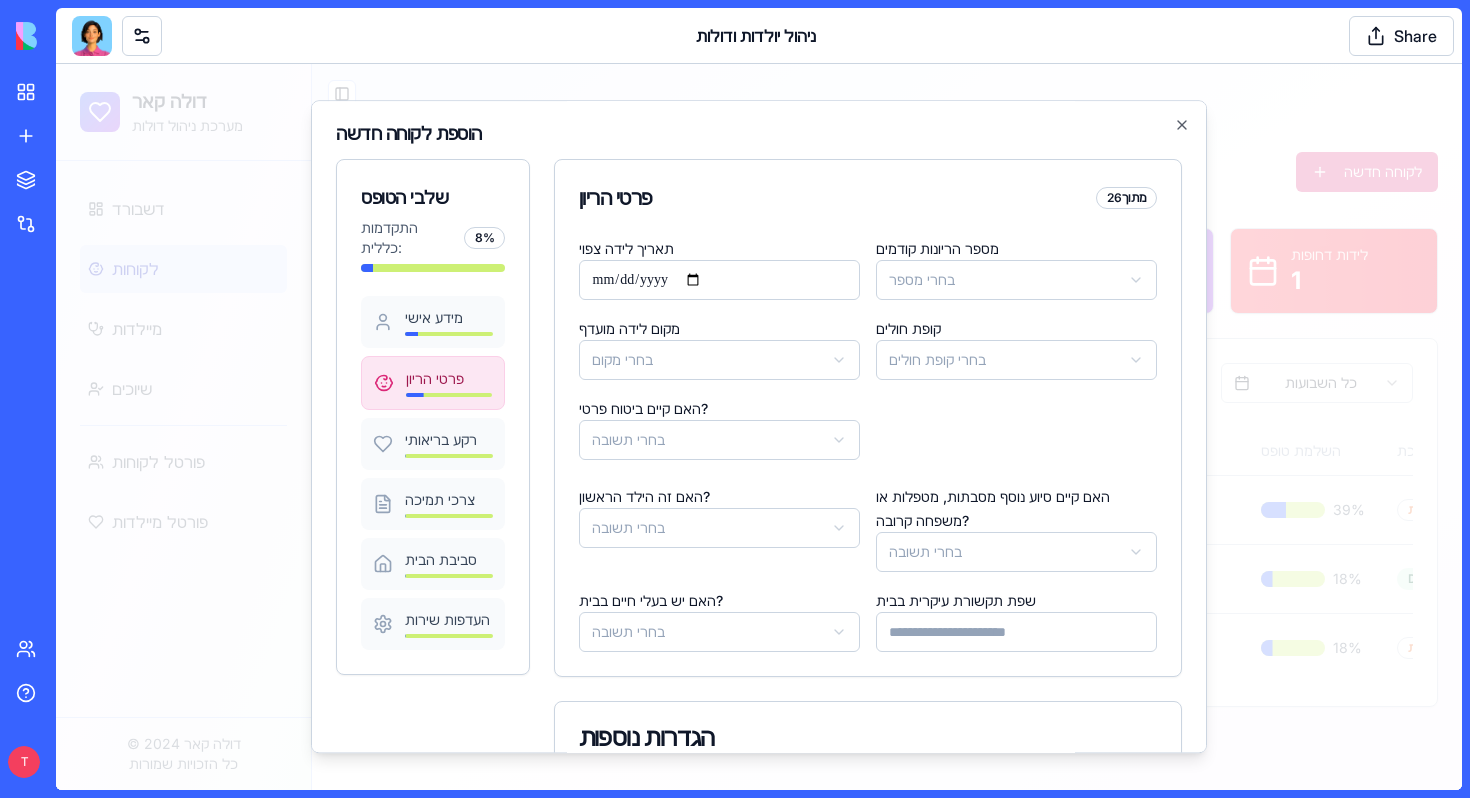 type on "**********" 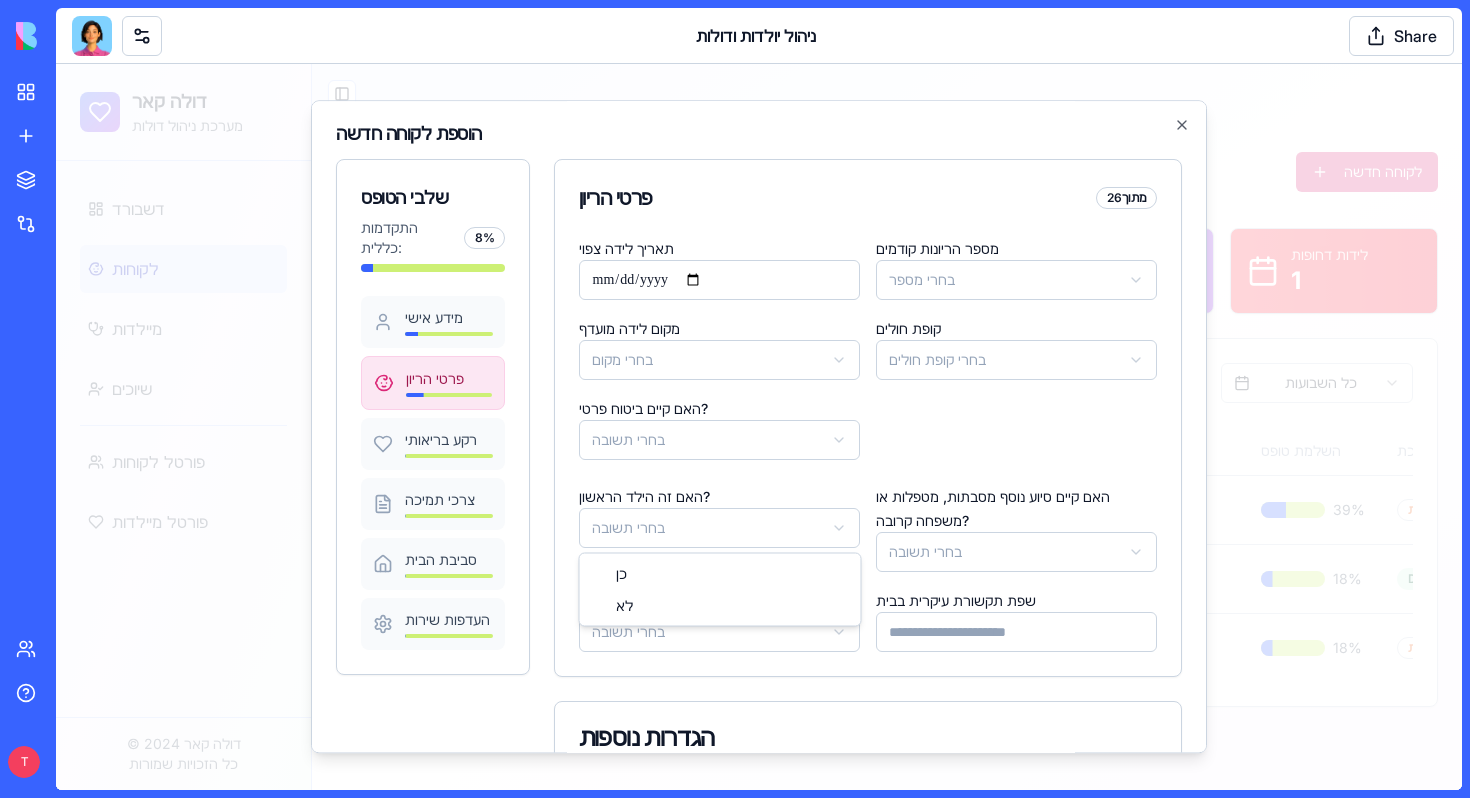 click on "דולה קאר מערכת ניהול דולות דשבורד לקוחות מיילדות שיוכים פורטל לקוחות פורטל מיילדות © 2024 דולה קאר כל הזכויות שמורות Toggle Sidebar ניהול לקוחות ניהול מידע מפורט על יולדות ומעקב אחר השלבים השונים לקוחה חדשה סה"כ לקוחות 3 לידים 3 פעילות 0 הושלמו 0 לידות דחופות 1 כל הסטטוסים כל השבועות שם מלא סטטוס שבוע הריון תאריך לידה צפוי מיקום טלפון קופת חולים השלמת טופס מיילדת משויכת פעולות Ortal Tamir - רדמי  ליד לא צוין 01/10/2025 לא צוין 050-6441169 לא צוין 39 % לא משויכת דניאלה - רדמי ליד לא צוין לא צוין לא צוין 0507503414 לא צוין 18 % DL002 Yael - רדמי  ליד לא צוין 10/01/2024 לא צוין 052-8942557 לא צוין 18 % לא משויכת
8 % 2" at bounding box center [759, 427] 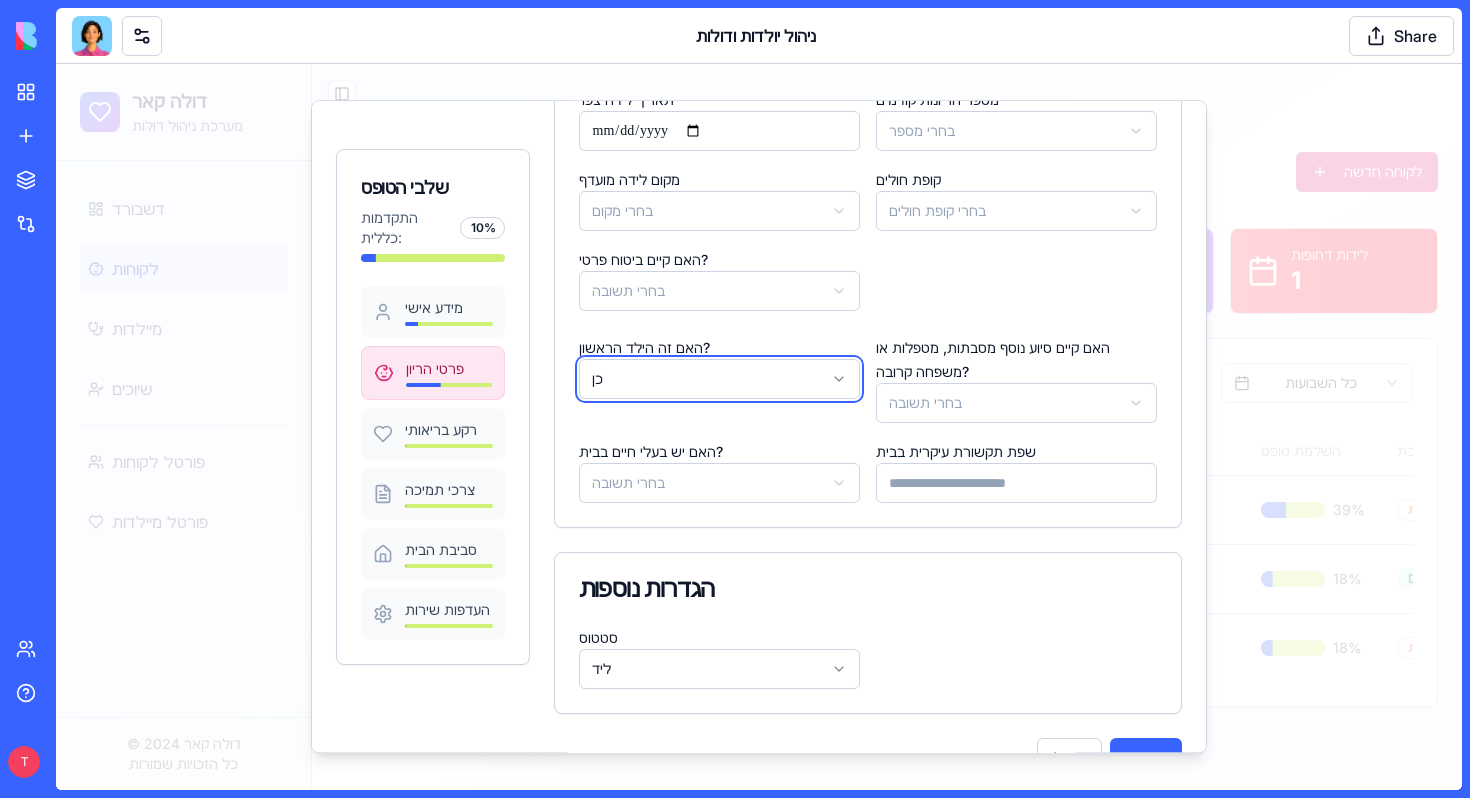scroll, scrollTop: 198, scrollLeft: 0, axis: vertical 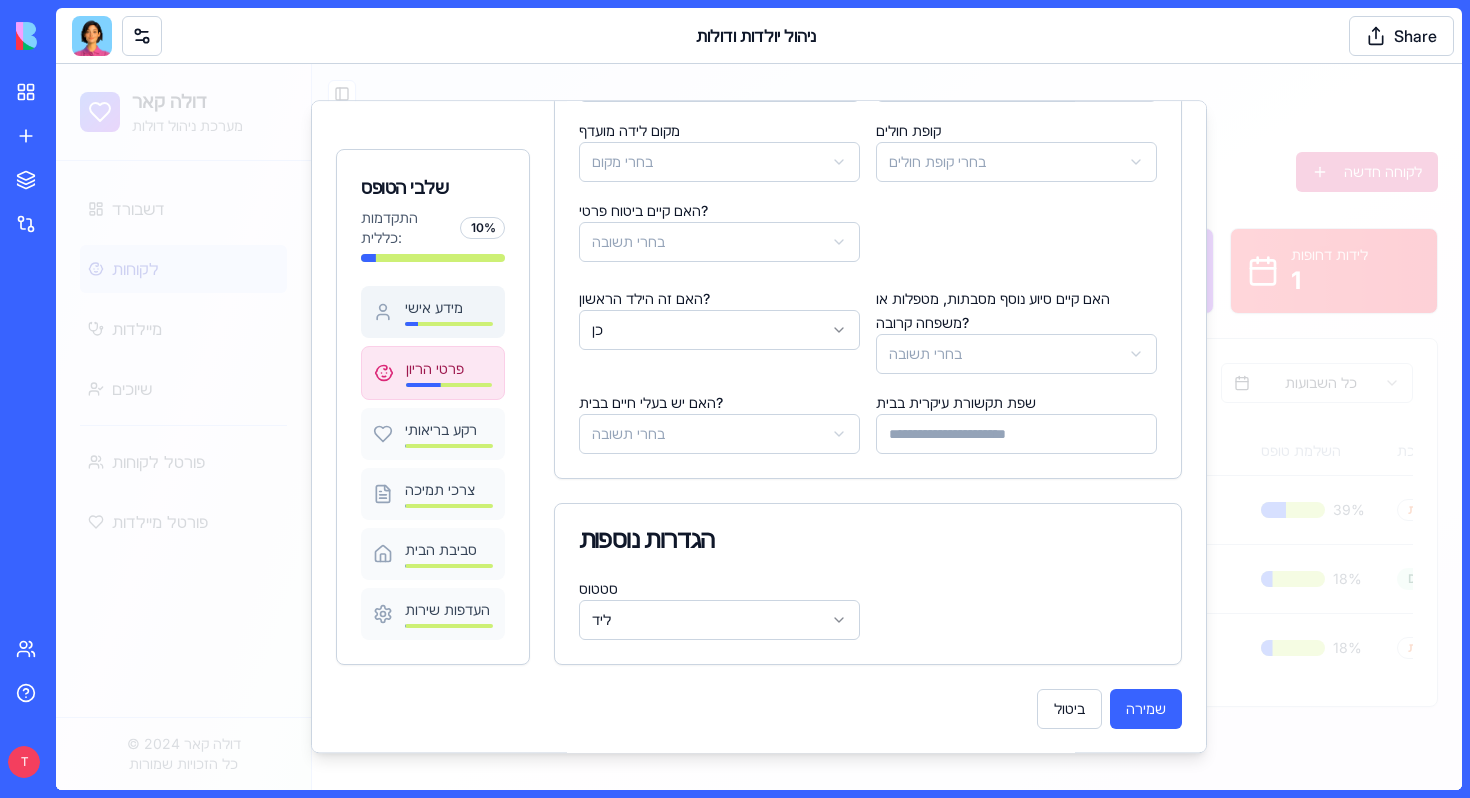 click on "מידע אישי" at bounding box center [449, 308] 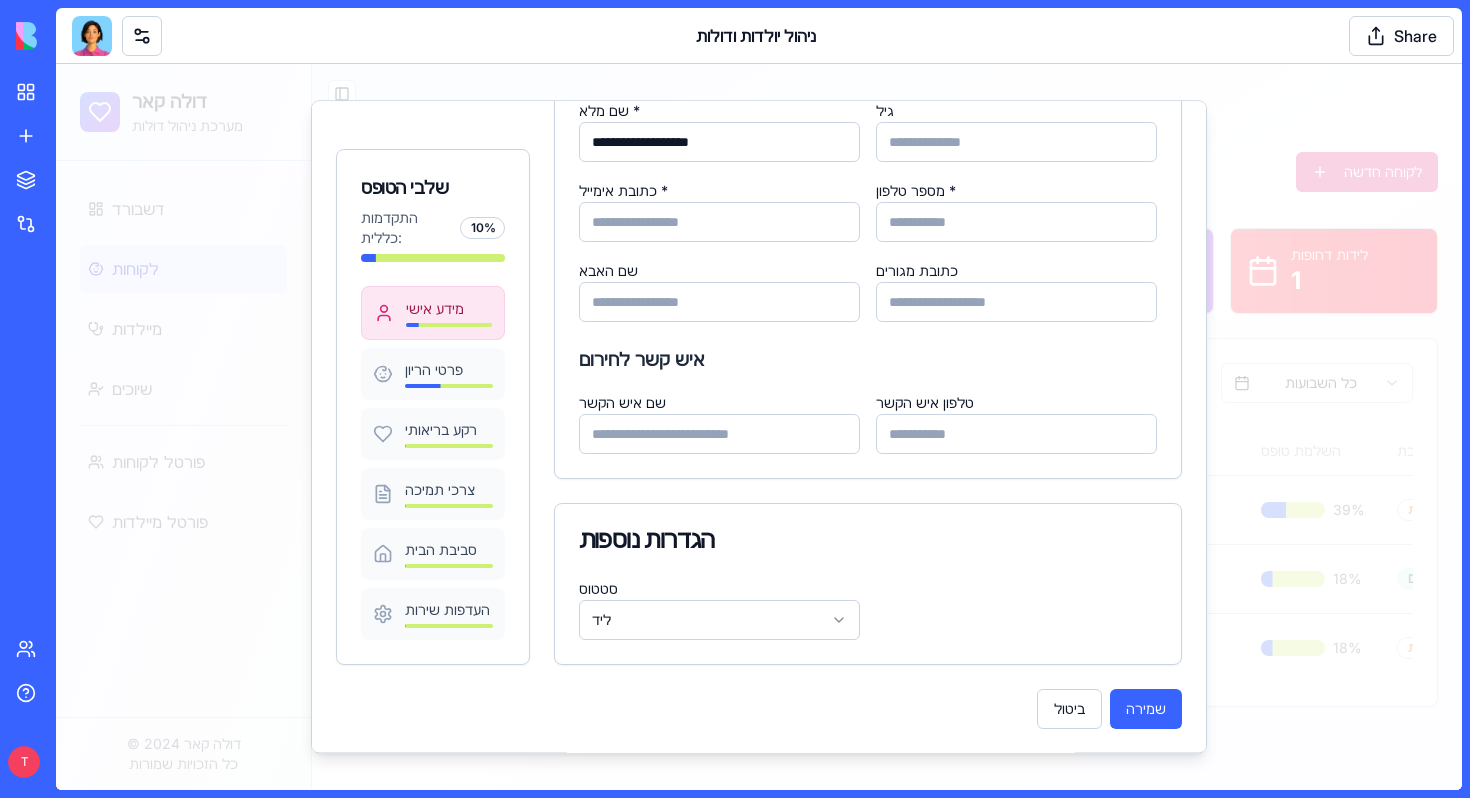 click on "מספר טלפון *" at bounding box center [1016, 222] 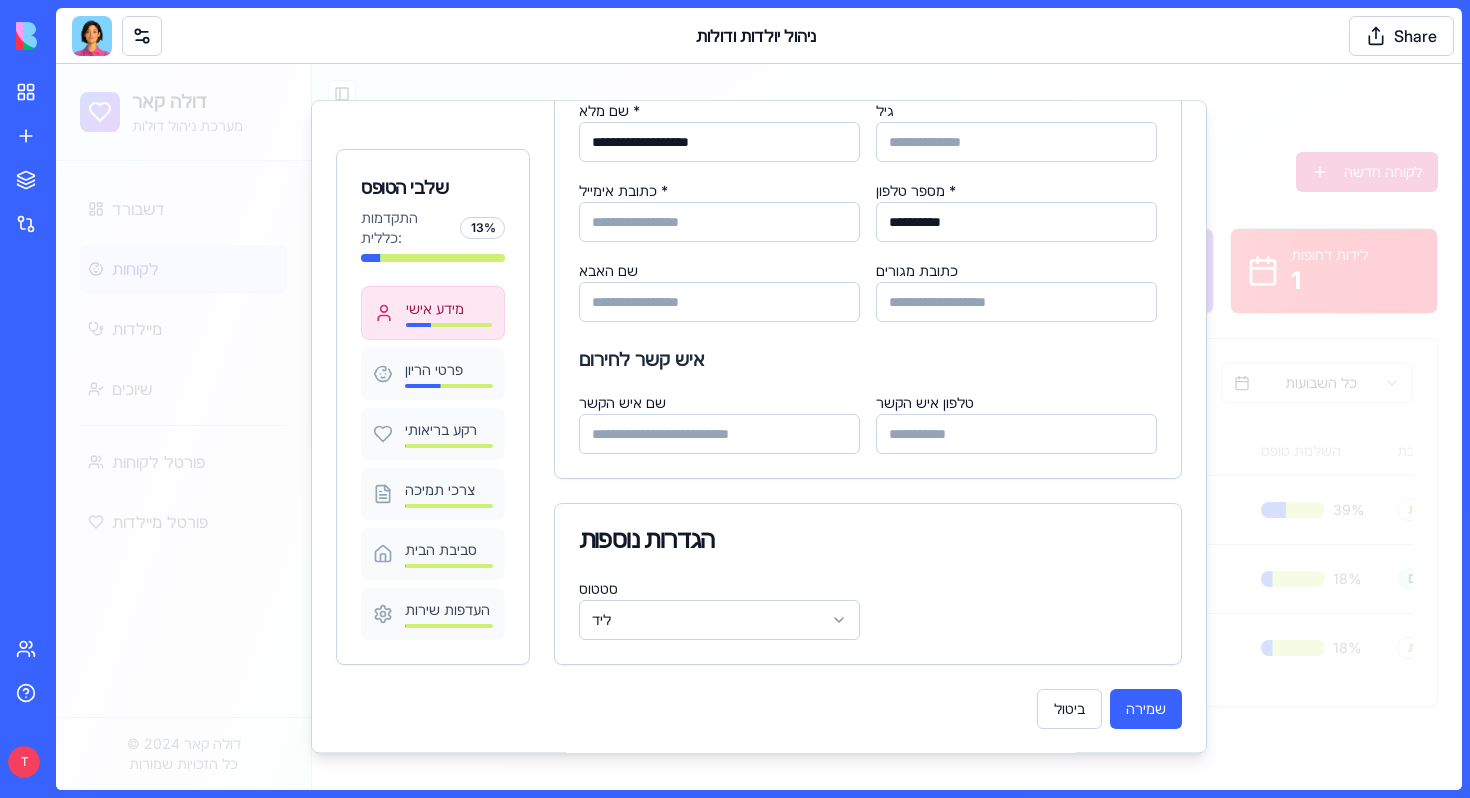 click on "**********" at bounding box center (1016, 222) 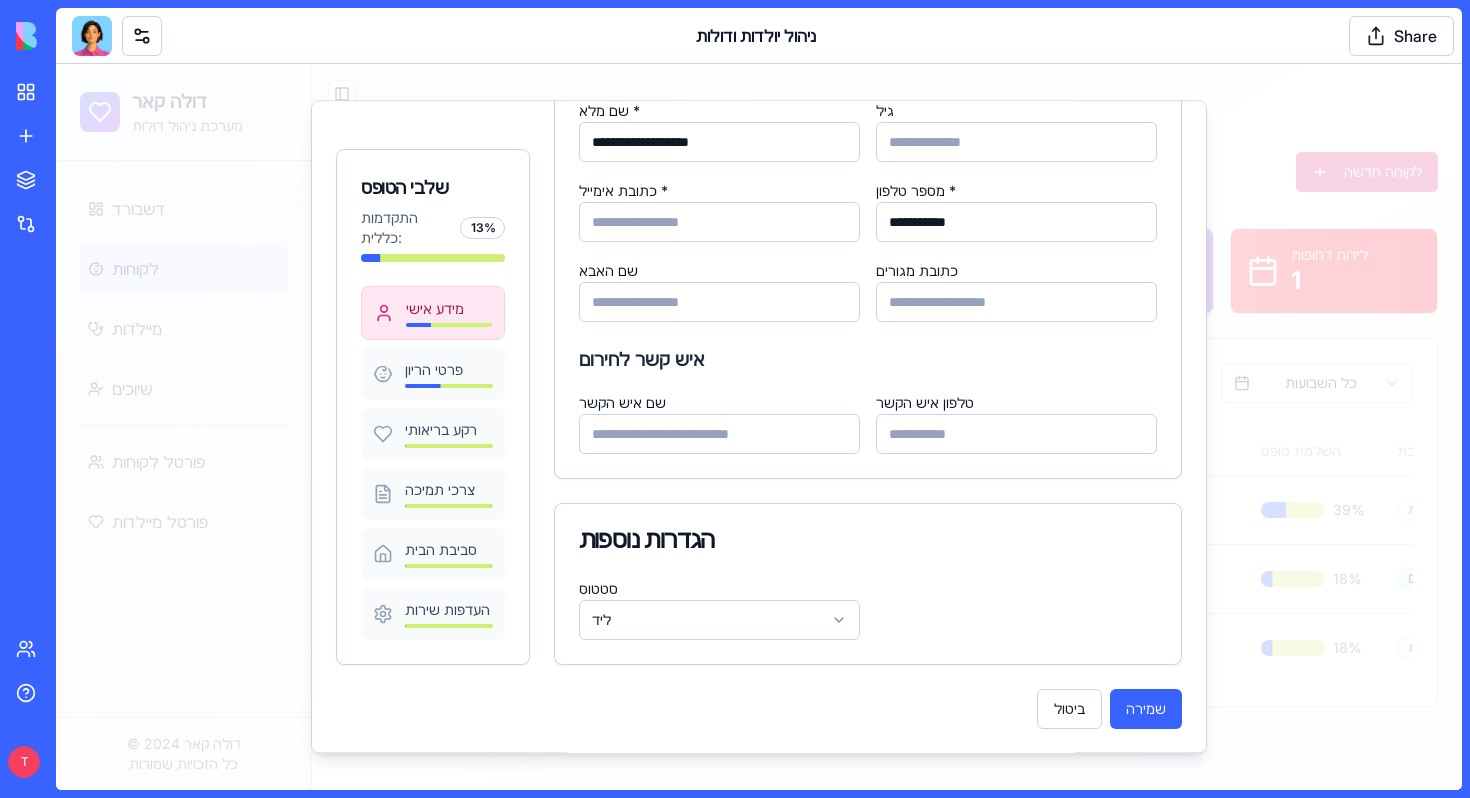 type on "**********" 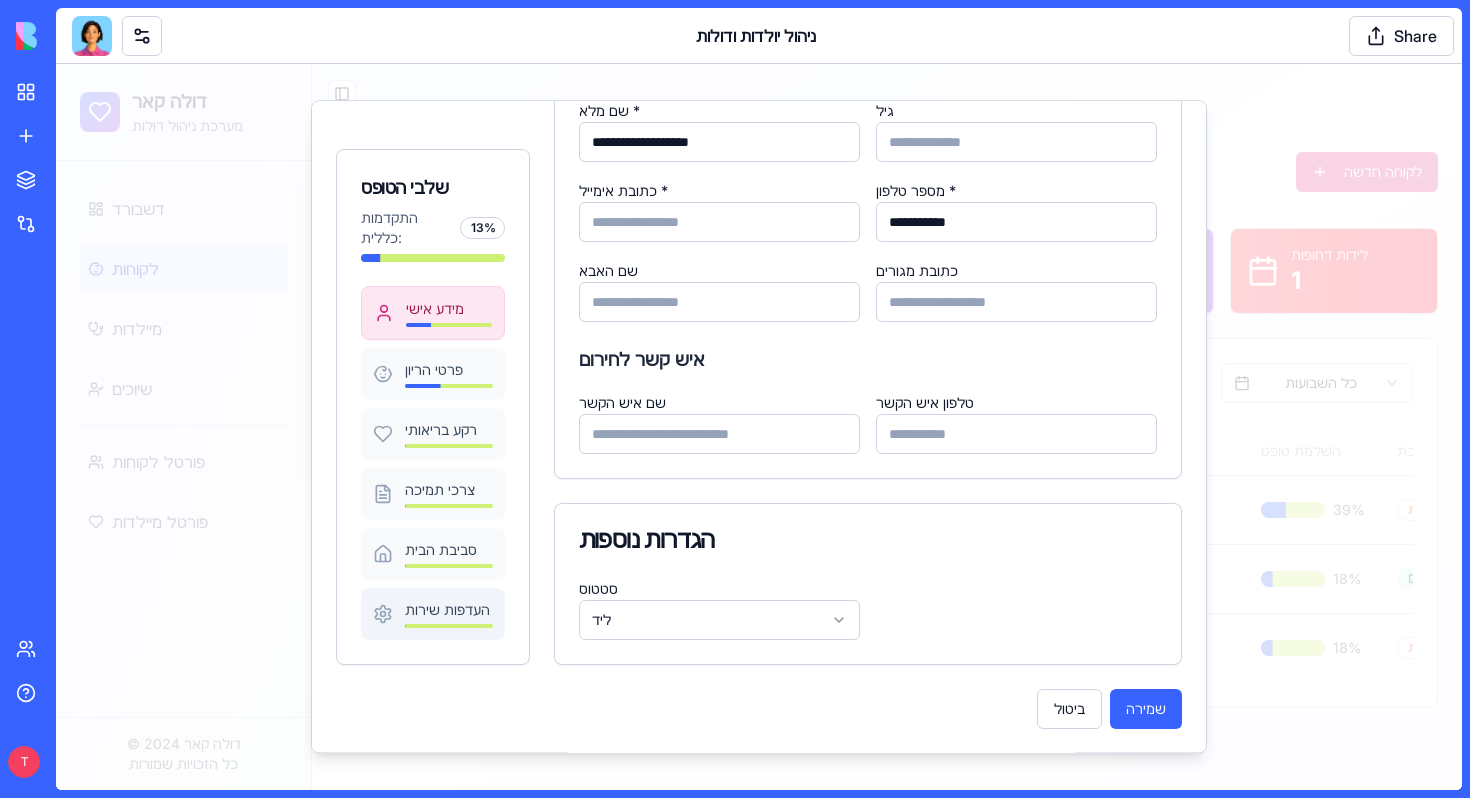 click on "העדפות שירות" at bounding box center (449, 610) 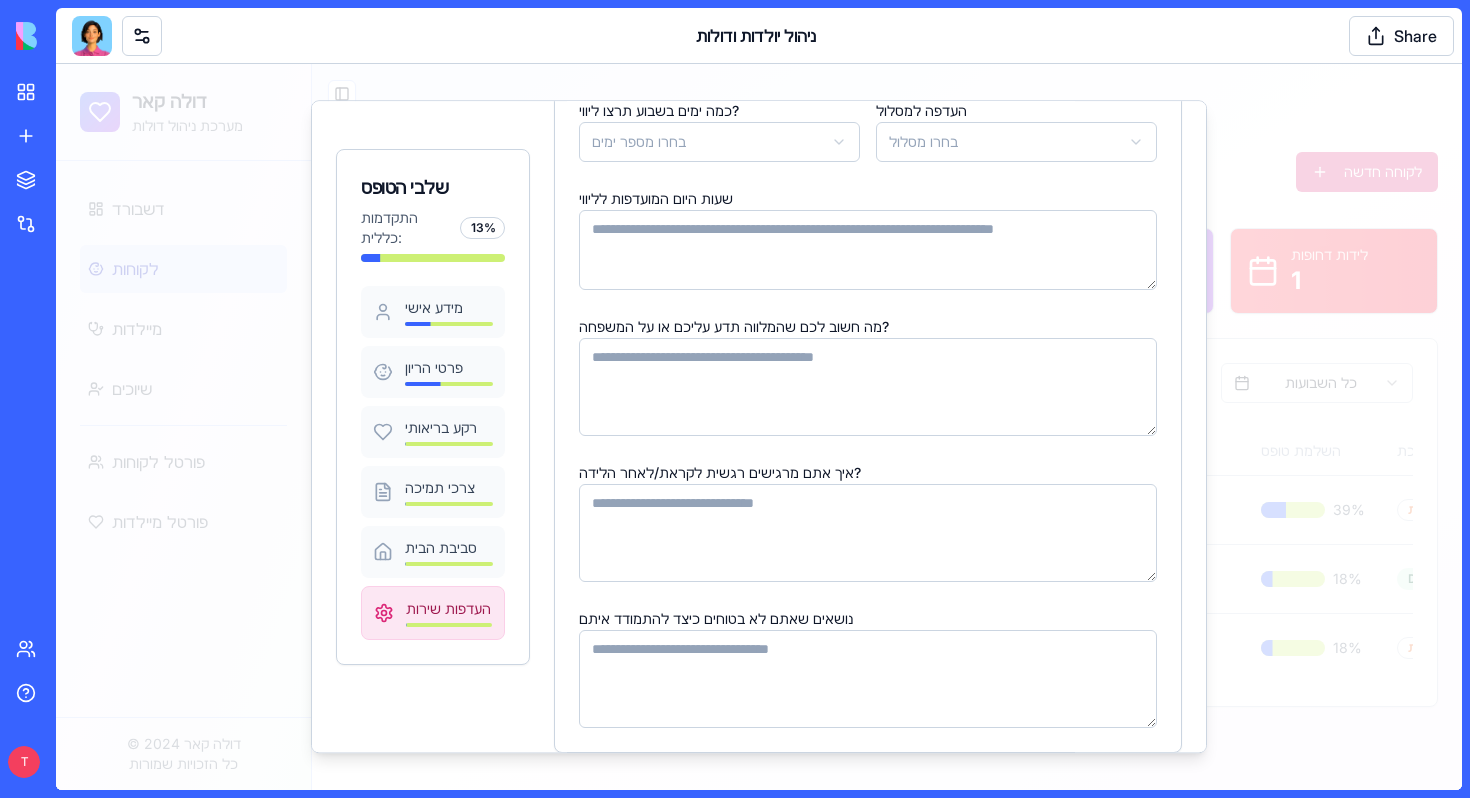 click on "נושאים שאתם לא בטוחים כיצד להתמודד איתם" at bounding box center (868, 679) 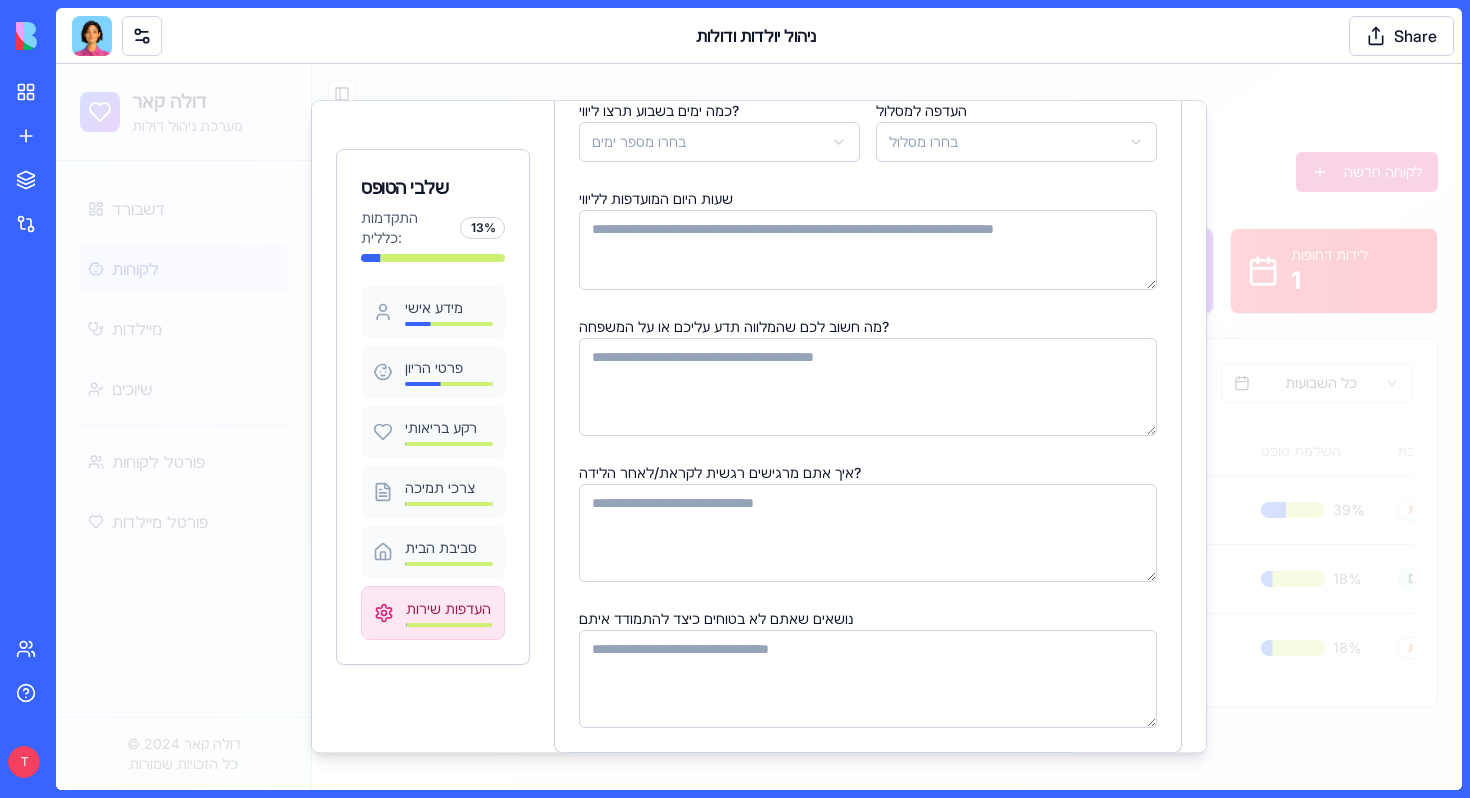 paste on "**********" 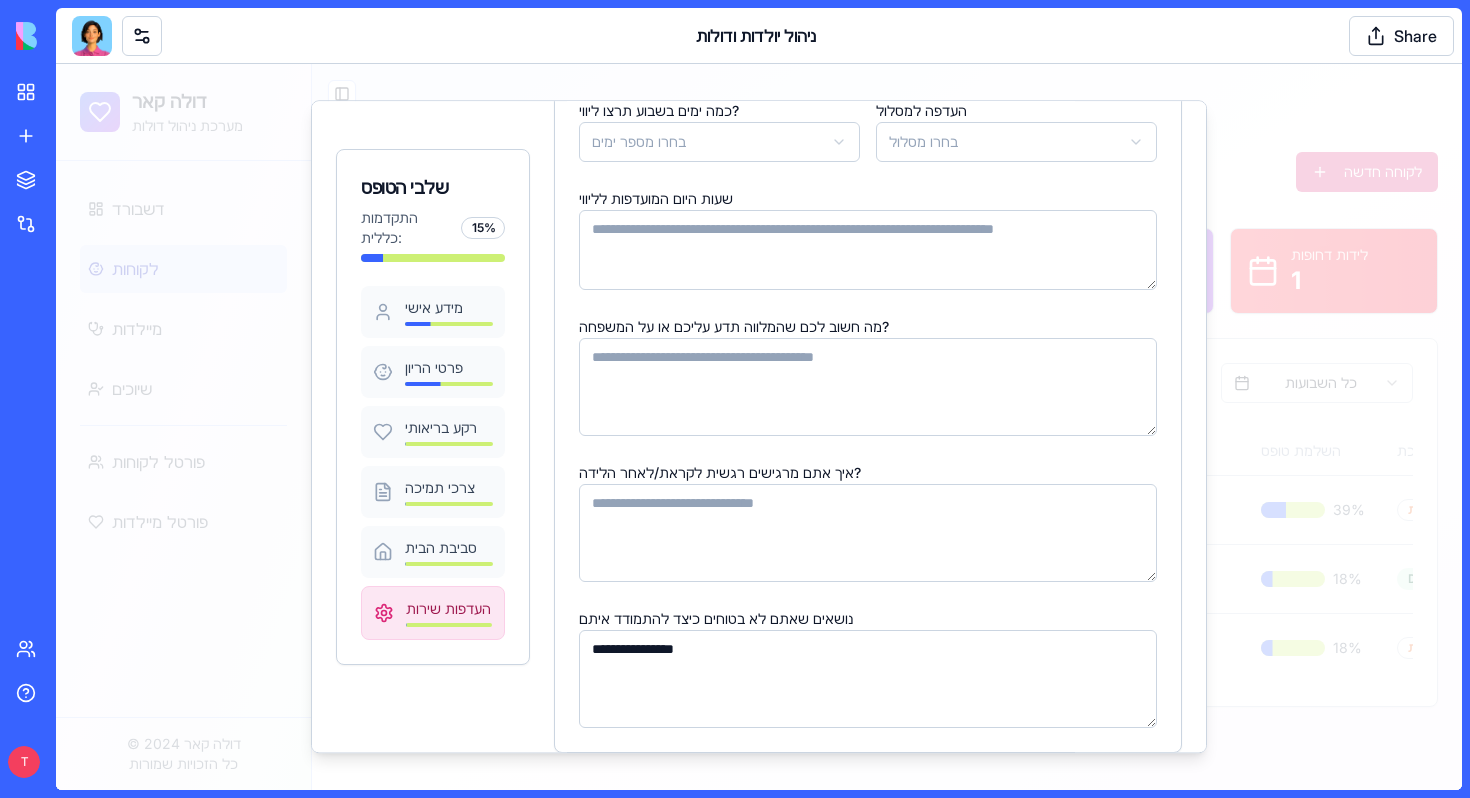 click on "**********" at bounding box center [868, 679] 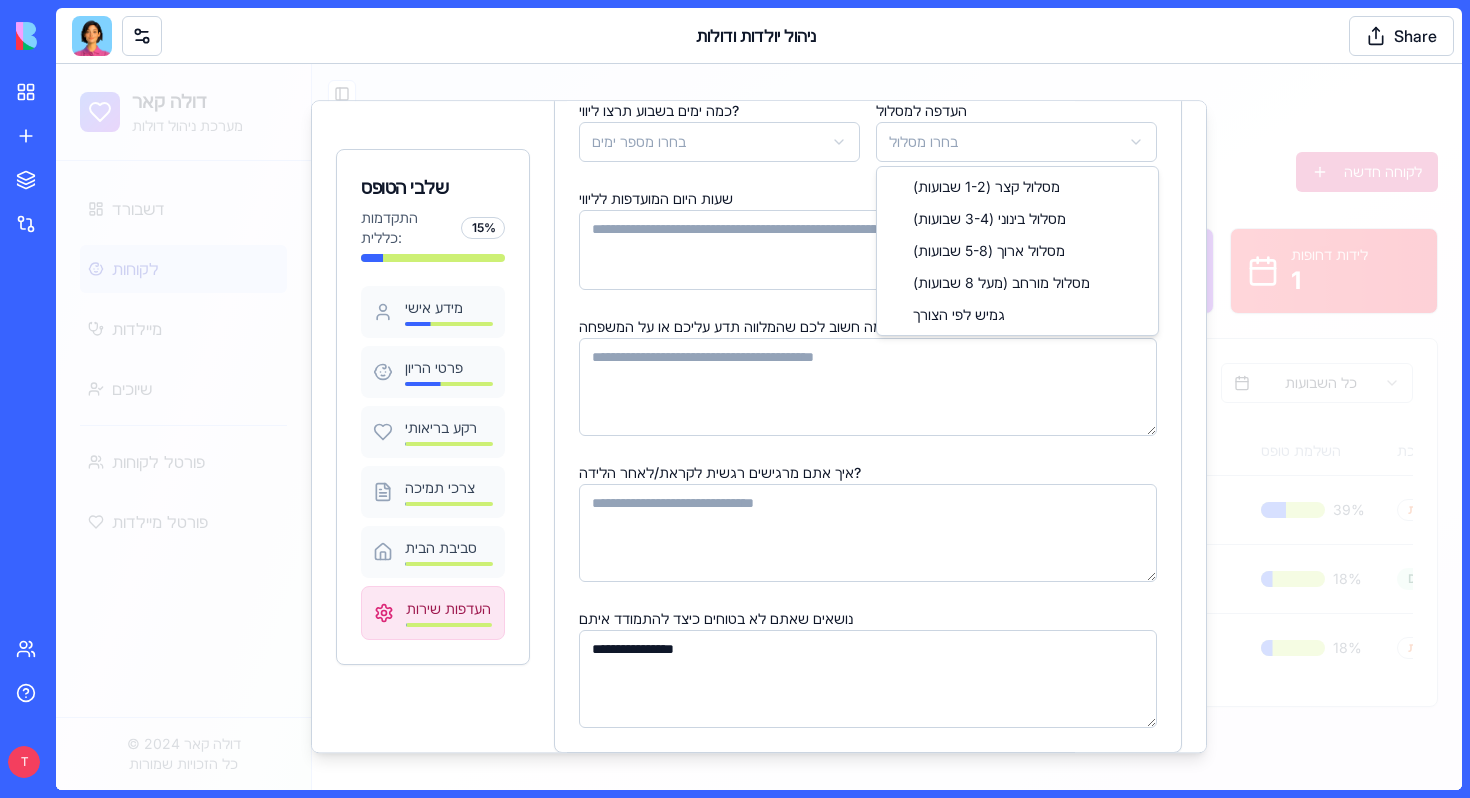 click on "דולה קאר מערכת ניהול דולות דשבורד לקוחות מיילדות שיוכים פורטל לקוחות פורטל מיילדות © 2024 דולה קאר כל הזכויות שמורות Toggle Sidebar ניהול לקוחות ניהול מידע מפורט על יולדות ומעקב אחר השלבים השונים לקוחה חדשה סה"כ לקוחות 3 לידים 3 פעילות 0 הושלמו 0 לידות דחופות 1 כל הסטטוסים כל השבועות שם מלא סטטוס שבוע הריון תאריך לידה צפוי מיקום טלפון קופת חולים השלמת טופס מיילדת משויכת פעולות Ortal Tamir - רדמי  ליד לא צוין 01/10/2025 לא צוין 050-6441169 לא צוין 39 % לא משויכת דניאלה - רדמי ליד לא צוין לא צוין לא צוין 0507503414 לא צוין 18 % DL002 Yael - רדמי  ליד לא צוין 10/01/2024 לא צוין 052-8942557 לא צוין 18 % לא משויכת
15 %" at bounding box center [759, 427] 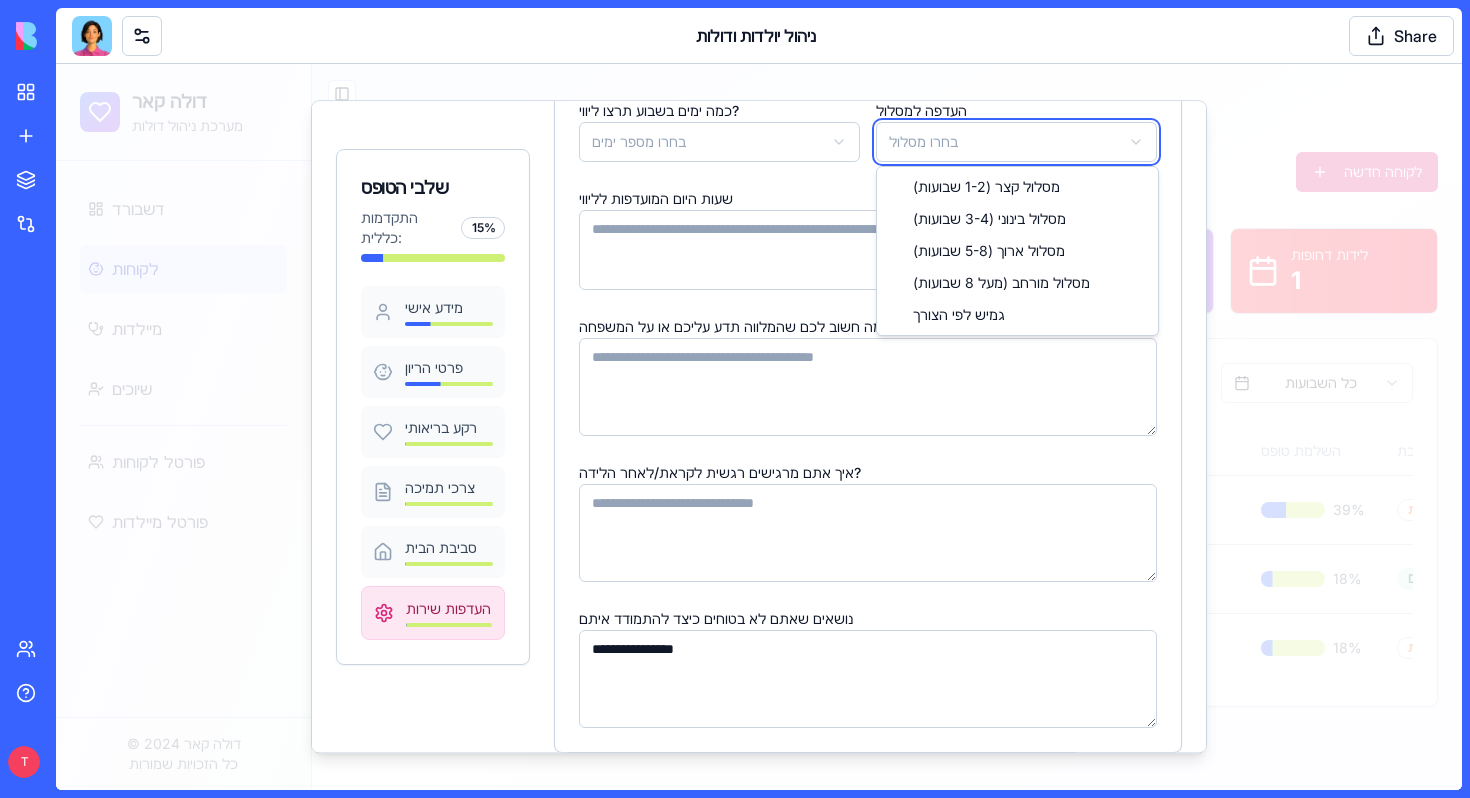 click on "דולה קאר מערכת ניהול דולות דשבורד לקוחות מיילדות שיוכים פורטל לקוחות פורטל מיילדות © 2024 דולה קאר כל הזכויות שמורות Toggle Sidebar ניהול לקוחות ניהול מידע מפורט על יולדות ומעקב אחר השלבים השונים לקוחה חדשה סה"כ לקוחות 3 לידים 3 פעילות 0 הושלמו 0 לידות דחופות 1 כל הסטטוסים כל השבועות שם מלא סטטוס שבוע הריון תאריך לידה צפוי מיקום טלפון קופת חולים השלמת טופס מיילדת משויכת פעולות Ortal Tamir - רדמי  ליד לא צוין 01/10/2025 לא צוין 050-6441169 לא צוין 39 % לא משויכת דניאלה - רדמי ליד לא צוין לא צוין לא צוין 0507503414 לא צוין 18 % DL002 Yael - רדמי  ליד לא צוין 10/01/2024 לא צוין 052-8942557 לא צוין 18 % לא משויכת
15 %" at bounding box center [759, 427] 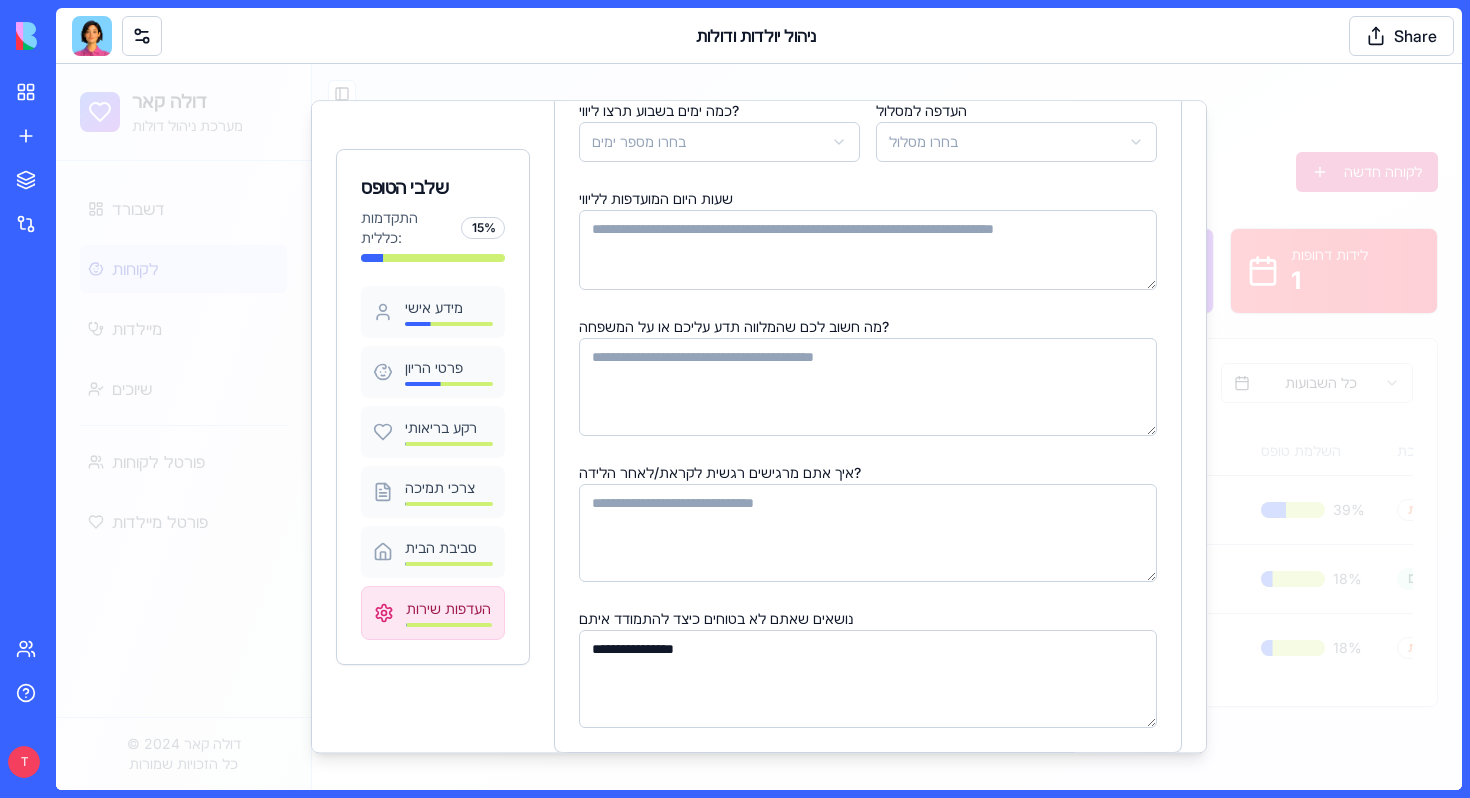 click on "דולה קאר מערכת ניהול דולות דשבורד לקוחות מיילדות שיוכים פורטל לקוחות פורטל מיילדות © 2024 דולה קאר כל הזכויות שמורות Toggle Sidebar ניהול לקוחות ניהול מידע מפורט על יולדות ומעקב אחר השלבים השונים לקוחה חדשה סה"כ לקוחות 3 לידים 3 פעילות 0 הושלמו 0 לידות דחופות 1 כל הסטטוסים כל השבועות שם מלא סטטוס שבוע הריון תאריך לידה צפוי מיקום טלפון קופת חולים השלמת טופס מיילדת משויכת פעולות Ortal Tamir - רדמי  ליד לא צוין 01/10/2025 לא צוין 050-6441169 לא צוין 39 % לא משויכת דניאלה - רדמי ליד לא צוין לא צוין לא צוין 0507503414 לא צוין 18 % DL002 Yael - רדמי  ליד לא צוין 10/01/2024 לא צוין 052-8942557 לא צוין 18 % לא משויכת
15 %" at bounding box center (759, 427) 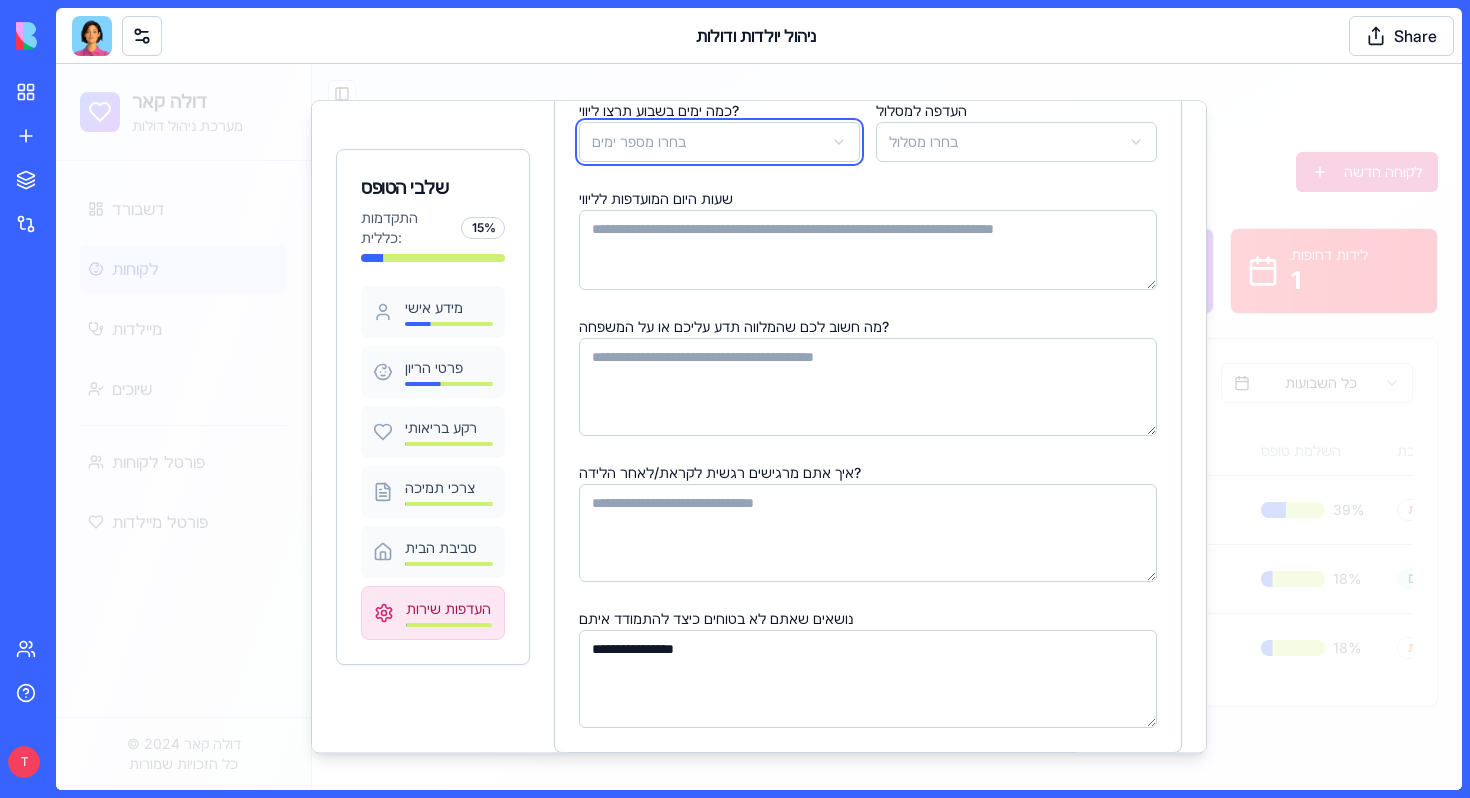 click on "דולה קאר מערכת ניהול דולות דשבורד לקוחות מיילדות שיוכים פורטל לקוחות פורטל מיילדות © 2024 דולה קאר כל הזכויות שמורות Toggle Sidebar ניהול לקוחות ניהול מידע מפורט על יולדות ומעקב אחר השלבים השונים לקוחה חדשה סה"כ לקוחות 3 לידים 3 פעילות 0 הושלמו 0 לידות דחופות 1 כל הסטטוסים כל השבועות שם מלא סטטוס שבוע הריון תאריך לידה צפוי מיקום טלפון קופת חולים השלמת טופס מיילדת משויכת פעולות Ortal Tamir - רדמי  ליד לא צוין 01/10/2025 לא צוין 050-6441169 לא צוין 39 % לא משויכת דניאלה - רדמי ליד לא צוין לא צוין לא צוין 0507503414 לא צוין 18 % DL002 Yael - רדמי  ליד לא צוין 10/01/2024 לא צוין 052-8942557 לא צוין 18 % לא משויכת
15 %" at bounding box center [759, 427] 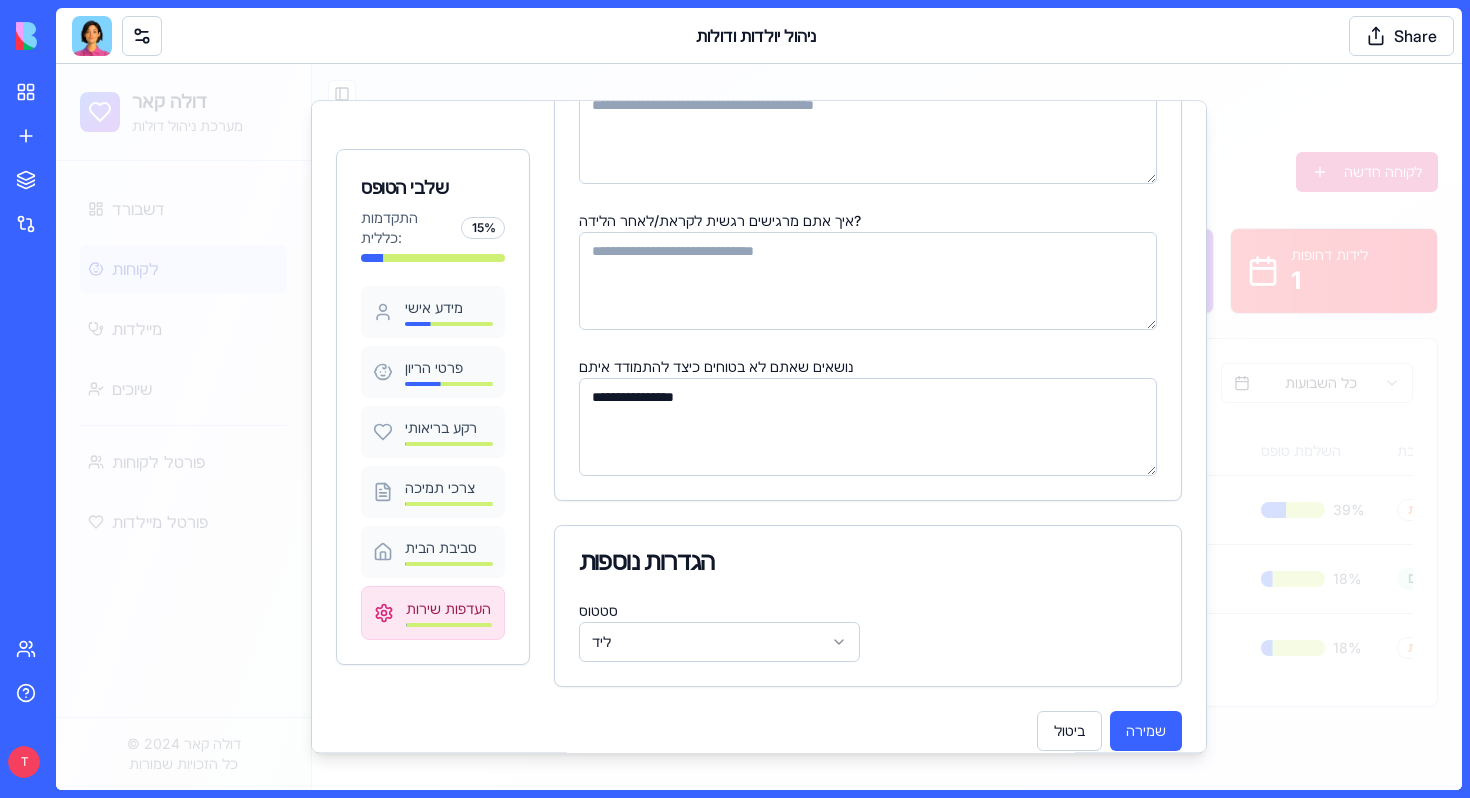 scroll, scrollTop: 412, scrollLeft: 0, axis: vertical 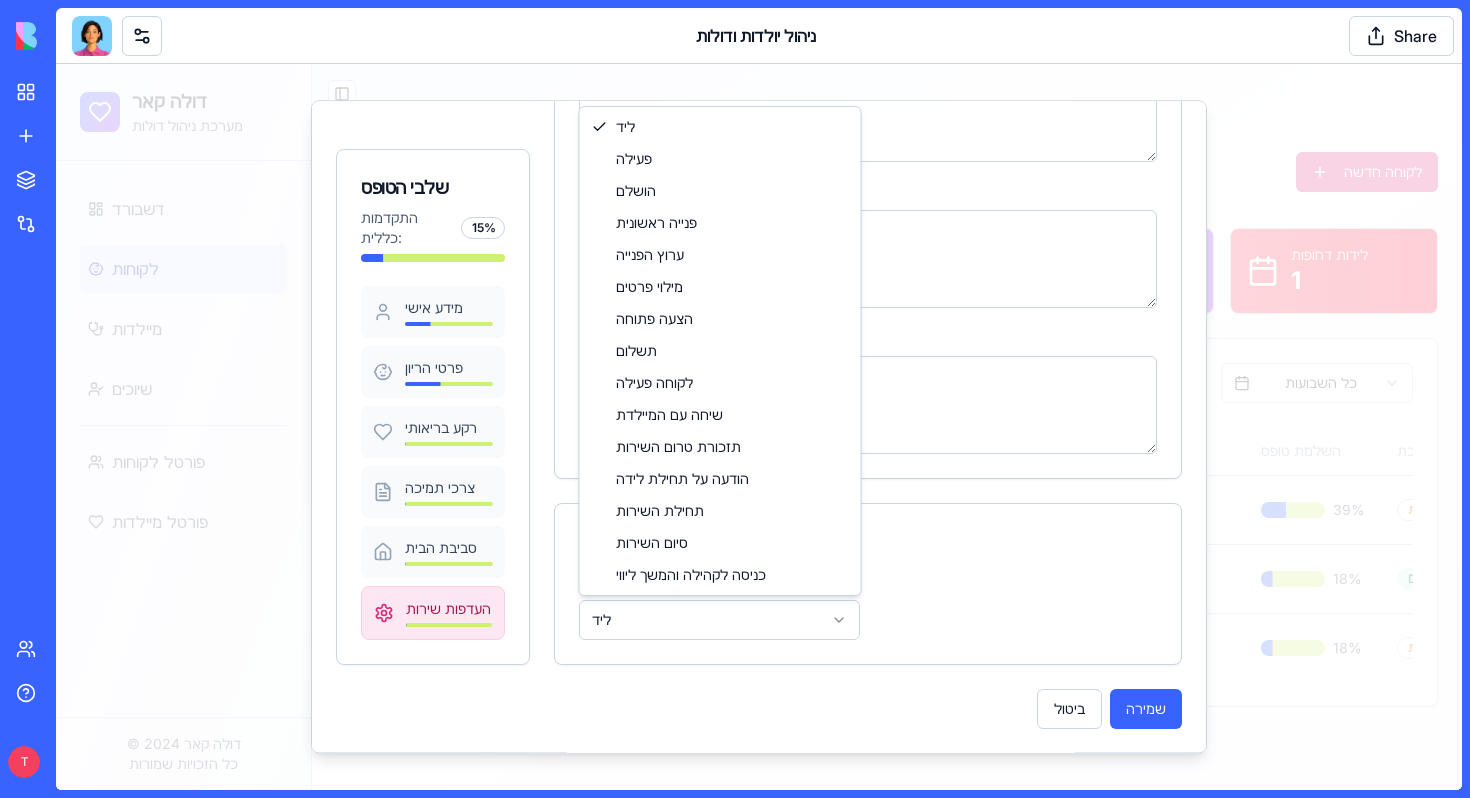 click on "דולה קאר מערכת ניהול דולות דשבורד לקוחות מיילדות שיוכים פורטל לקוחות פורטל מיילדות © 2024 דולה קאר כל הזכויות שמורות Toggle Sidebar ניהול לקוחות ניהול מידע מפורט על יולדות ומעקב אחר השלבים השונים לקוחה חדשה סה"כ לקוחות 3 לידים 3 פעילות 0 הושלמו 0 לידות דחופות 1 כל הסטטוסים כל השבועות שם מלא סטטוס שבוע הריון תאריך לידה צפוי מיקום טלפון קופת חולים השלמת טופס מיילדת משויכת פעולות Ortal Tamir - רדמי  ליד לא צוין 01/10/2025 לא צוין 050-6441169 לא צוין 39 % לא משויכת דניאלה - רדמי ליד לא צוין לא צוין לא צוין 0507503414 לא צוין 18 % DL002 Yael - רדמי  ליד לא צוין 10/01/2024 לא צוין 052-8942557 לא צוין 18 % לא משויכת
15 %" at bounding box center (759, 427) 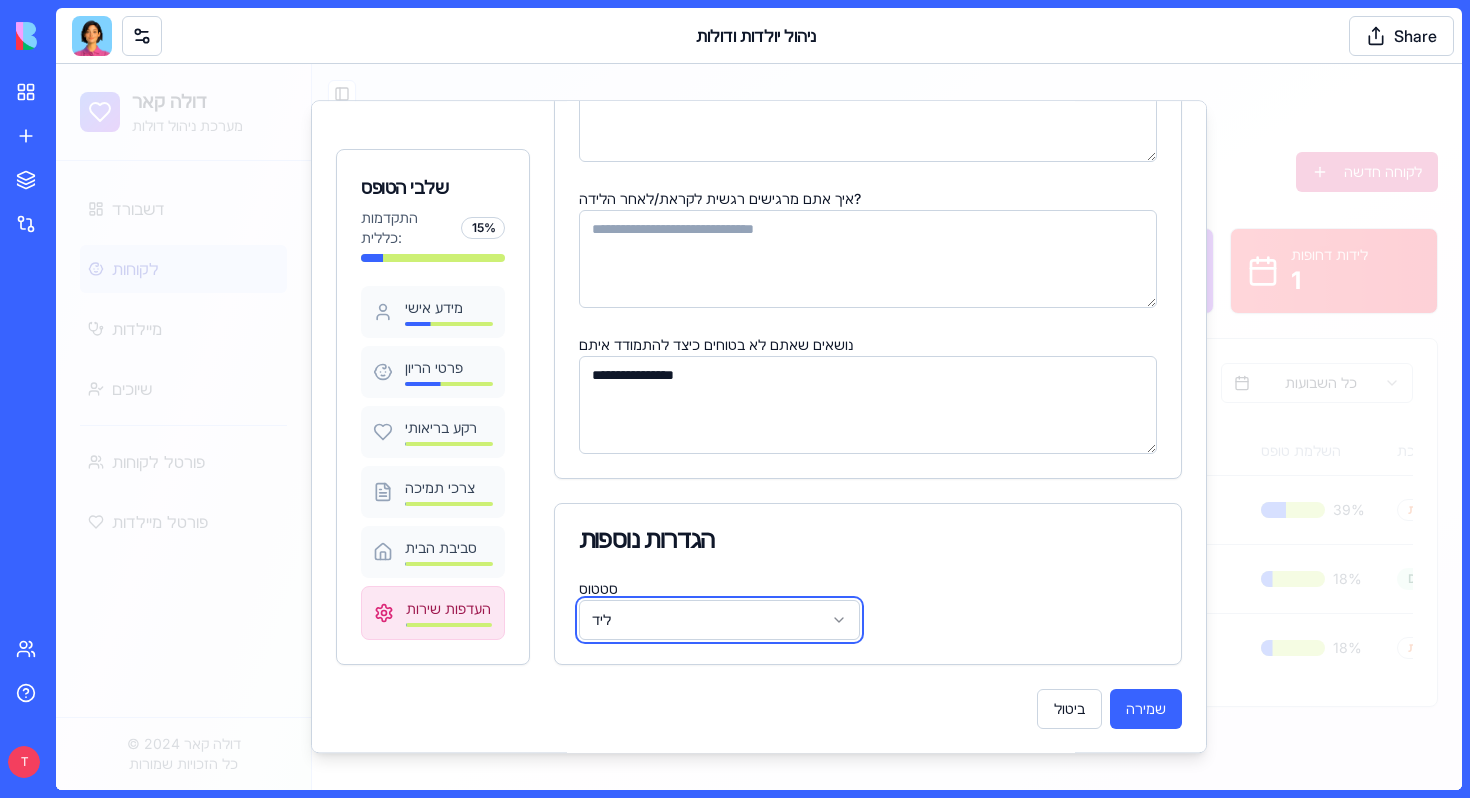 click on "דולה קאר מערכת ניהול דולות דשבורד לקוחות מיילדות שיוכים פורטל לקוחות פורטל מיילדות © 2024 דולה קאר כל הזכויות שמורות Toggle Sidebar ניהול לקוחות ניהול מידע מפורט על יולדות ומעקב אחר השלבים השונים לקוחה חדשה סה"כ לקוחות 3 לידים 3 פעילות 0 הושלמו 0 לידות דחופות 1 כל הסטטוסים כל השבועות שם מלא סטטוס שבוע הריון תאריך לידה צפוי מיקום טלפון קופת חולים השלמת טופס מיילדת משויכת פעולות Ortal Tamir - רדמי  ליד לא צוין 01/10/2025 לא צוין 050-6441169 לא צוין 39 % לא משויכת דניאלה - רדמי ליד לא צוין לא צוין לא צוין 0507503414 לא צוין 18 % DL002 Yael - רדמי  ליד לא צוין 10/01/2024 לא צוין 052-8942557 לא צוין 18 % לא משויכת
15 %" at bounding box center (759, 427) 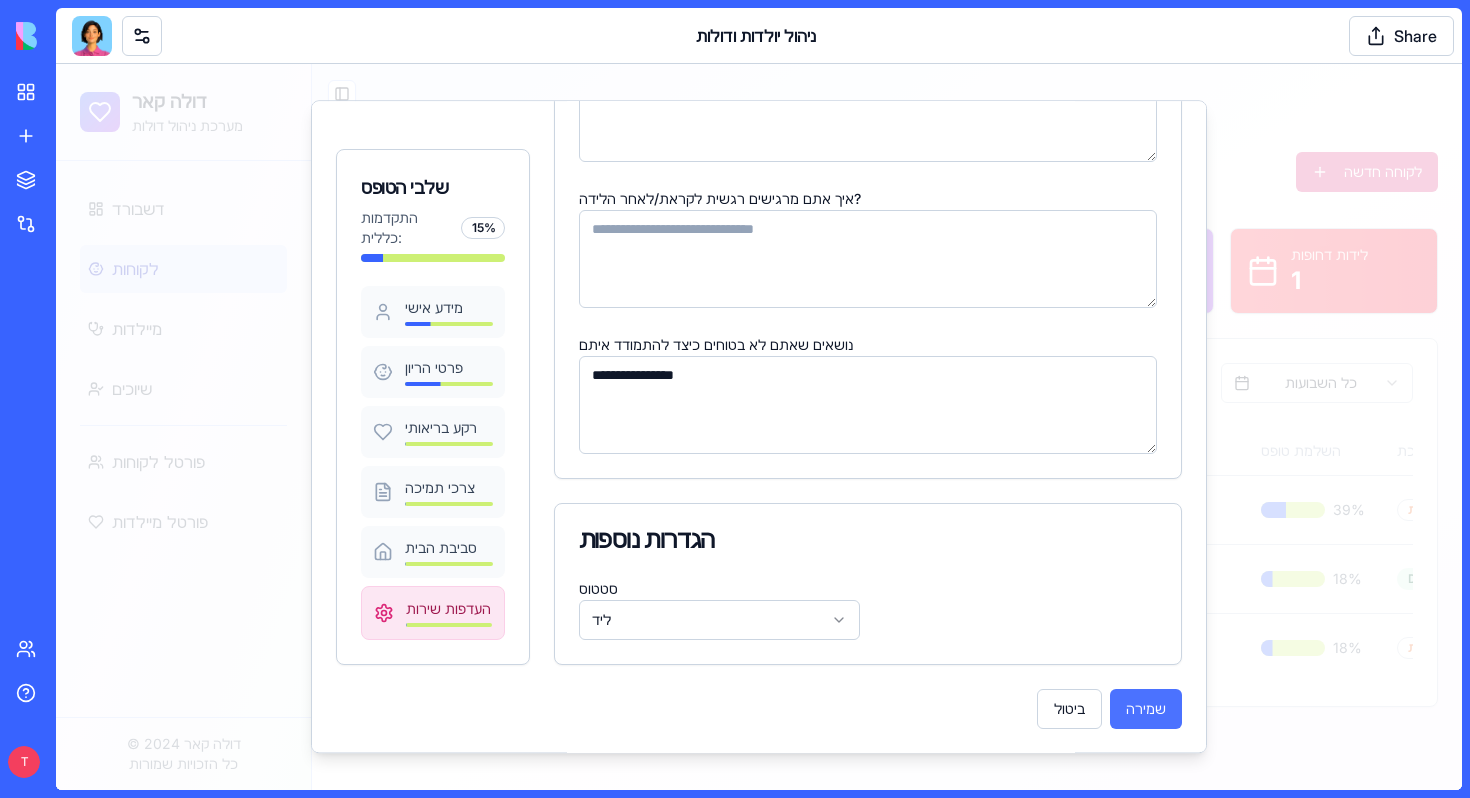click on "שמירה" at bounding box center [1146, 709] 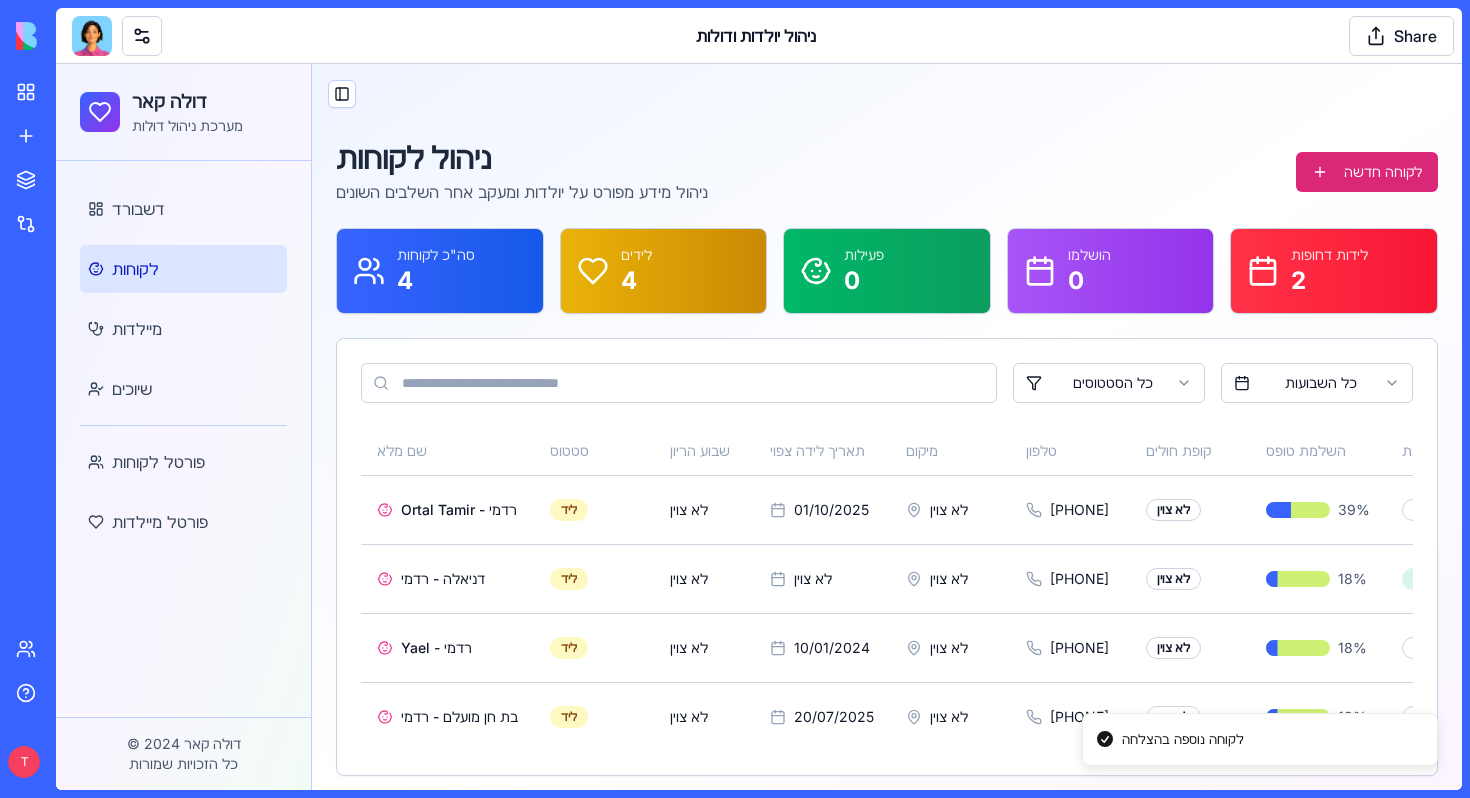 scroll, scrollTop: 9, scrollLeft: 0, axis: vertical 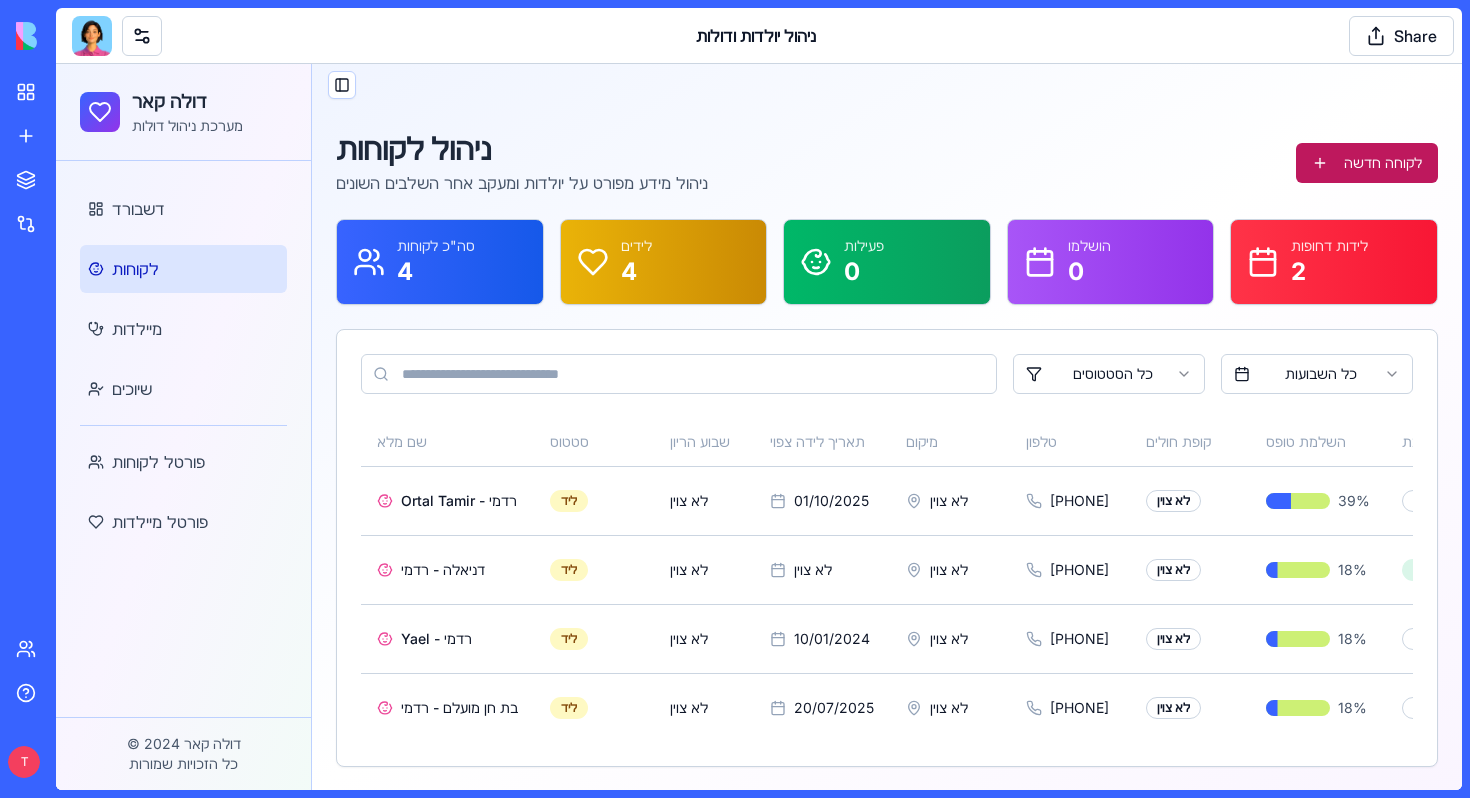 click on "לקוחה חדשה" at bounding box center (1367, 163) 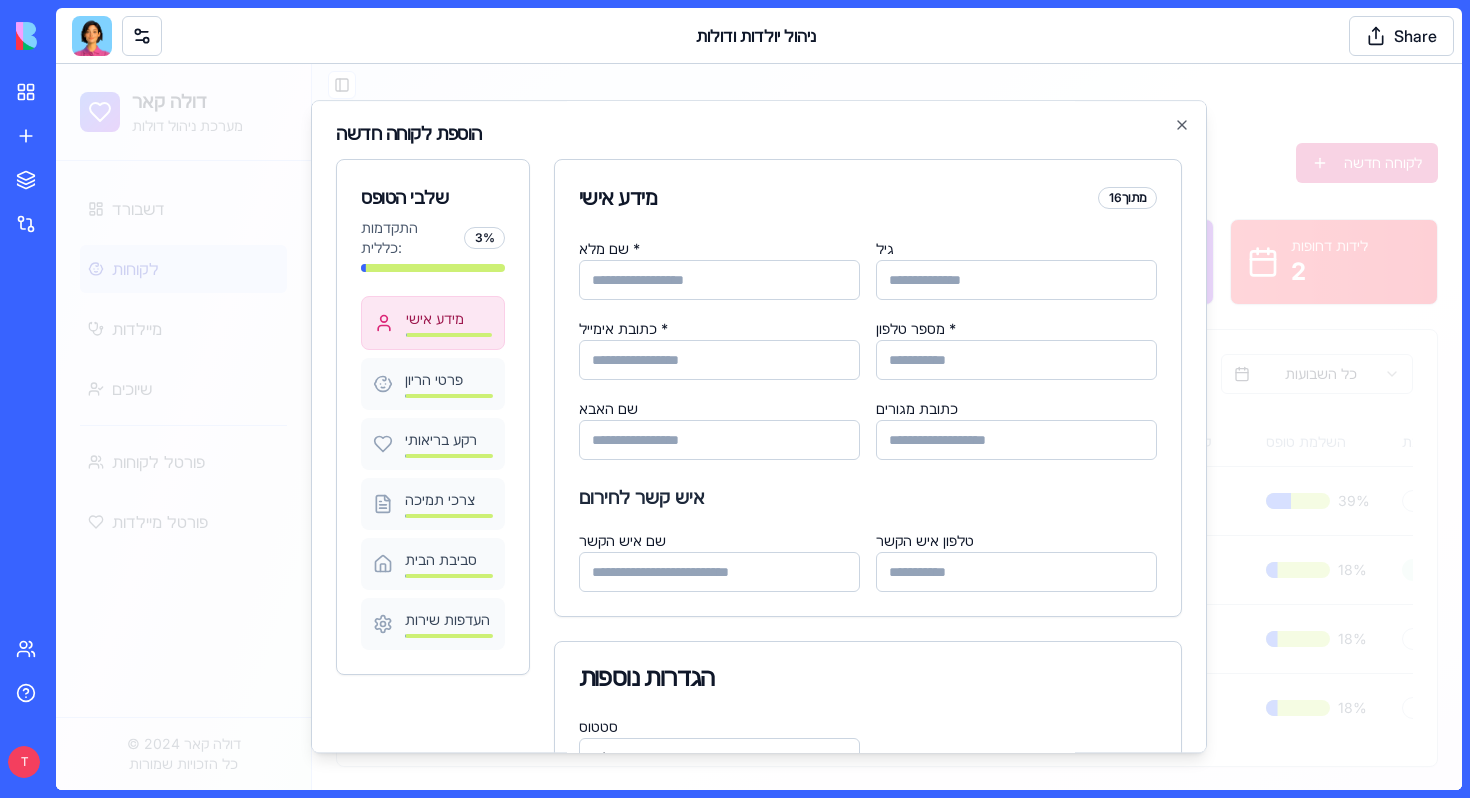 paste on "*****" 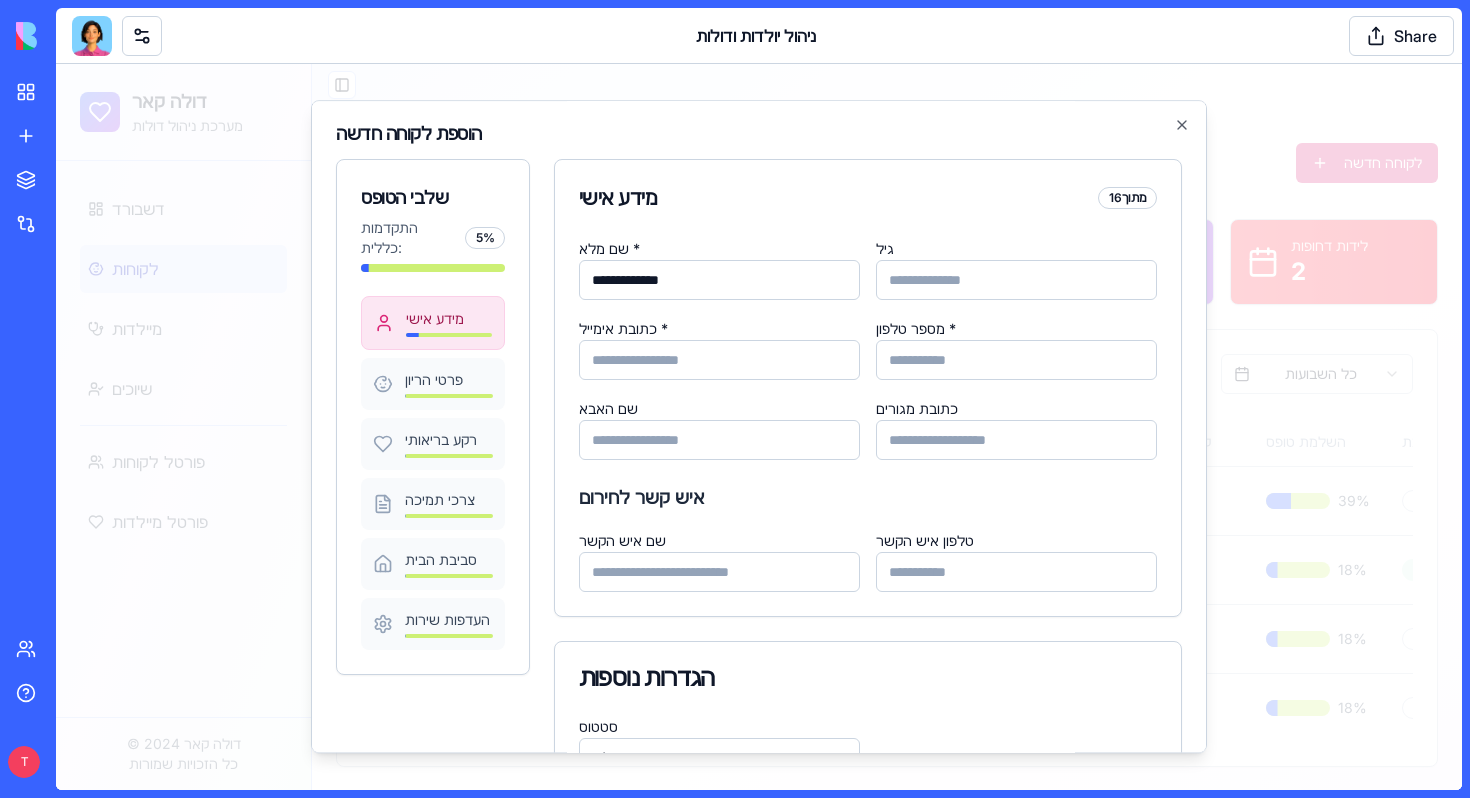 type on "**********" 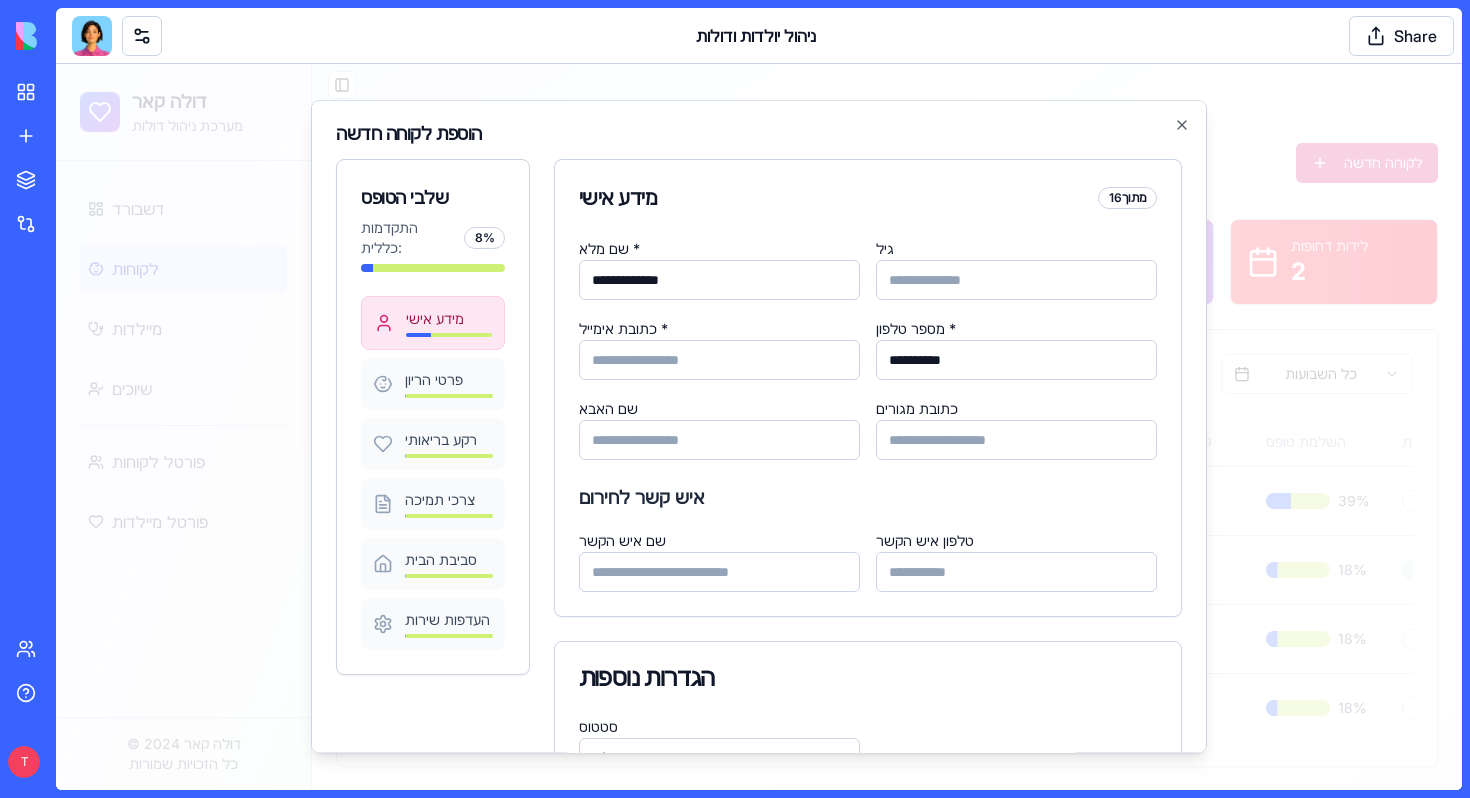 scroll, scrollTop: 138, scrollLeft: 0, axis: vertical 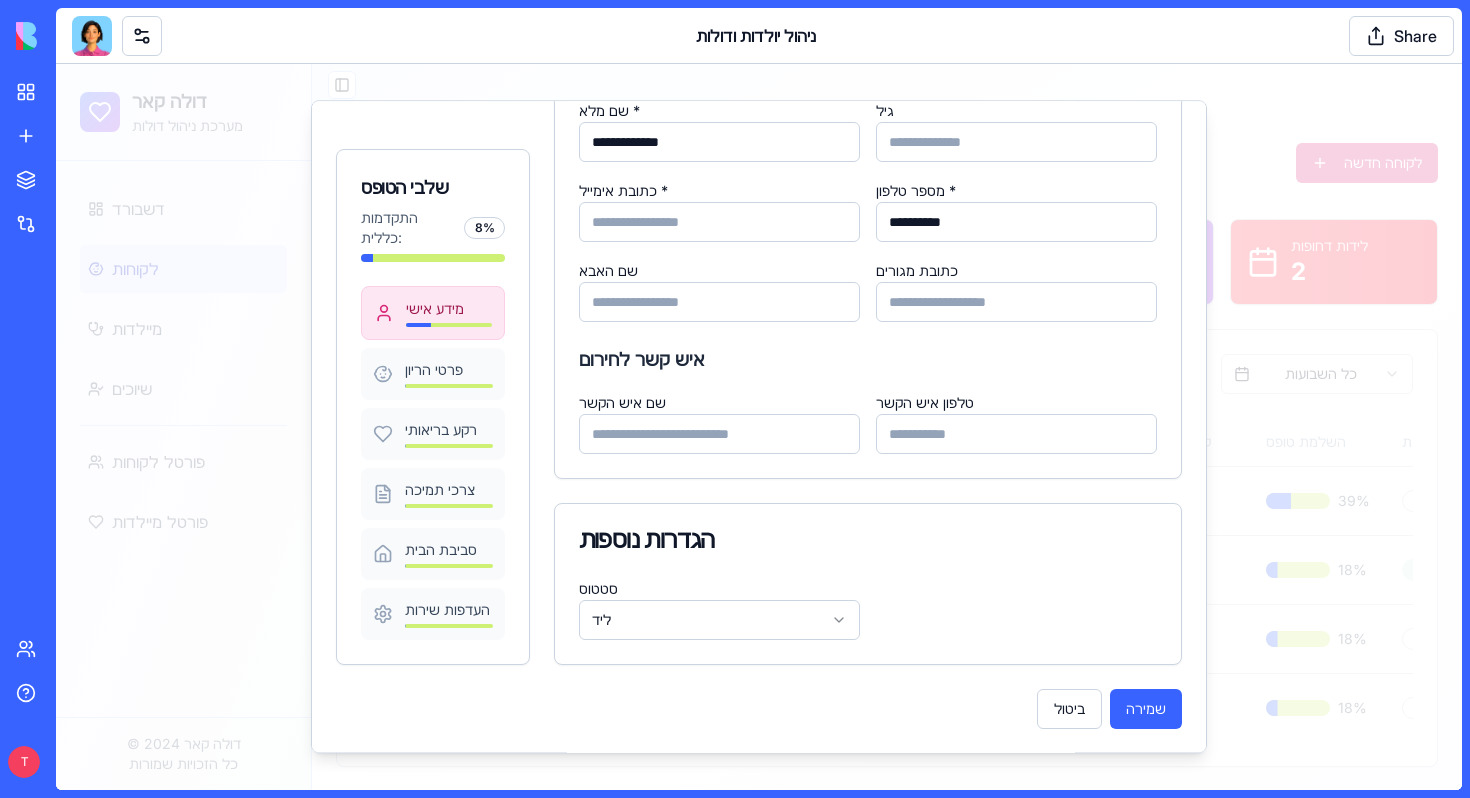 type on "**********" 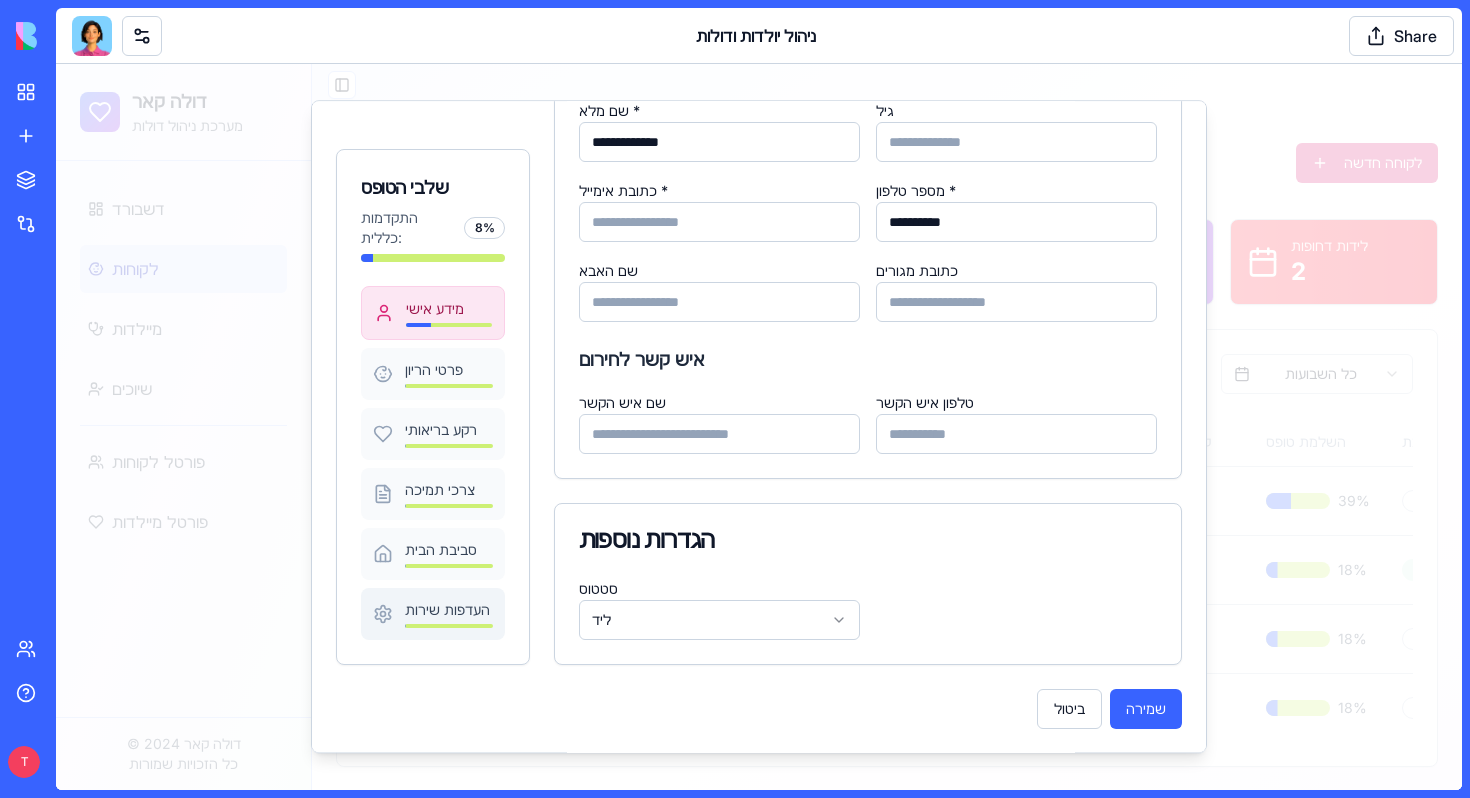 click on "העדפות שירות" at bounding box center (449, 610) 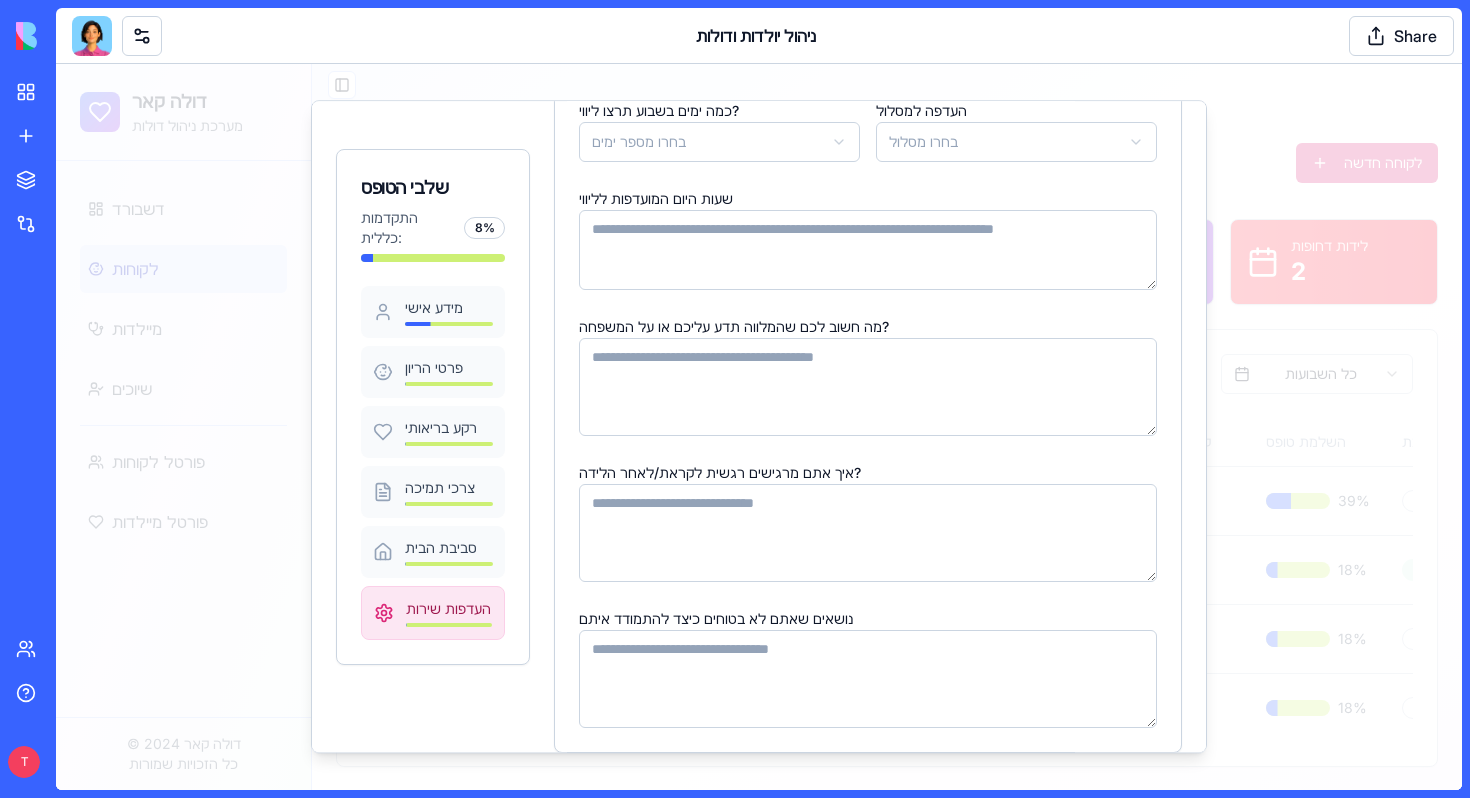click on "נושאים שאתם לא בטוחים כיצד להתמודד איתם" at bounding box center [868, 679] 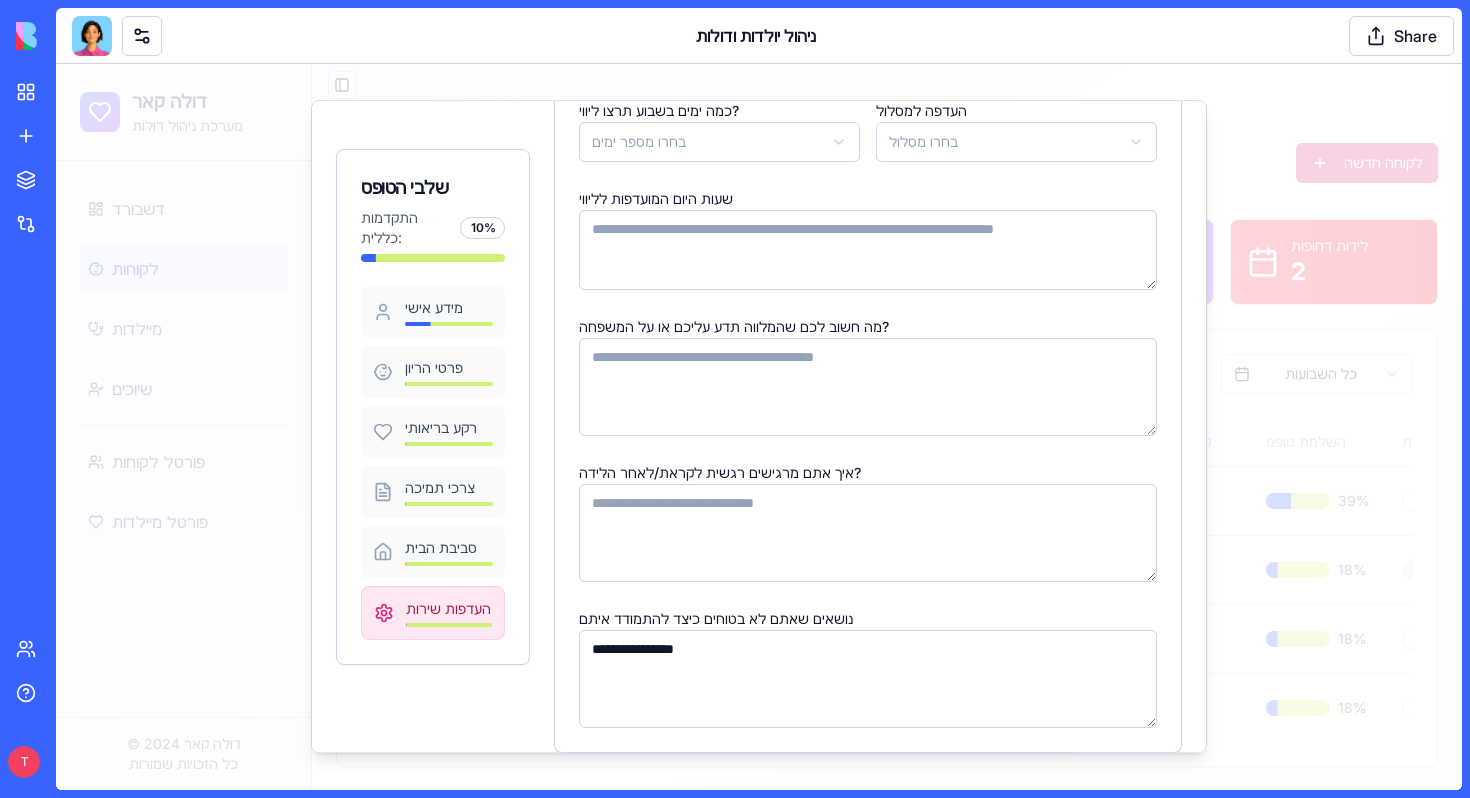 type on "**********" 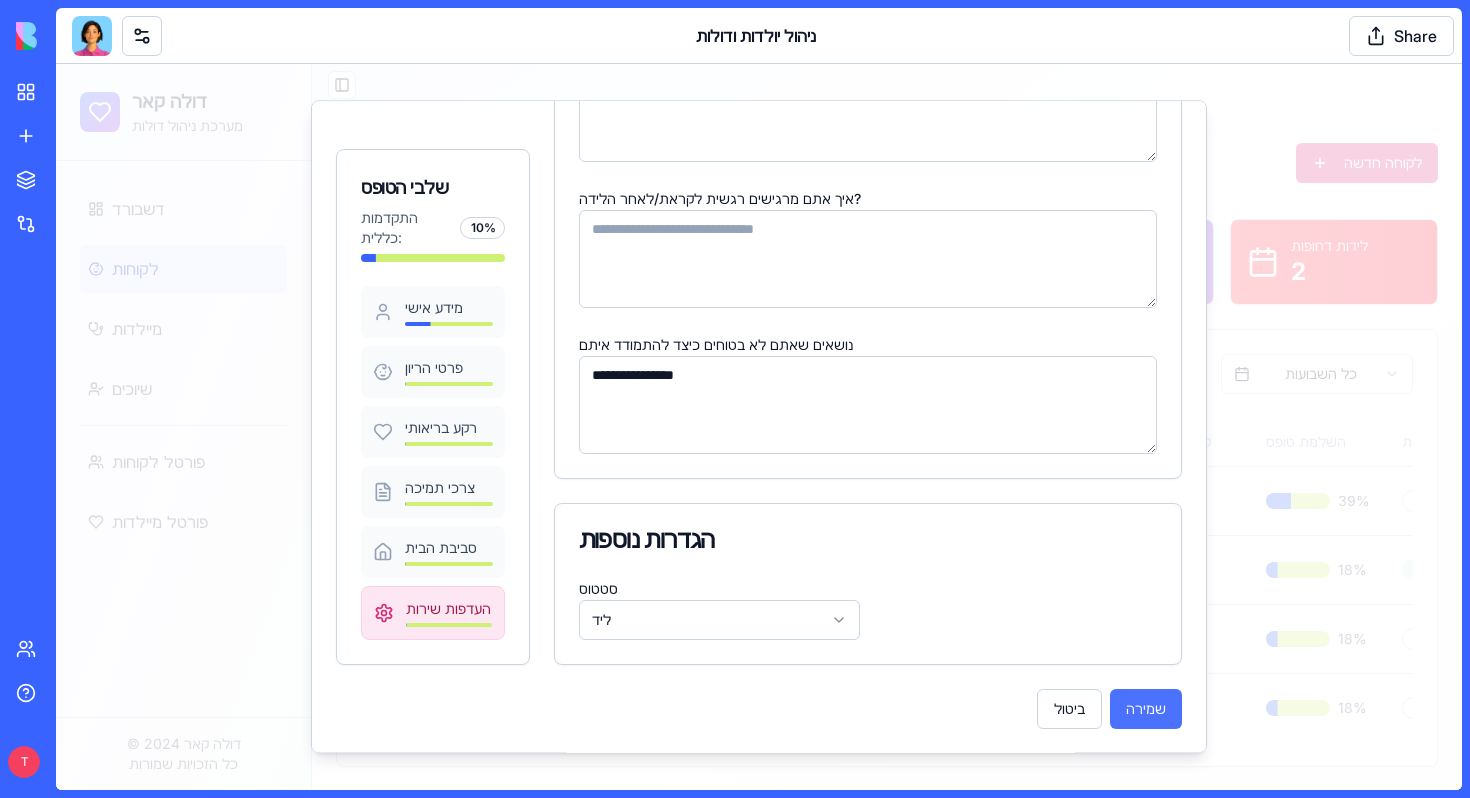click on "שמירה" at bounding box center (1146, 709) 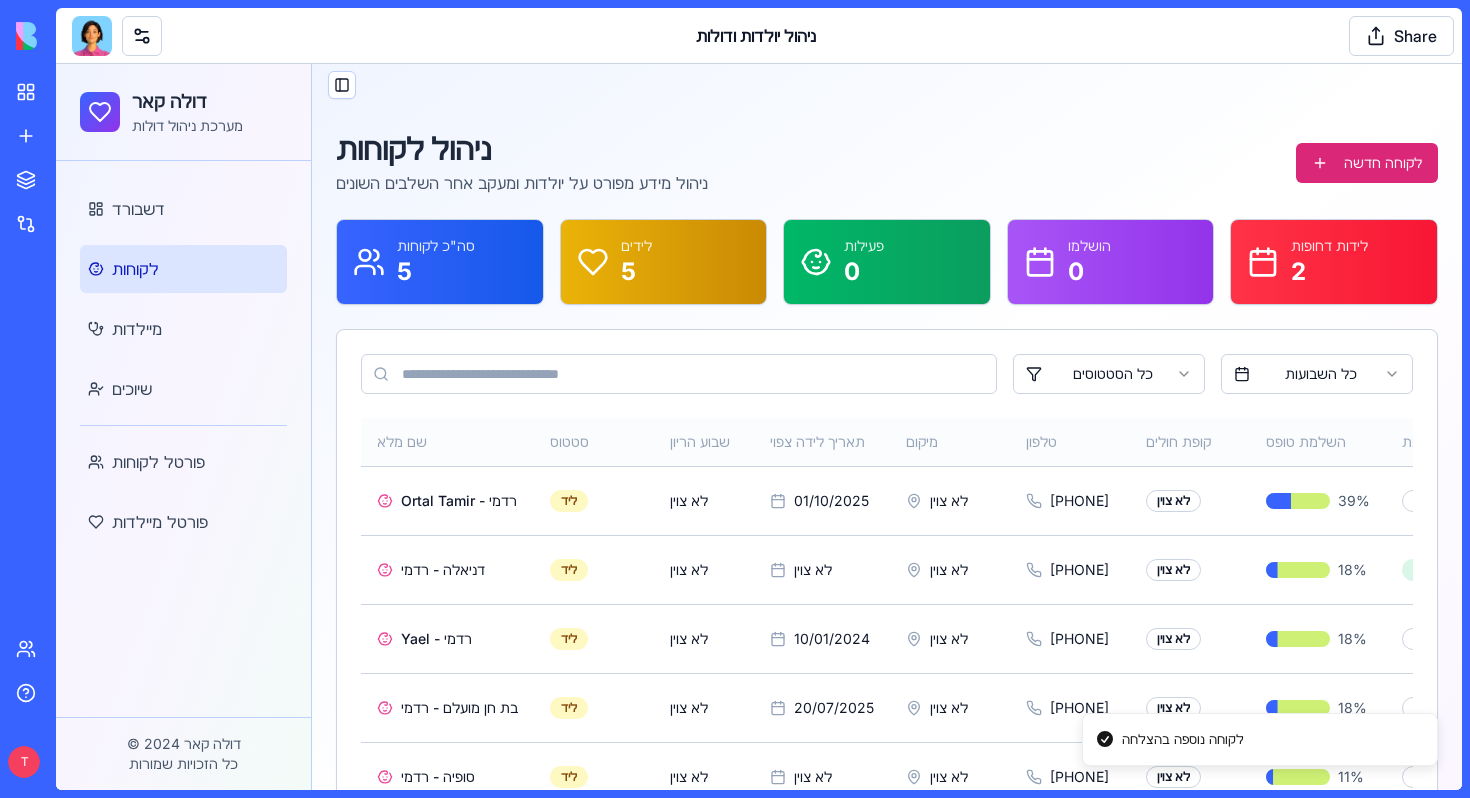 scroll, scrollTop: 78, scrollLeft: 0, axis: vertical 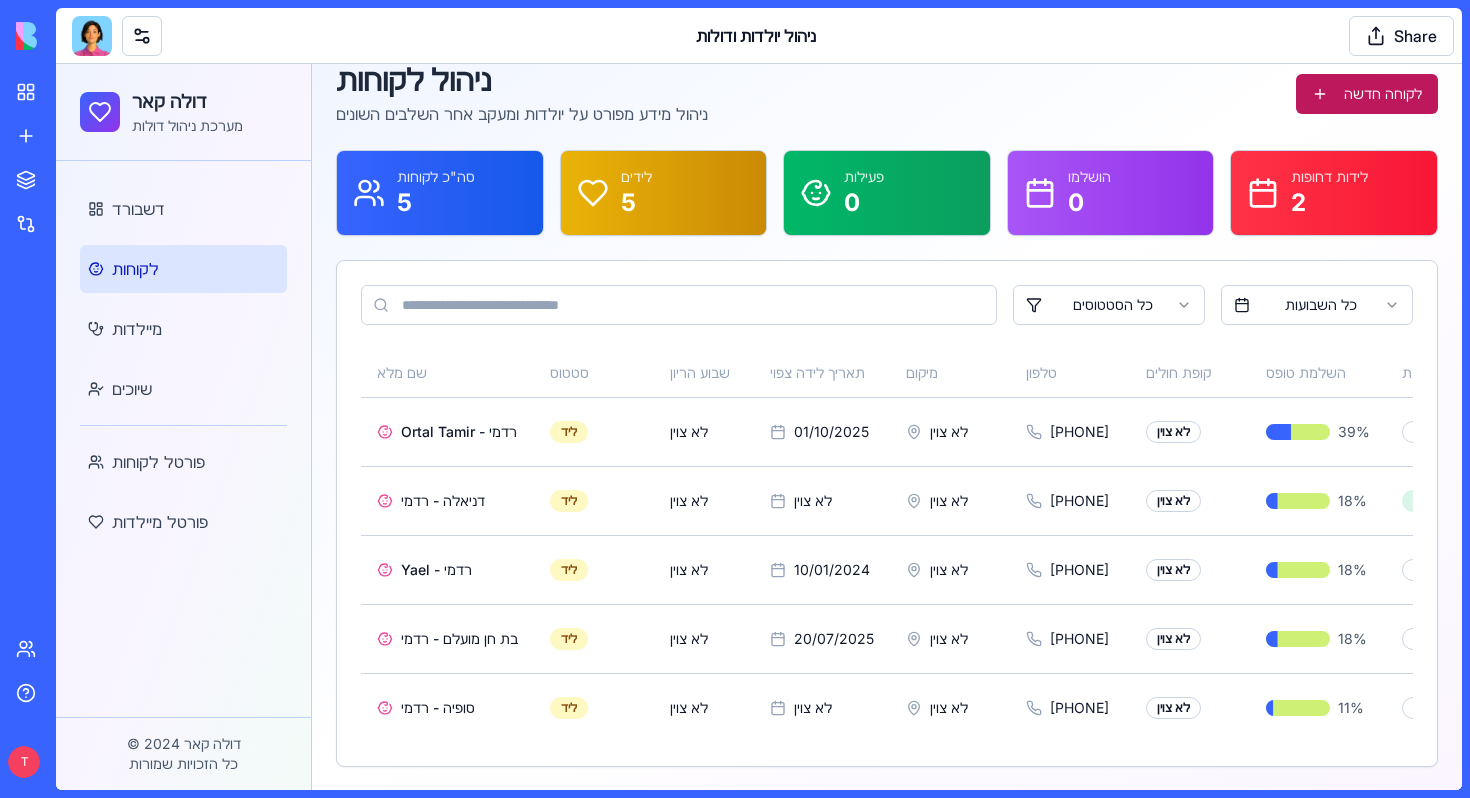 click on "לקוחה חדשה" at bounding box center (1367, 94) 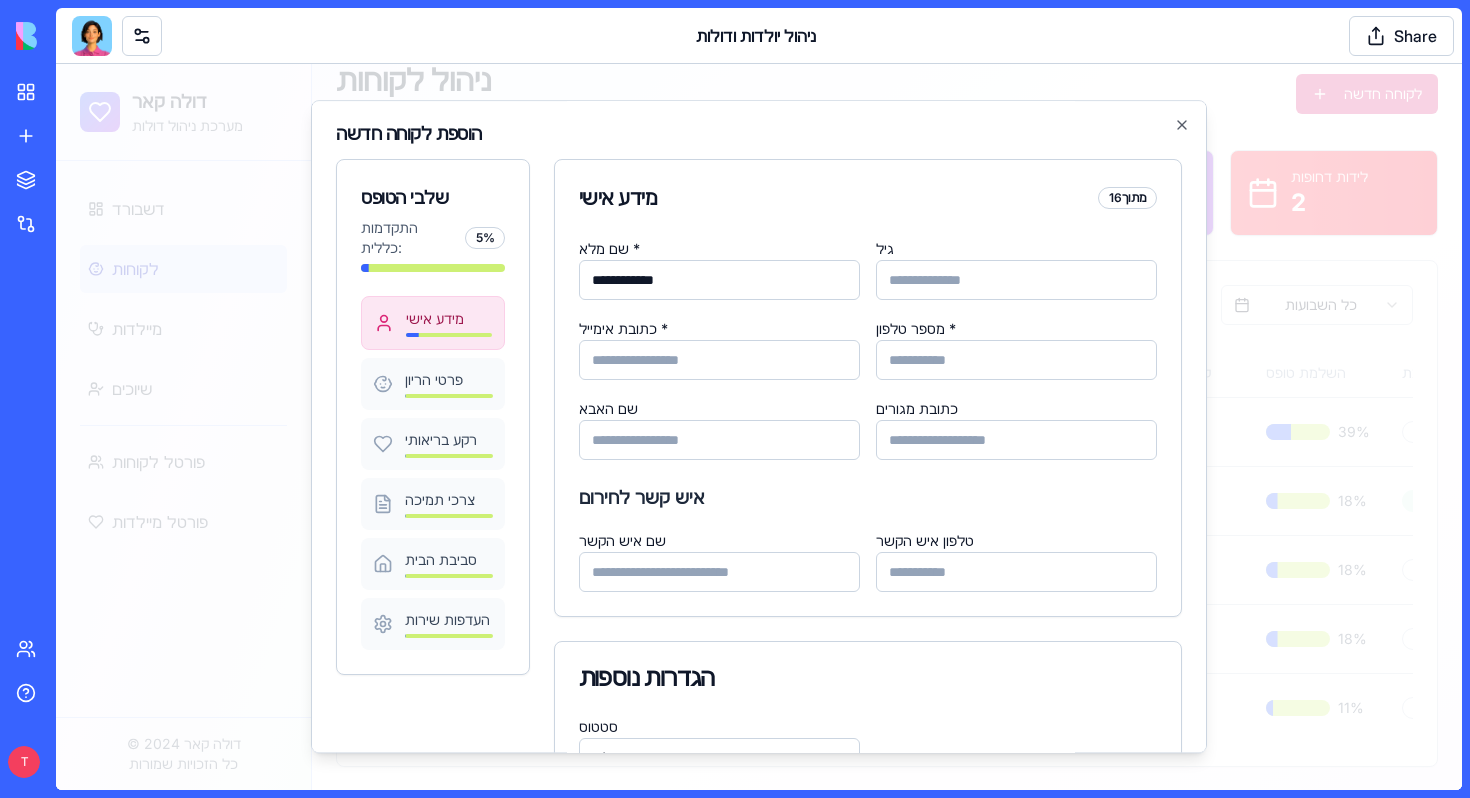 type on "**********" 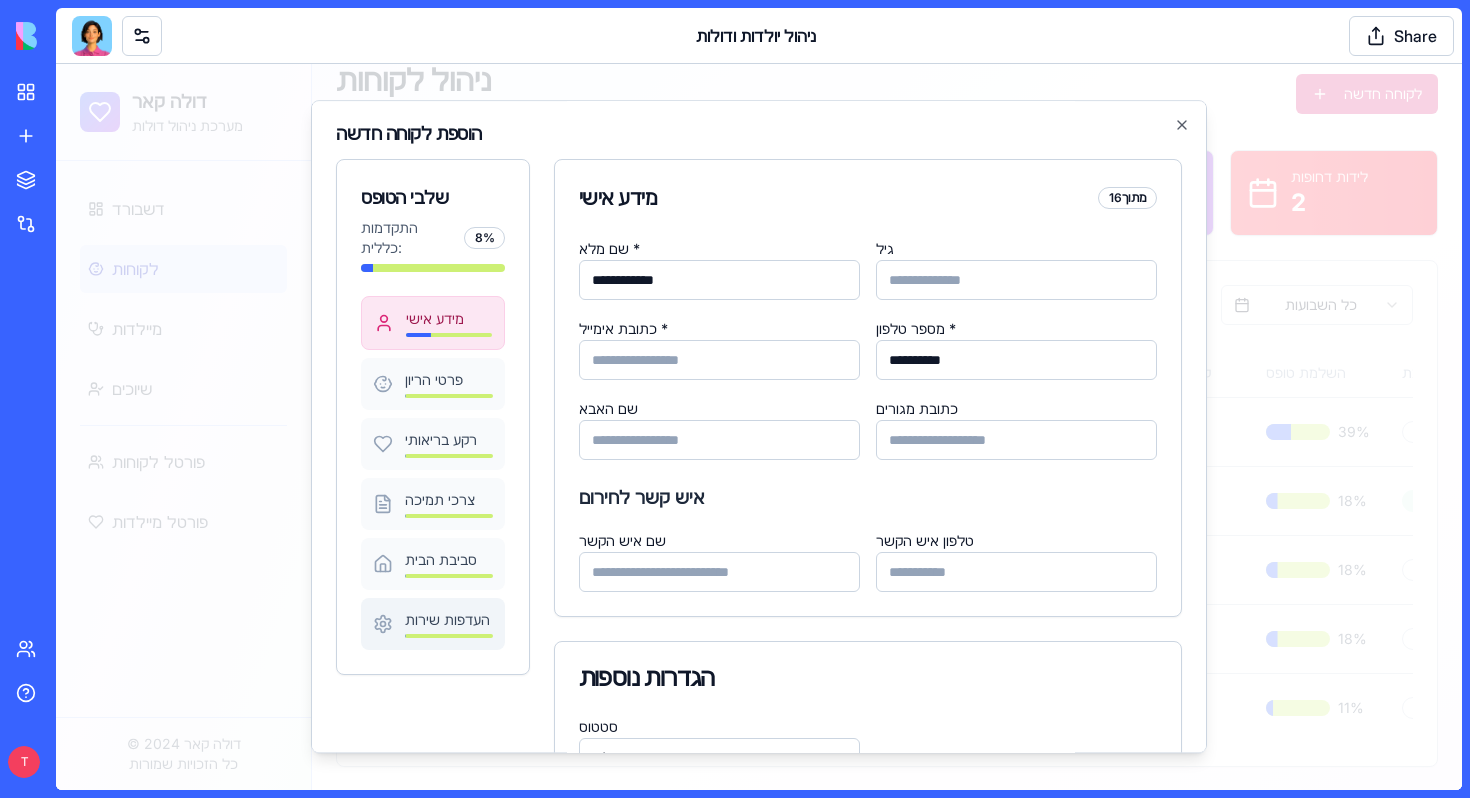 type on "**********" 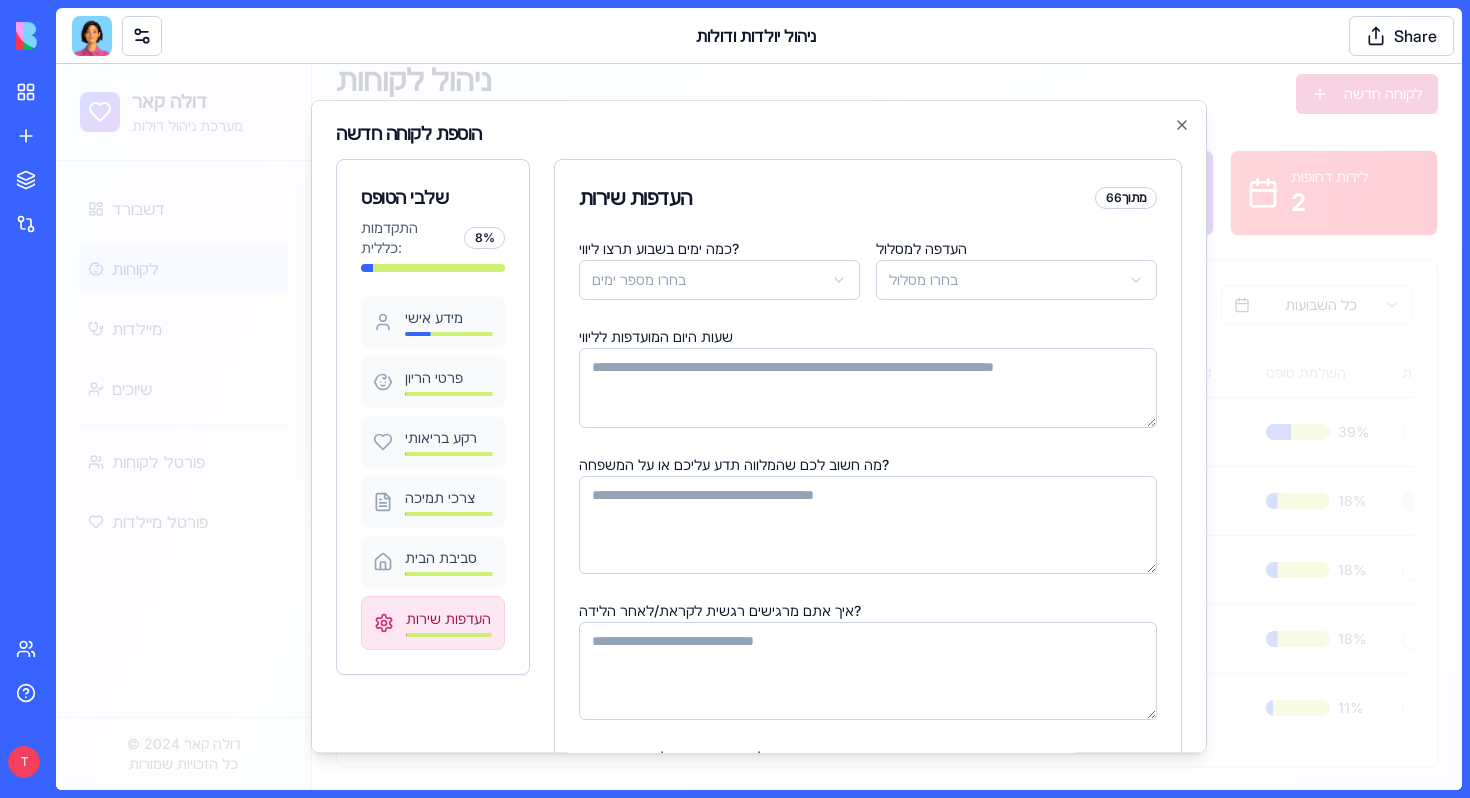 click on "איך אתם מרגישים רגשית לקראת/לאחר הלידה?" at bounding box center [868, 671] 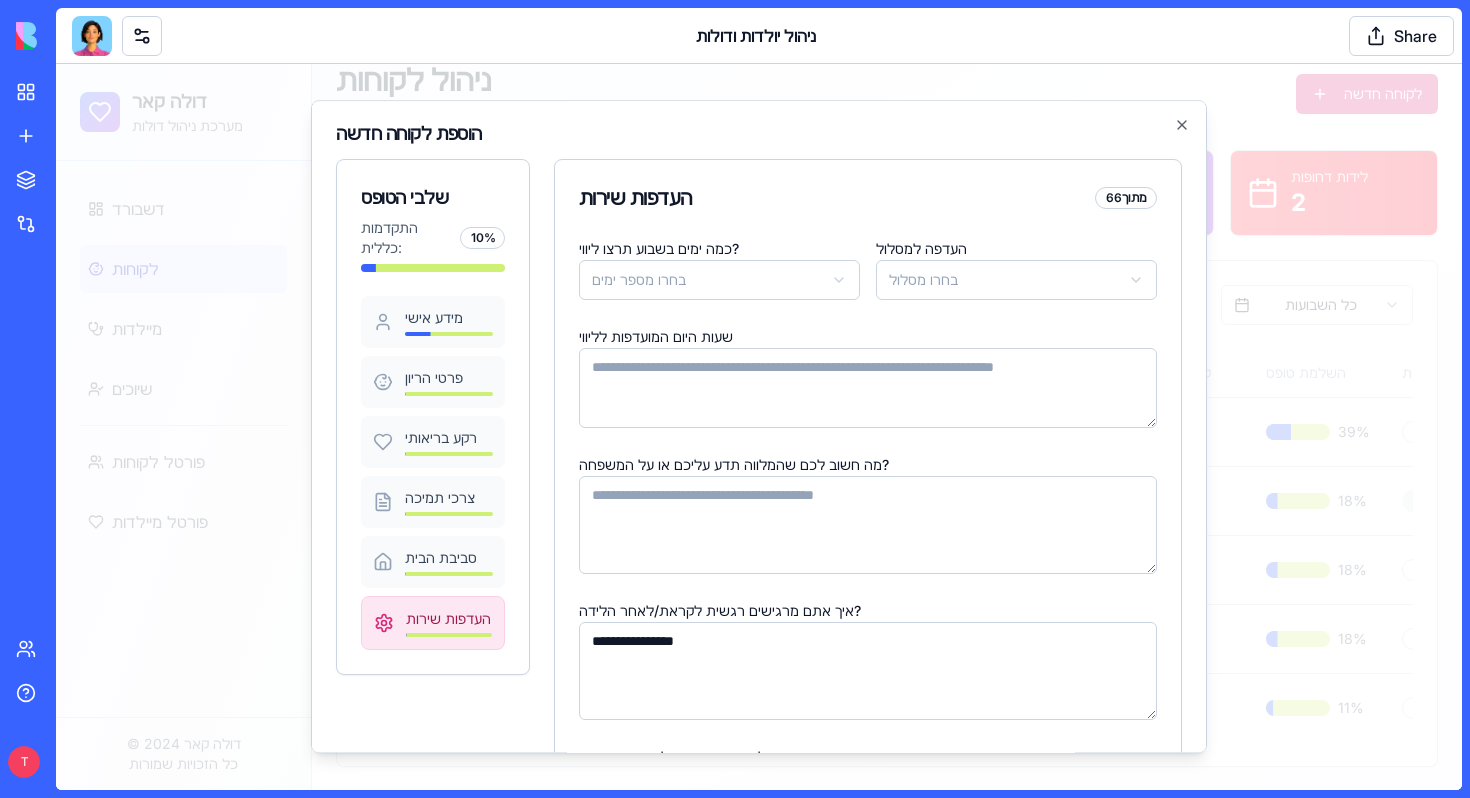 type on "**********" 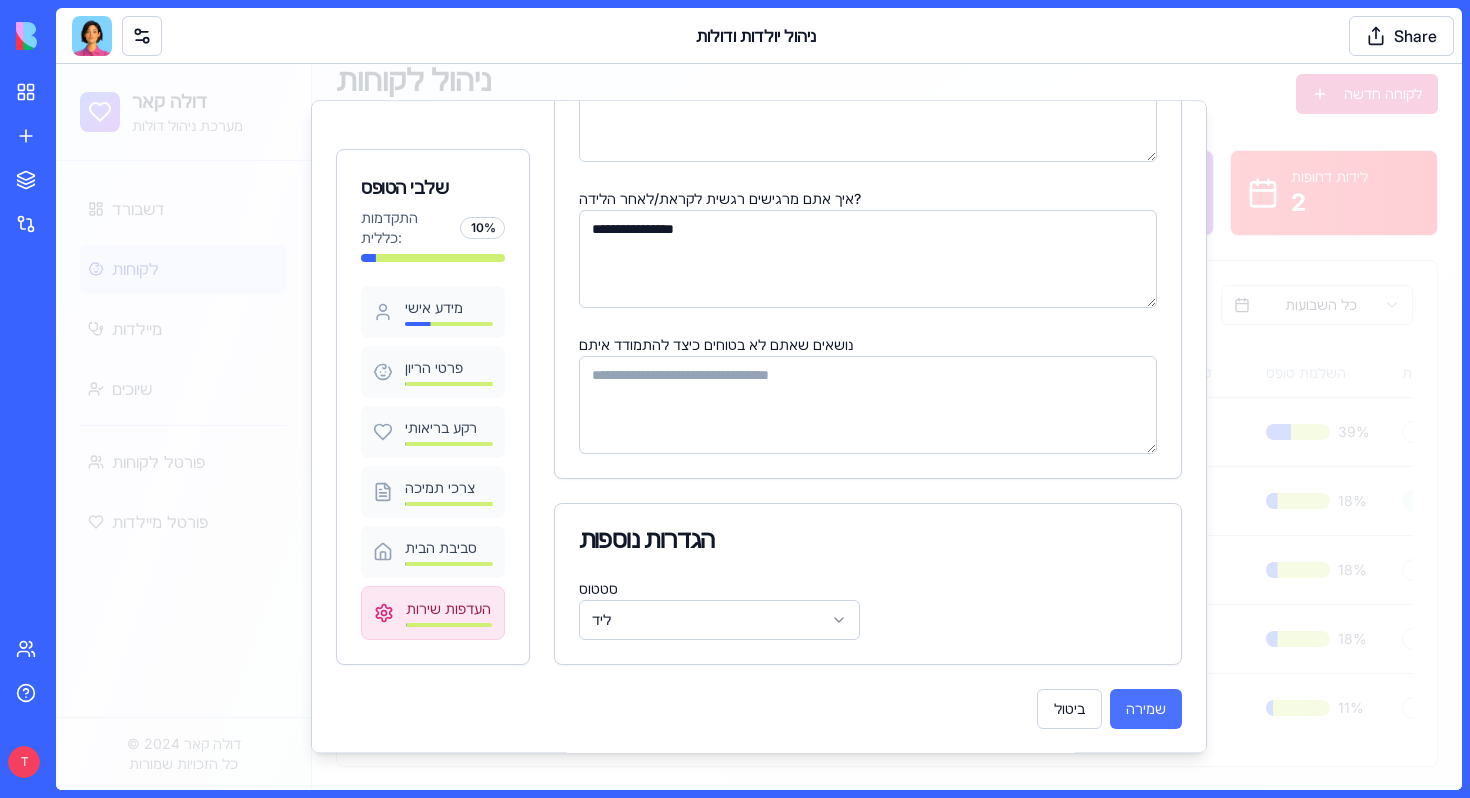 click on "שמירה" at bounding box center [1146, 709] 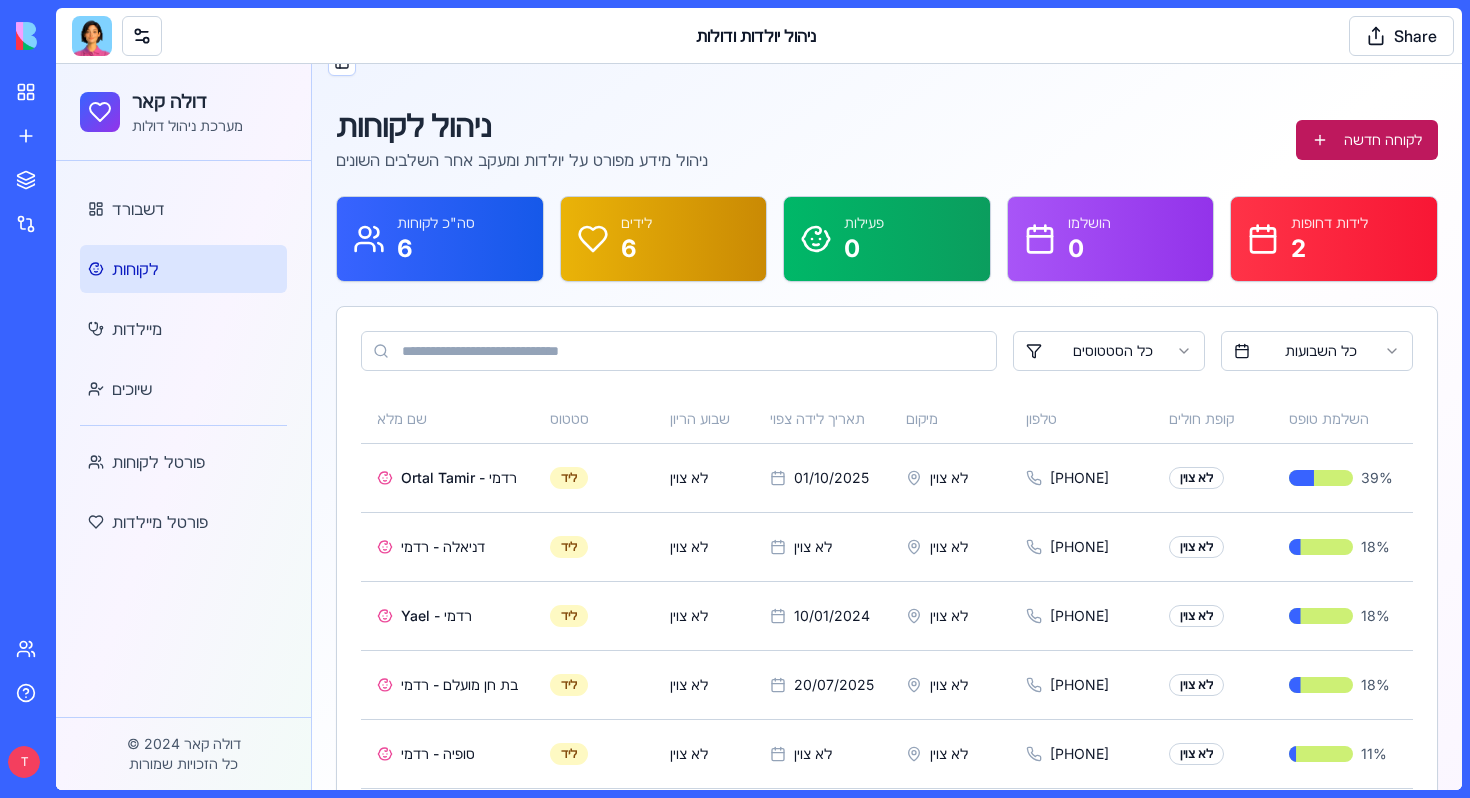 scroll, scrollTop: 28, scrollLeft: 0, axis: vertical 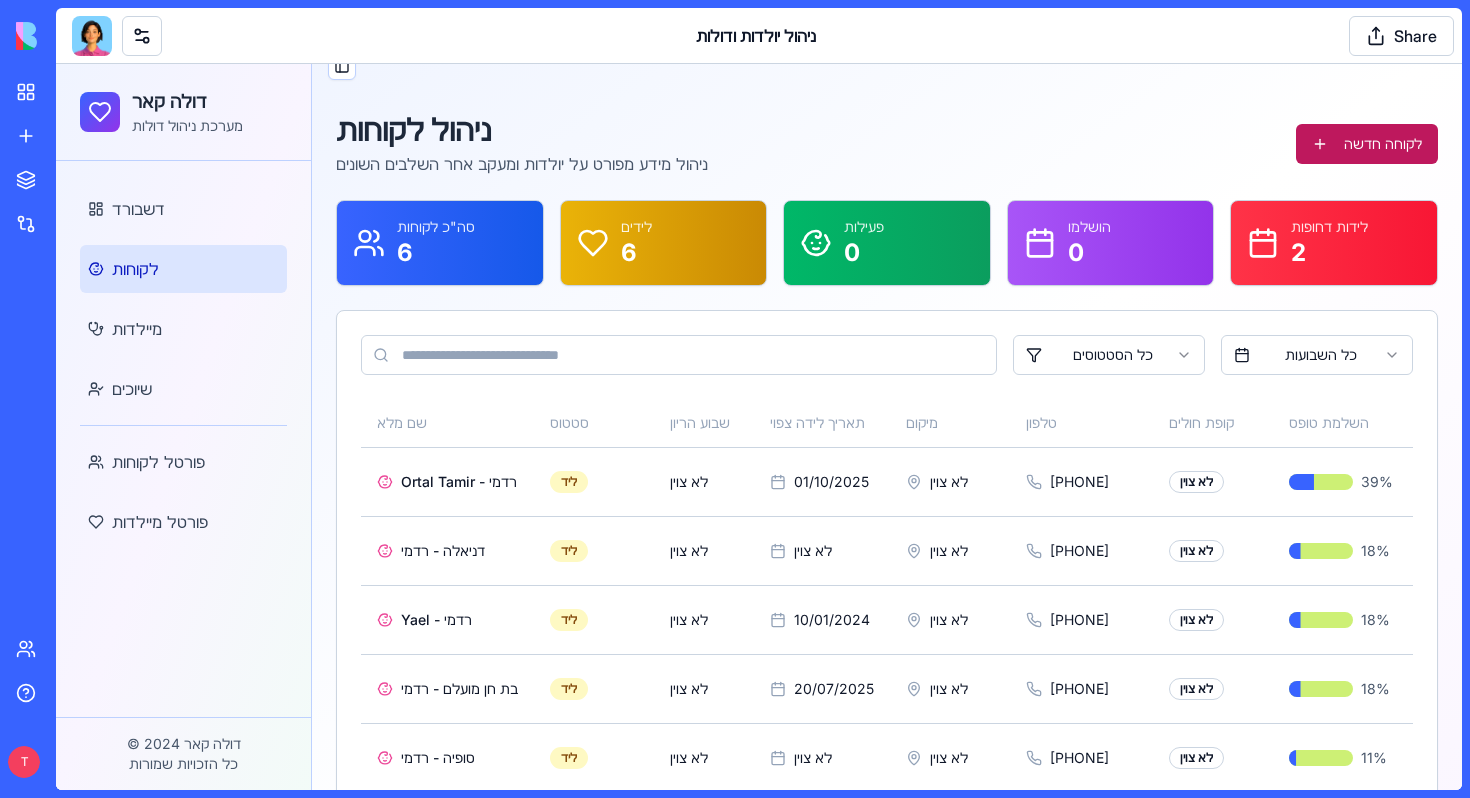 click on "לקוחה חדשה" at bounding box center [1367, 144] 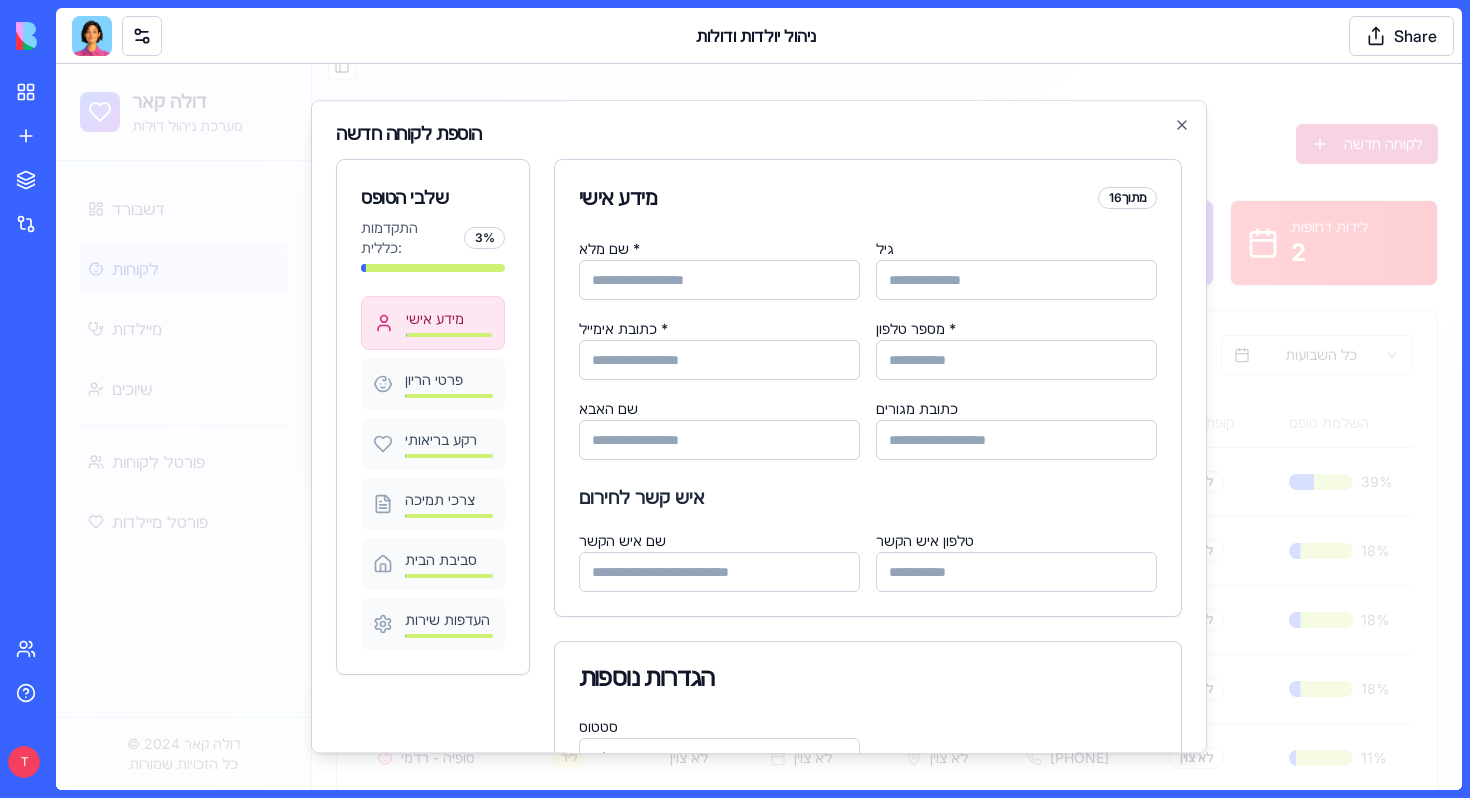 click on "שם מלא *" at bounding box center (719, 280) 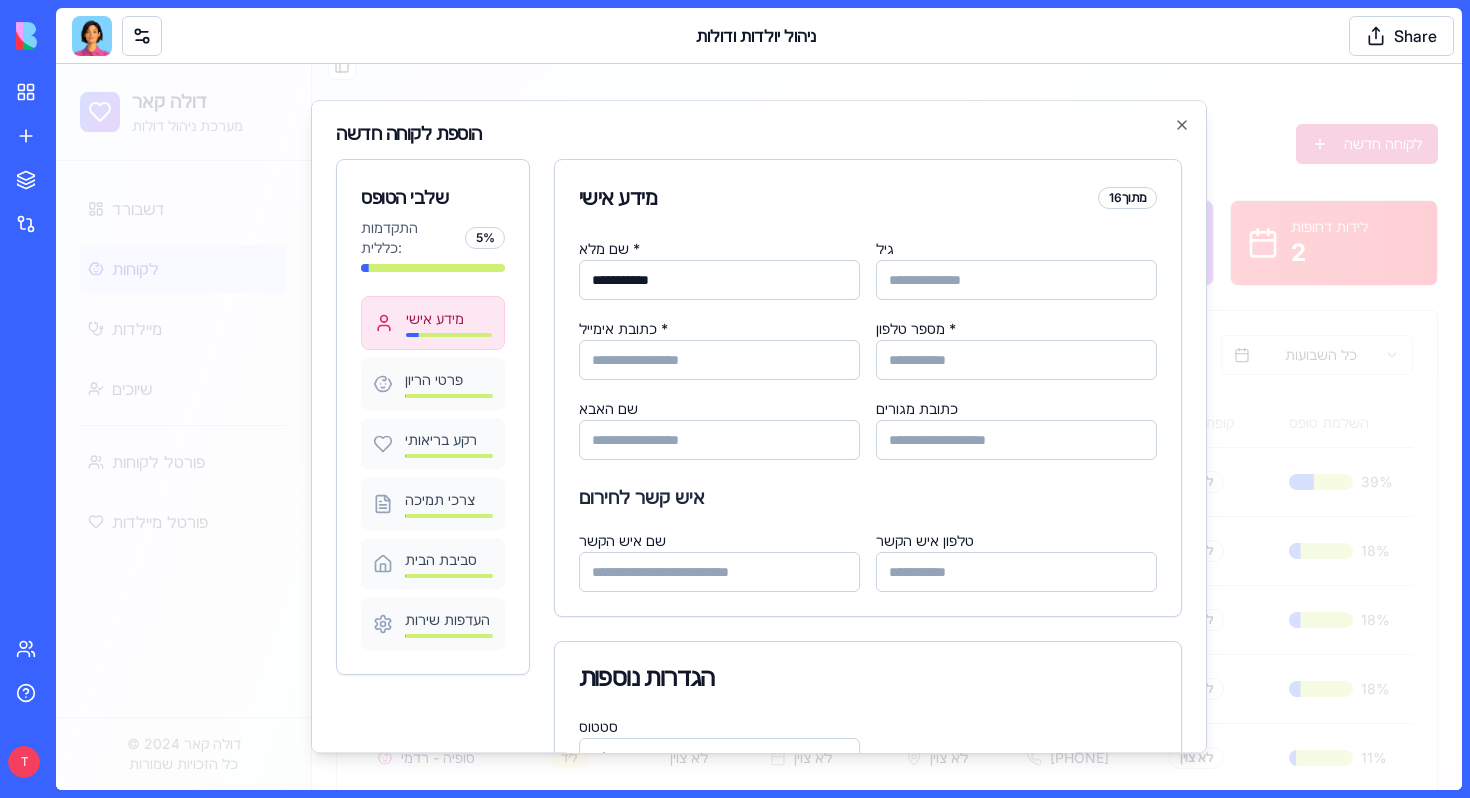 type on "**********" 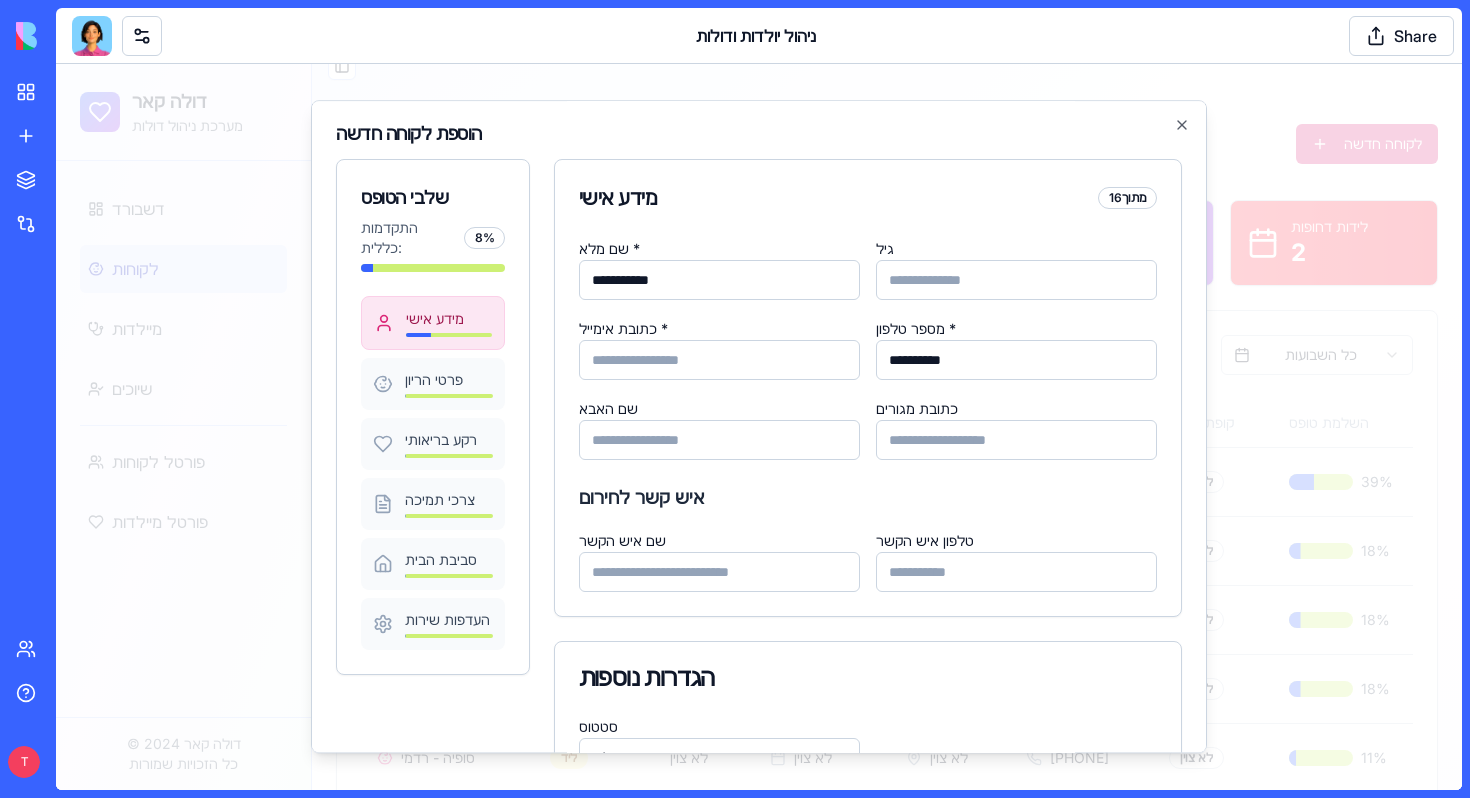type on "**********" 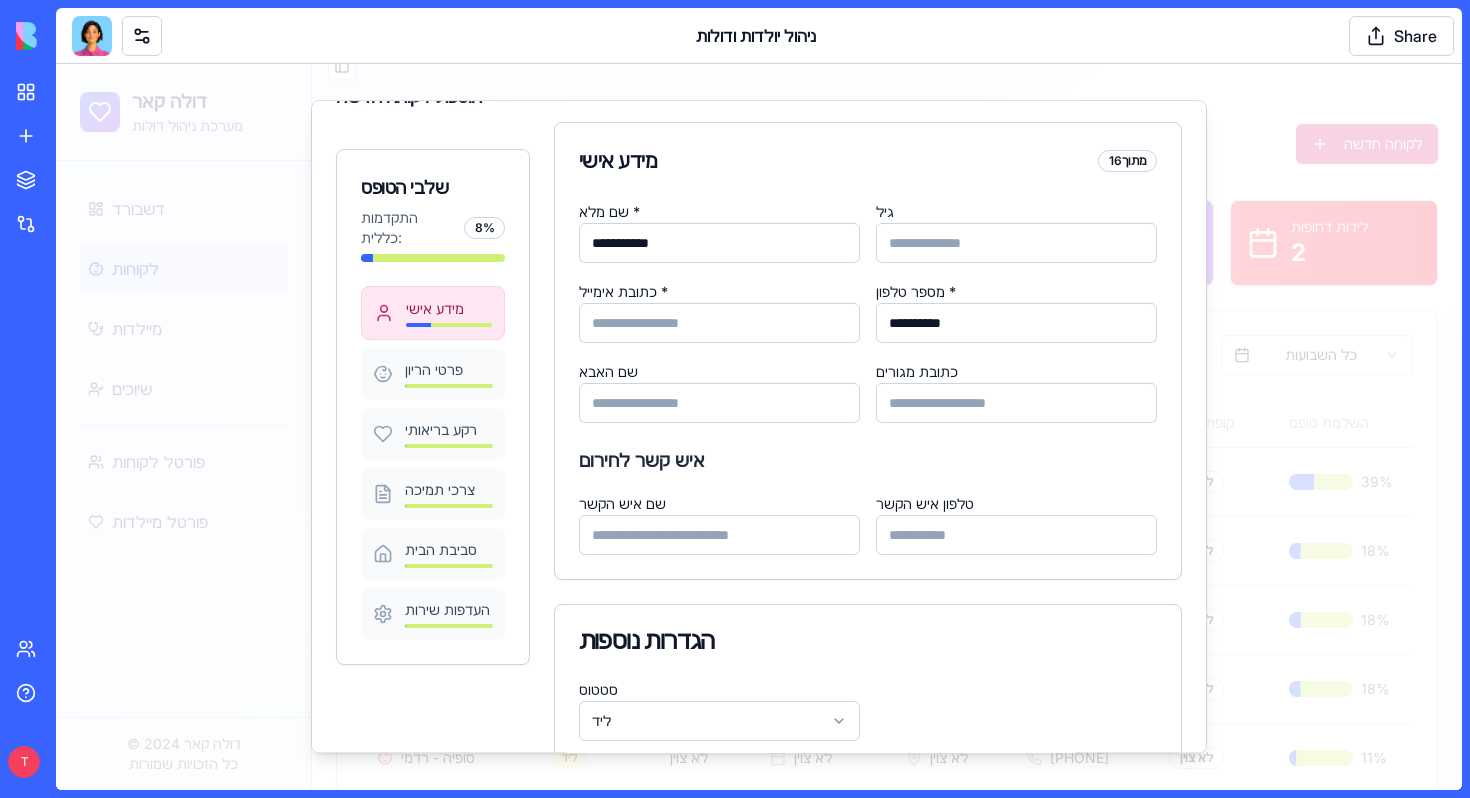 scroll, scrollTop: 138, scrollLeft: 0, axis: vertical 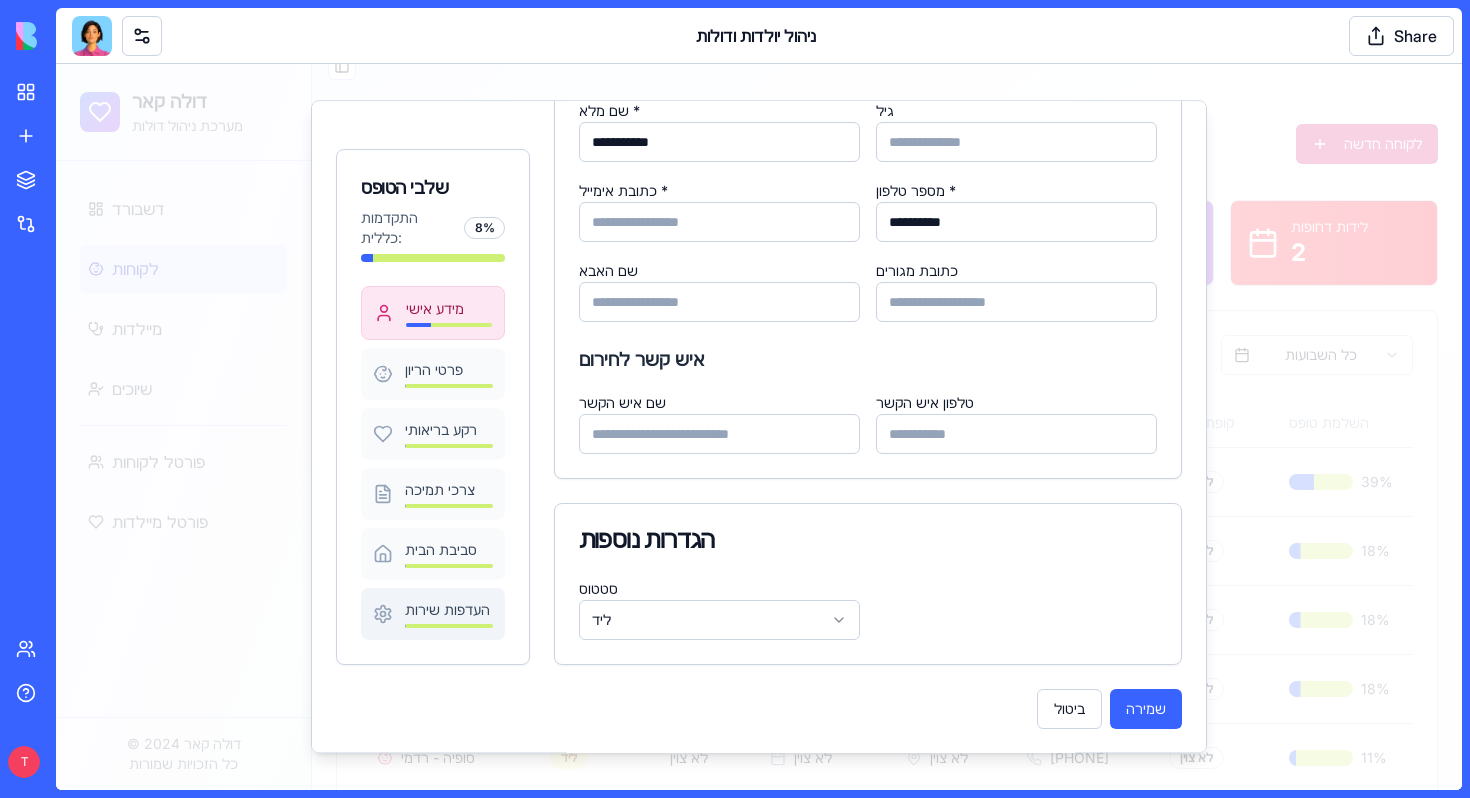 click on "העדפות שירות" at bounding box center [449, 610] 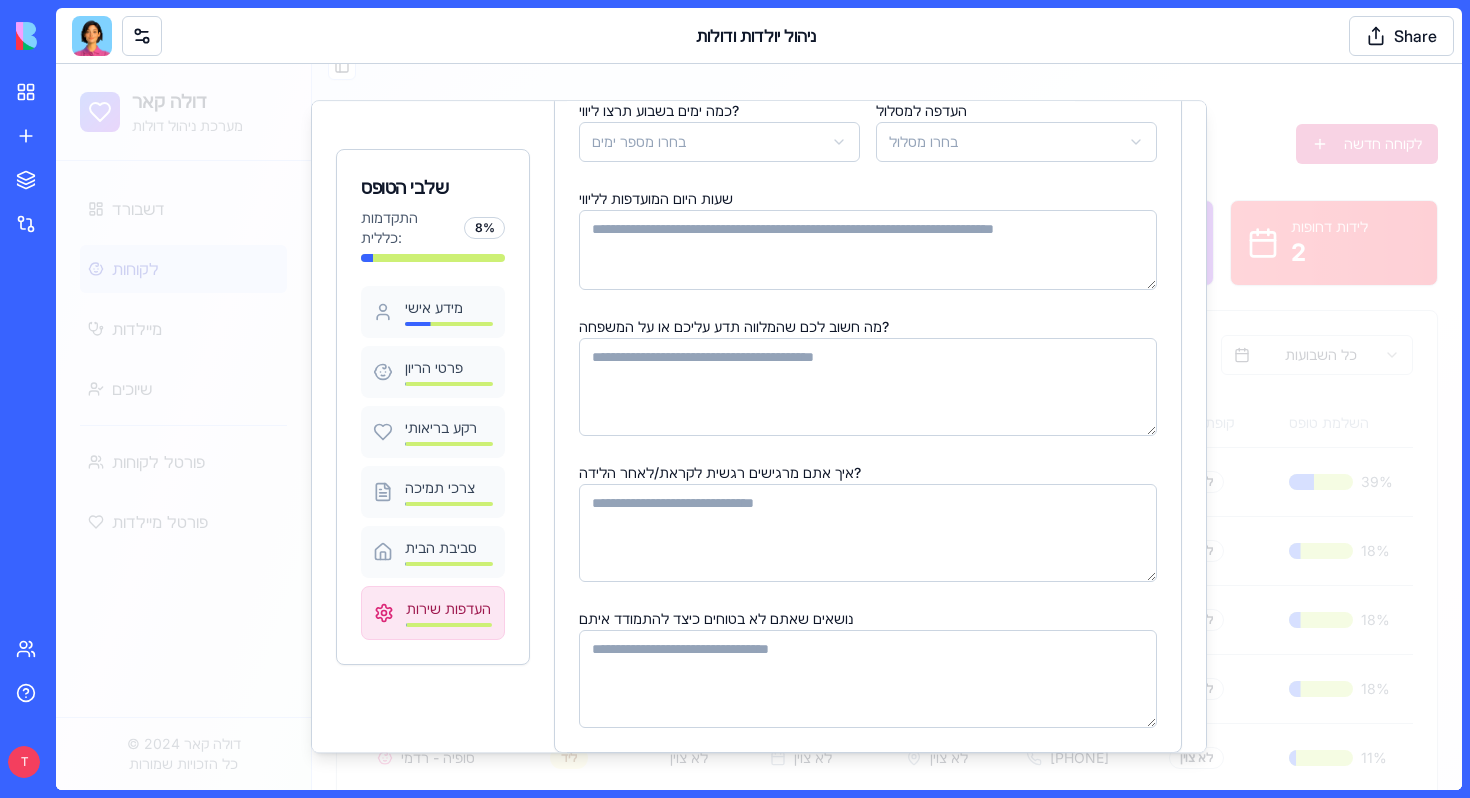 click on "נושאים שאתם לא בטוחים כיצד להתמודד איתם" at bounding box center (868, 679) 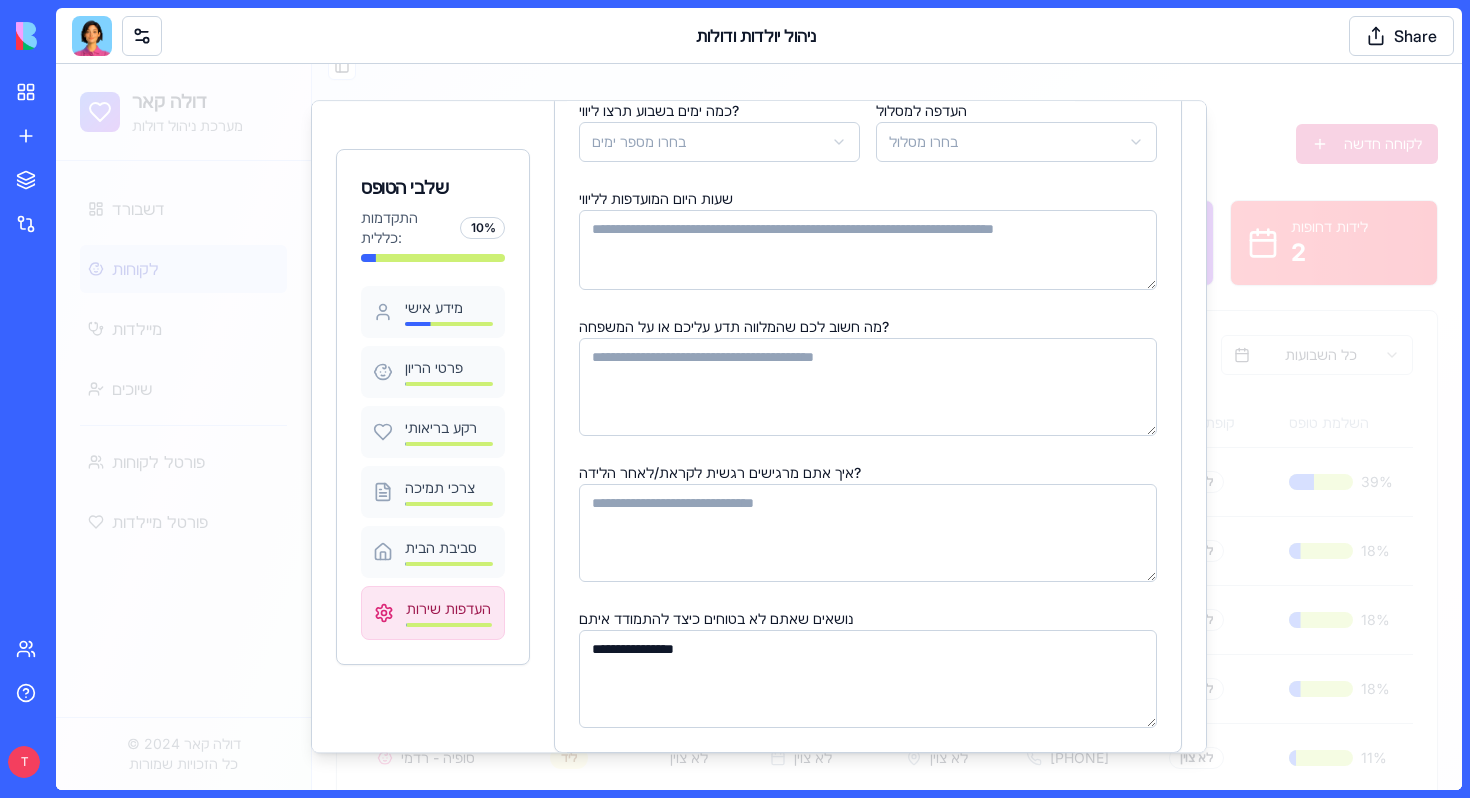 type on "**********" 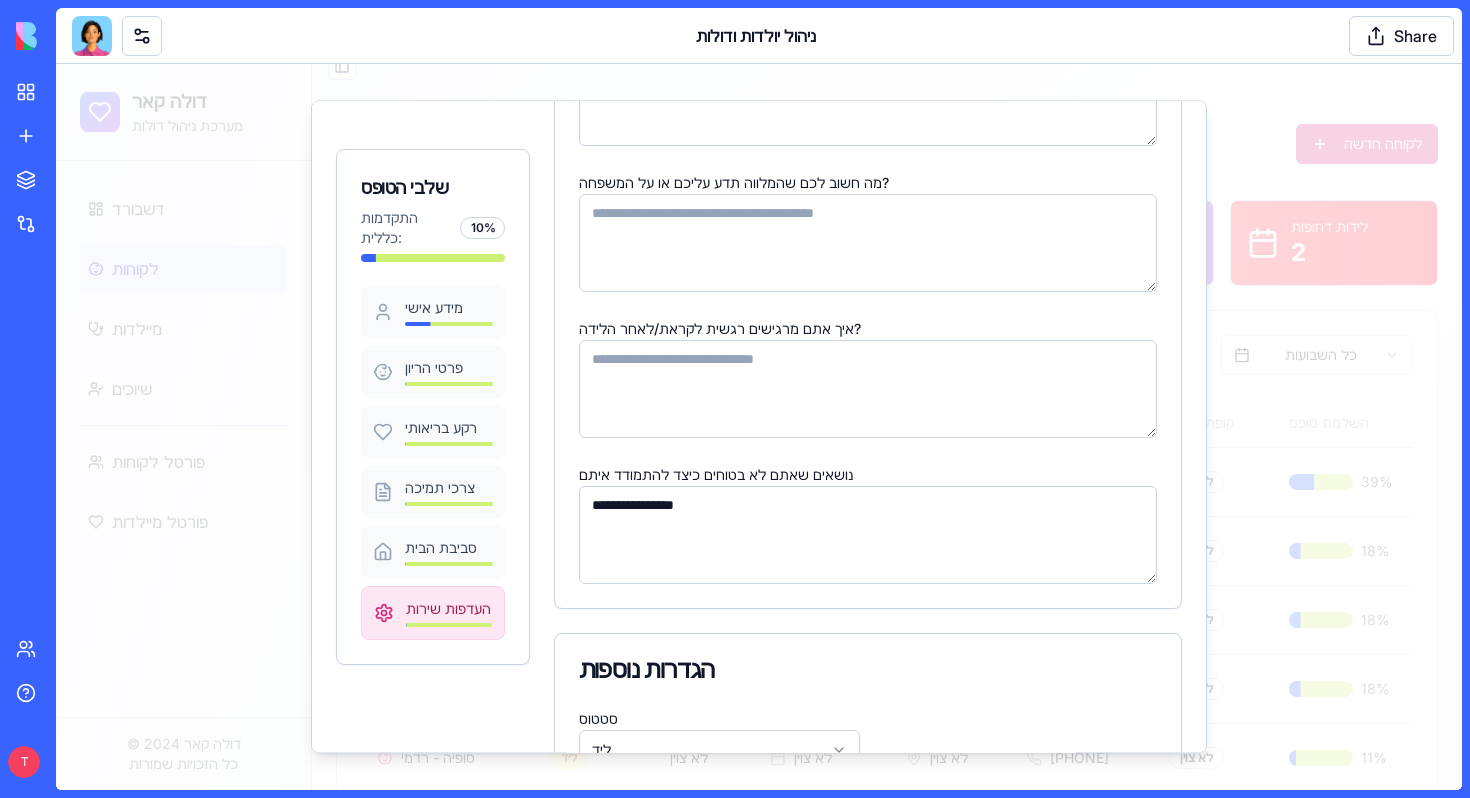 scroll, scrollTop: 412, scrollLeft: 0, axis: vertical 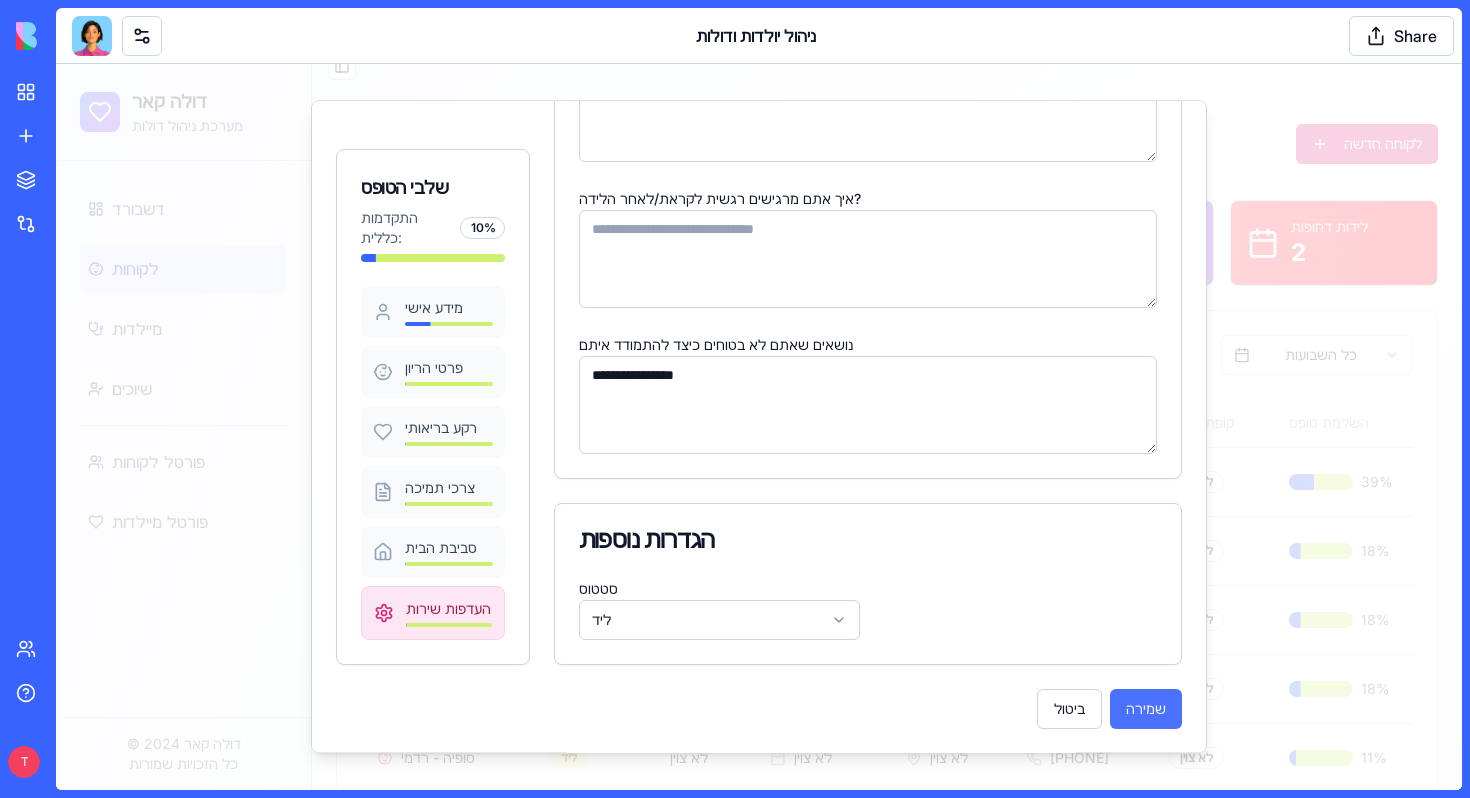 click on "שמירה" at bounding box center (1146, 709) 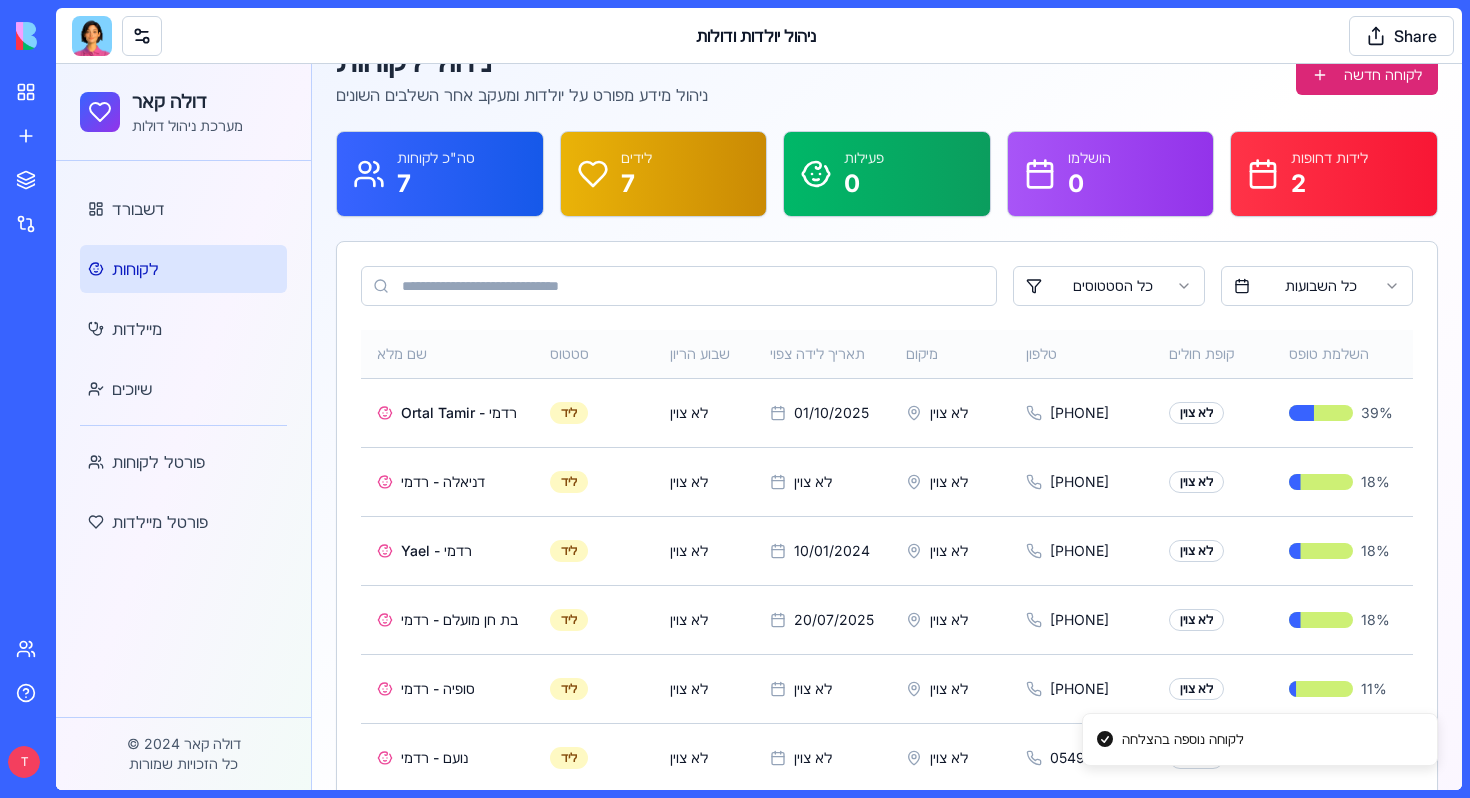 scroll, scrollTop: 216, scrollLeft: 0, axis: vertical 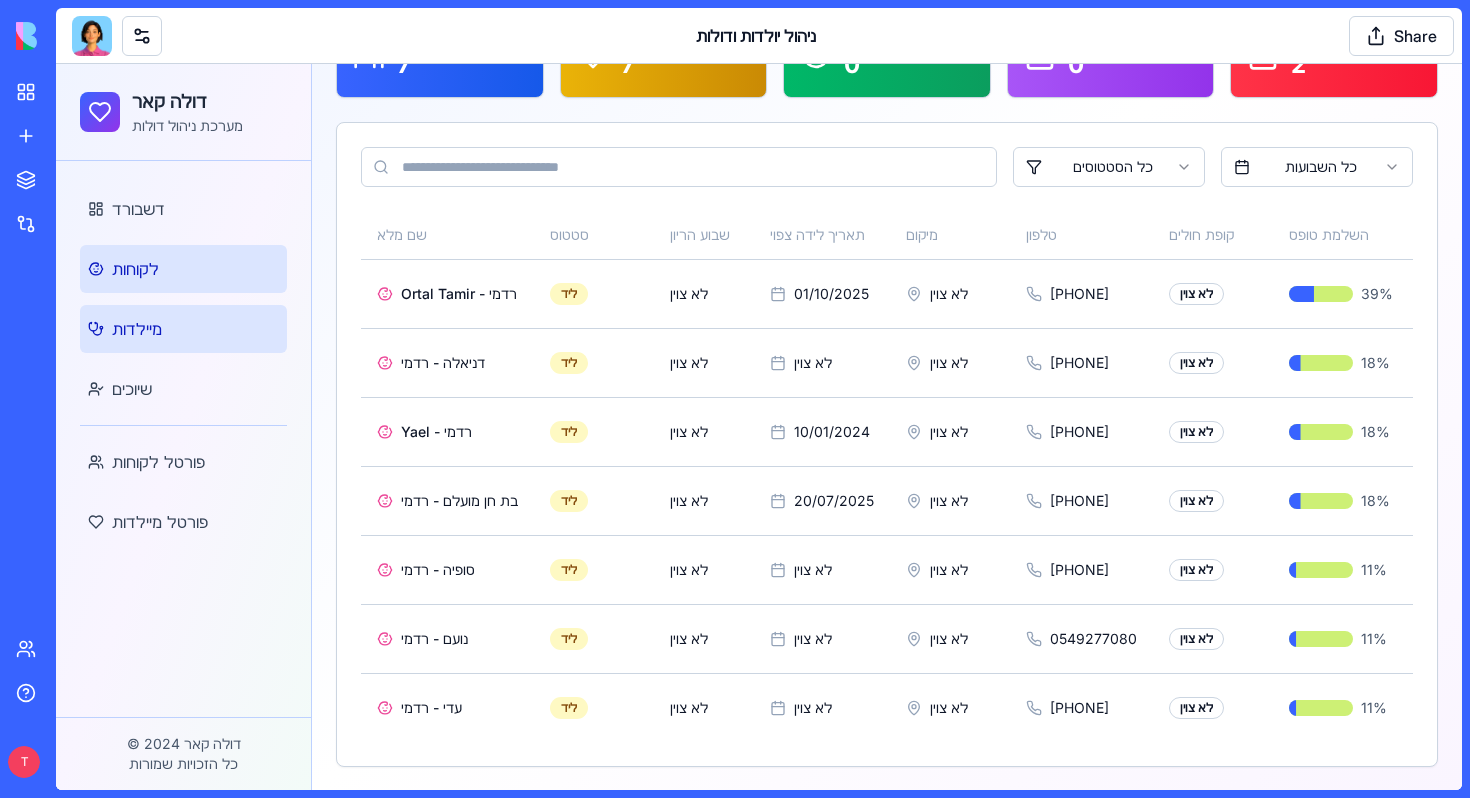 click on "מיילדות" at bounding box center [183, 329] 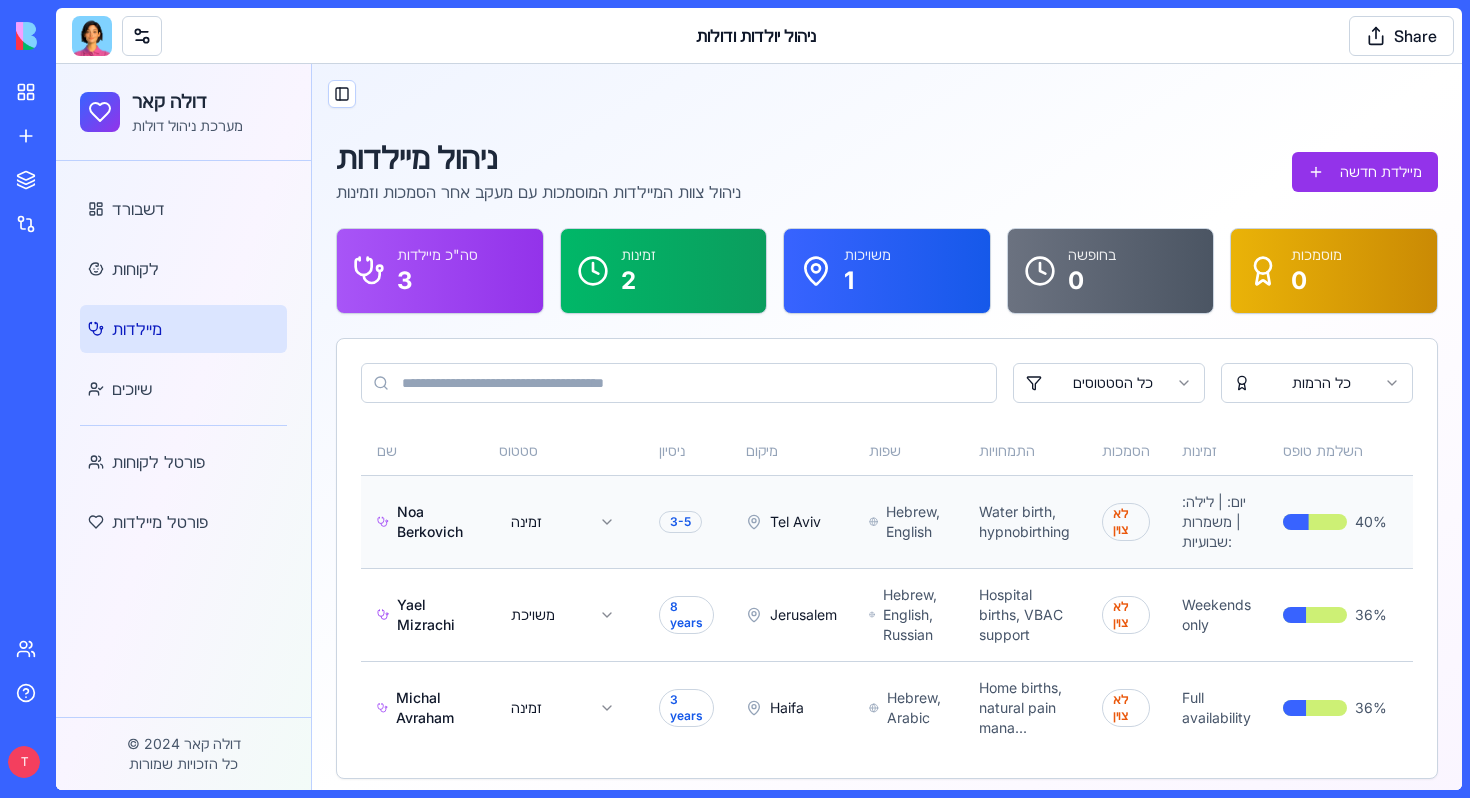 scroll, scrollTop: 12, scrollLeft: 0, axis: vertical 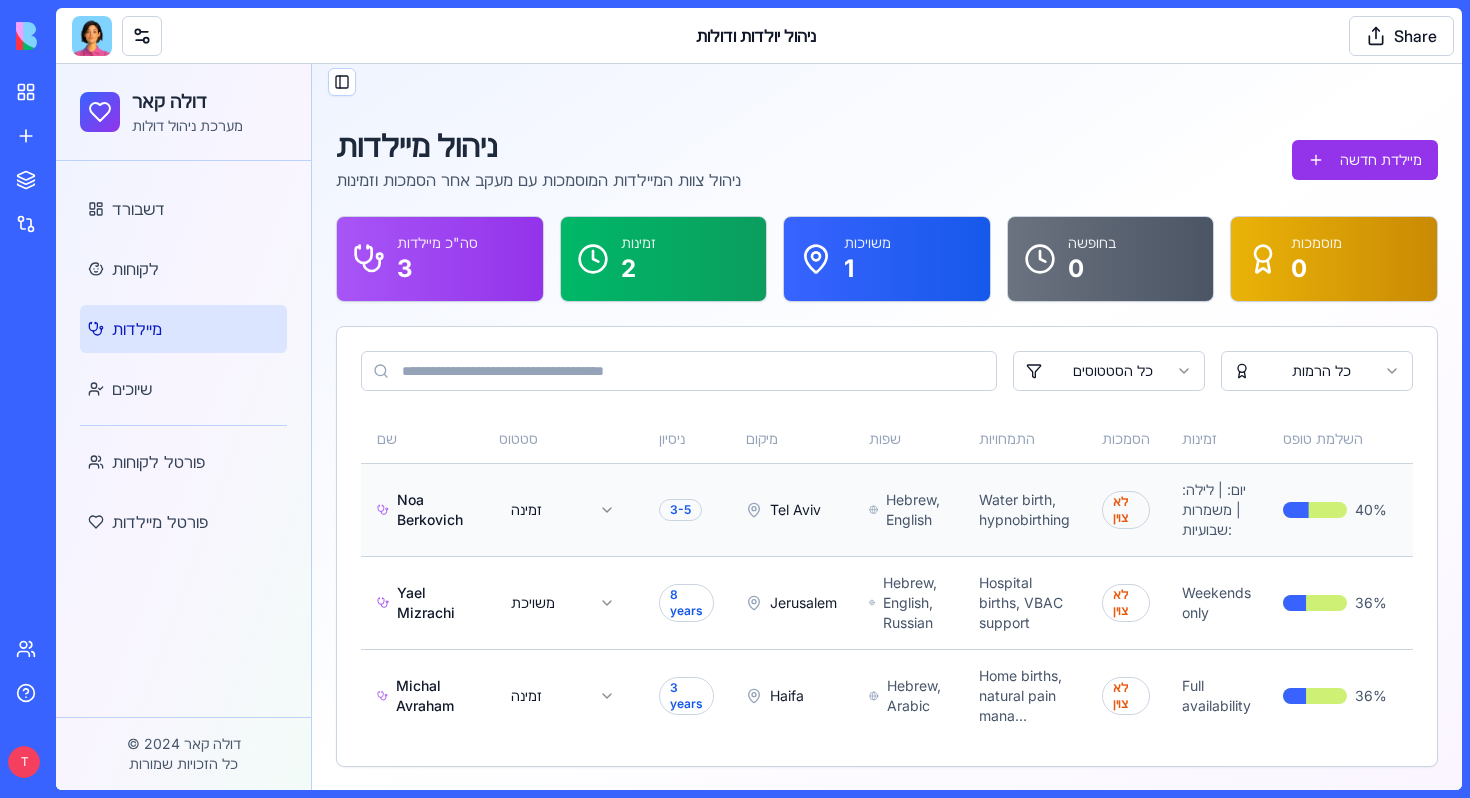 click on "Noa Berkovich" at bounding box center [422, 510] 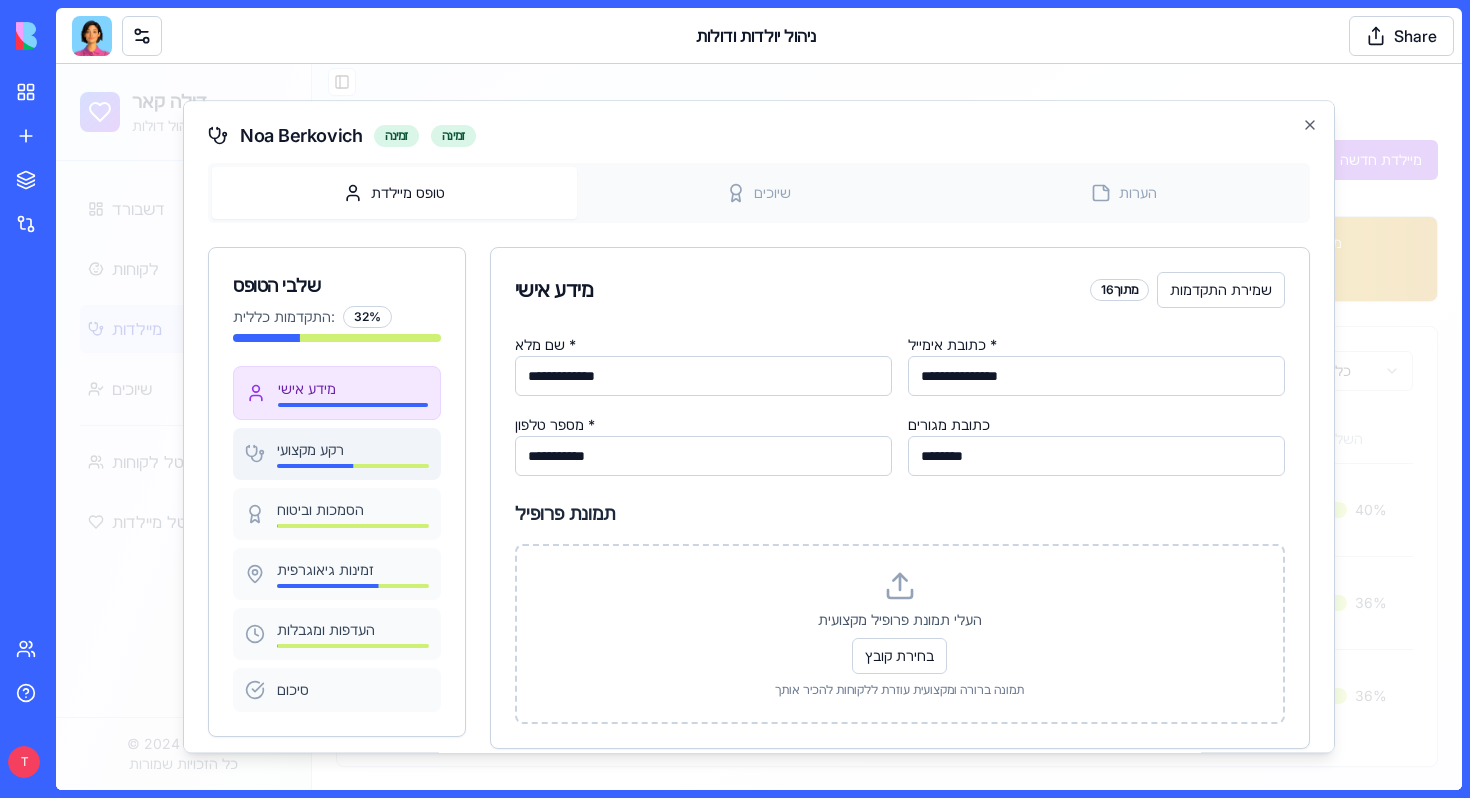 click on "רקע מקצועי" at bounding box center (353, 450) 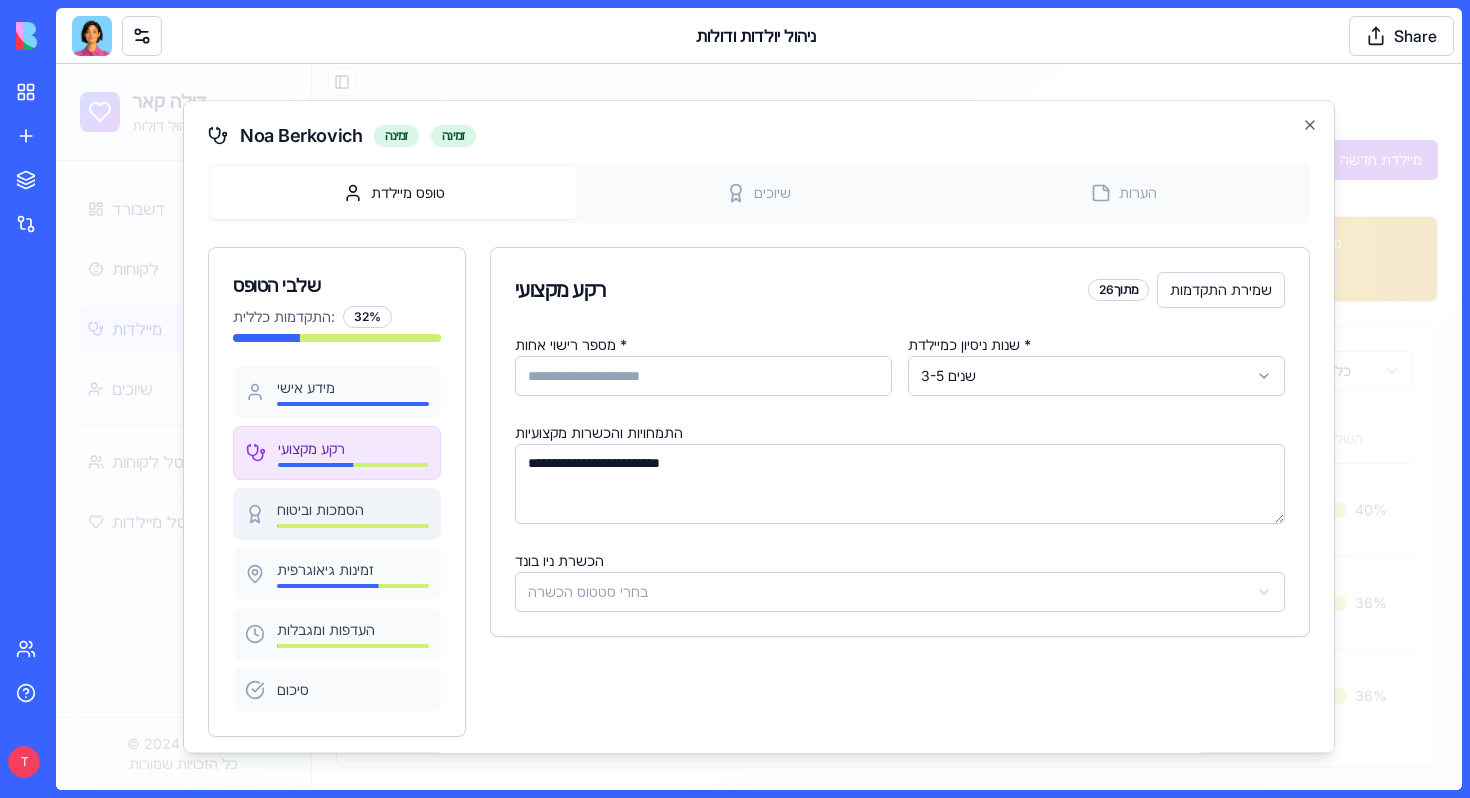 click on "הסמכות וביטוח" at bounding box center (353, 510) 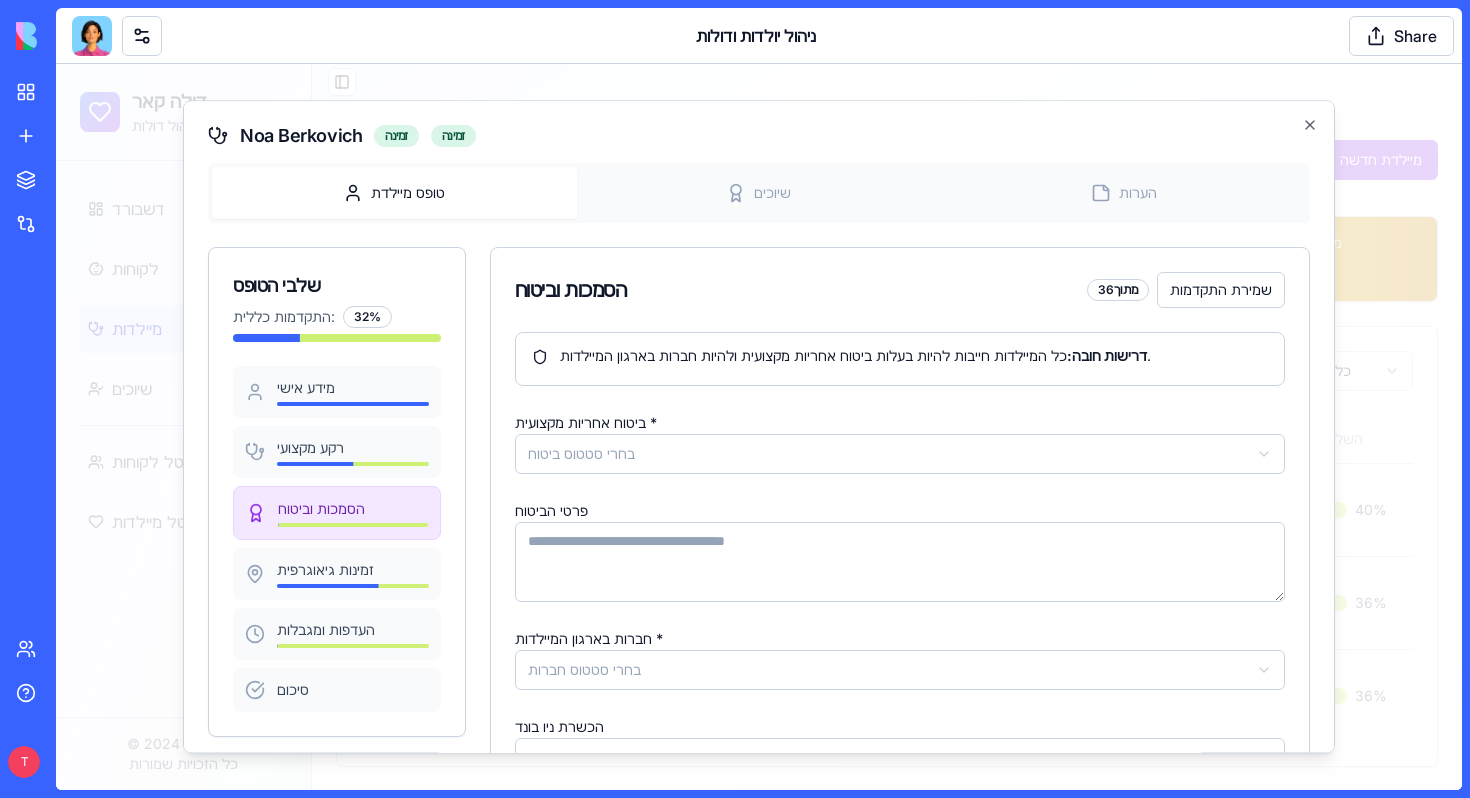 scroll, scrollTop: 74, scrollLeft: 0, axis: vertical 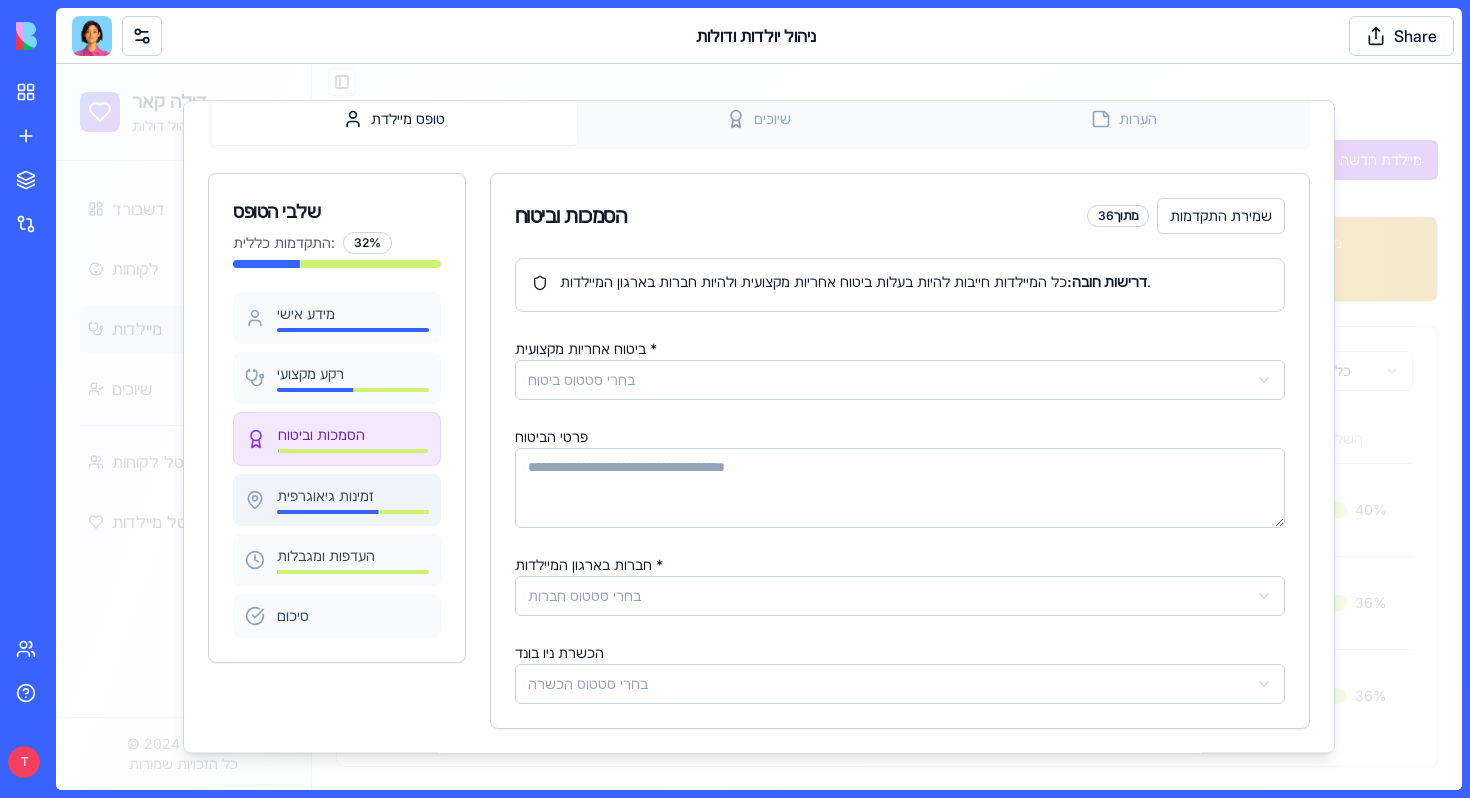 click on "זמינות גיאוגרפית" at bounding box center (353, 496) 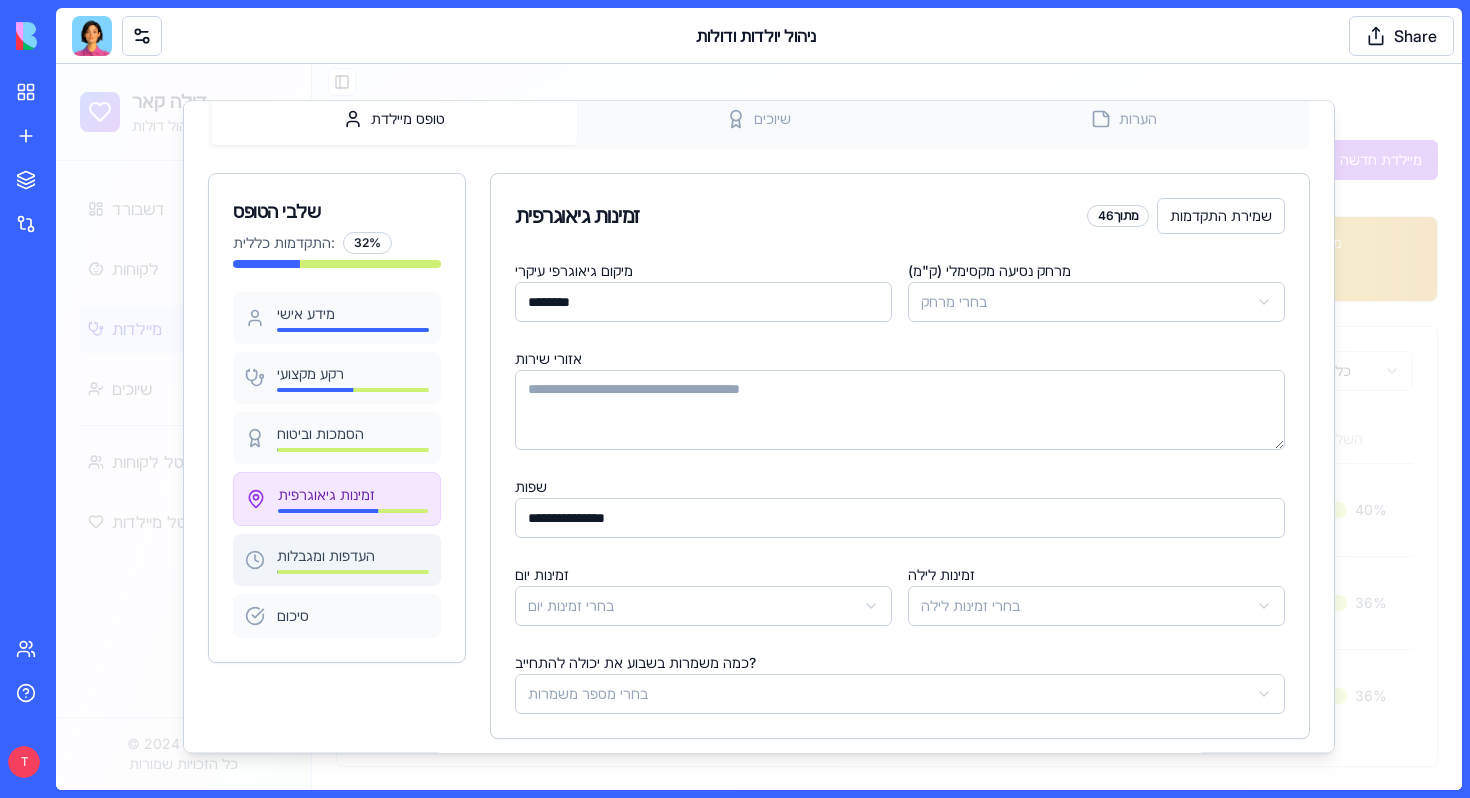 click on "העדפות ומגבלות" at bounding box center (337, 560) 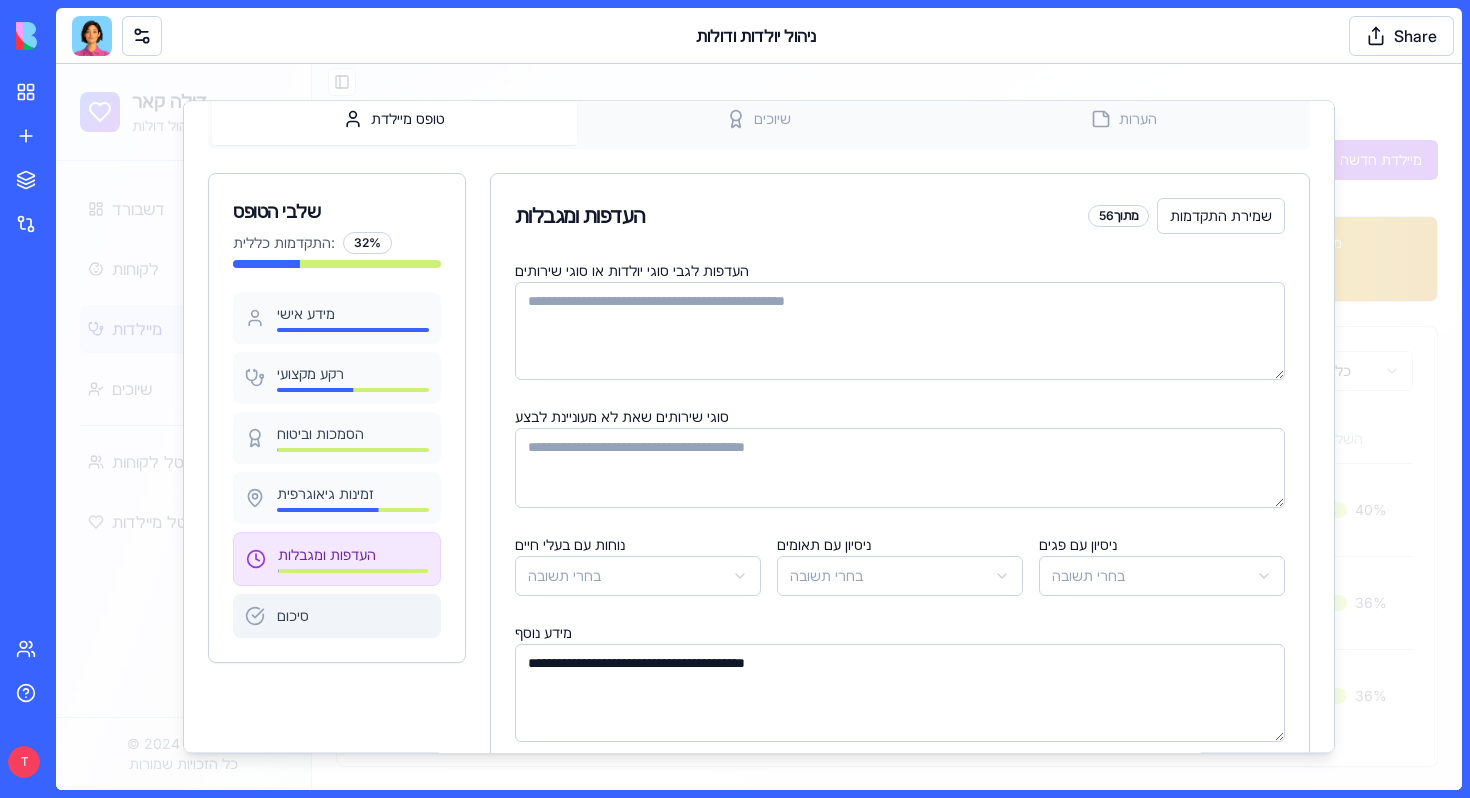 click on "סיכום" at bounding box center (337, 616) 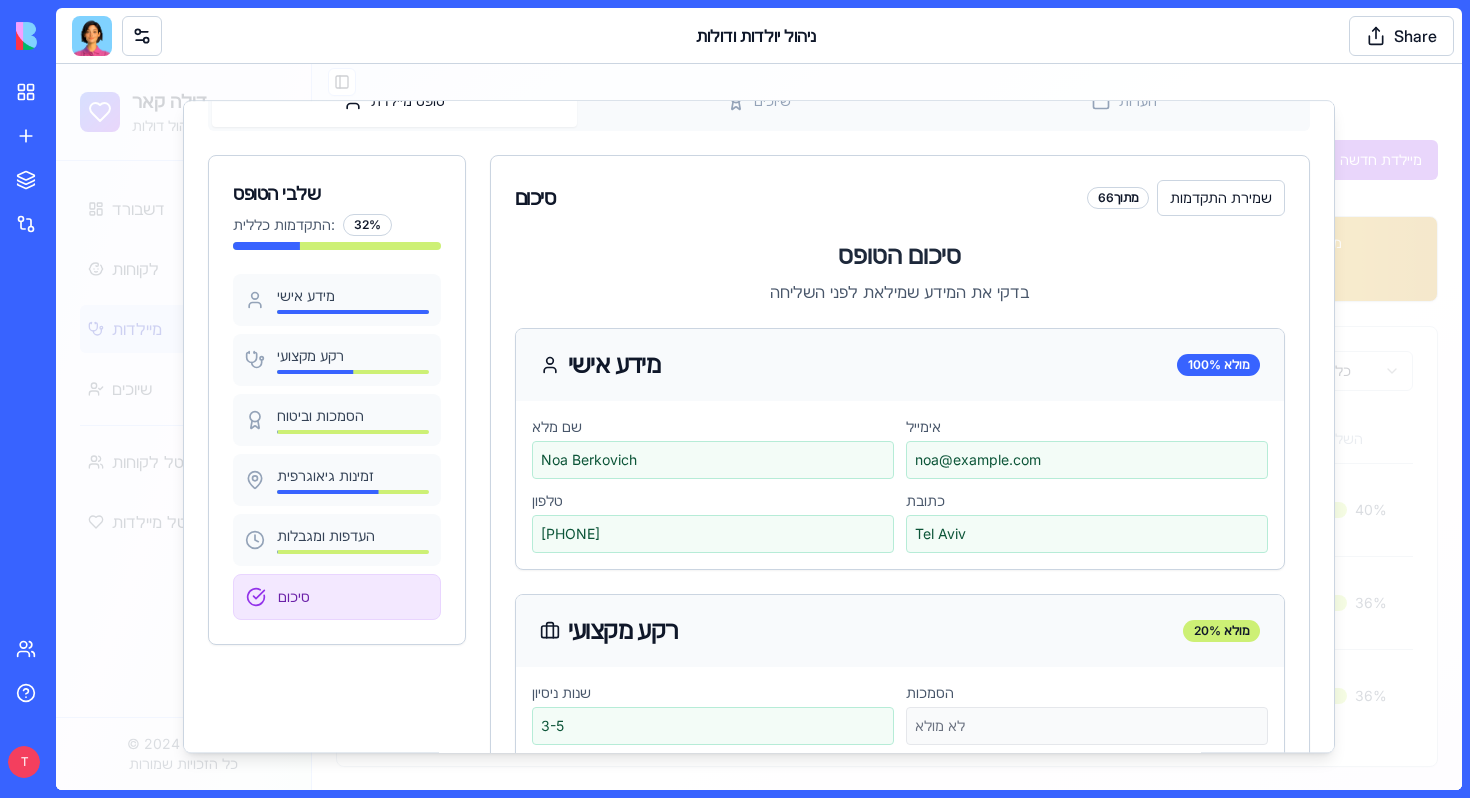 scroll, scrollTop: 0, scrollLeft: 0, axis: both 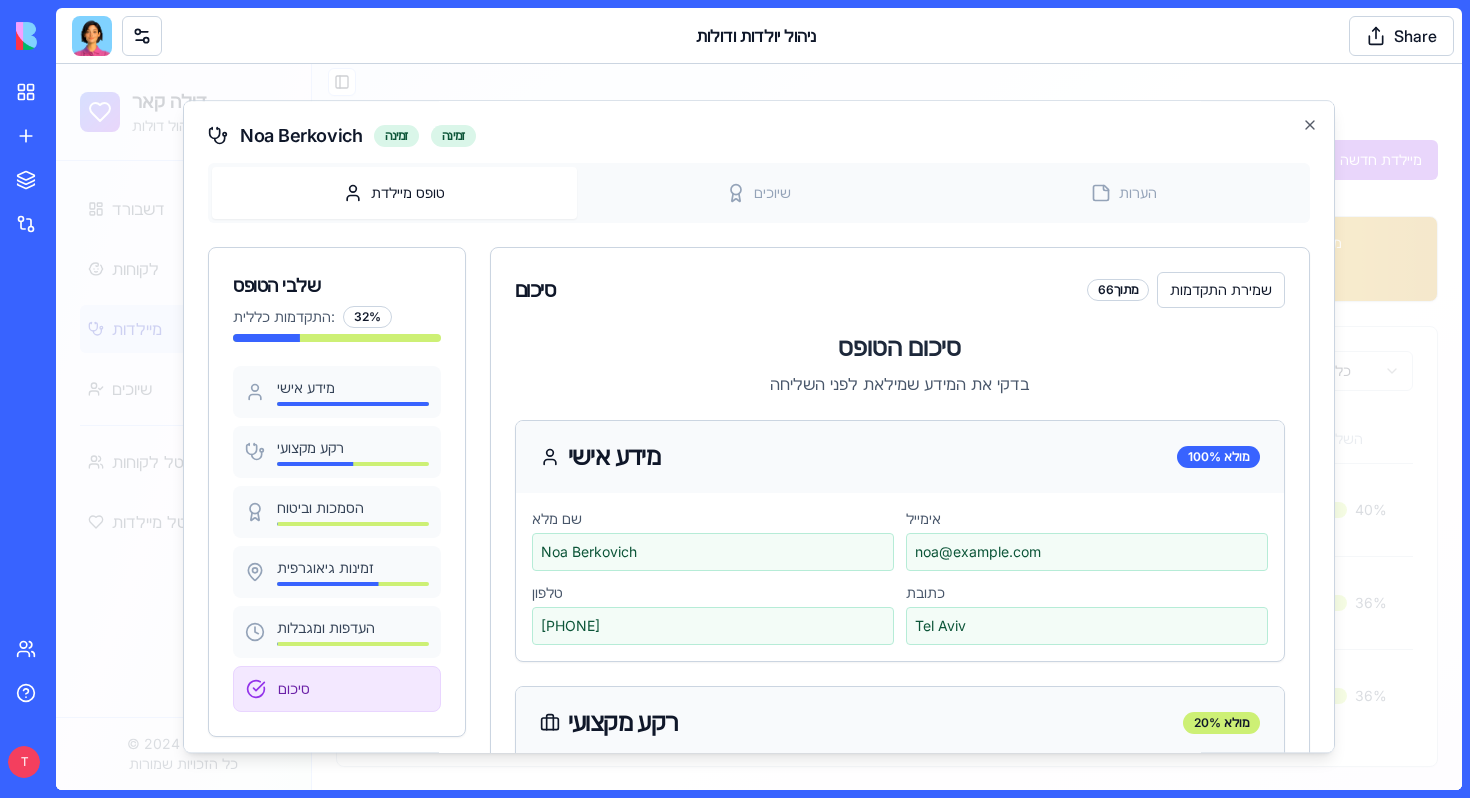 click on "Noa Berkovich זמינה זמינה טופס מיילדת שיוכים הערות שלבי הטופס התקדמות כללית: 32 % מידע אישי רקע מקצועי הסמכות וביטוח זמינות גיאוגרפית העדפות ומגבלות סיכום סיכום 6  מתוך  6 שמירת התקדמות סיכום הטופס בדקי את המידע שמילאת לפני השליחה מידע אישי 100 % מולא שם מלא Noa Berkovich אימייל noa@example.com טלפון 053-1122334 כתובת Tel Aviv רקע מקצועי 20 % מולא שנות ניסיון 3-5 הסמכות לא מולא לידות שליווית לא מולא סוגי לידות לא מולא המלצות לא מולא שירותים והתמחויות 0 % מולא שירותים לא מולא התמחויות לא מולא כישורים נוספים לא מולא סגנון תמיכה לא מולא פילוסופיית לידה לא מולא פרטים מעשיים 40 % מולא שפות Hebrew, English 0 Close" at bounding box center (759, 426) 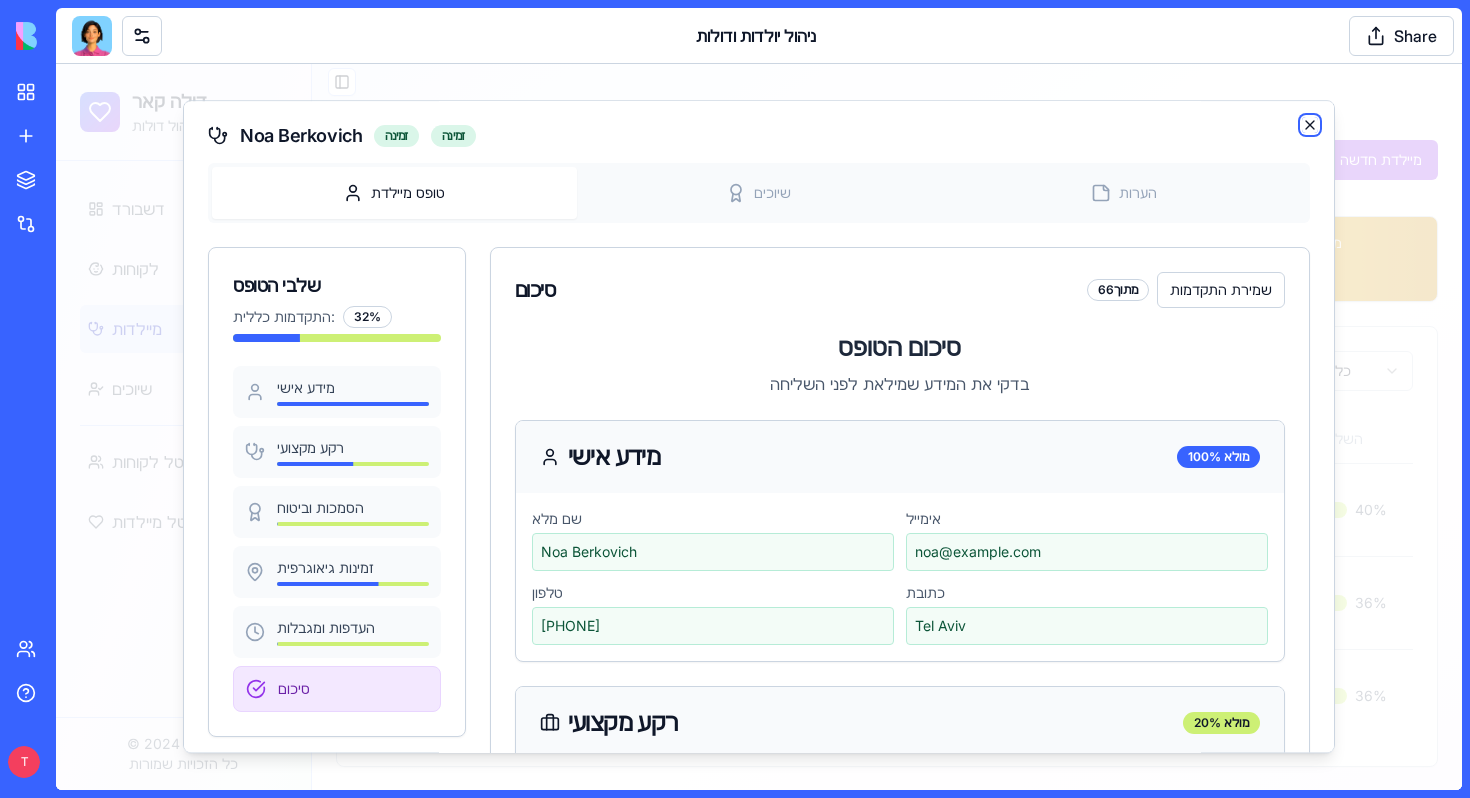 click 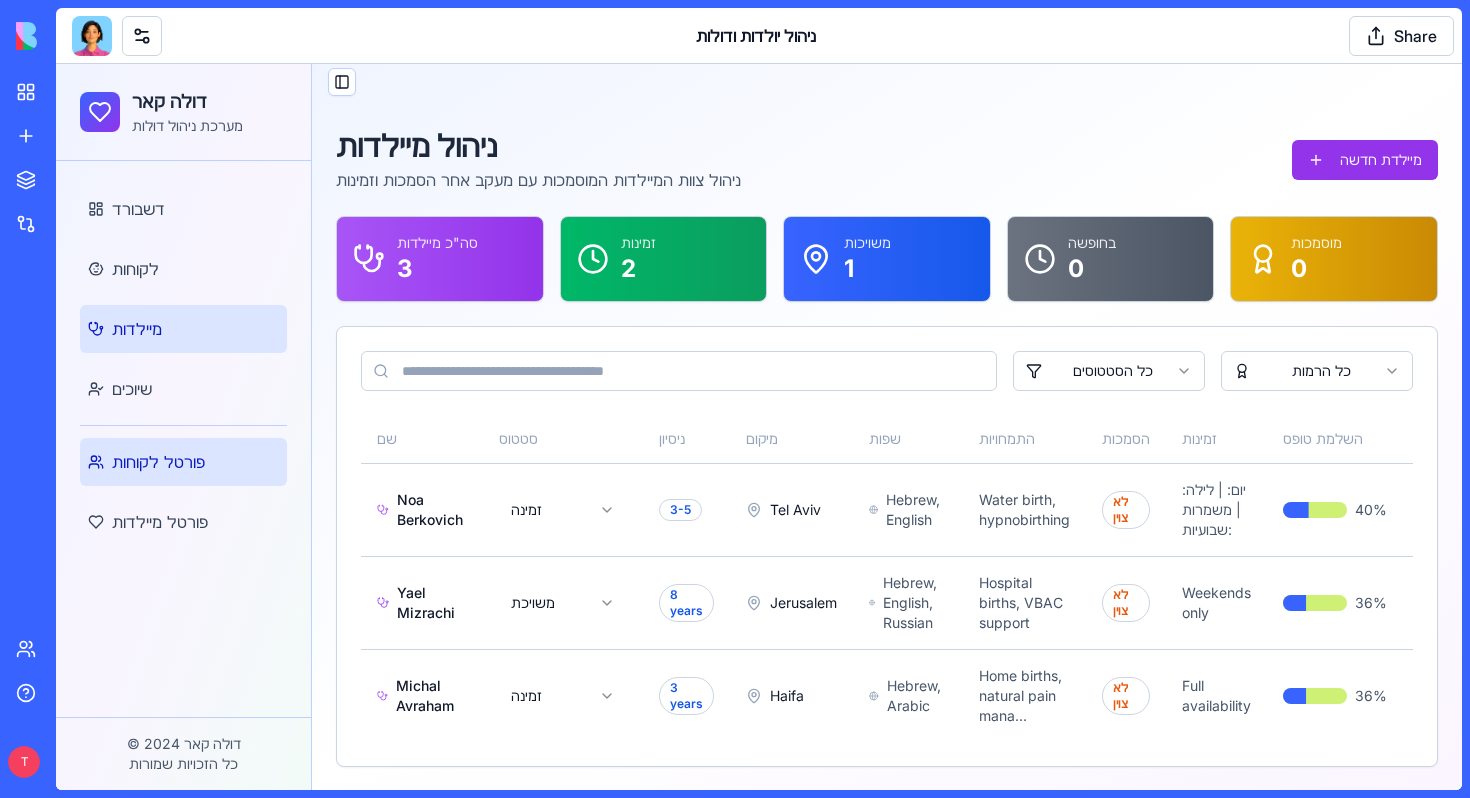 click on "פורטל לקוחות" at bounding box center [183, 462] 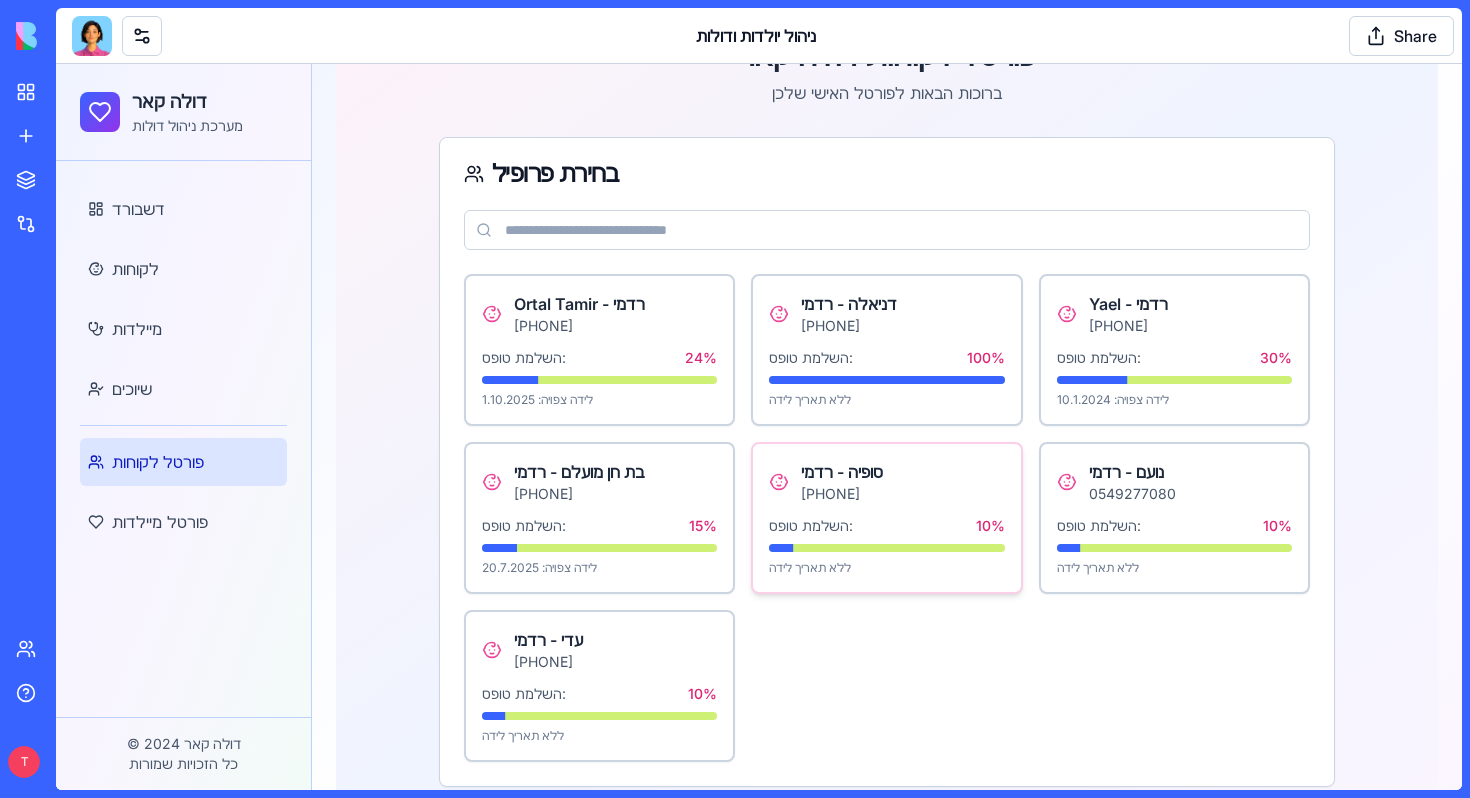 scroll, scrollTop: 0, scrollLeft: 0, axis: both 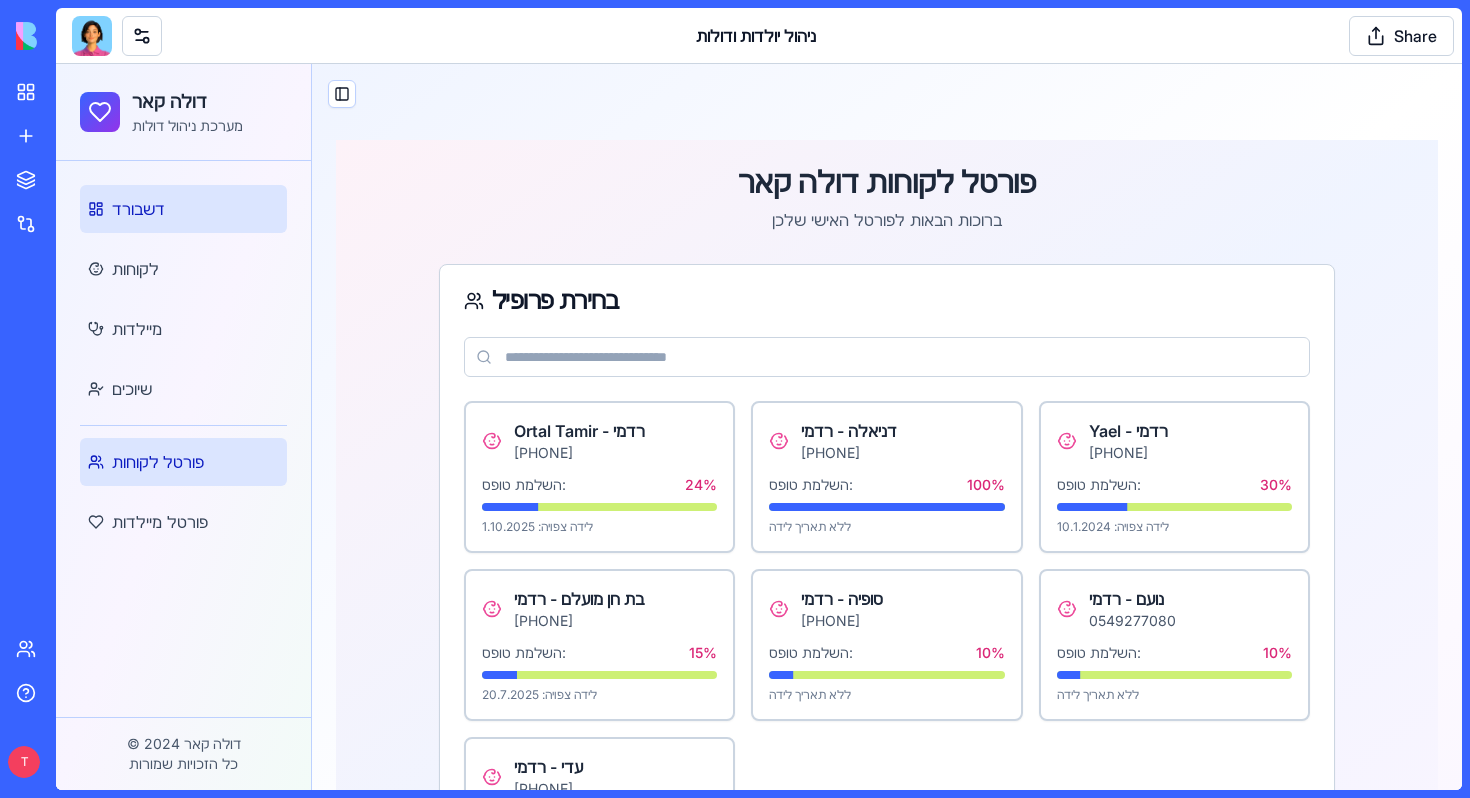 click on "דשבורד" at bounding box center [183, 209] 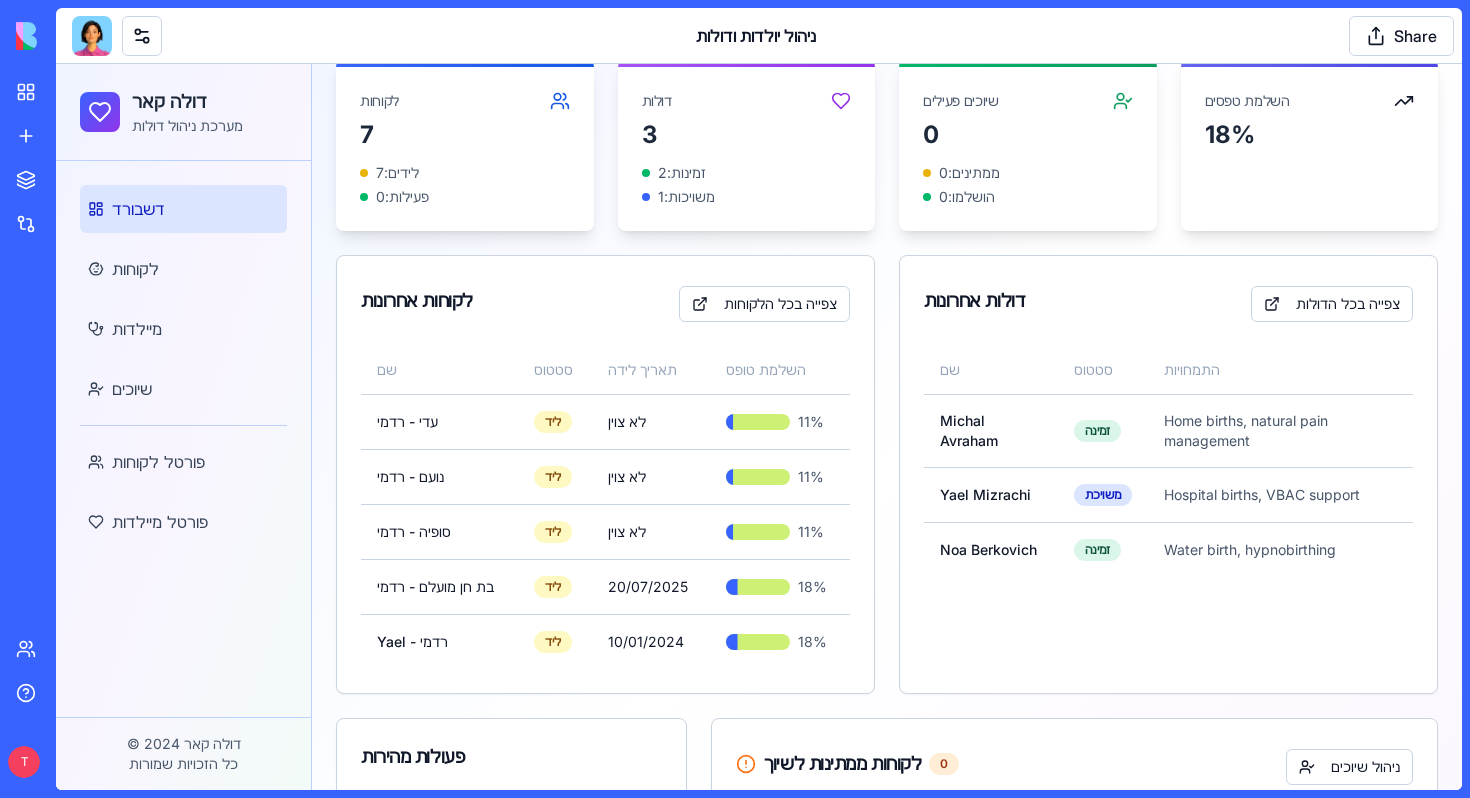 scroll, scrollTop: 245, scrollLeft: 0, axis: vertical 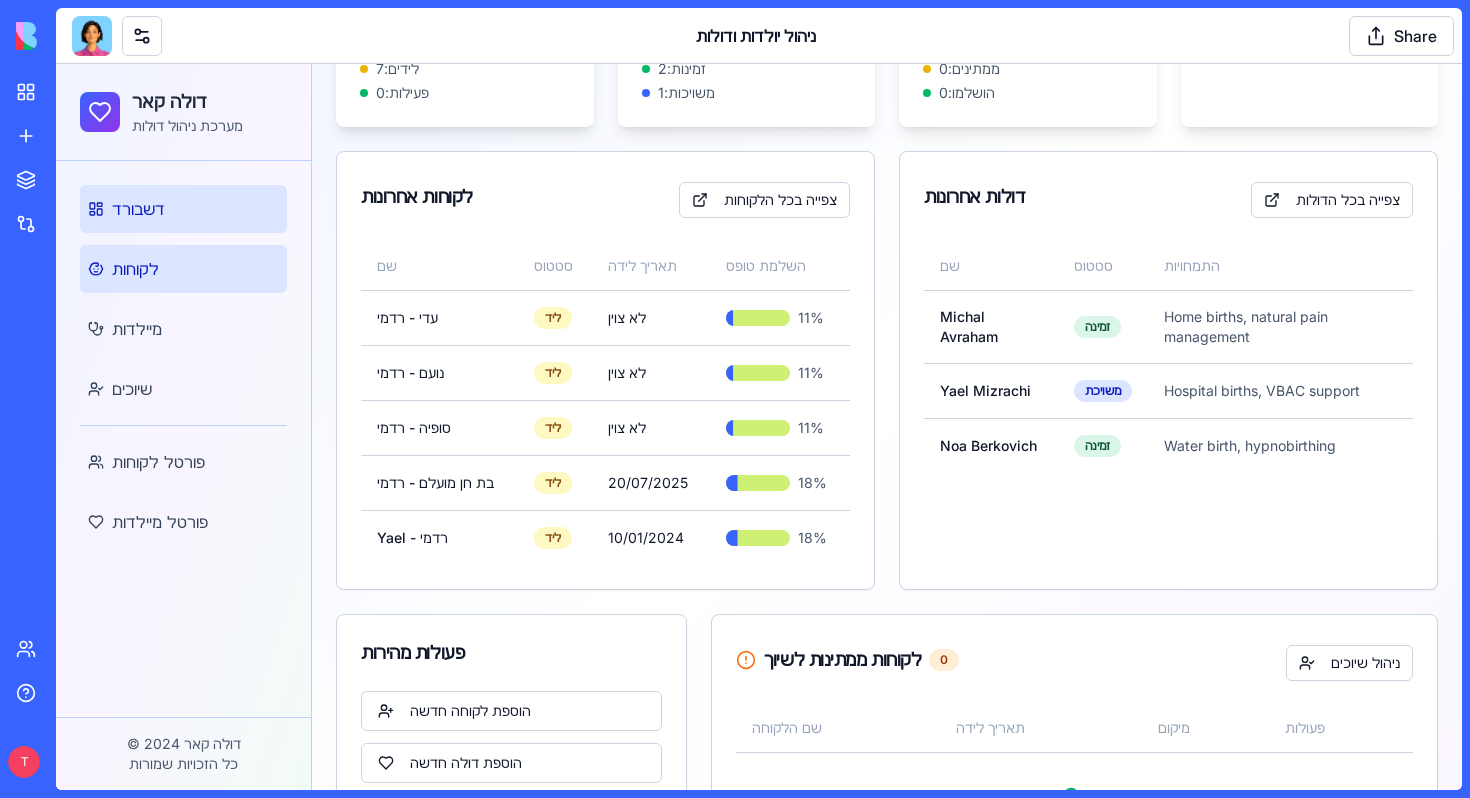 click on "לקוחות" at bounding box center [135, 269] 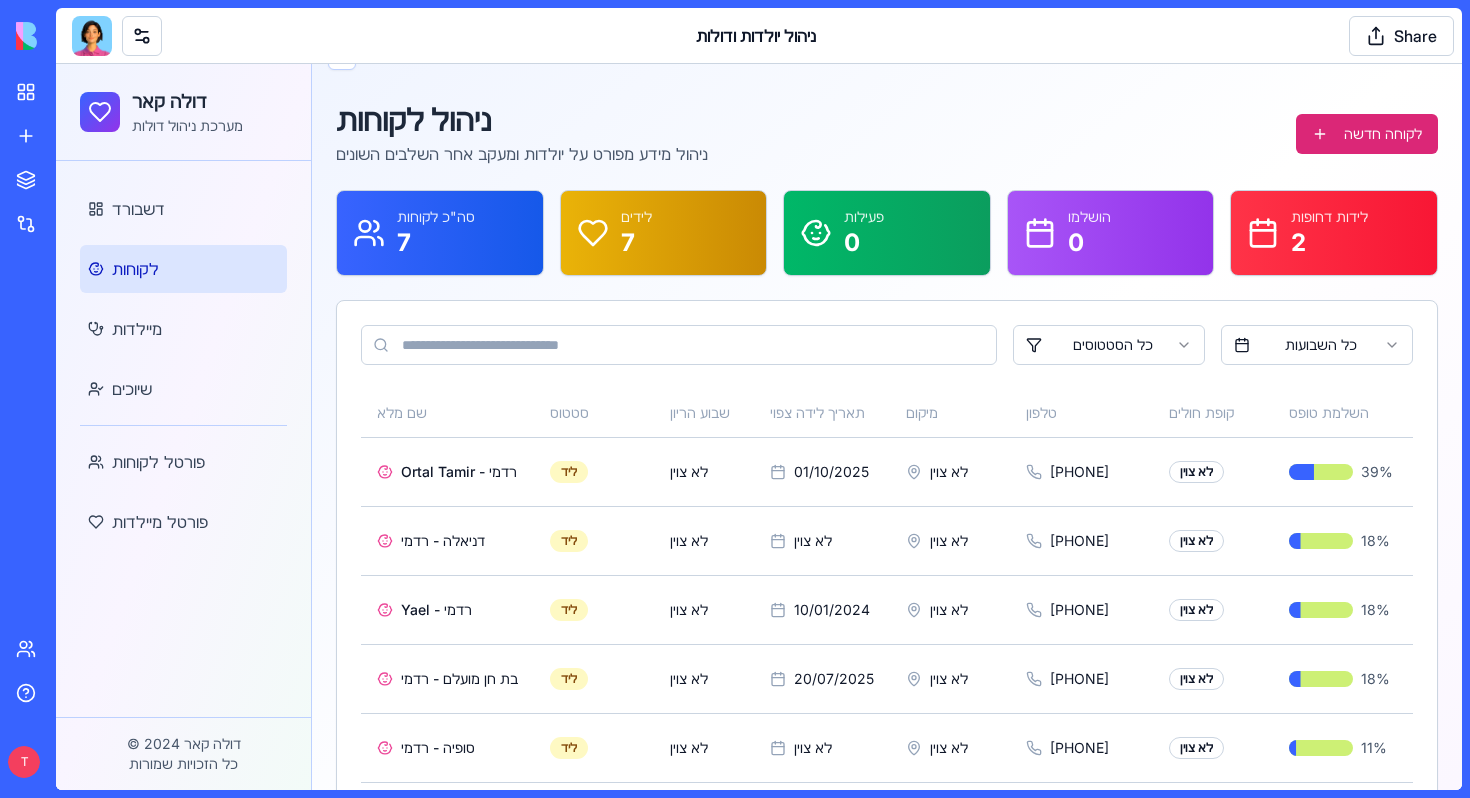 scroll, scrollTop: 22, scrollLeft: 0, axis: vertical 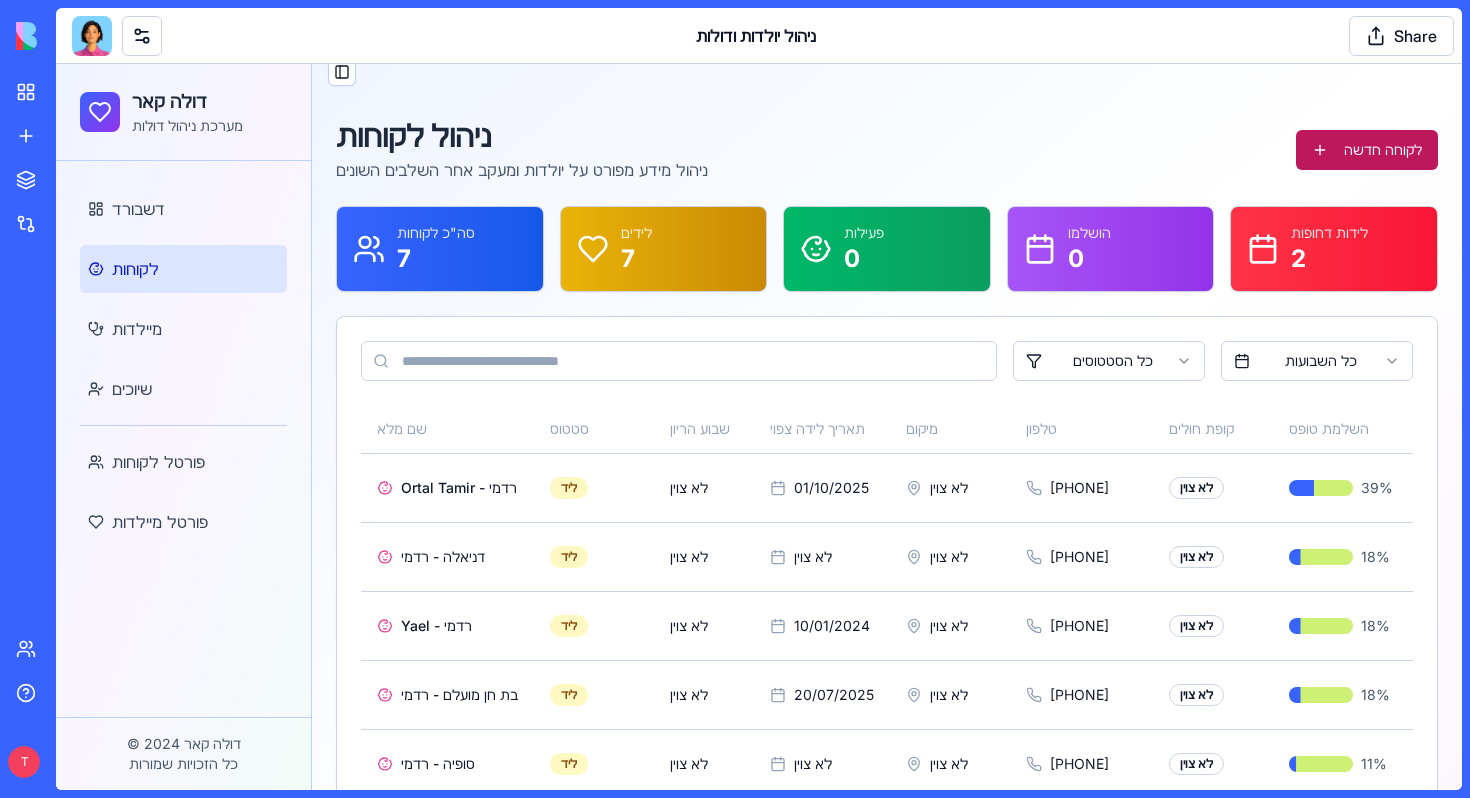 click on "לקוחה חדשה" at bounding box center (1367, 150) 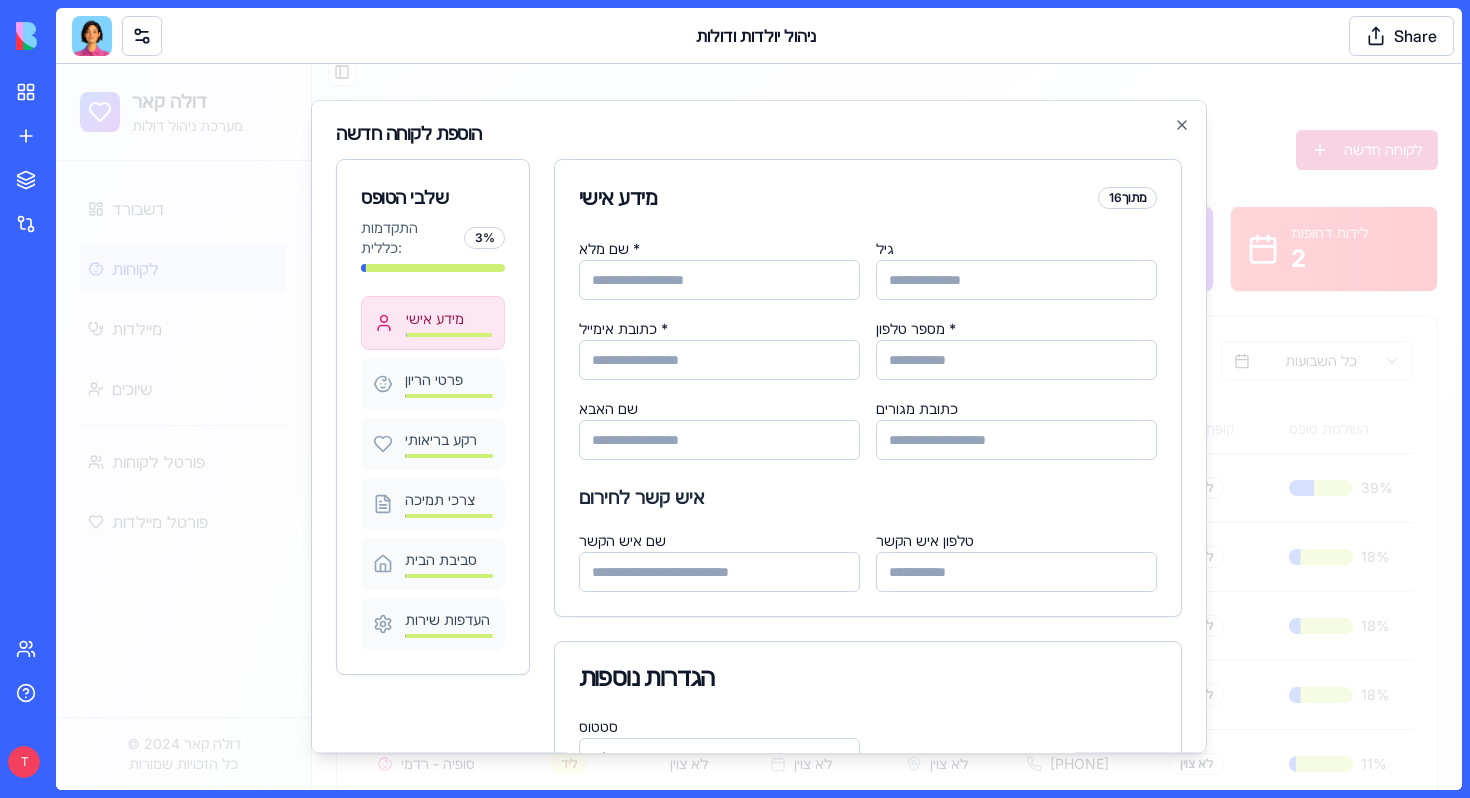 type on "*" 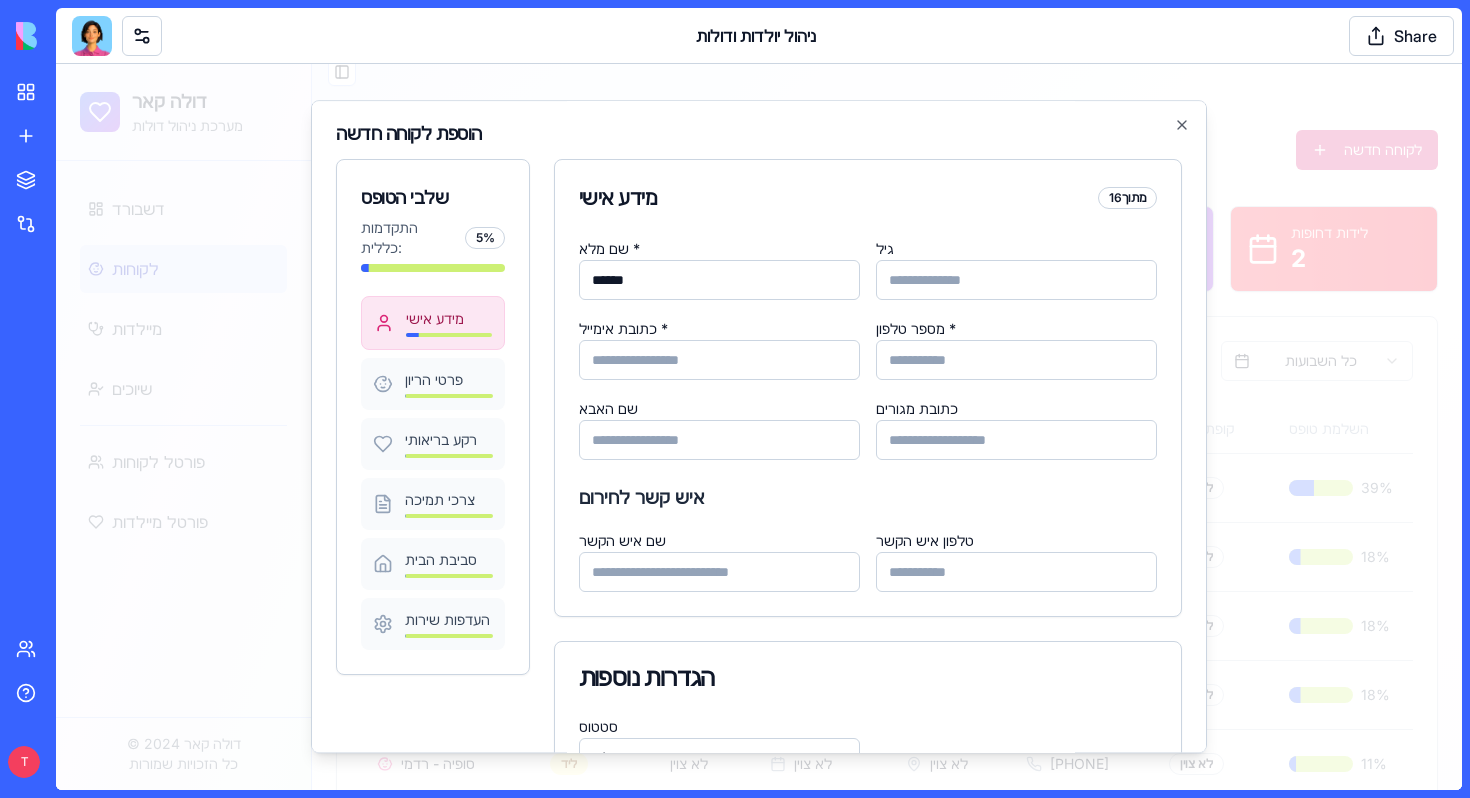 type on "*****" 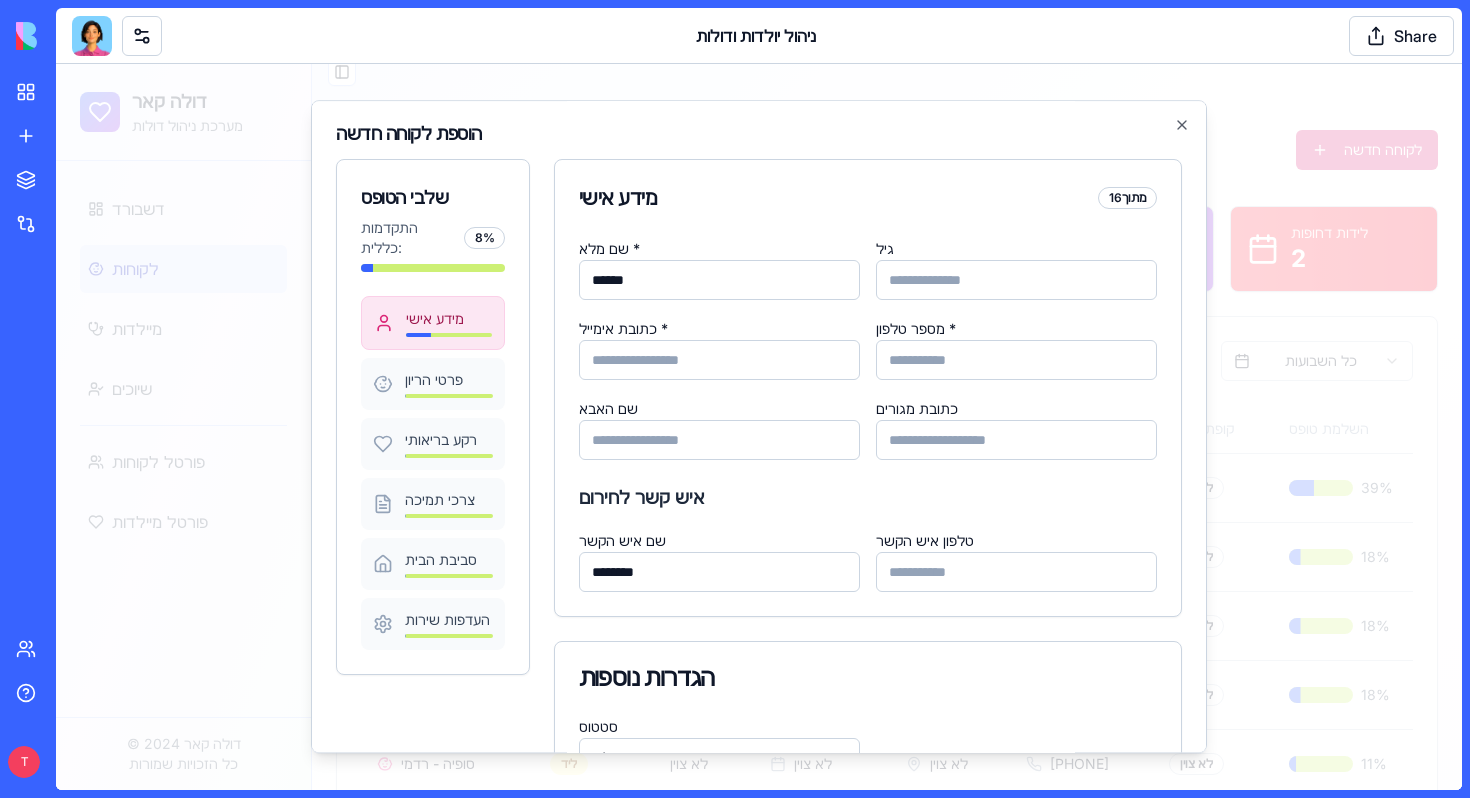 type on "*******" 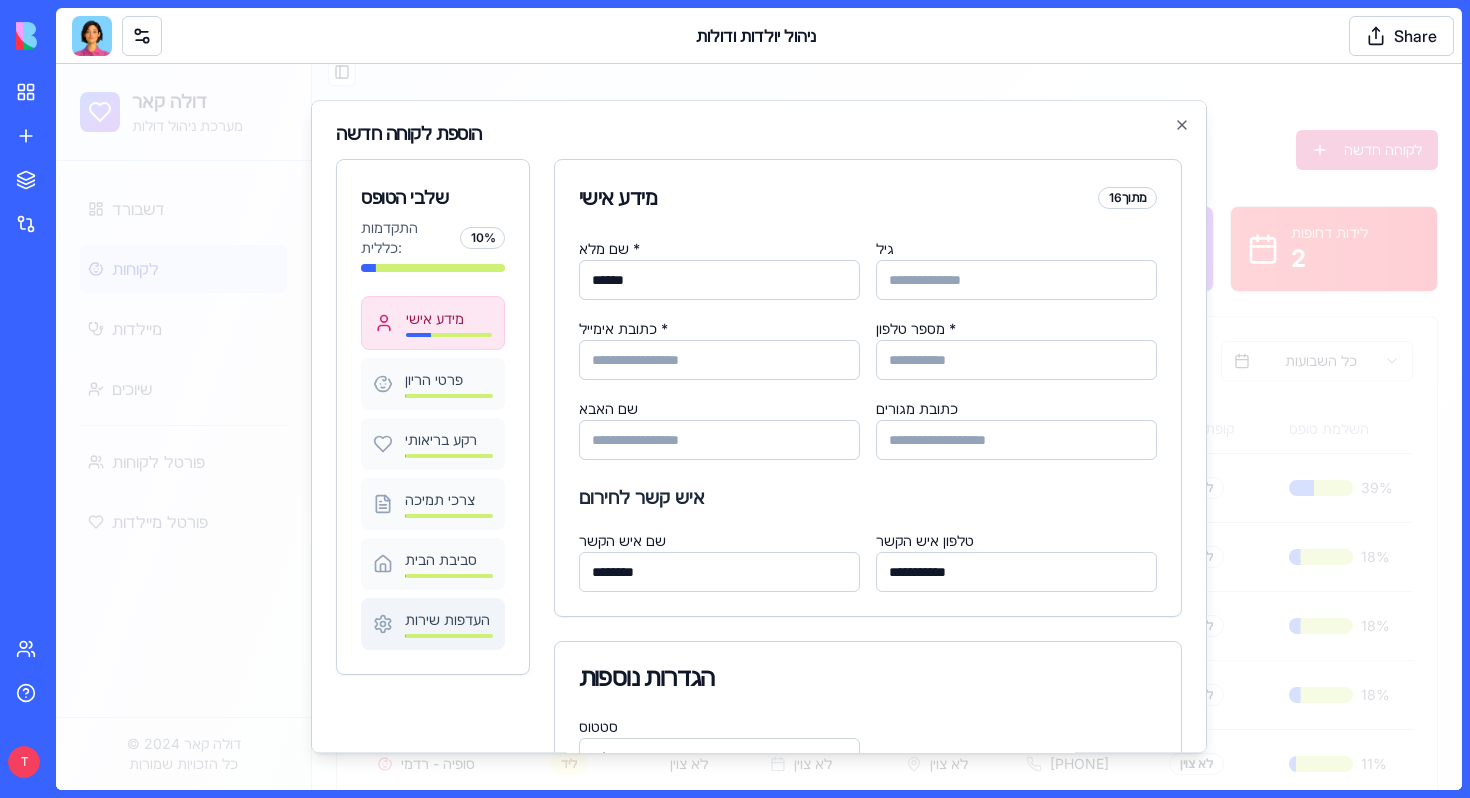 type on "**********" 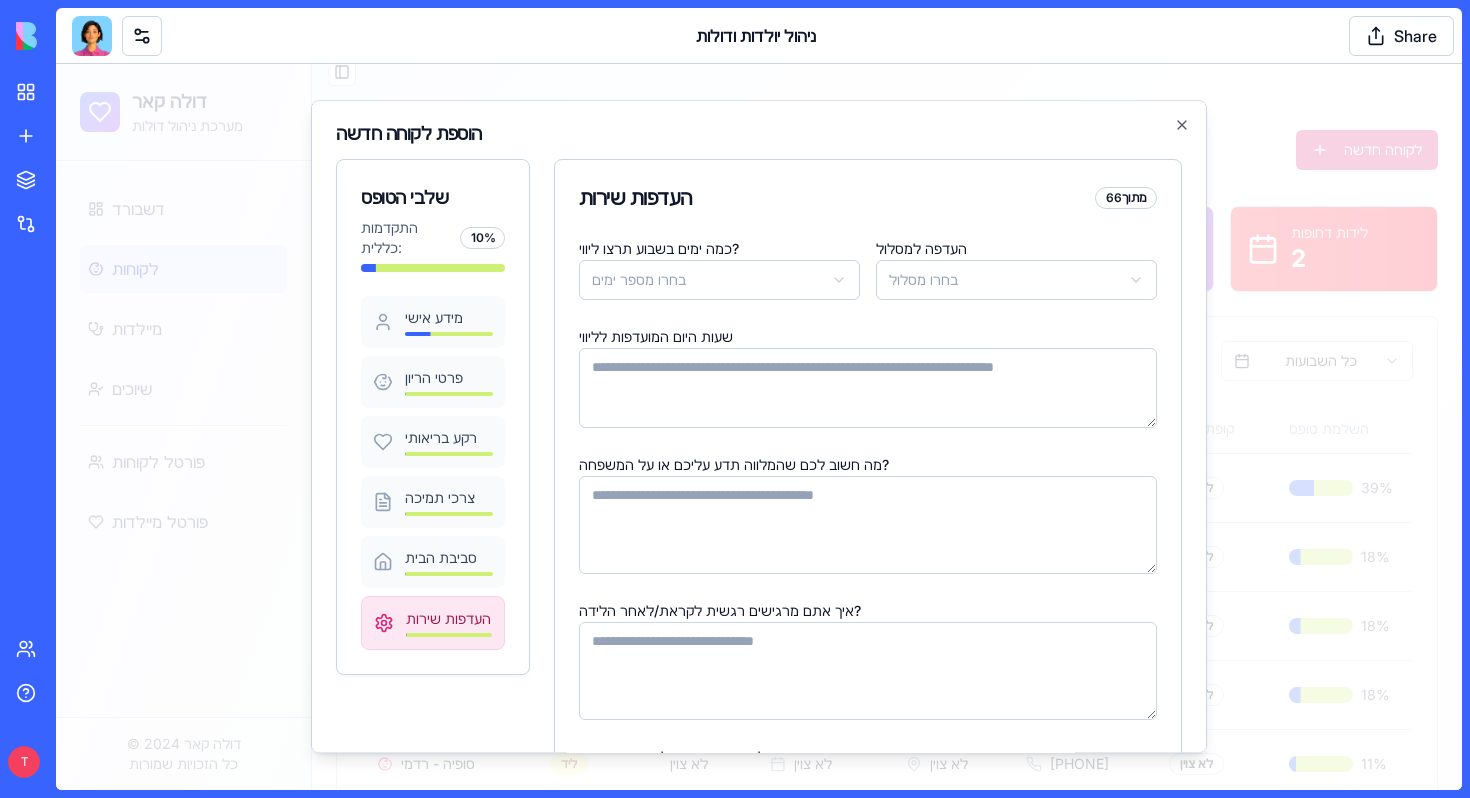 click on "איך אתם מרגישים רגשית לקראת/לאחר הלידה?" at bounding box center [868, 671] 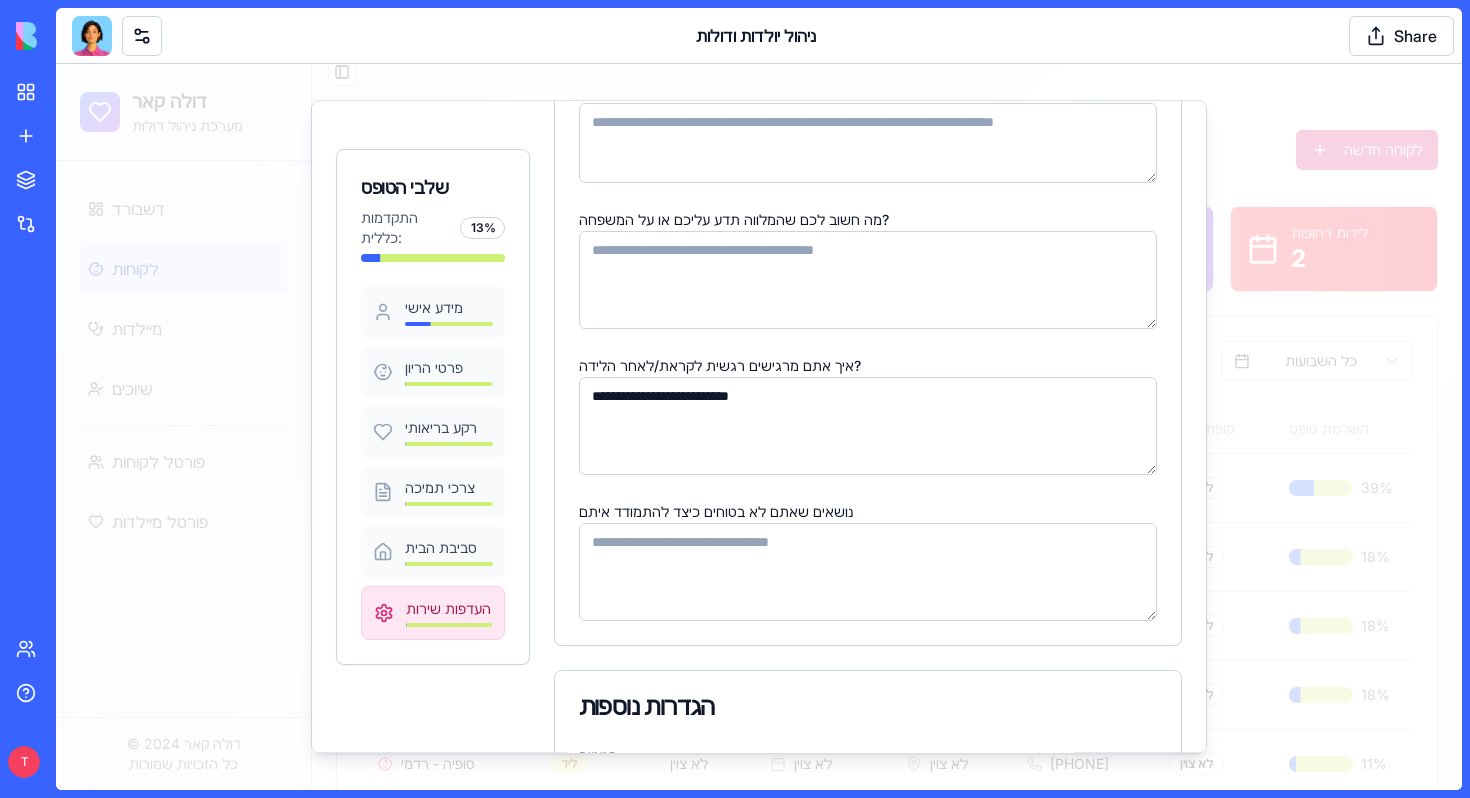 scroll, scrollTop: 412, scrollLeft: 0, axis: vertical 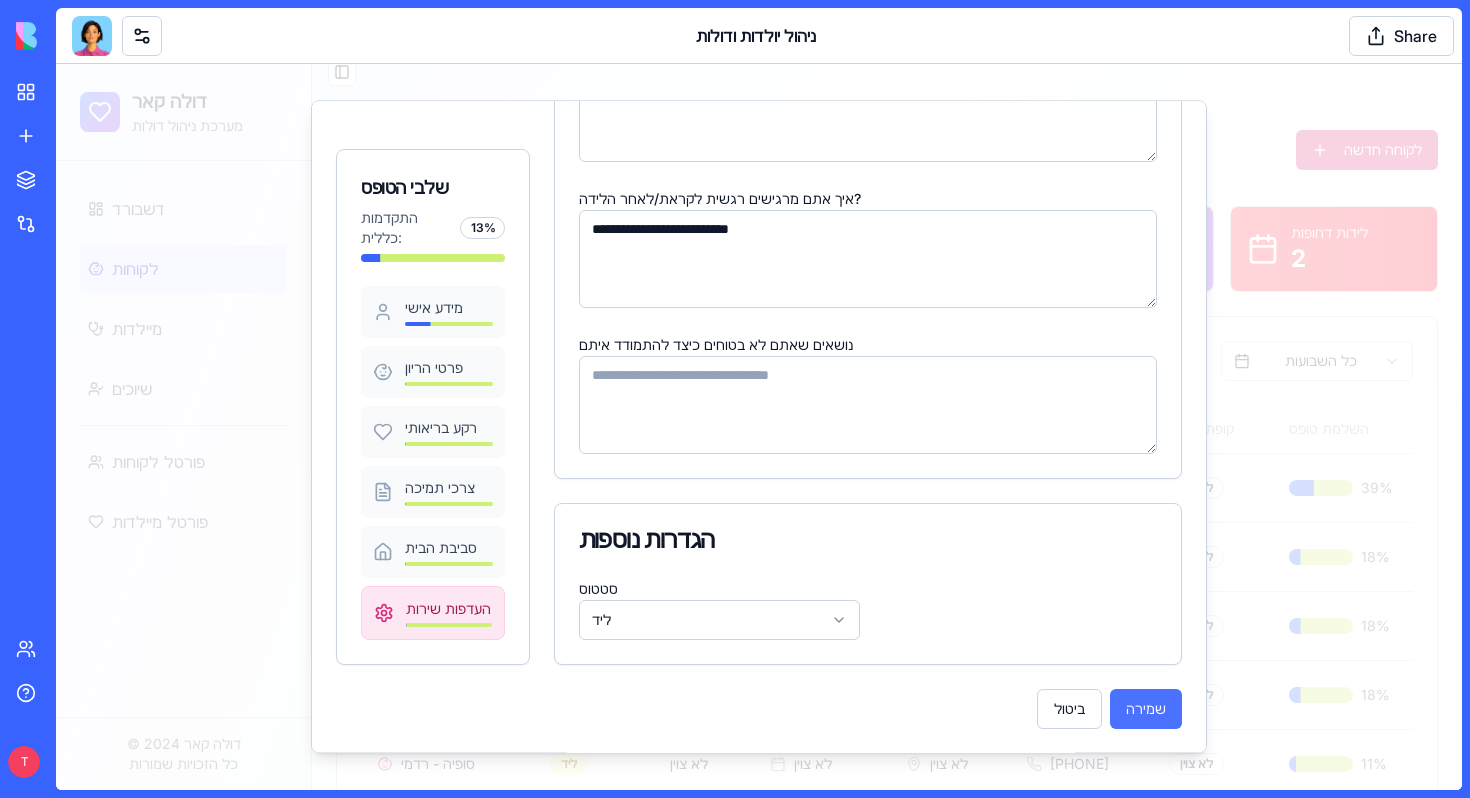 type on "**********" 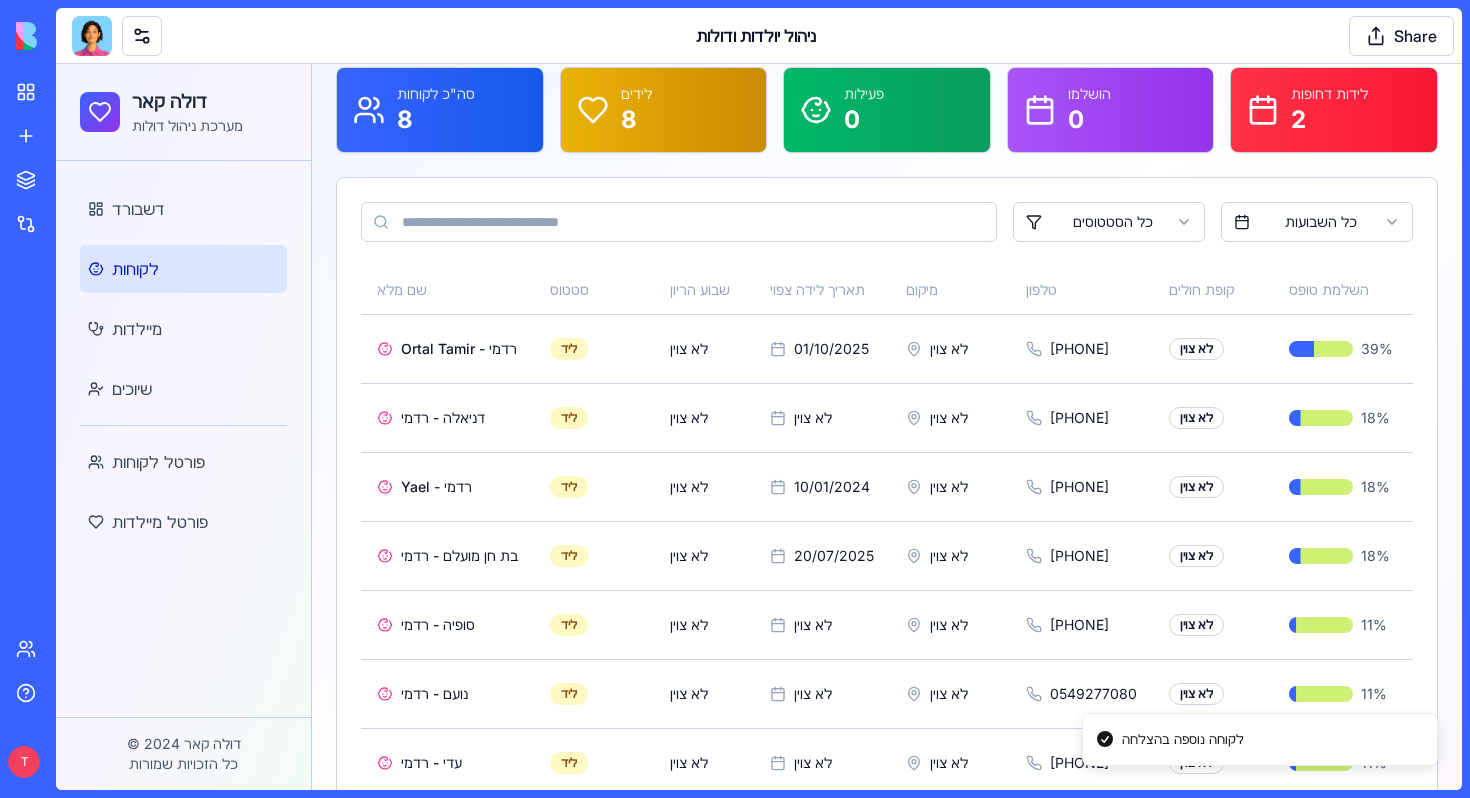 scroll, scrollTop: 0, scrollLeft: 0, axis: both 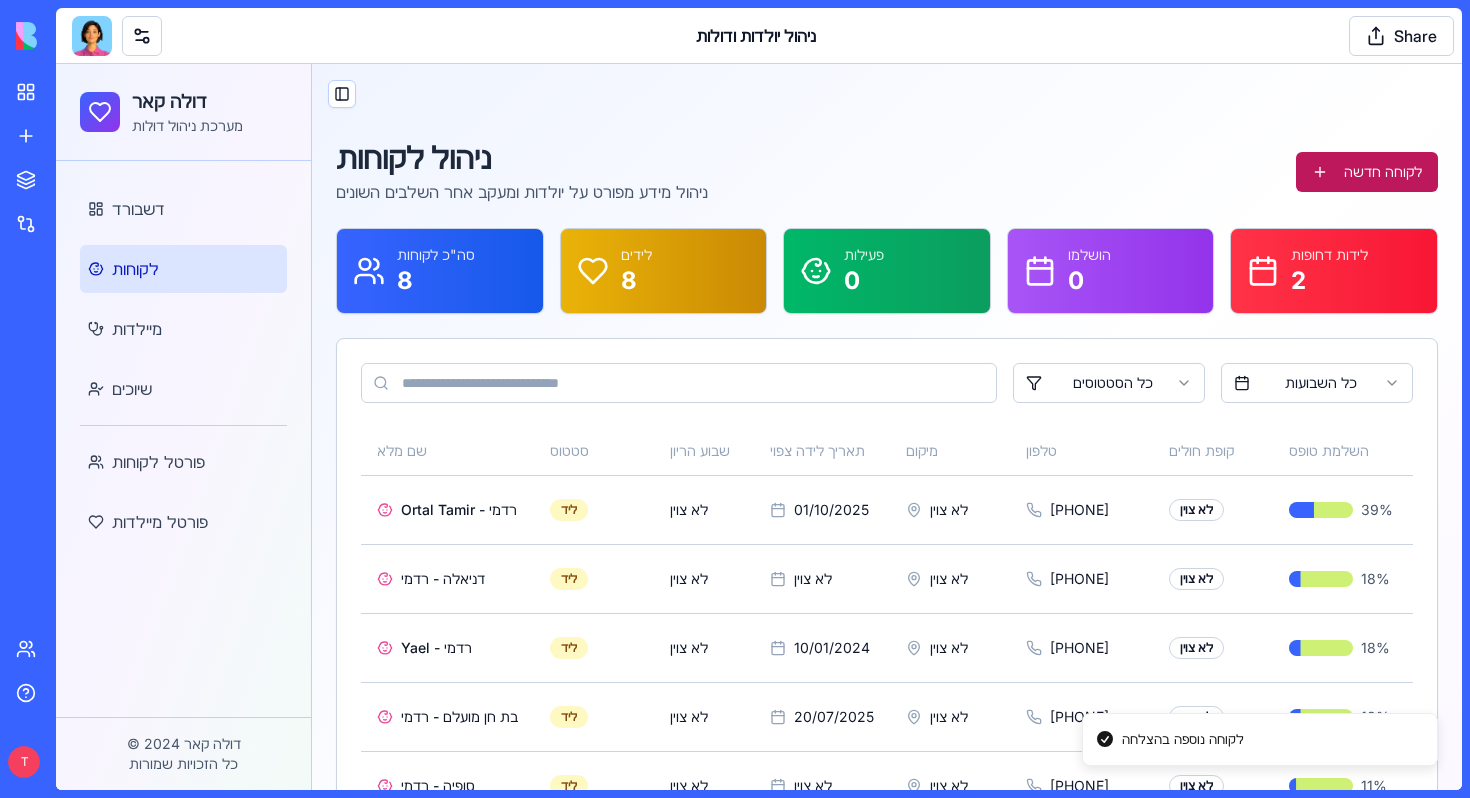 click on "לקוחה חדשה" at bounding box center (1367, 172) 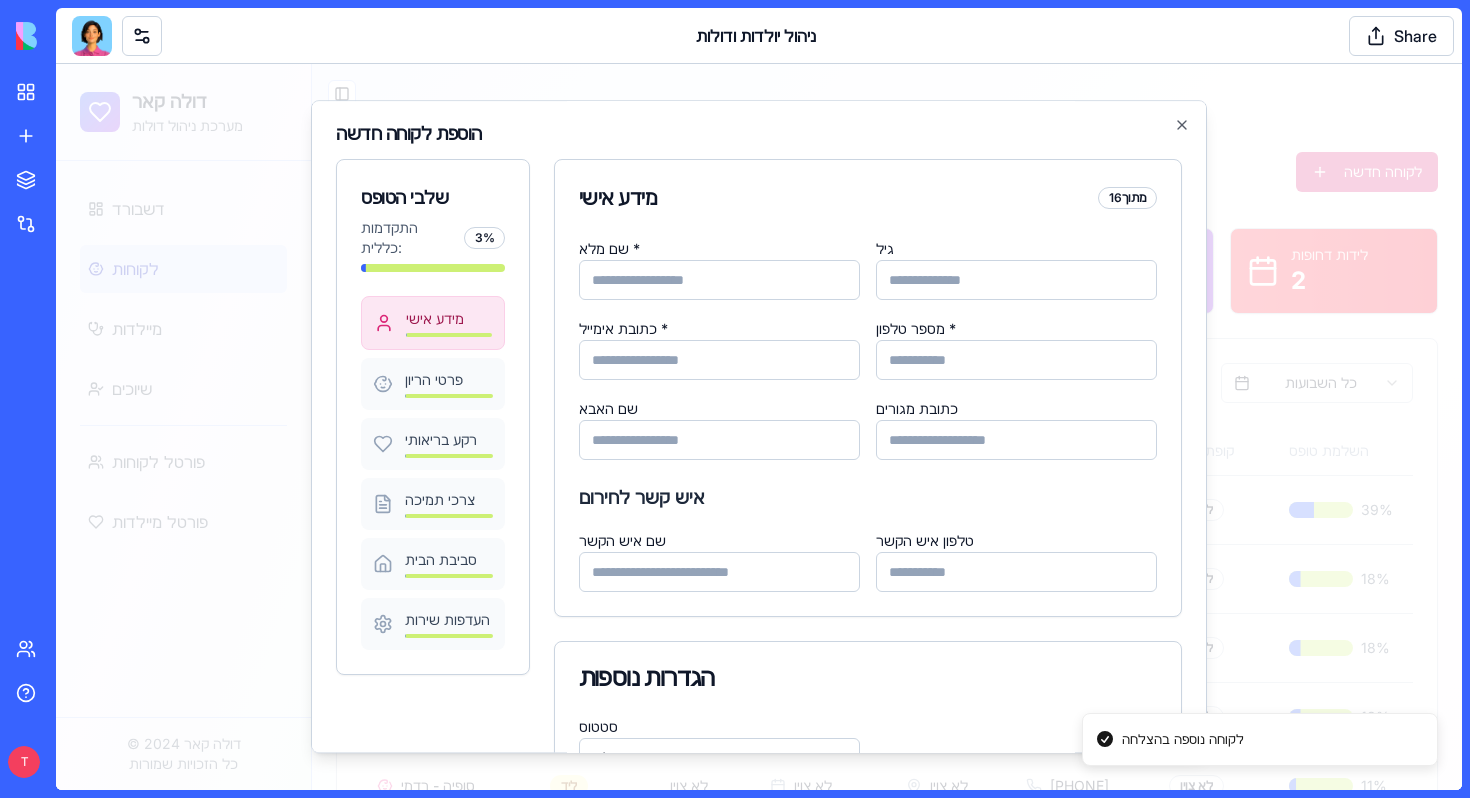 type on "*" 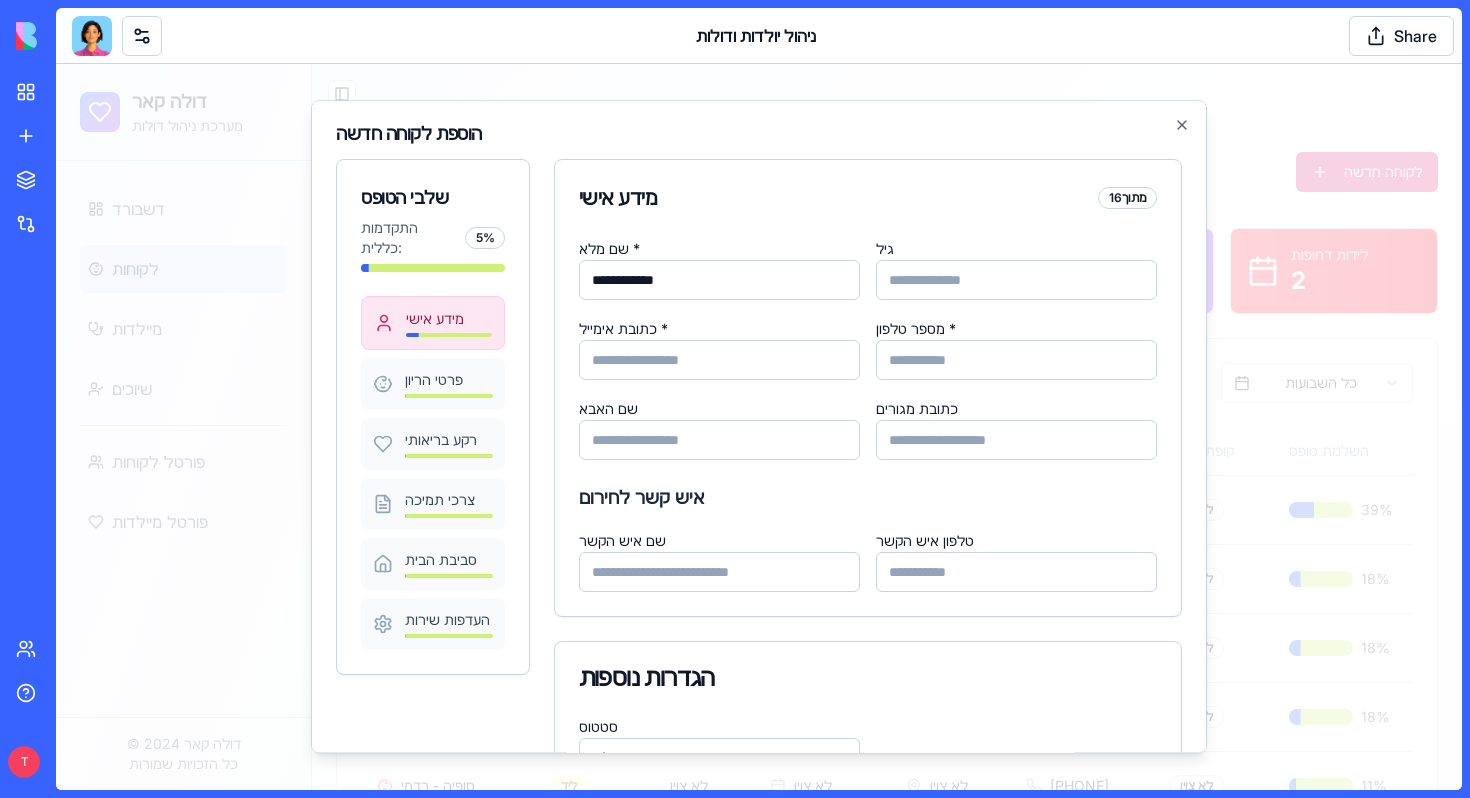 type on "**********" 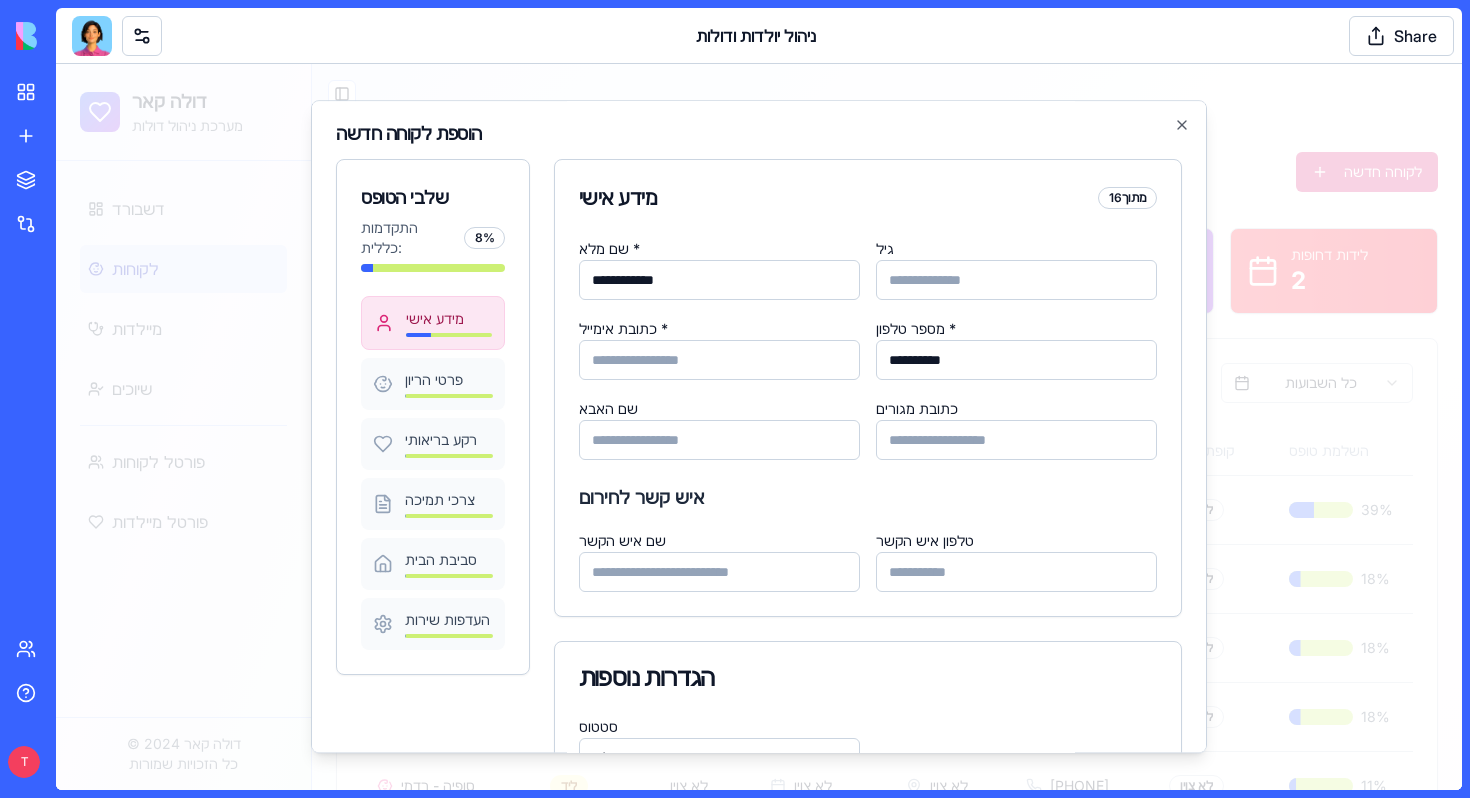 scroll, scrollTop: 138, scrollLeft: 0, axis: vertical 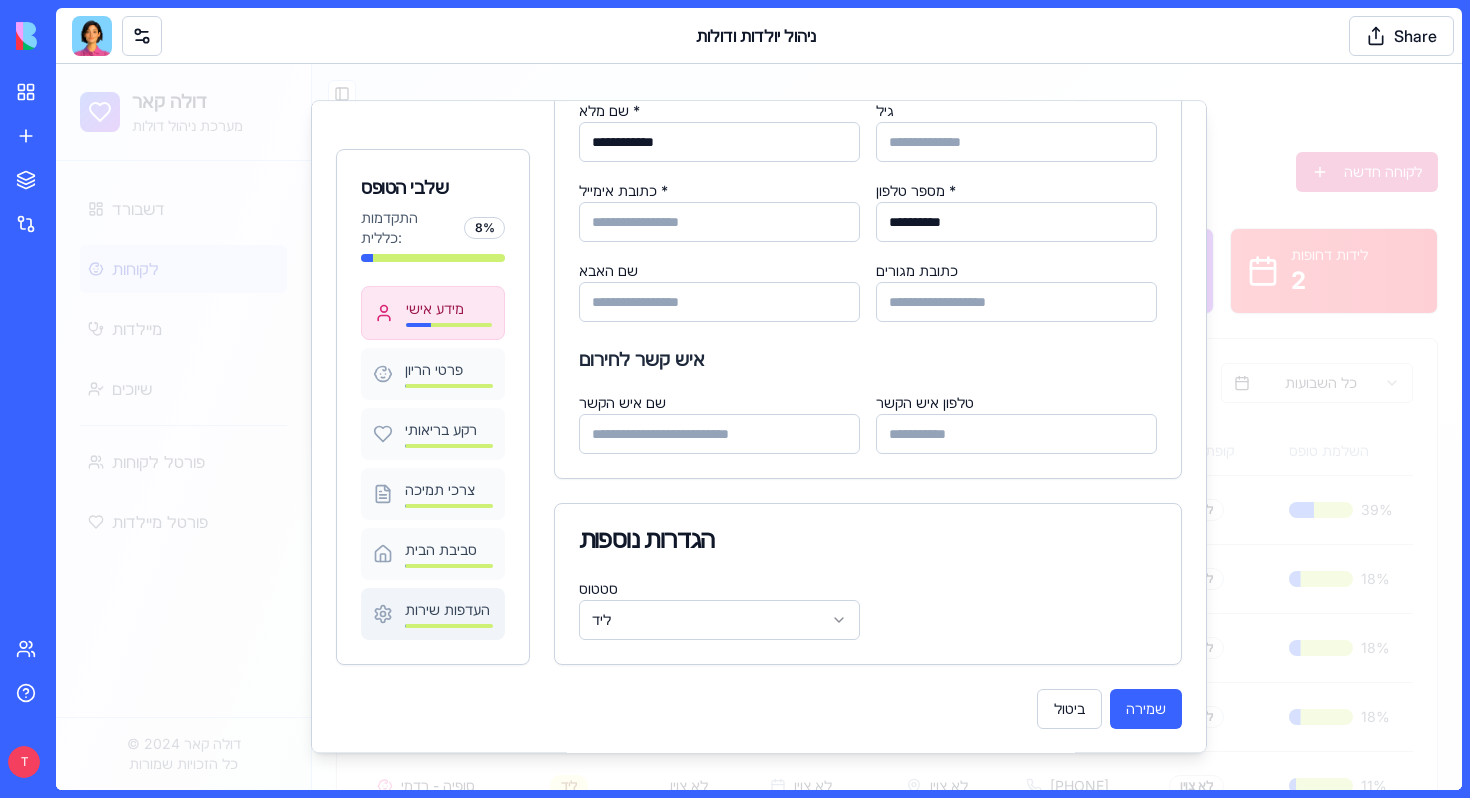 type on "**********" 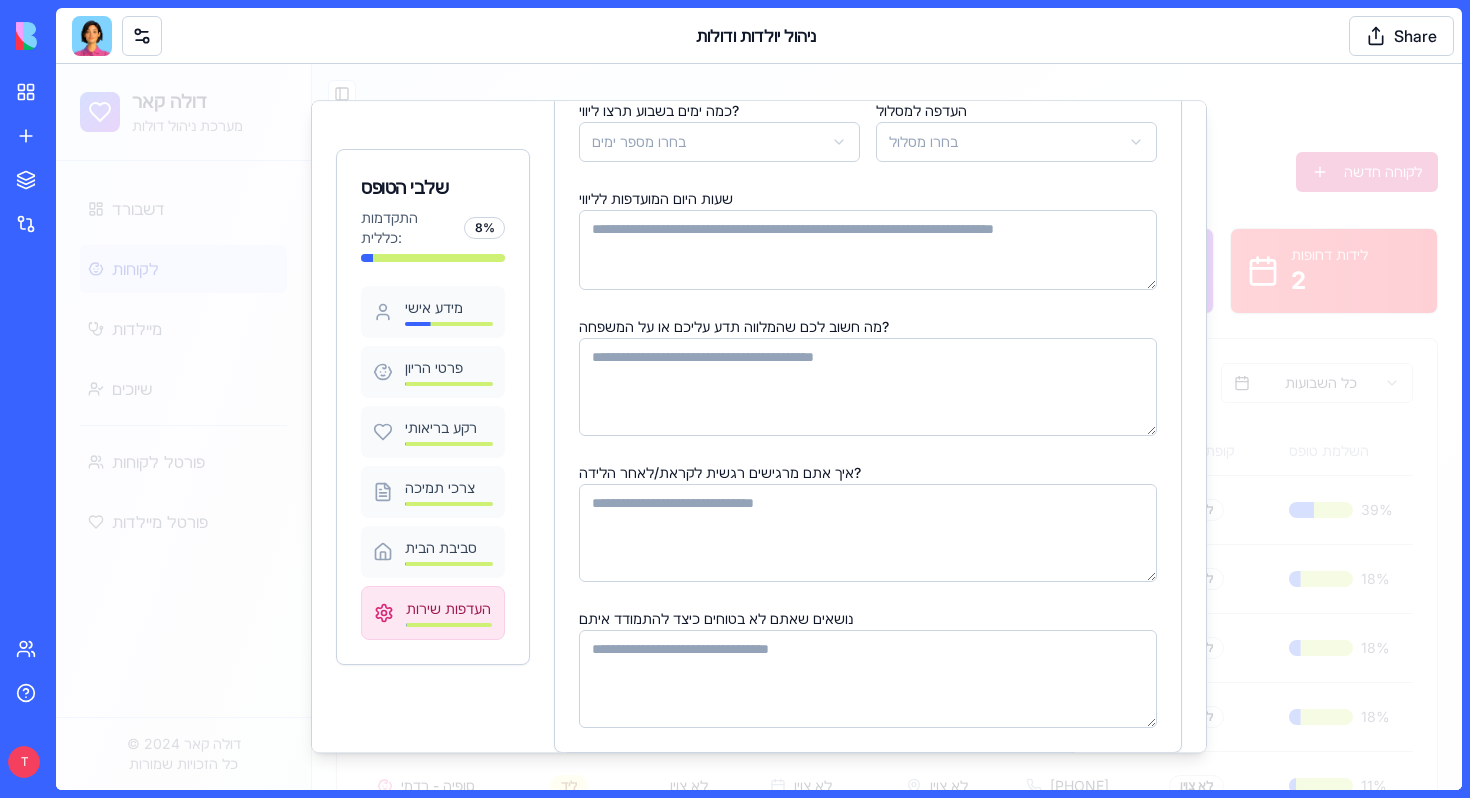 click on "נושאים שאתם לא בטוחים כיצד להתמודד איתם" at bounding box center [716, 618] 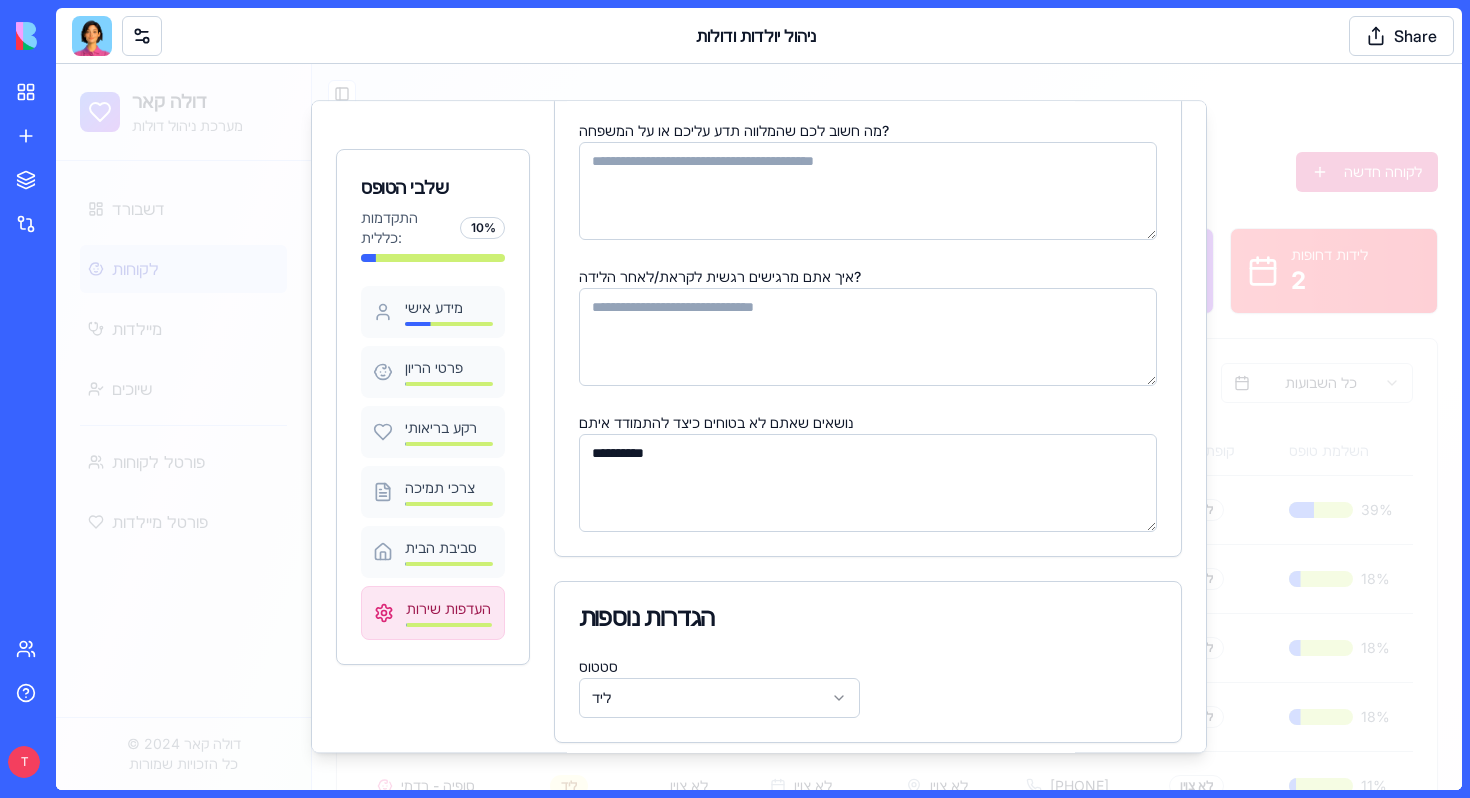 scroll, scrollTop: 412, scrollLeft: 0, axis: vertical 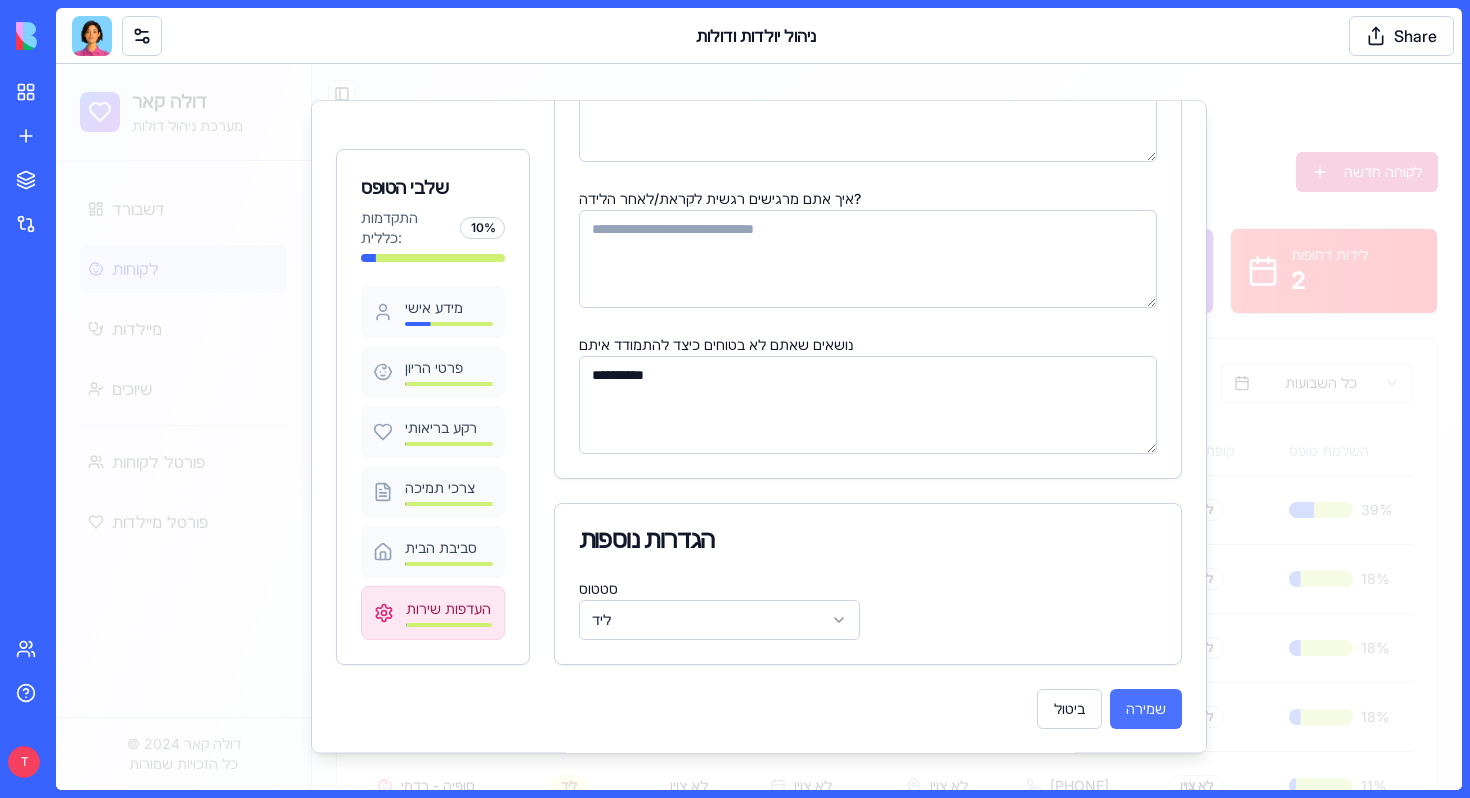 type on "*********" 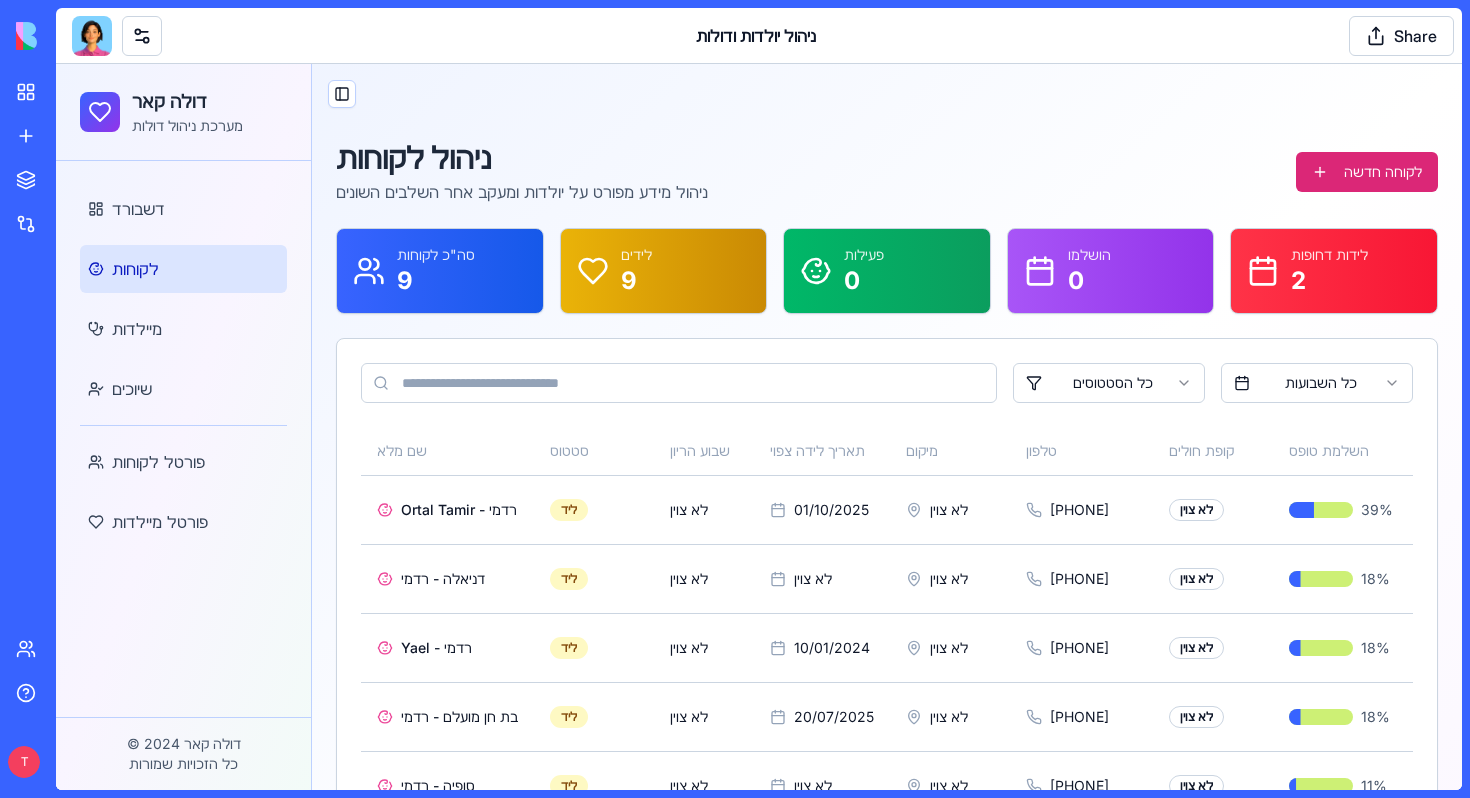 click on "© 2024 דולה קאר" at bounding box center [183, 744] 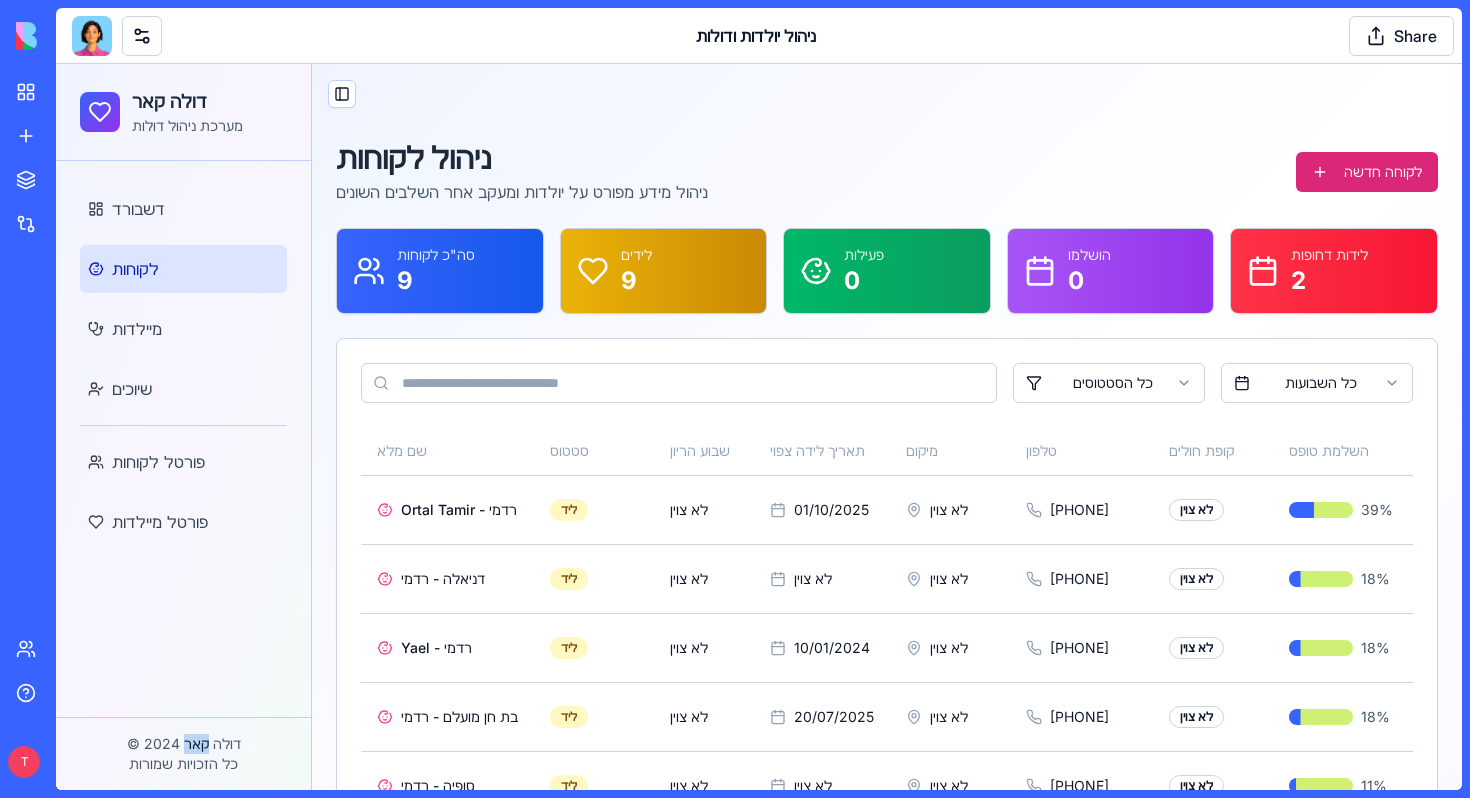 click on "© 2024 דולה קאר" at bounding box center (183, 744) 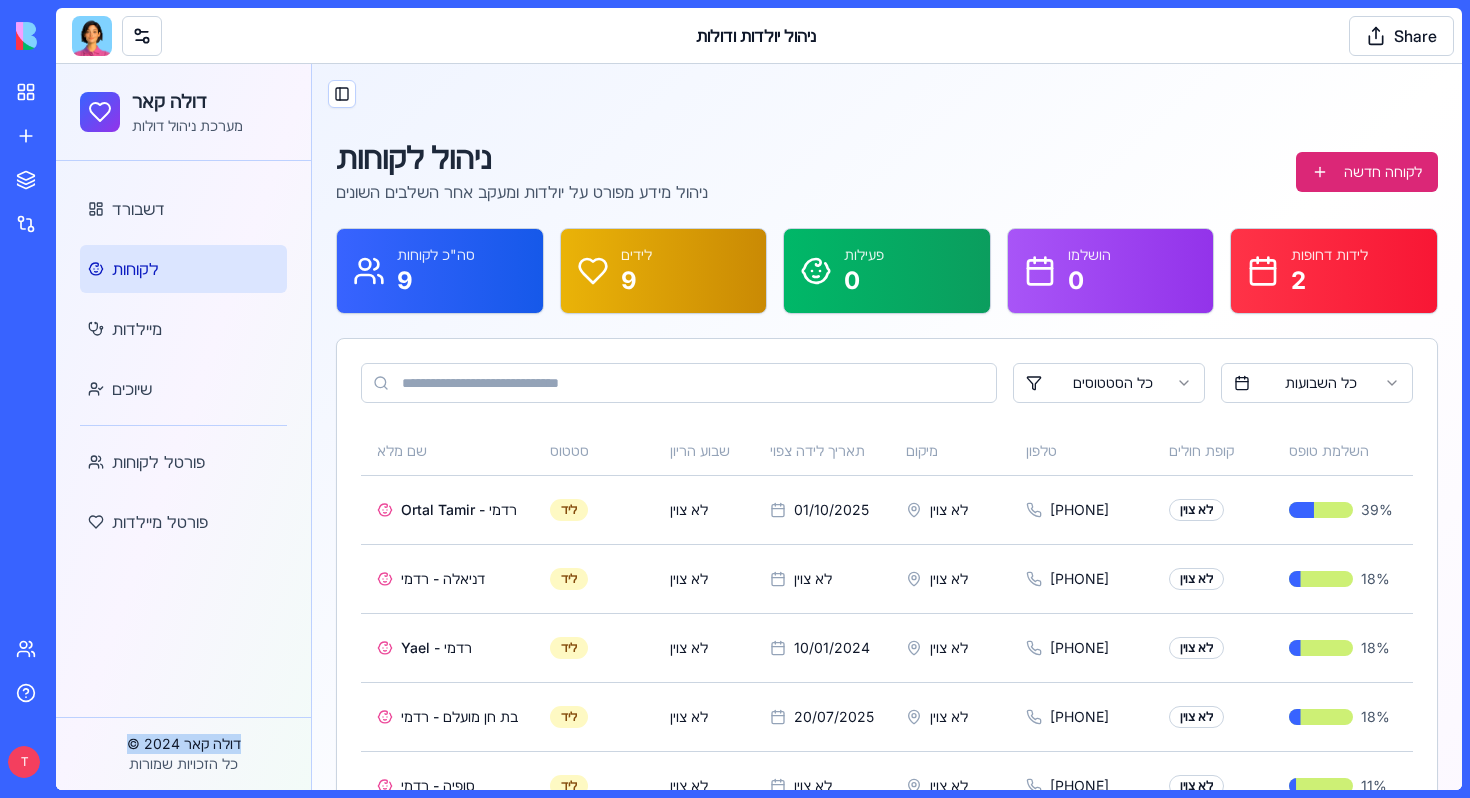 click on "© 2024 דולה קאר" at bounding box center [183, 744] 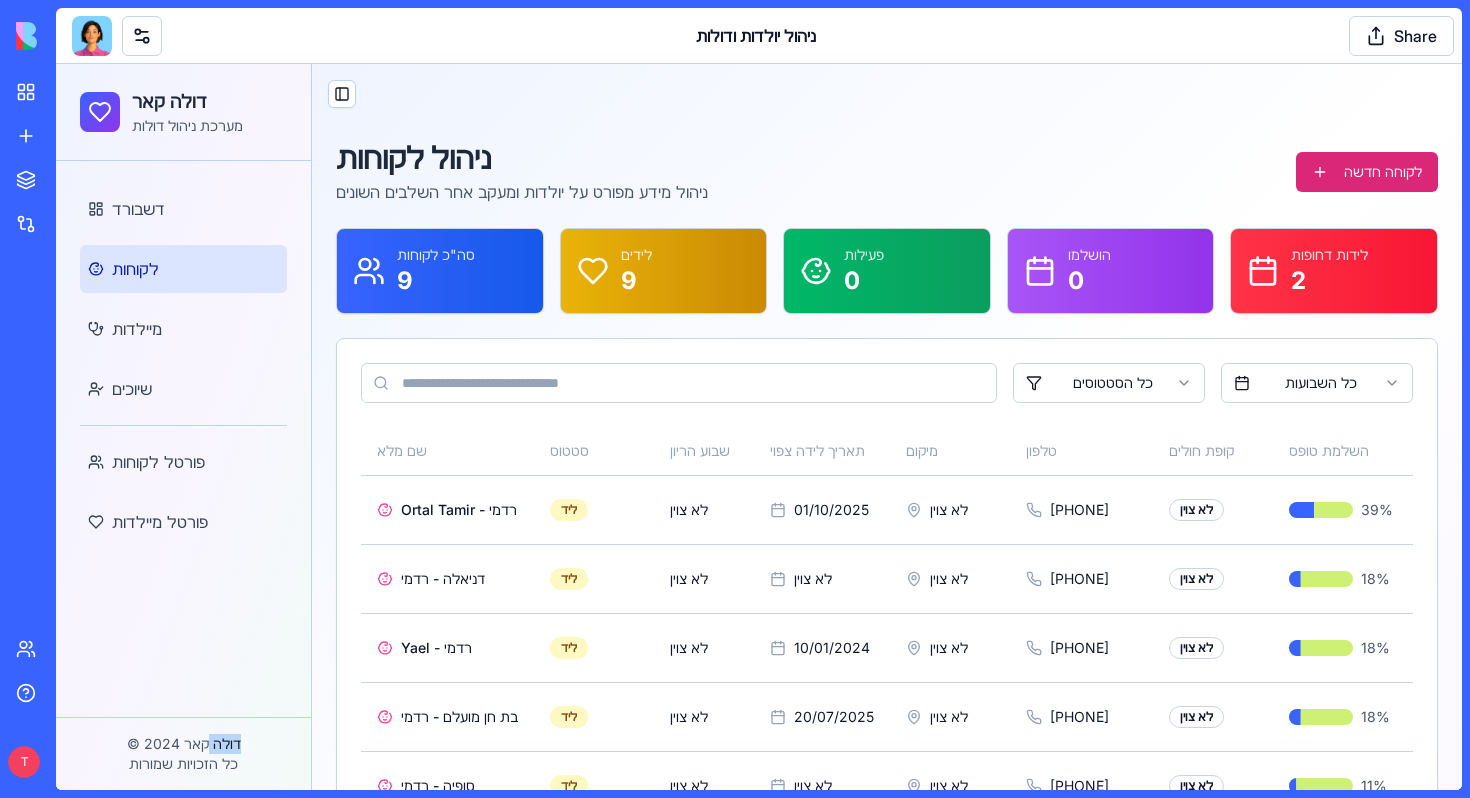 drag, startPoint x: 245, startPoint y: 747, endPoint x: 204, endPoint y: 747, distance: 41 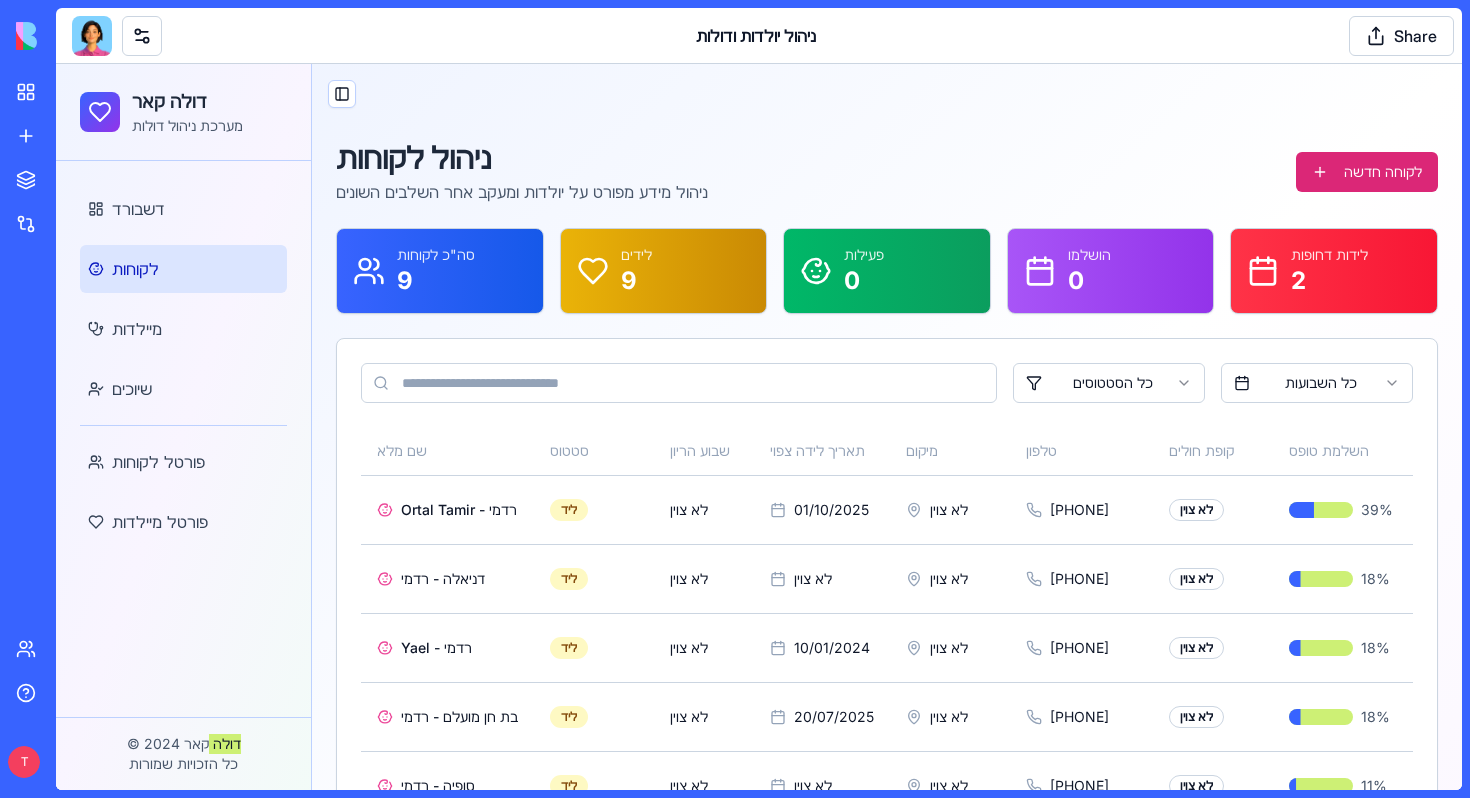 click on "BETA My workspace New App
To pick up a draggable item, press the space bar.
While dragging, use the arrow keys to move the item.
Press space again to drop the item in its new position, or press escape to cancel.
Marketplace Integrations Recent Patient Management System ניהול יולדות ודולות Social Media Content Generator TRY Team Help T Upgrade ניהול יולדות ודולות Share" at bounding box center [735, 399] 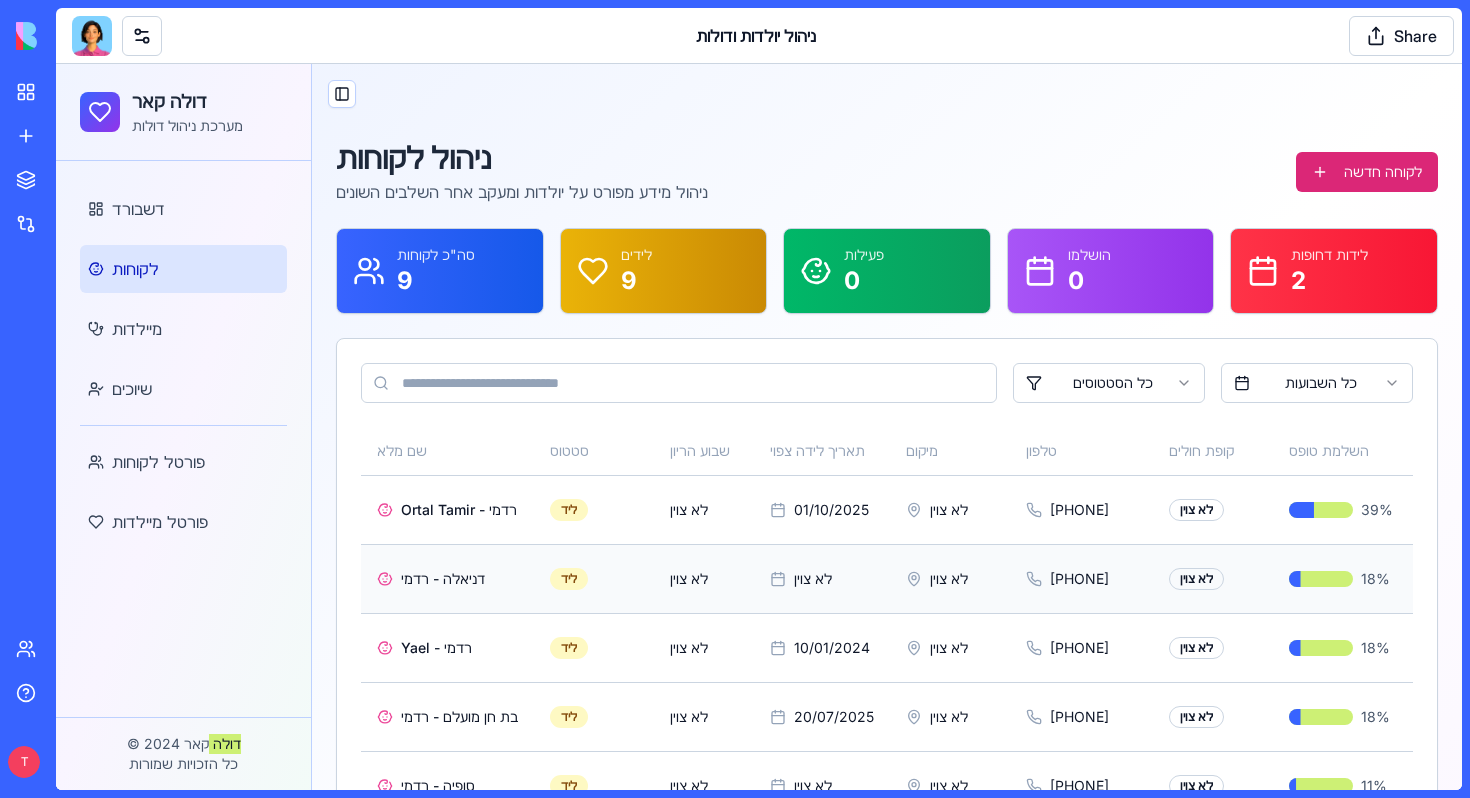 scroll, scrollTop: 354, scrollLeft: 0, axis: vertical 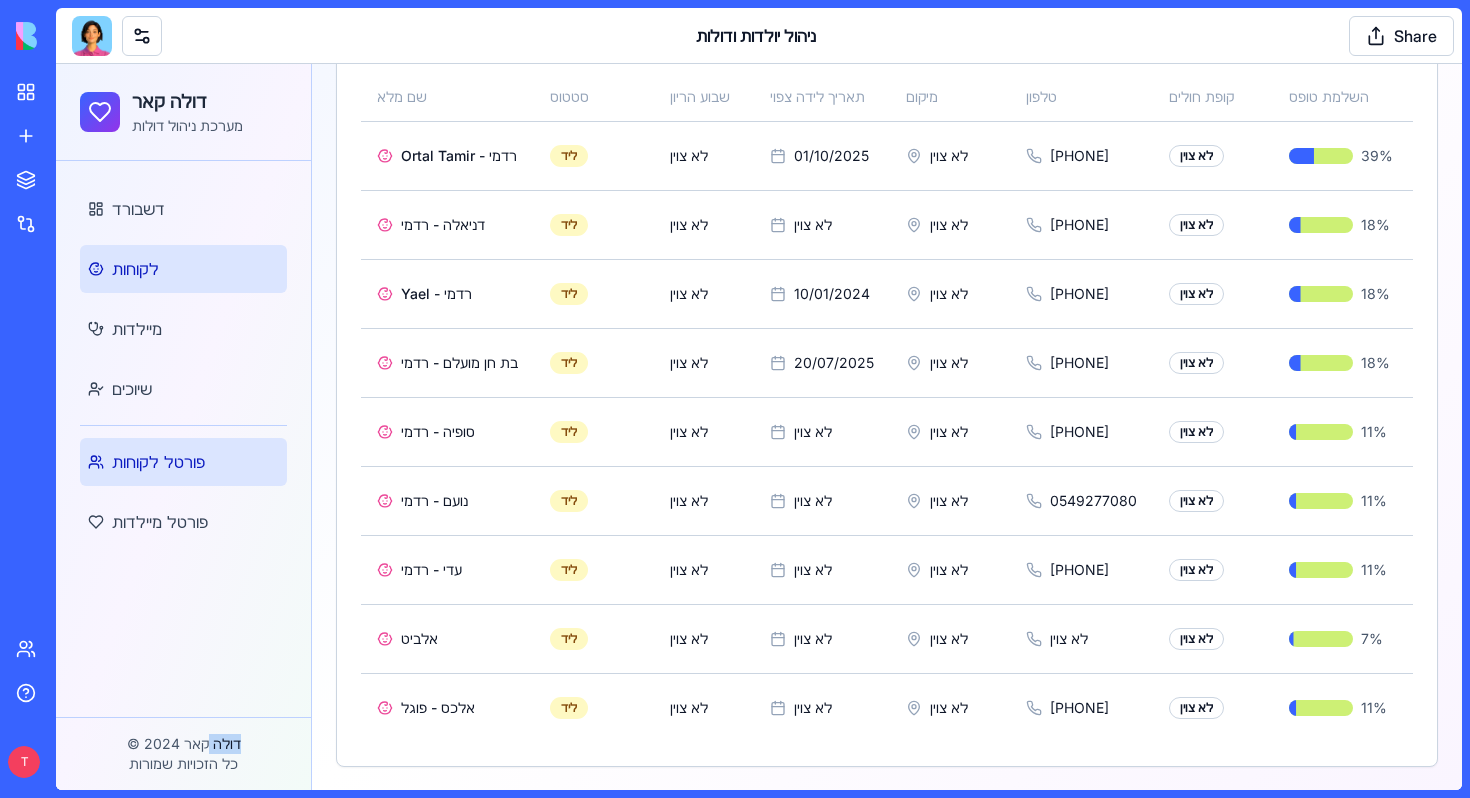 click on "פורטל לקוחות" at bounding box center [183, 462] 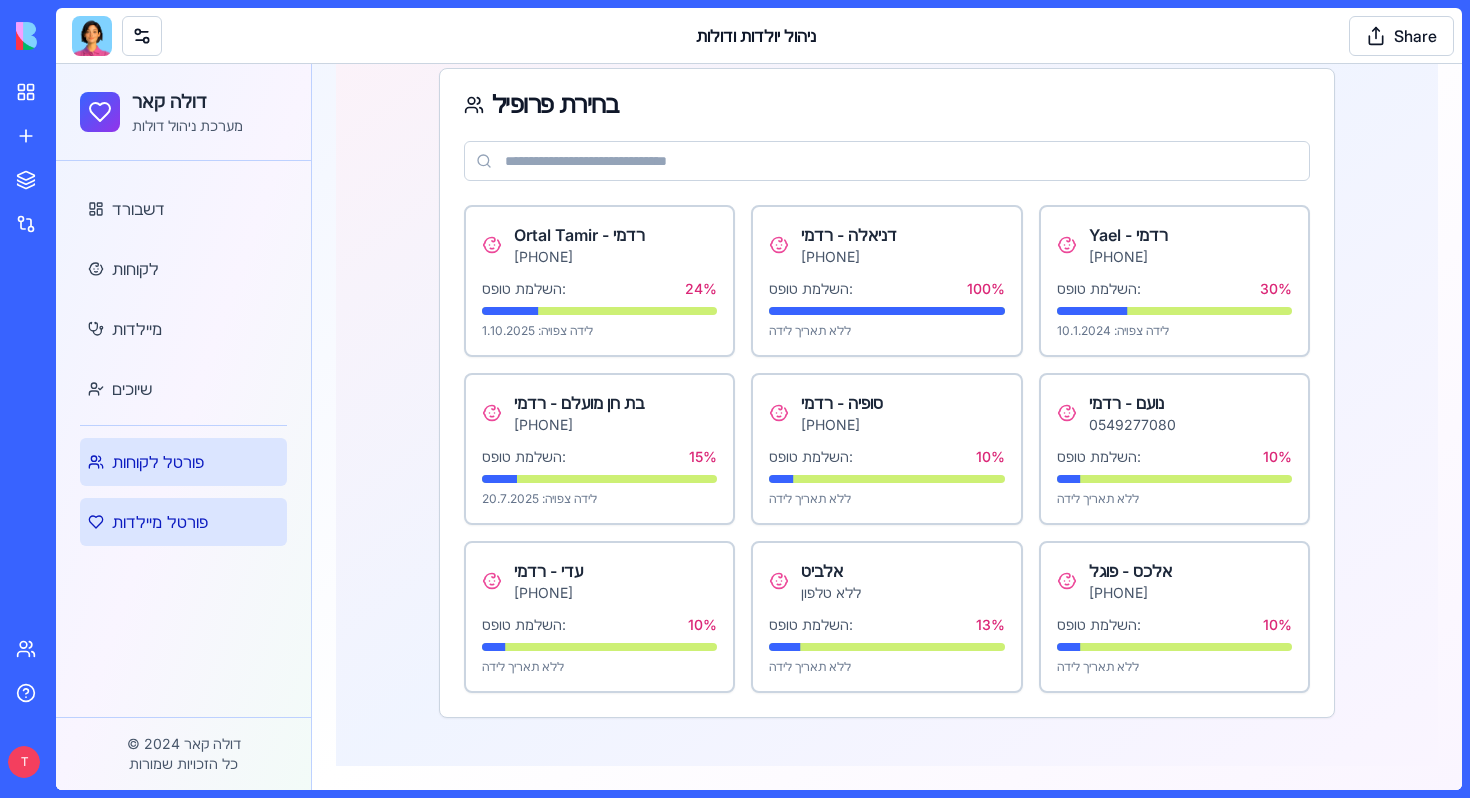 click on "פורטל מיילדות" at bounding box center (183, 522) 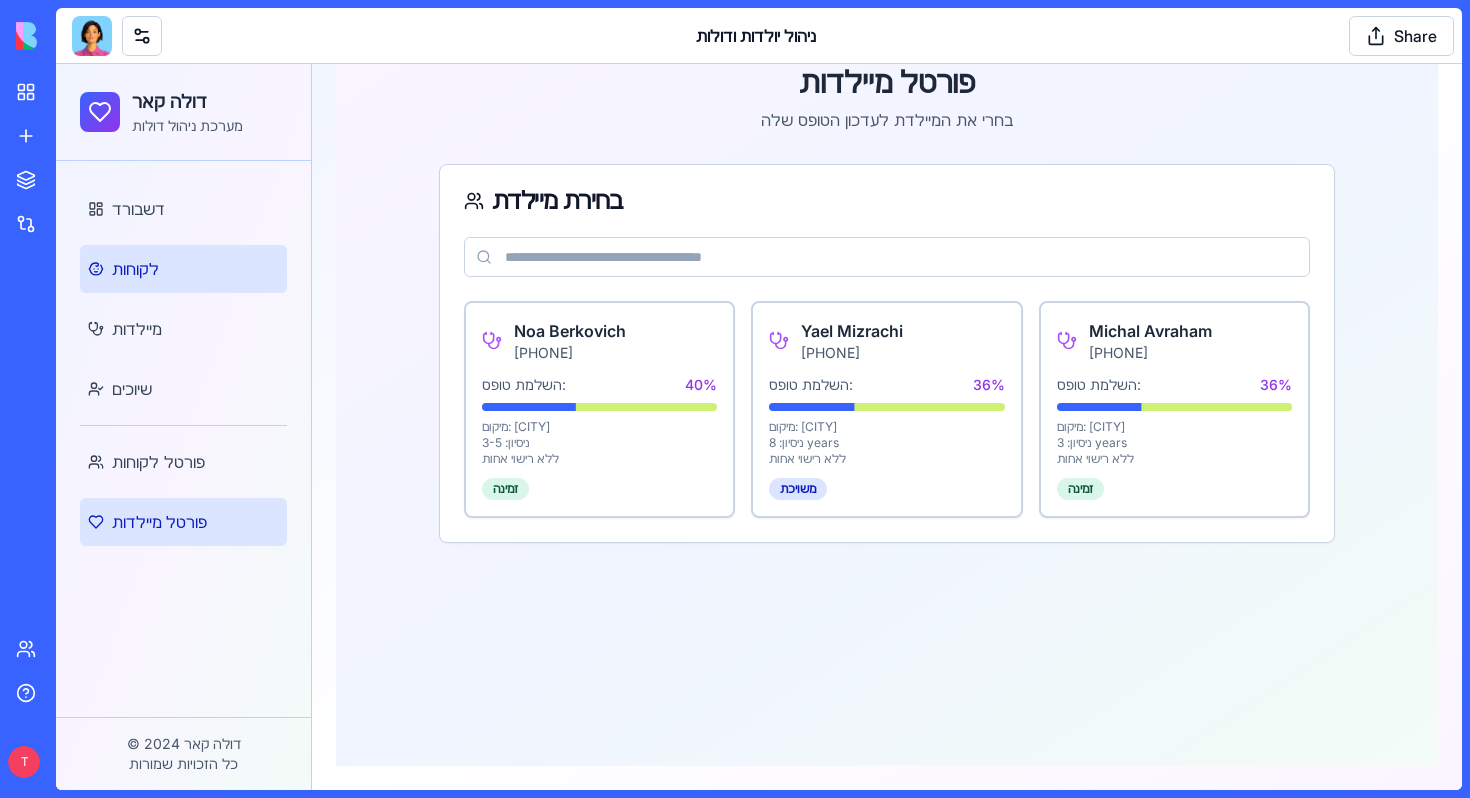 click on "לקוחות" at bounding box center [183, 269] 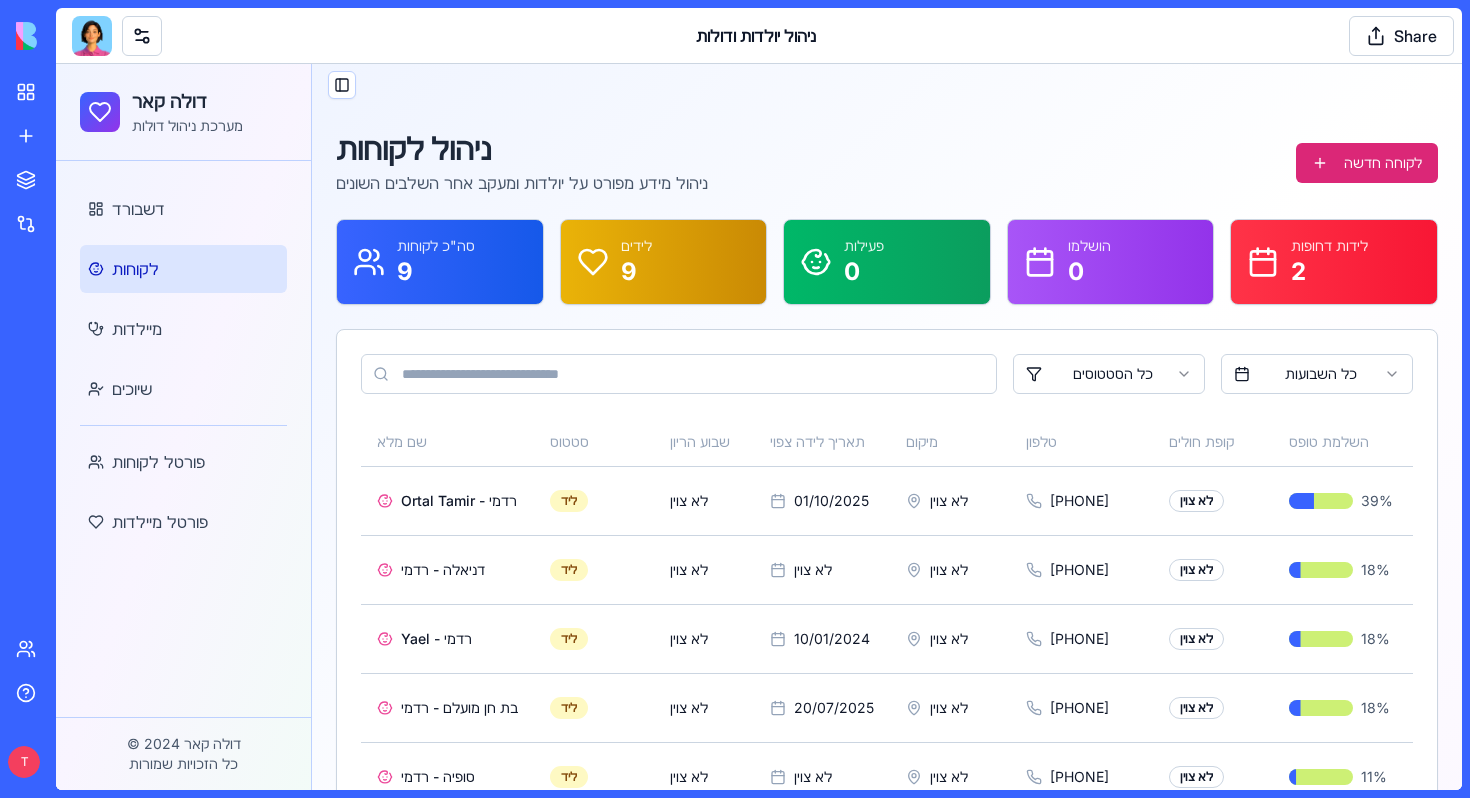 scroll, scrollTop: 0, scrollLeft: 0, axis: both 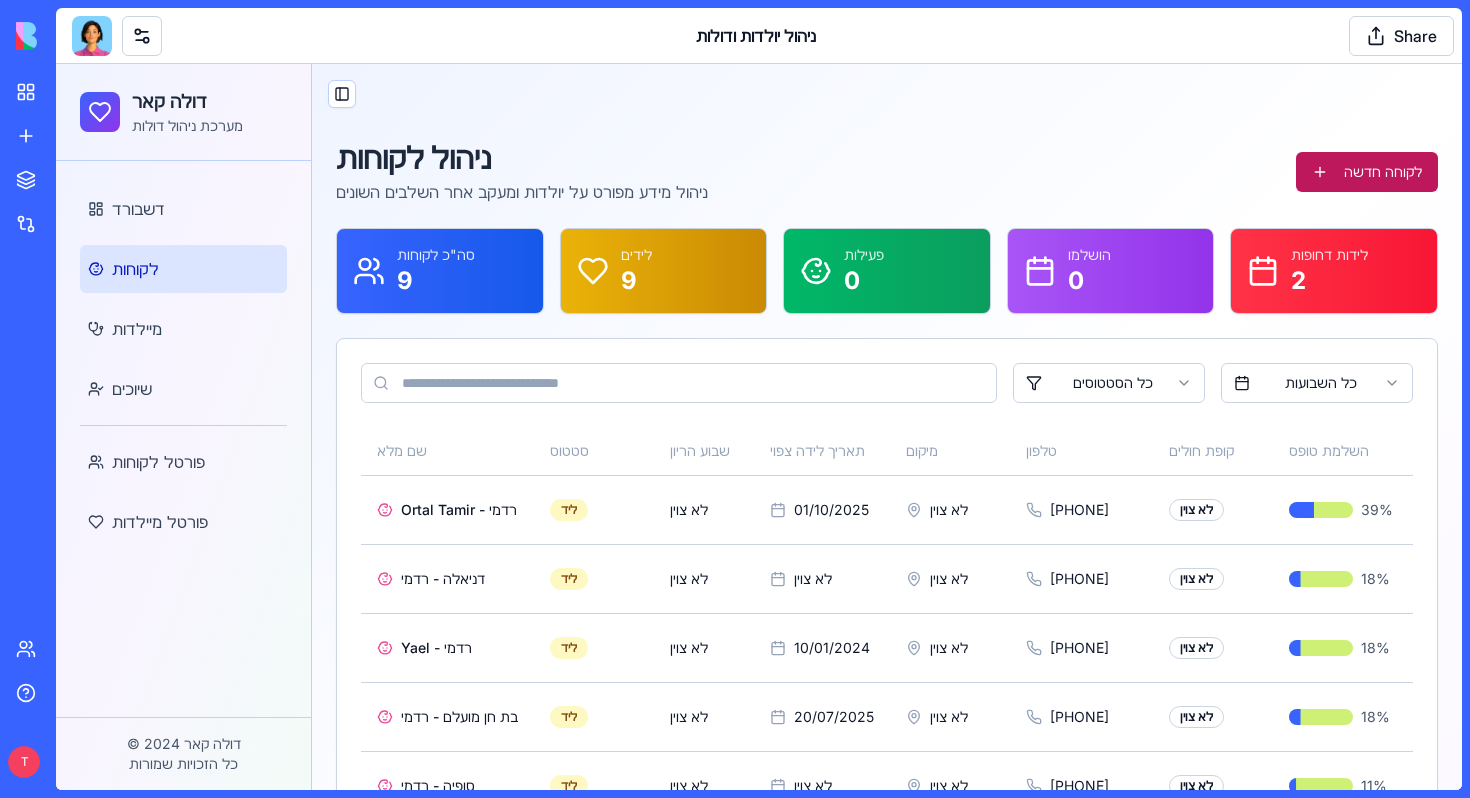 click on "לקוחה חדשה" at bounding box center [1367, 172] 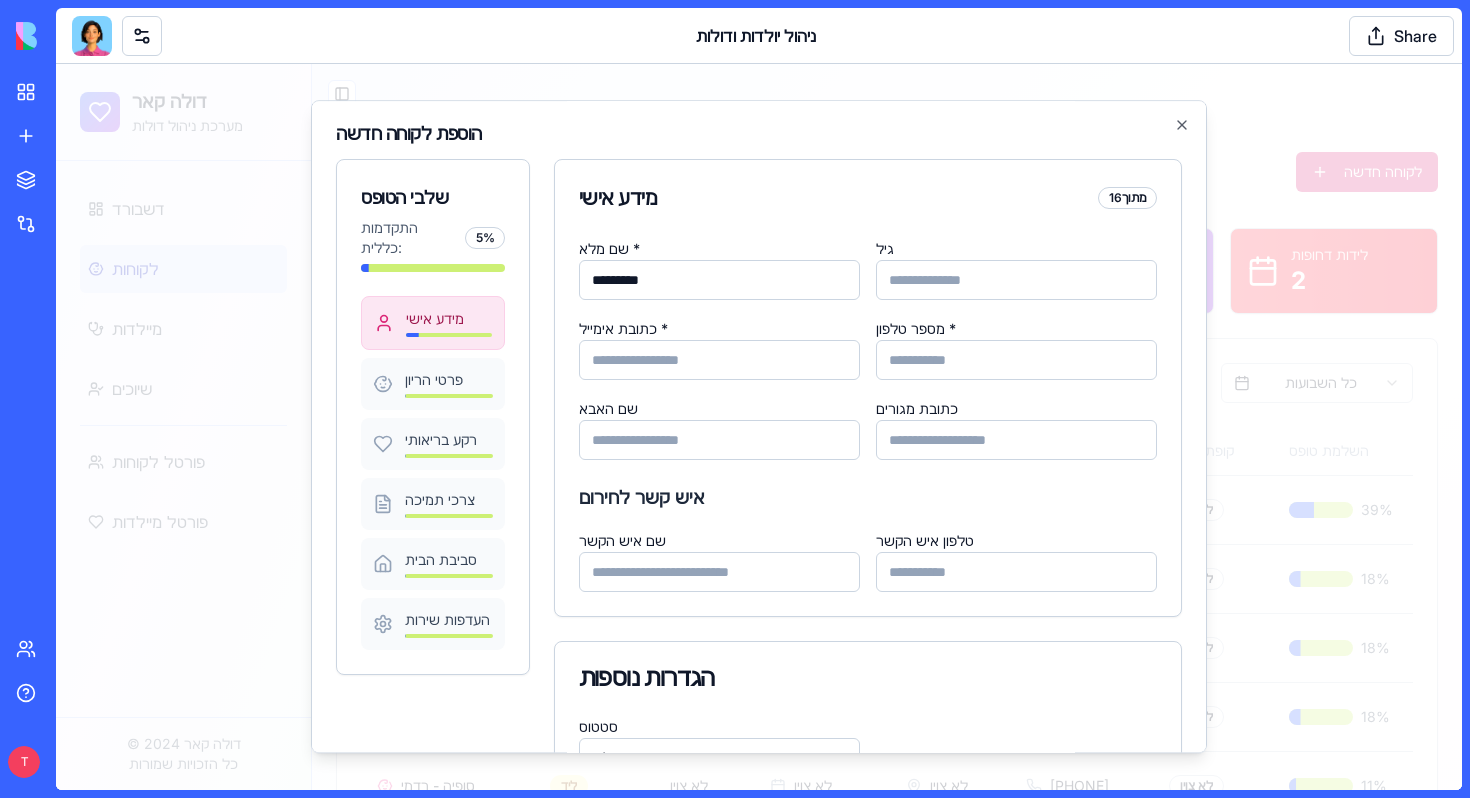 type on "********" 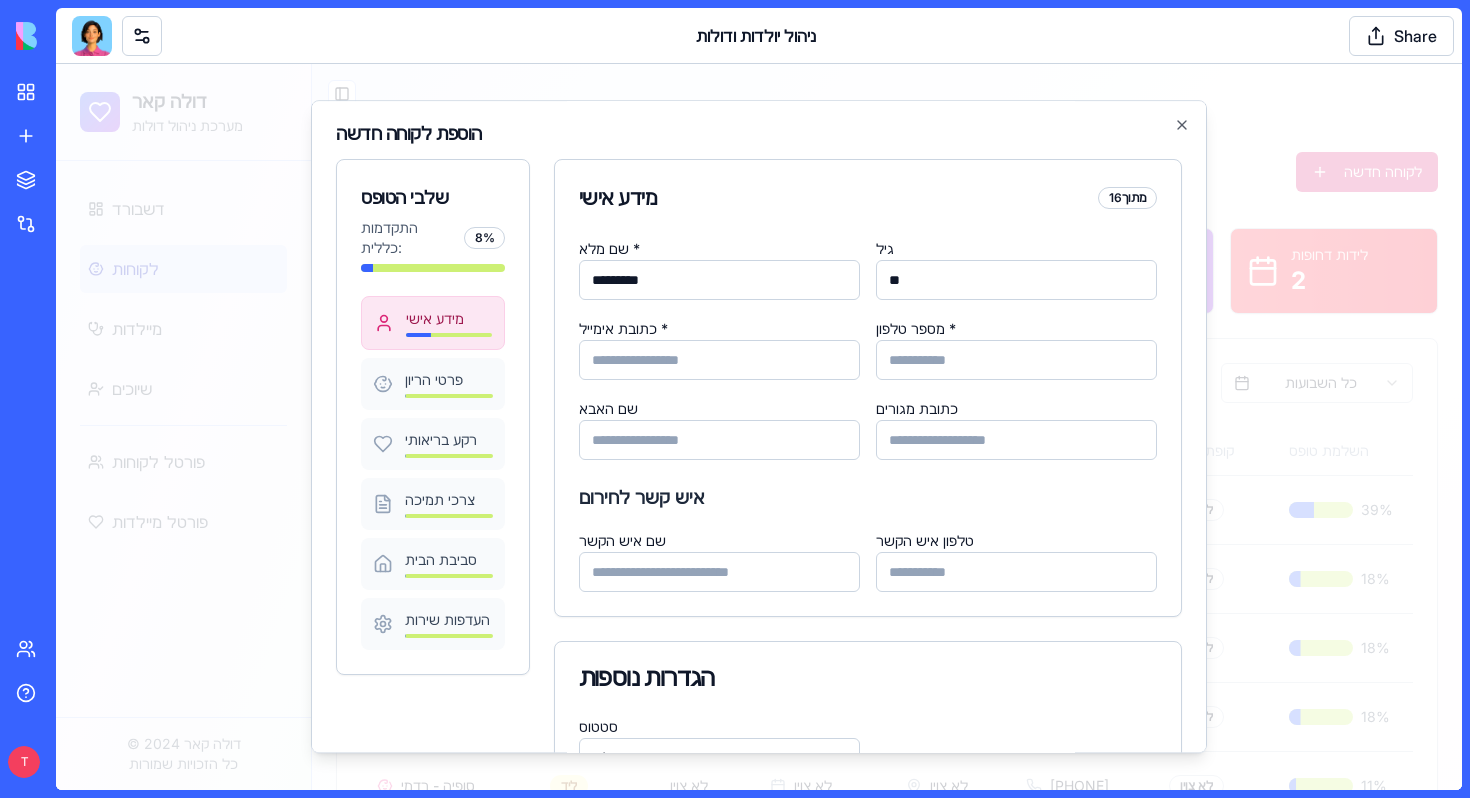 type on "**" 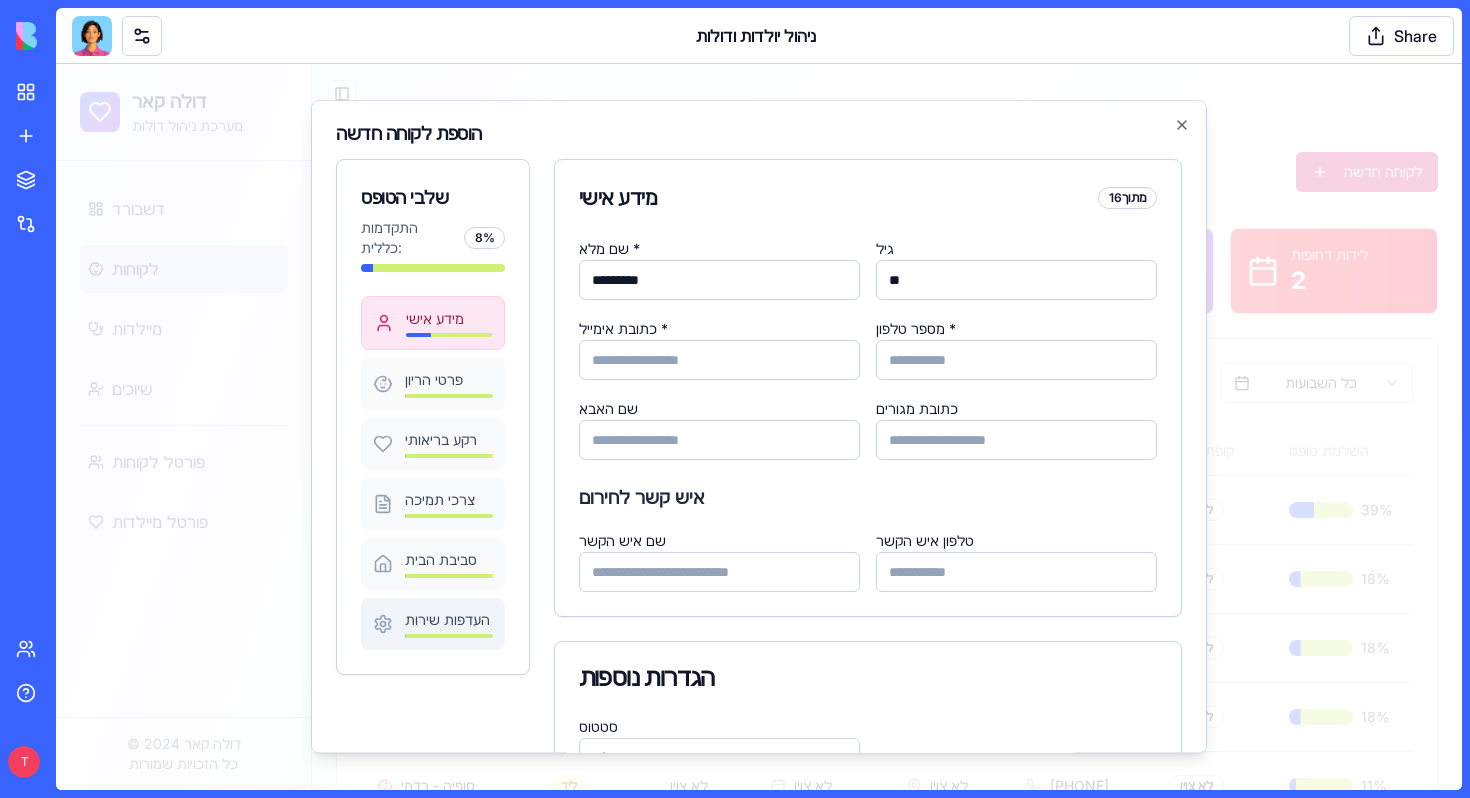 click on "העדפות שירות" at bounding box center (449, 620) 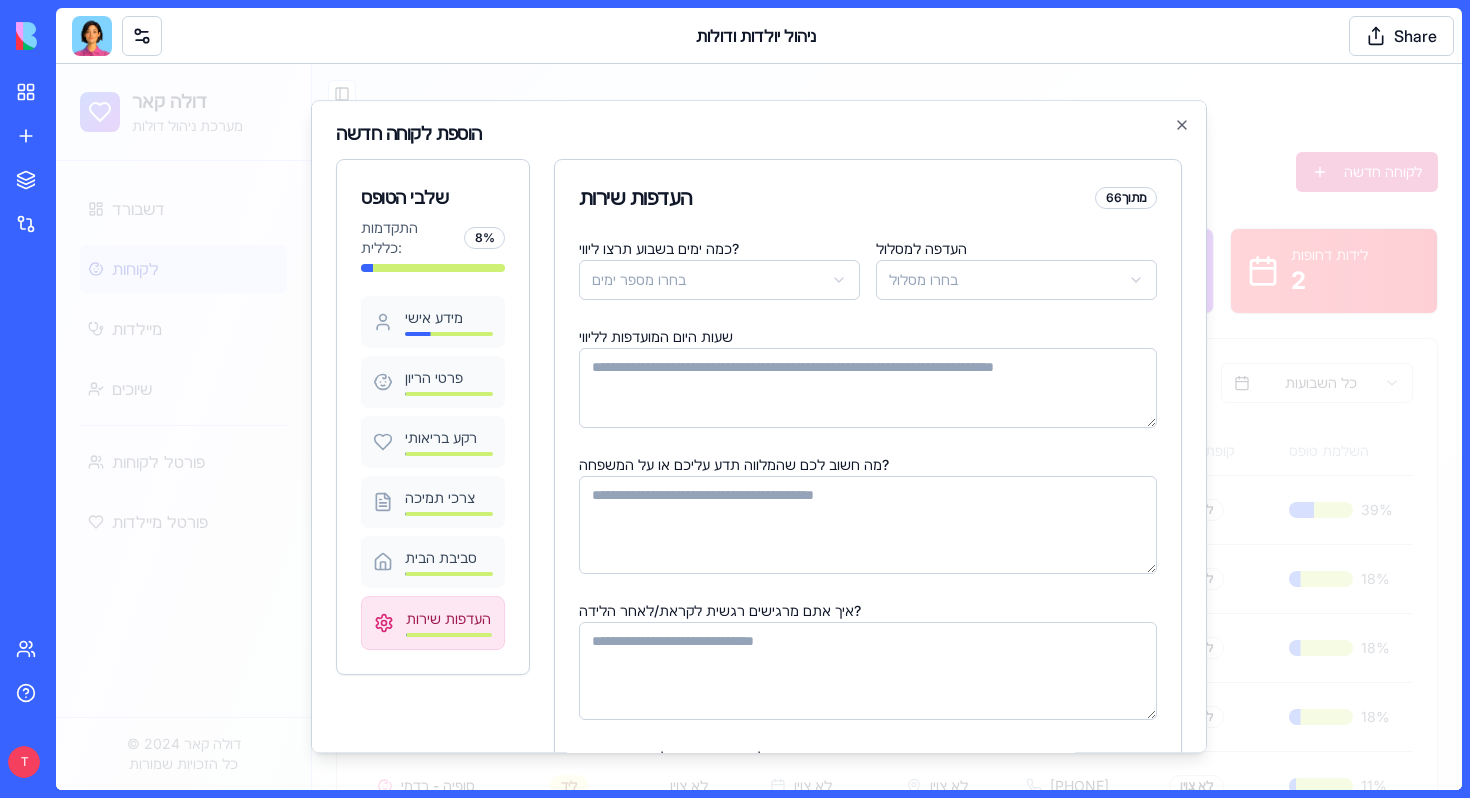 click on "איך אתם מרגישים רגשית לקראת/לאחר הלידה?" at bounding box center (868, 671) 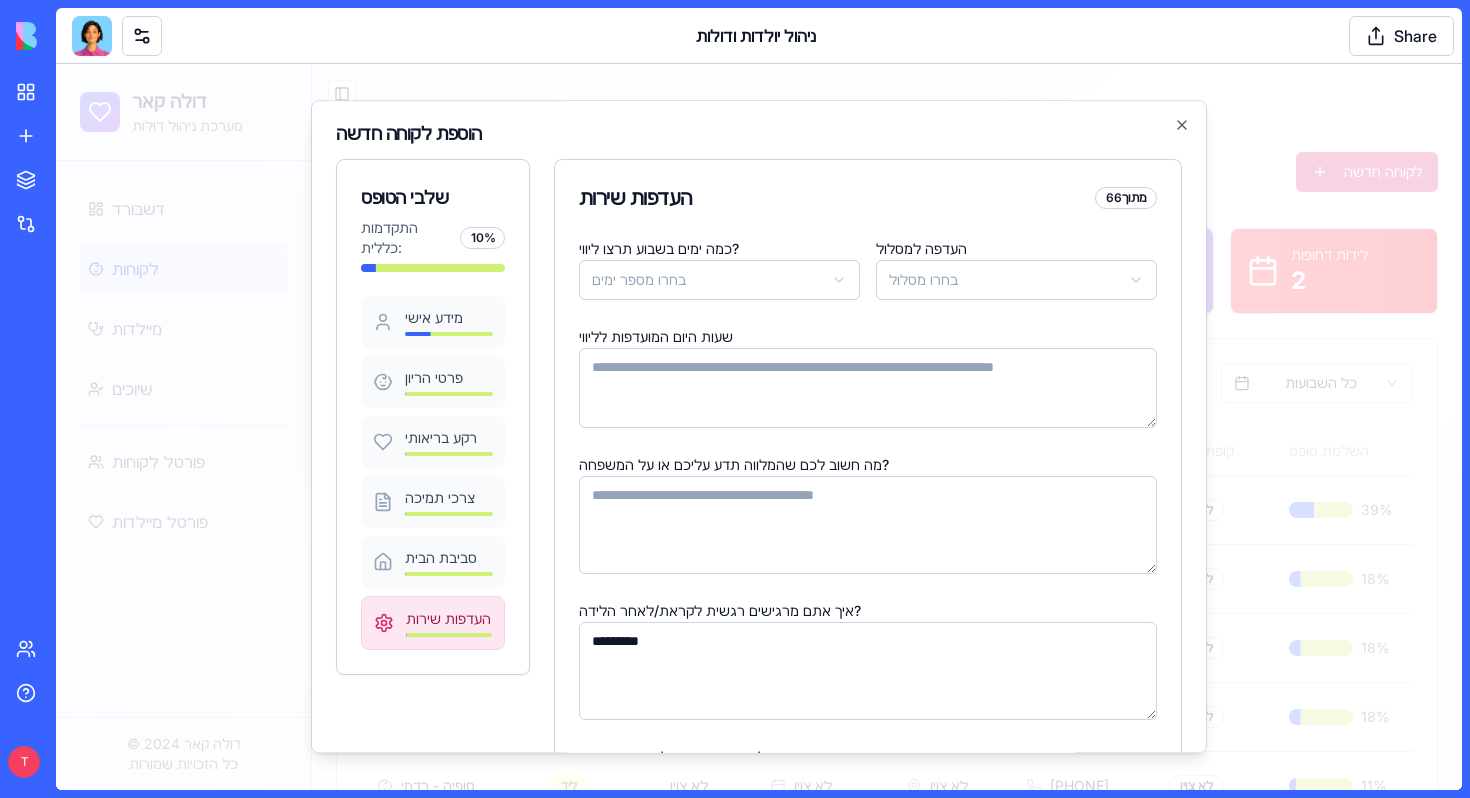 type on "*********" 